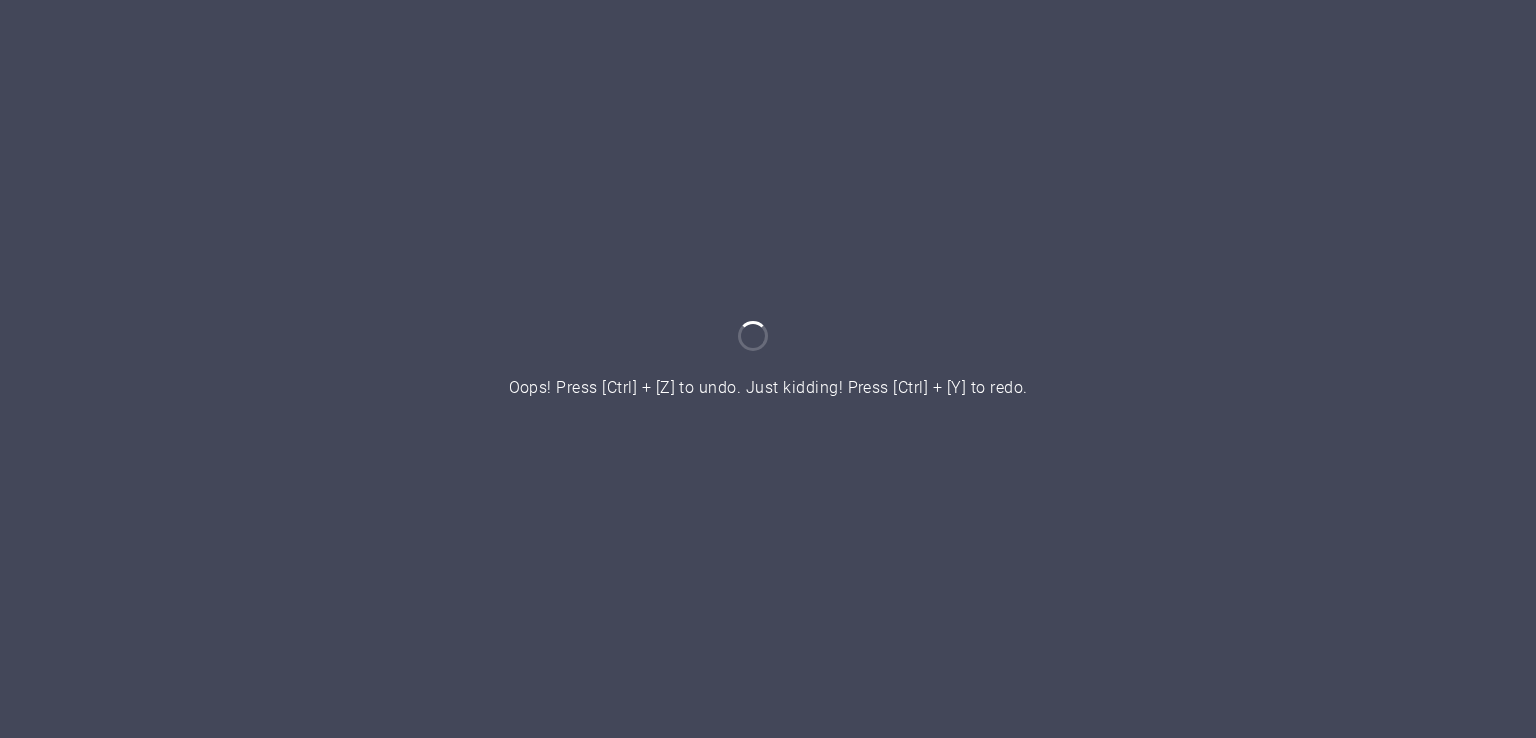 scroll, scrollTop: 0, scrollLeft: 0, axis: both 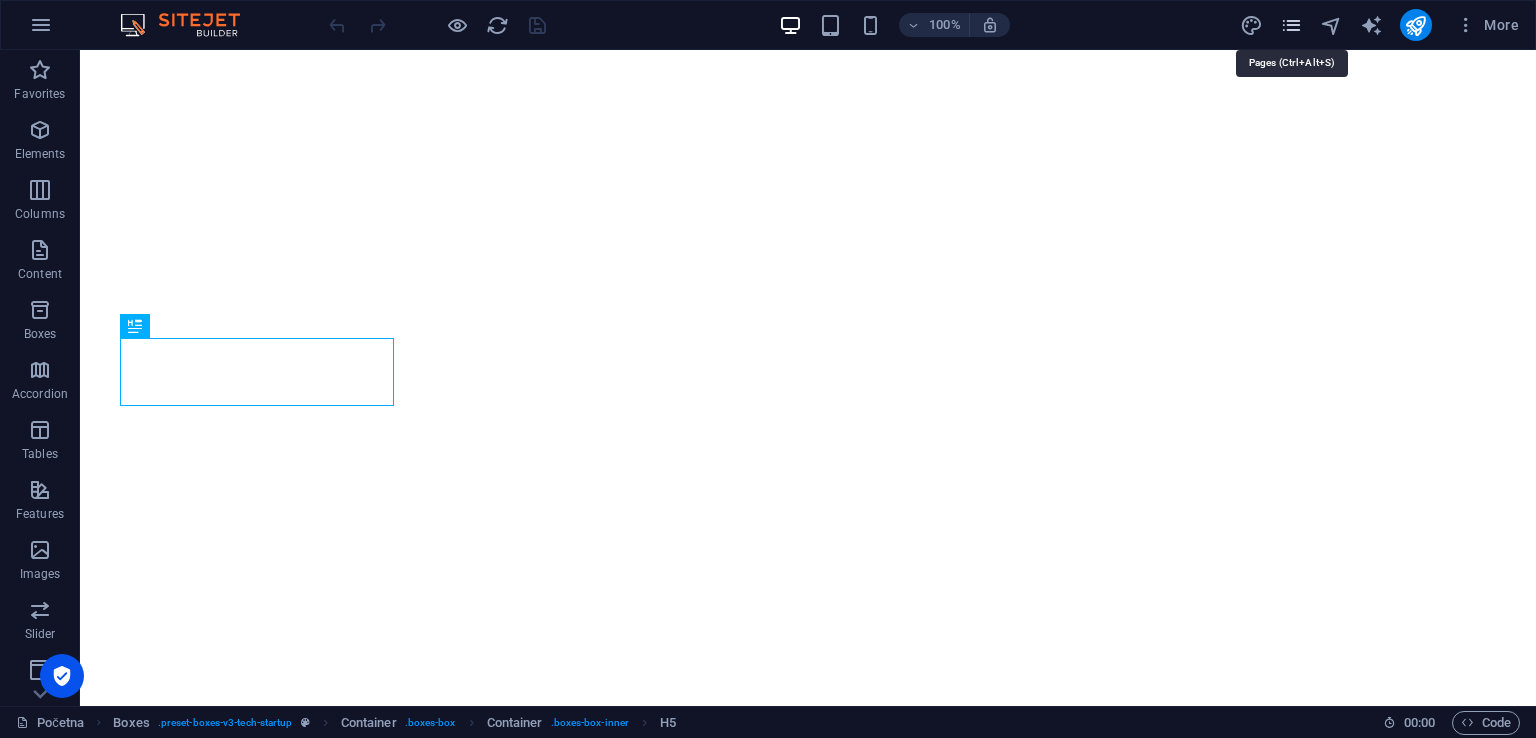 click at bounding box center (1291, 25) 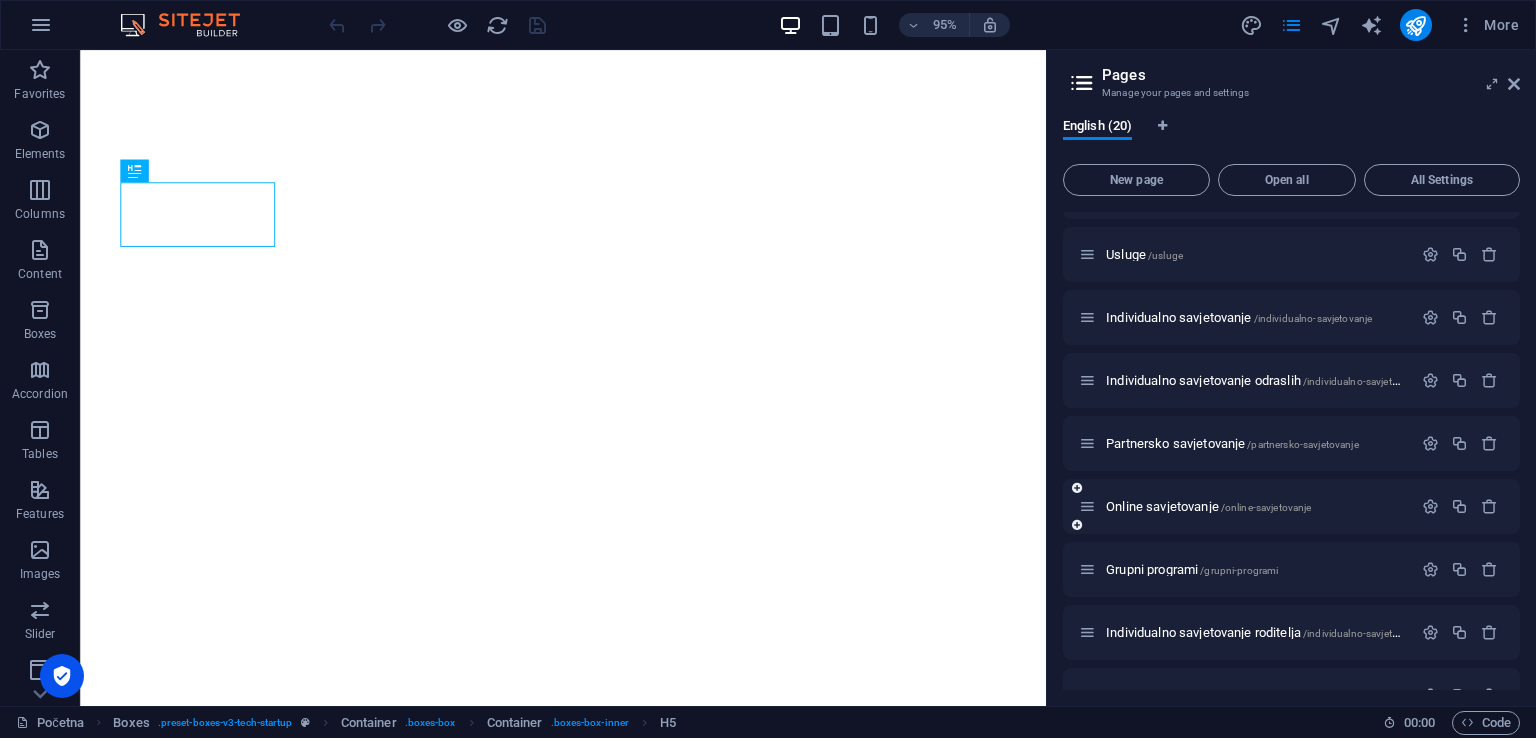 scroll, scrollTop: 600, scrollLeft: 0, axis: vertical 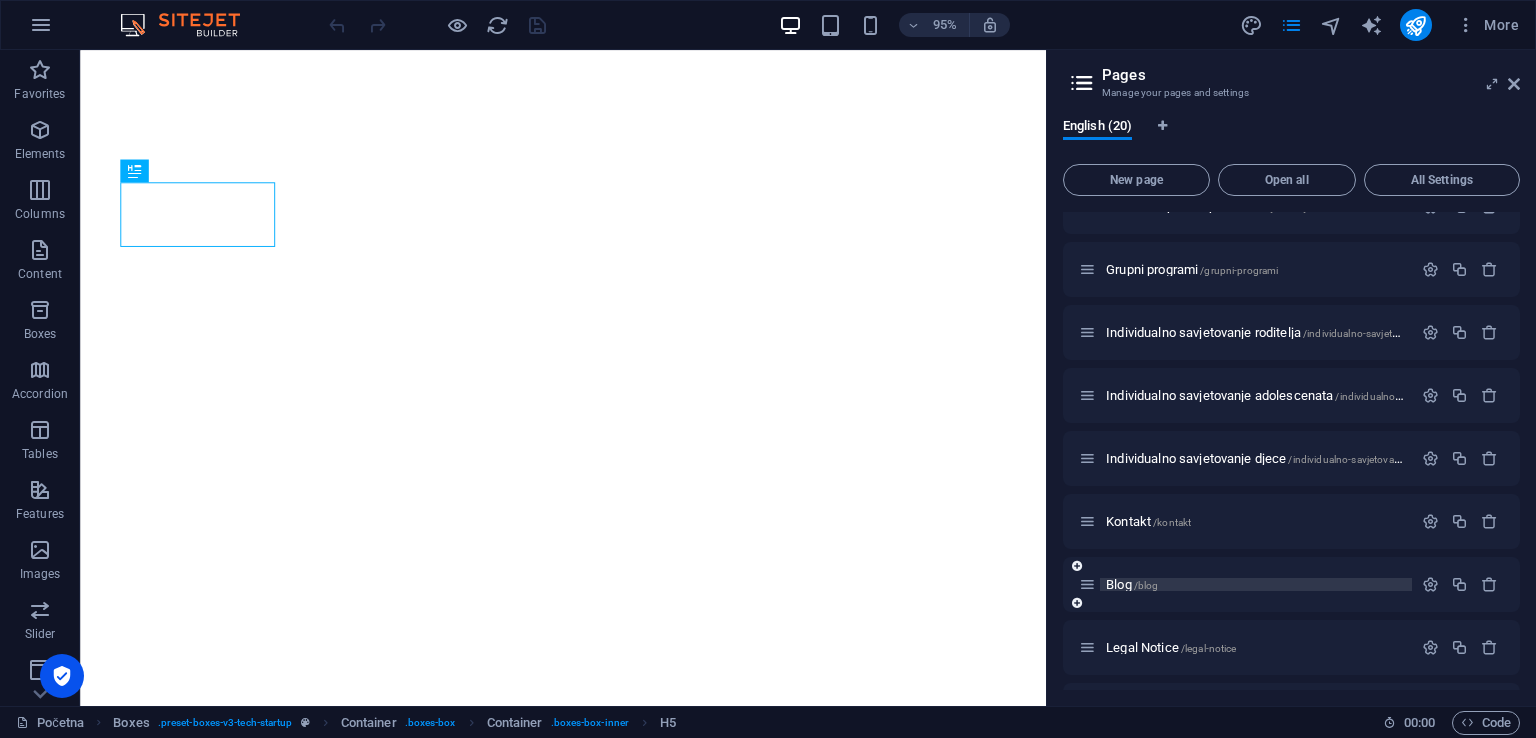 click on "Blog /blog" at bounding box center [1132, 584] 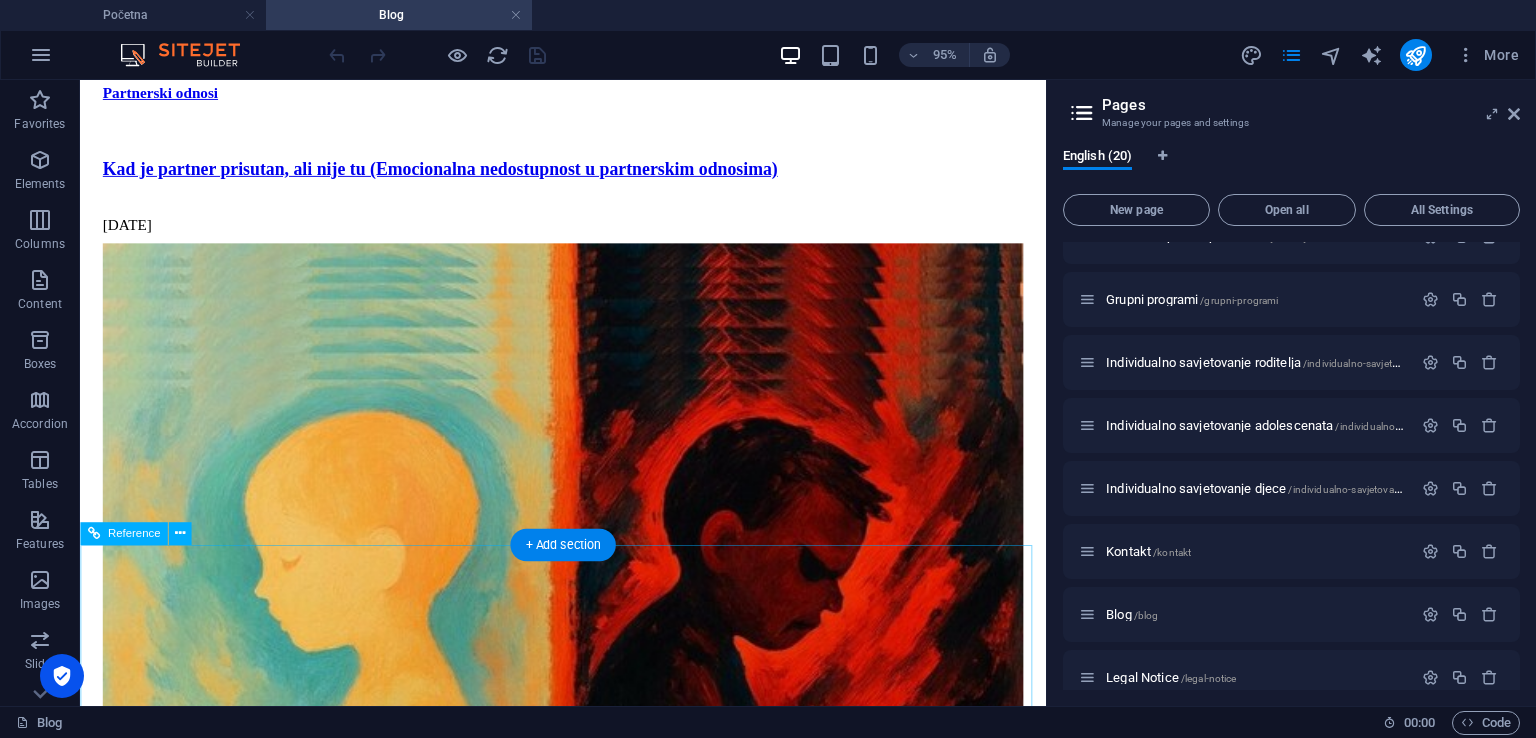 scroll, scrollTop: 1302, scrollLeft: 0, axis: vertical 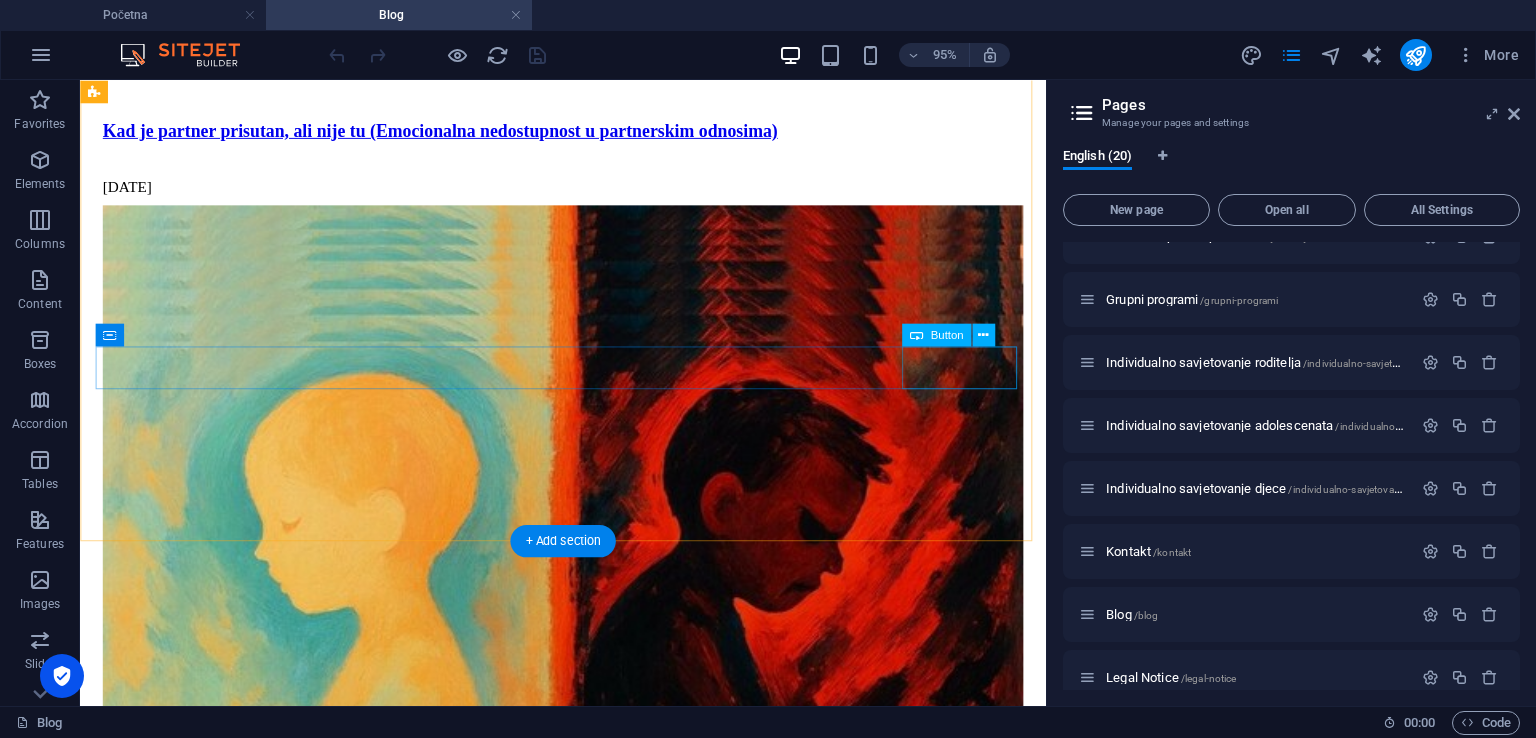 click on "Sljedeće" at bounding box center (588, 4755) 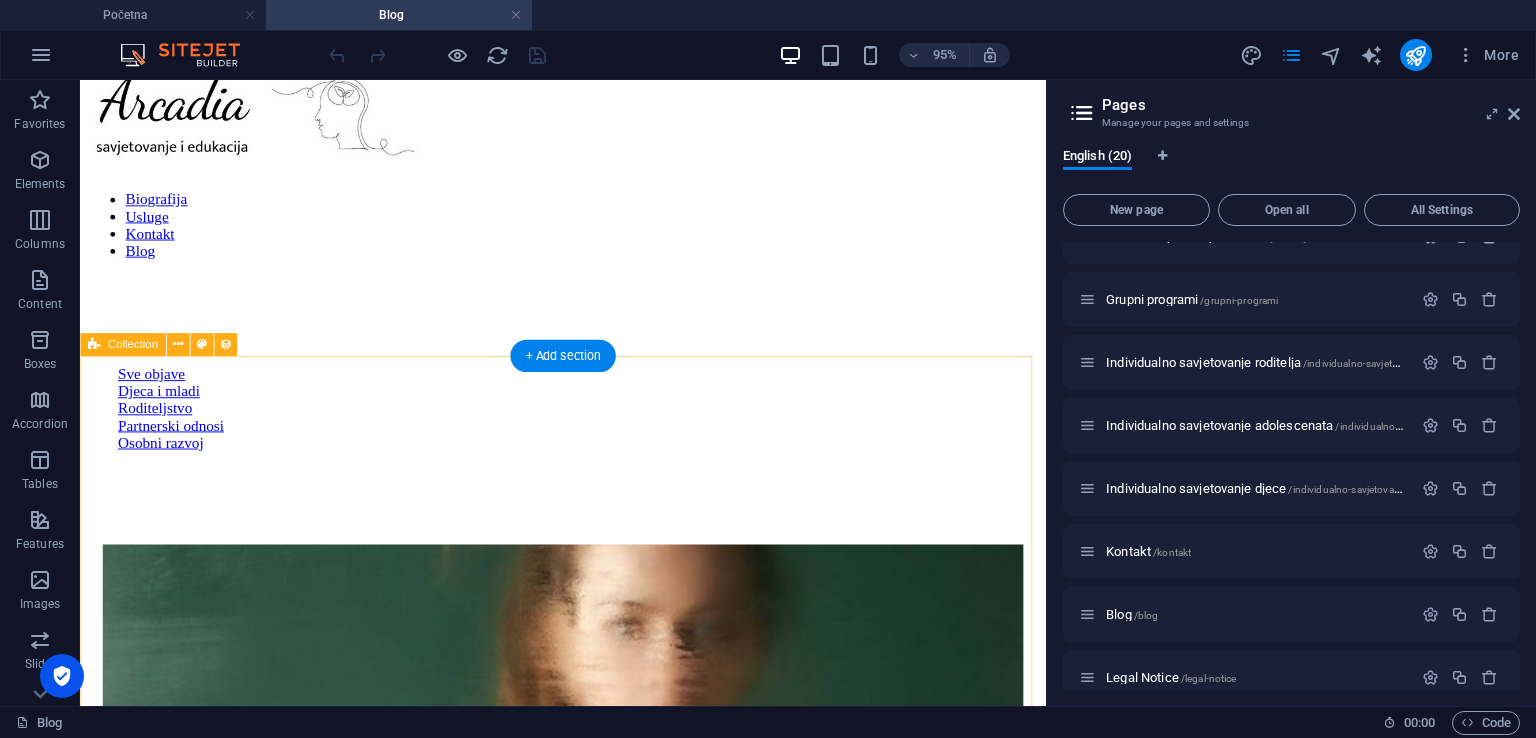 scroll, scrollTop: 0, scrollLeft: 0, axis: both 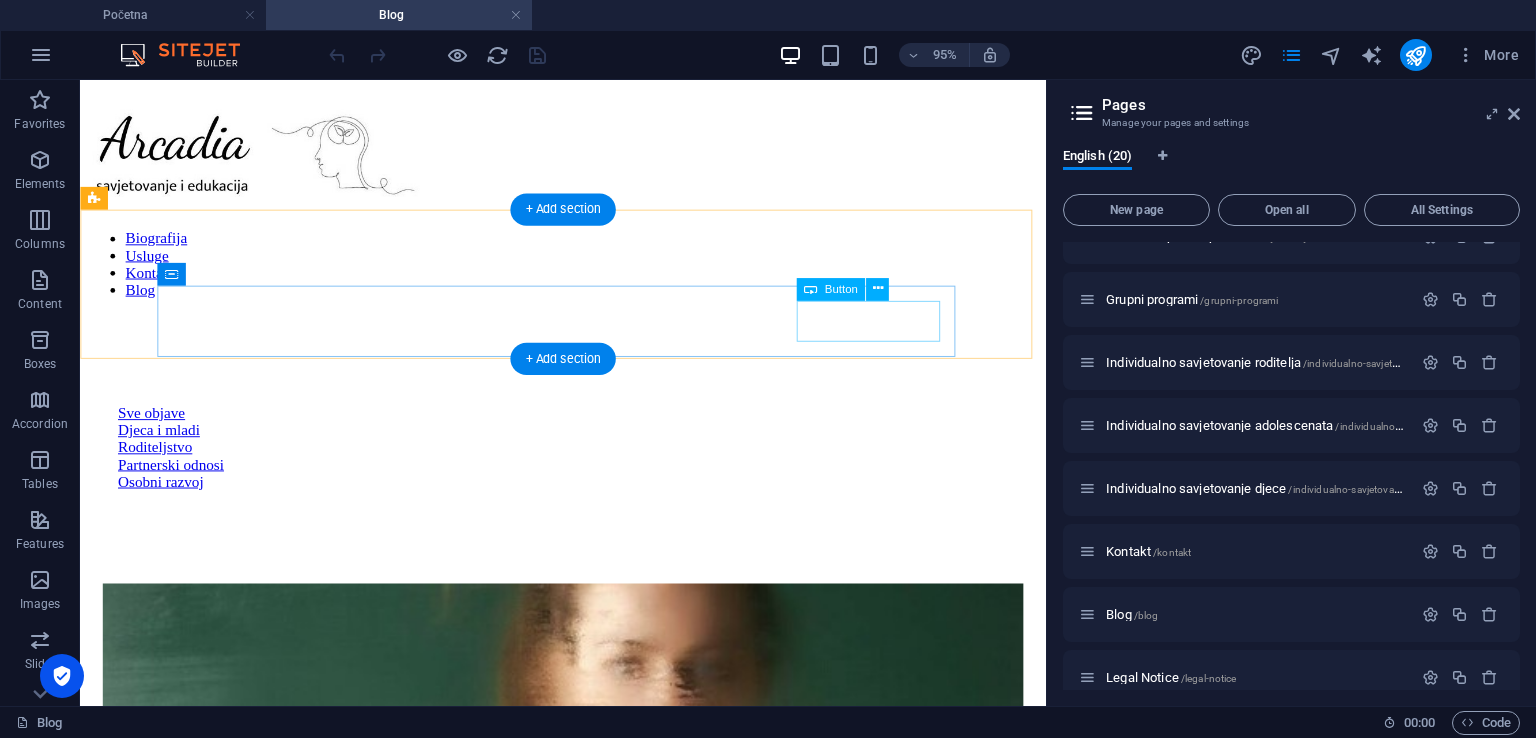 click on "Osobni razvoj" at bounding box center [588, 503] 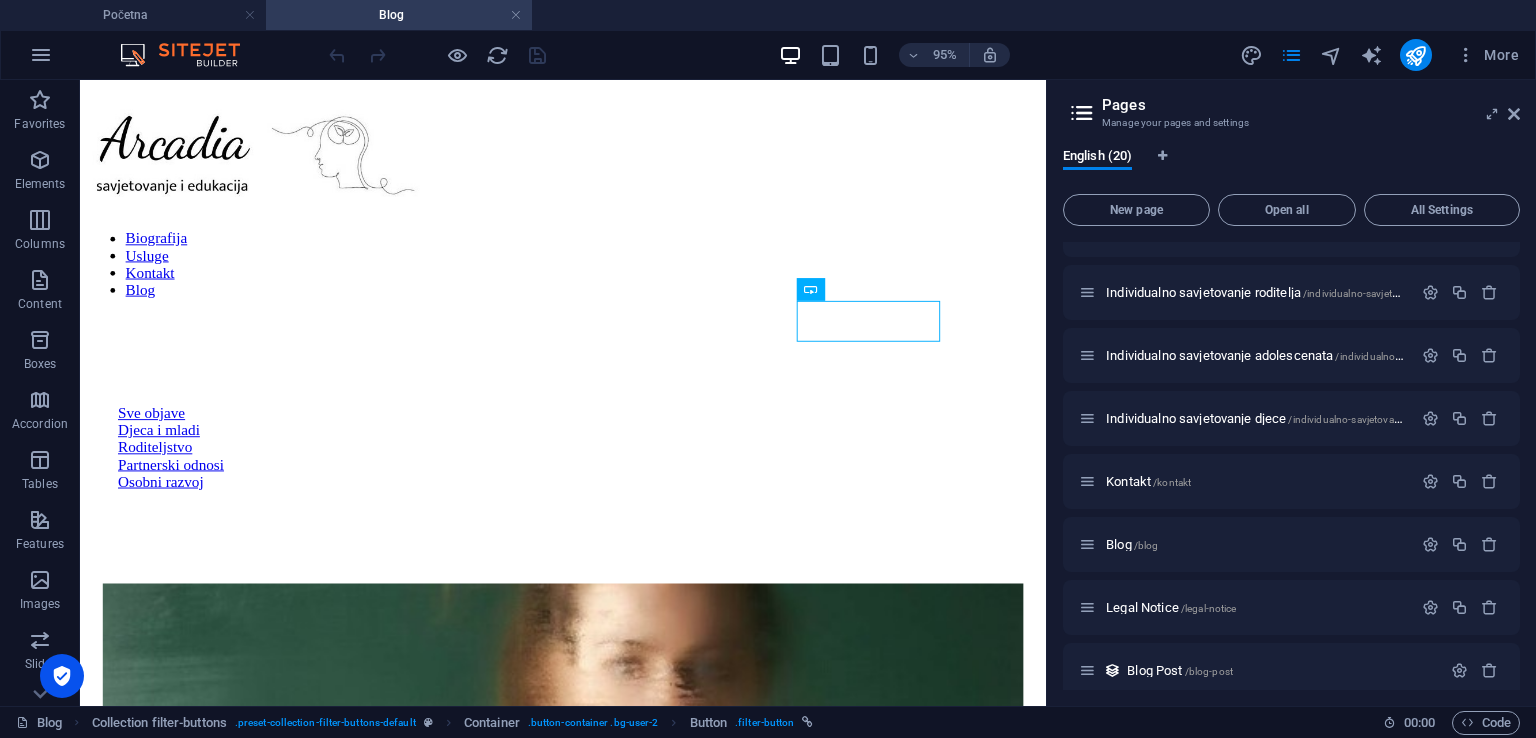 scroll, scrollTop: 700, scrollLeft: 0, axis: vertical 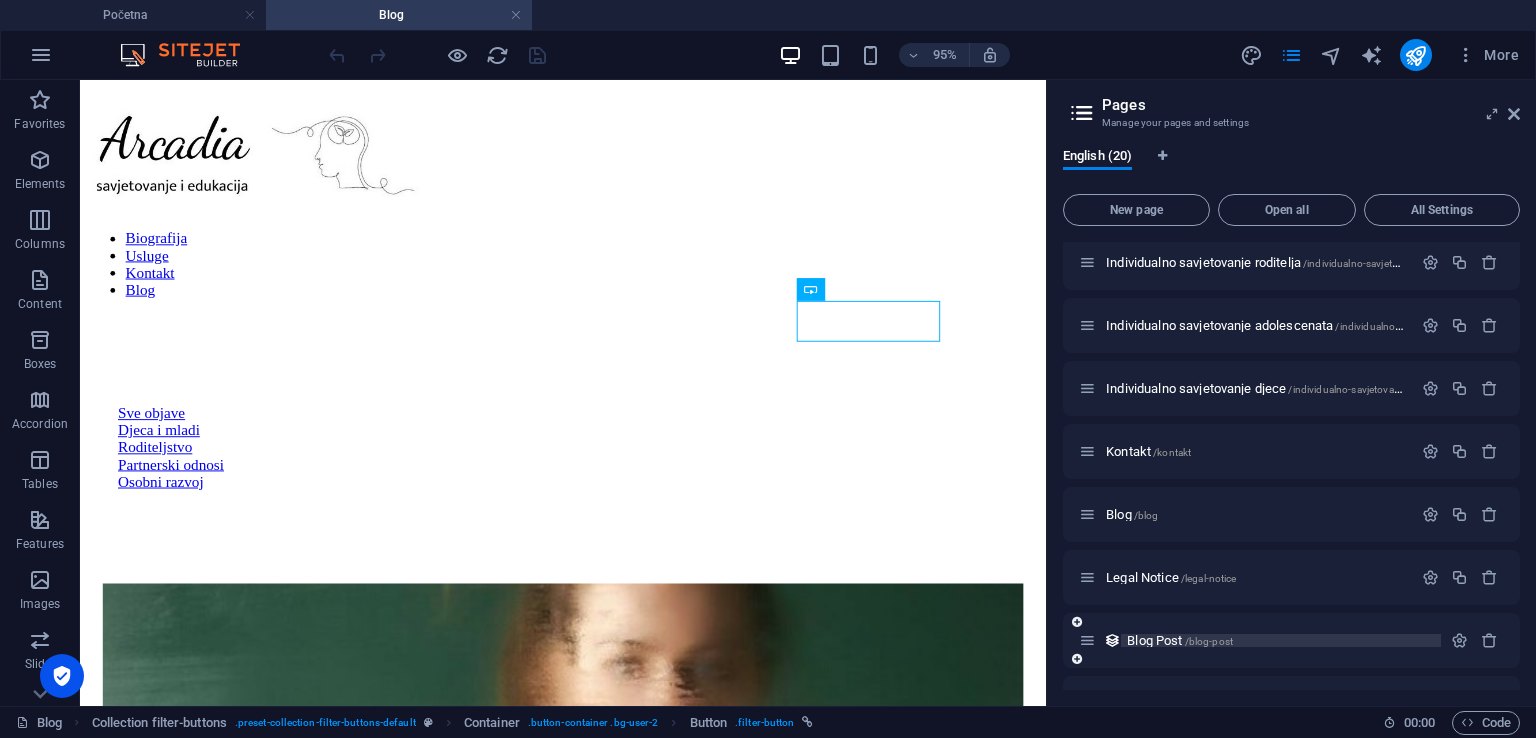 click on "Blog Post /blog-post" at bounding box center [1180, 640] 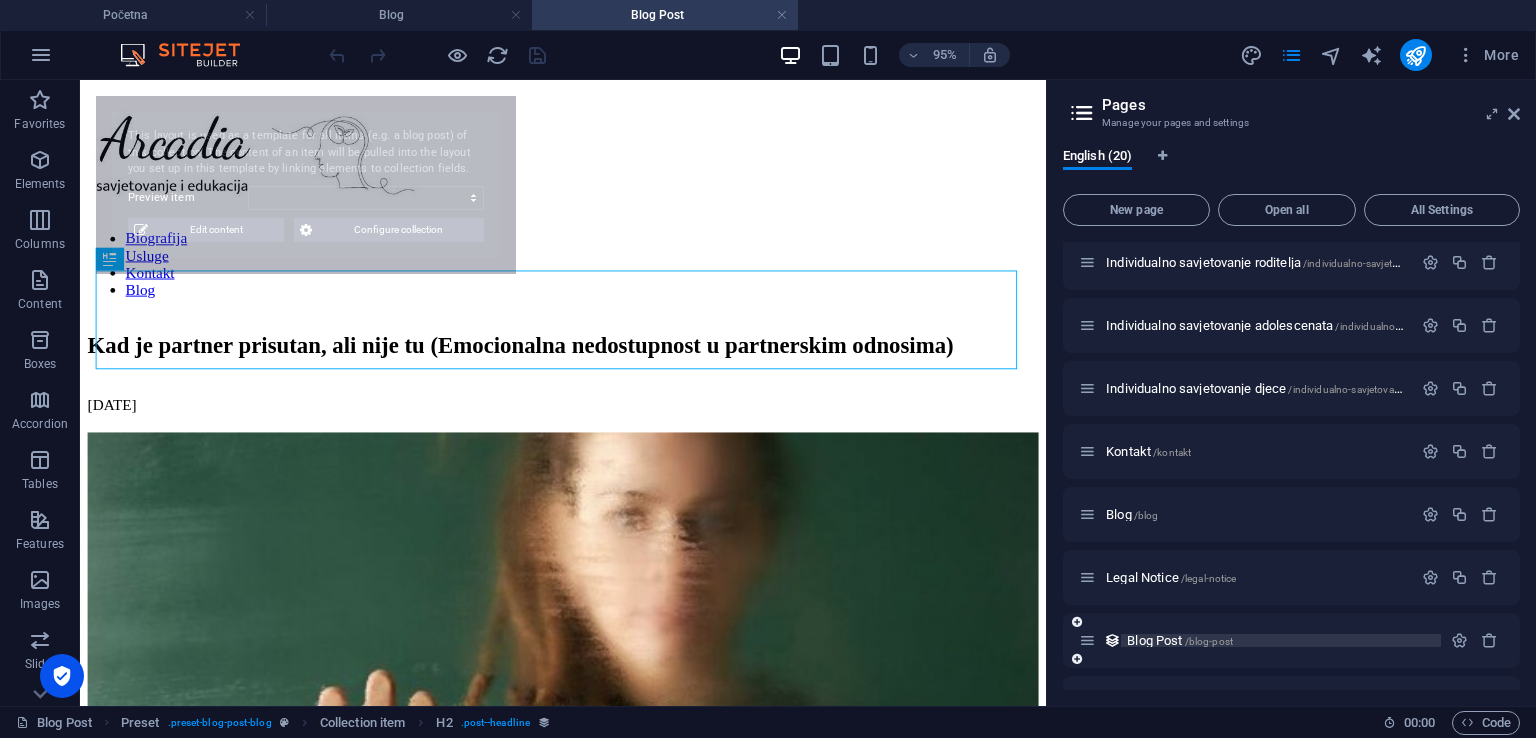 scroll, scrollTop: 0, scrollLeft: 0, axis: both 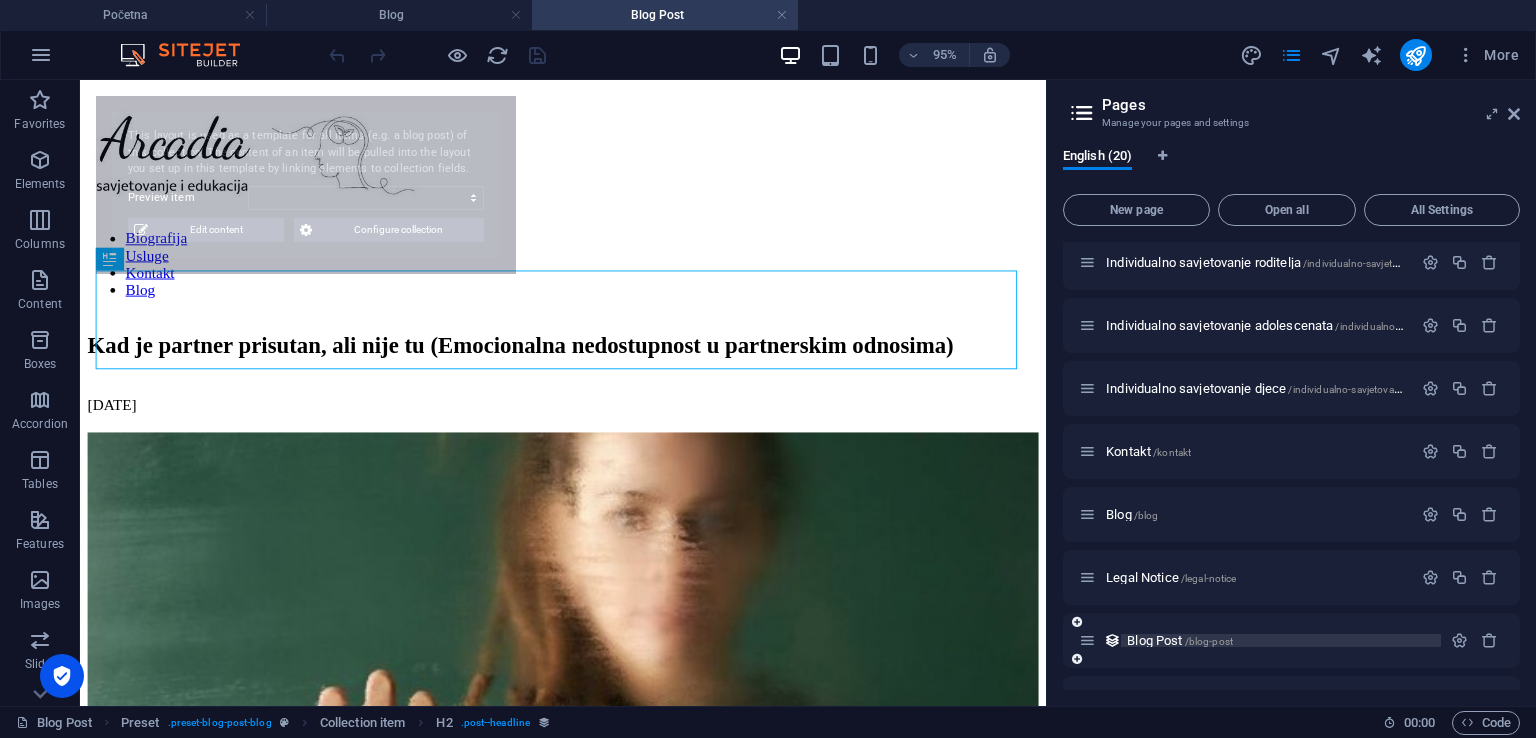 select on "67f01b73afa50d4cb1554a22" 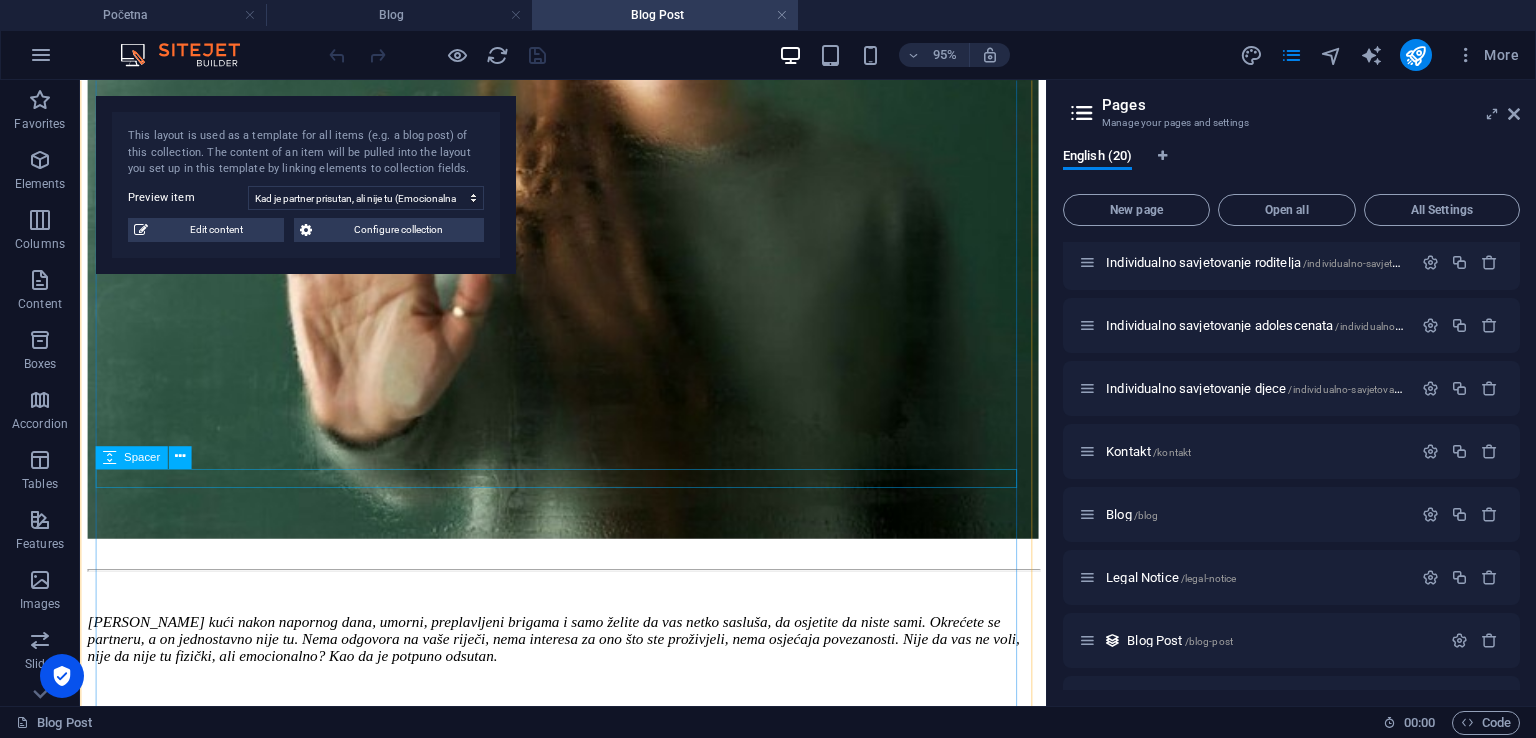 scroll, scrollTop: 700, scrollLeft: 0, axis: vertical 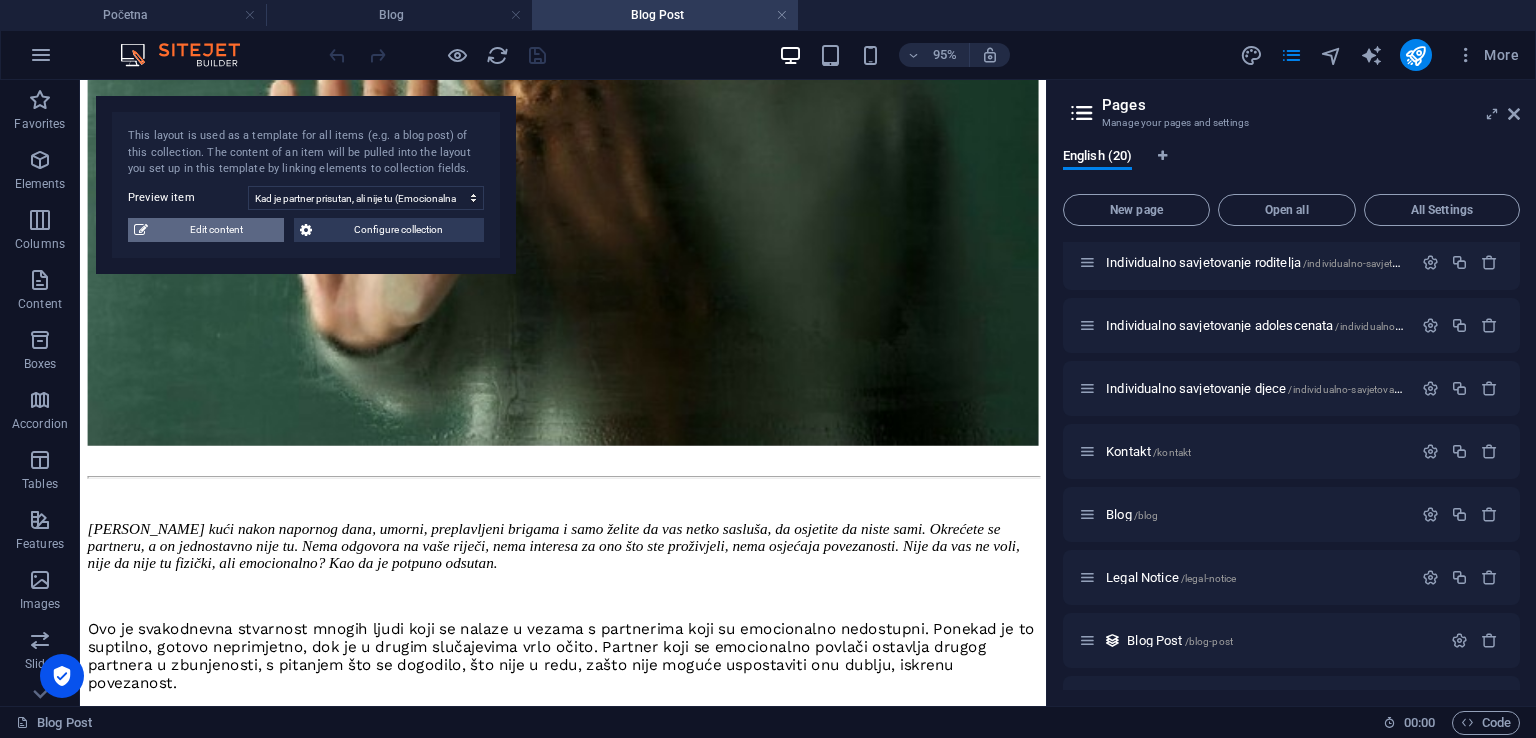 click on "Edit content" at bounding box center (216, 230) 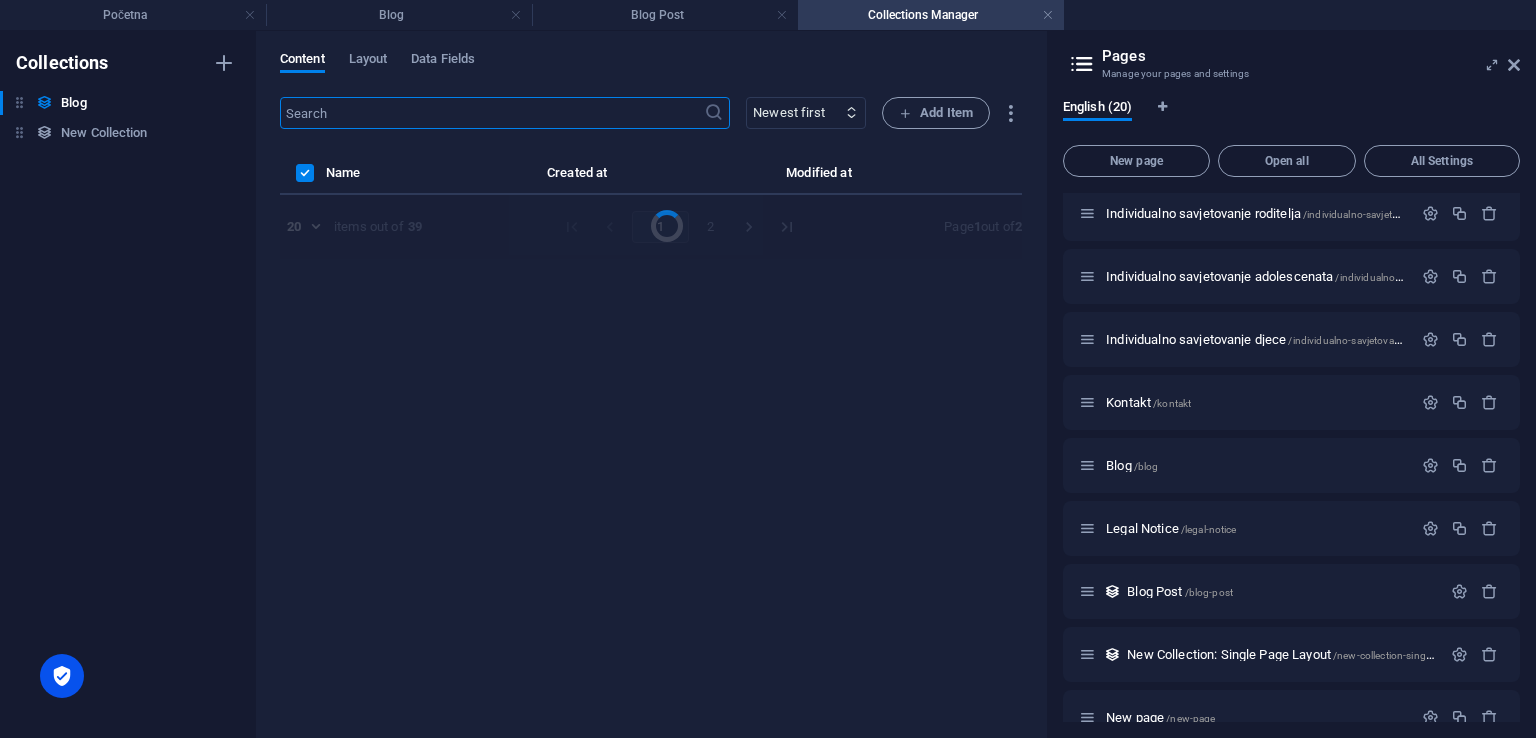 scroll, scrollTop: 0, scrollLeft: 0, axis: both 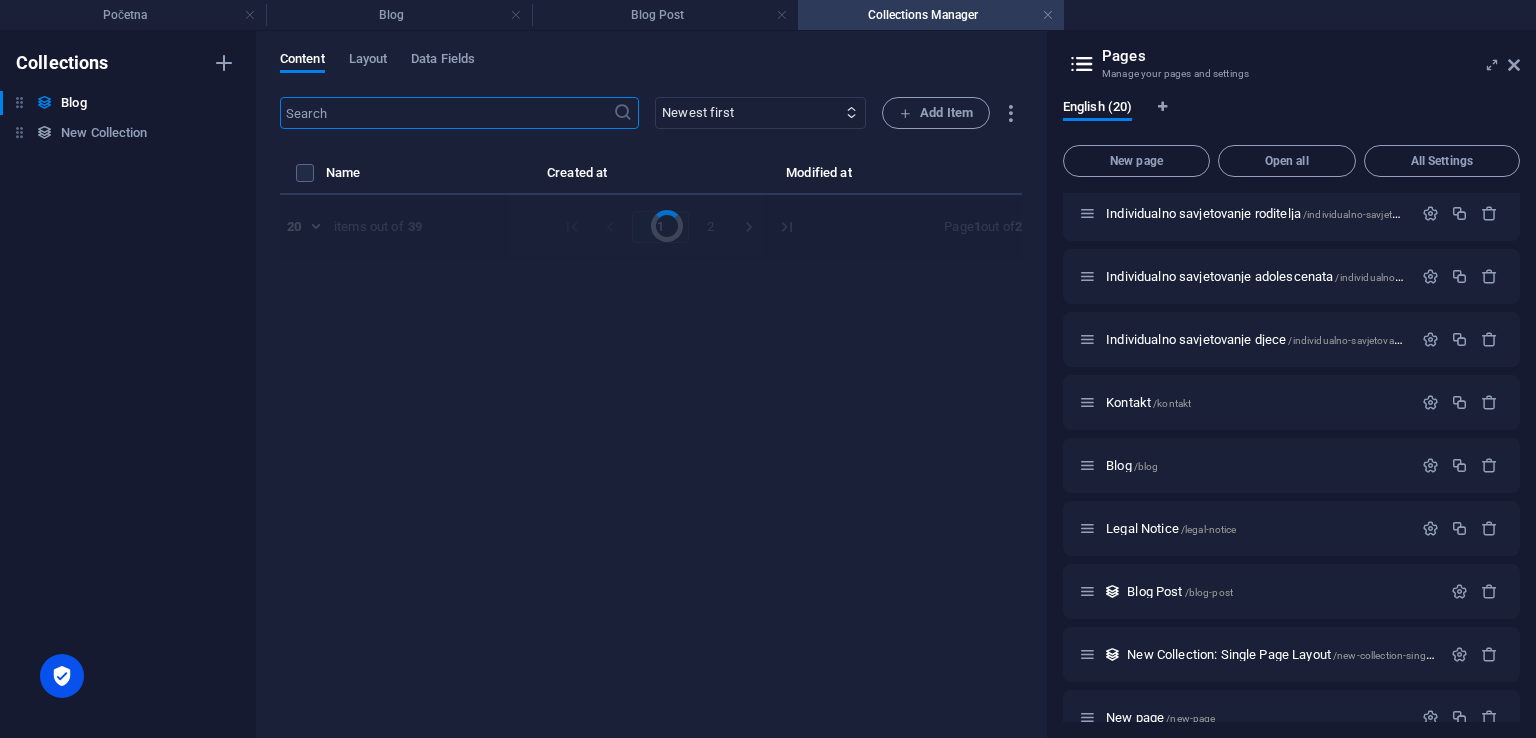 select on "Partnerski odnosi" 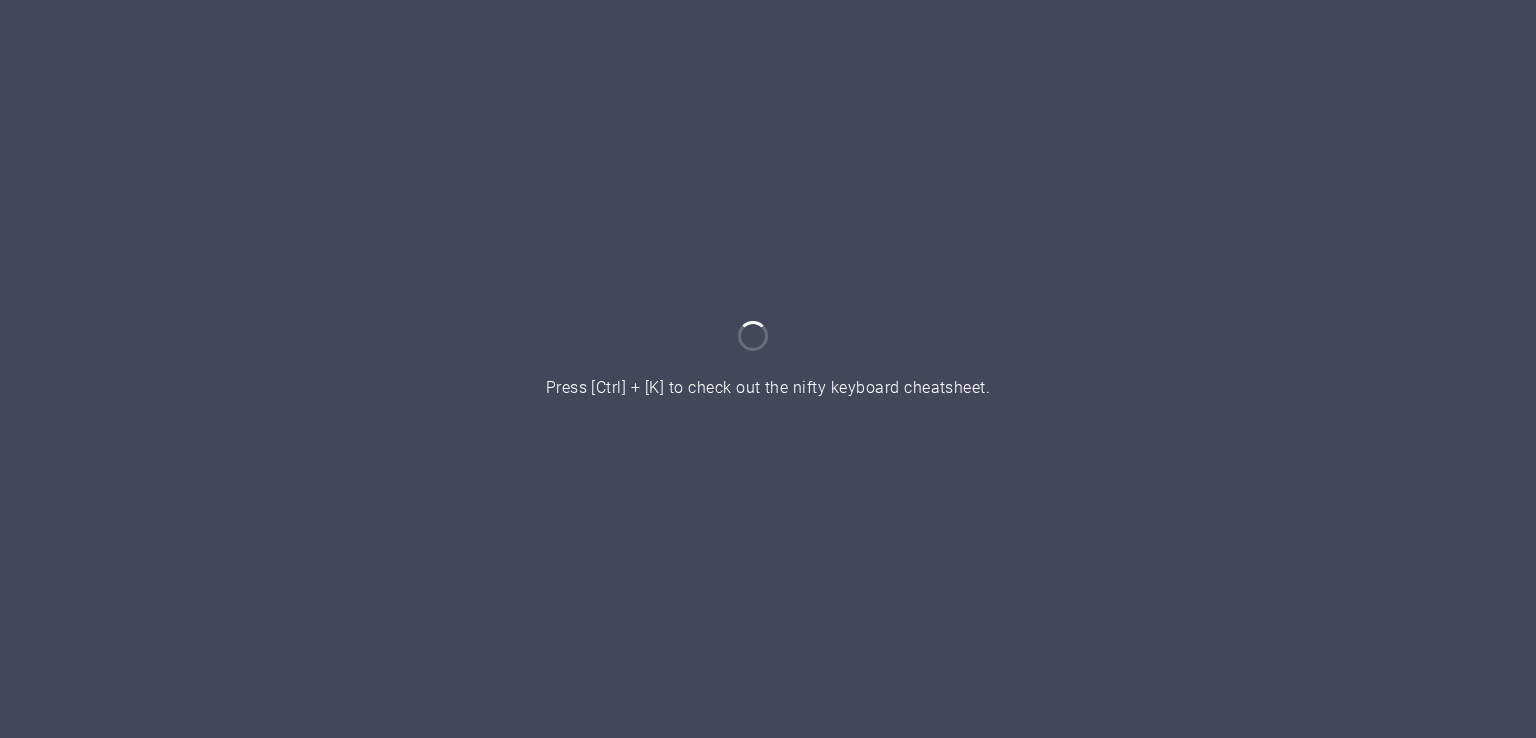 scroll, scrollTop: 0, scrollLeft: 0, axis: both 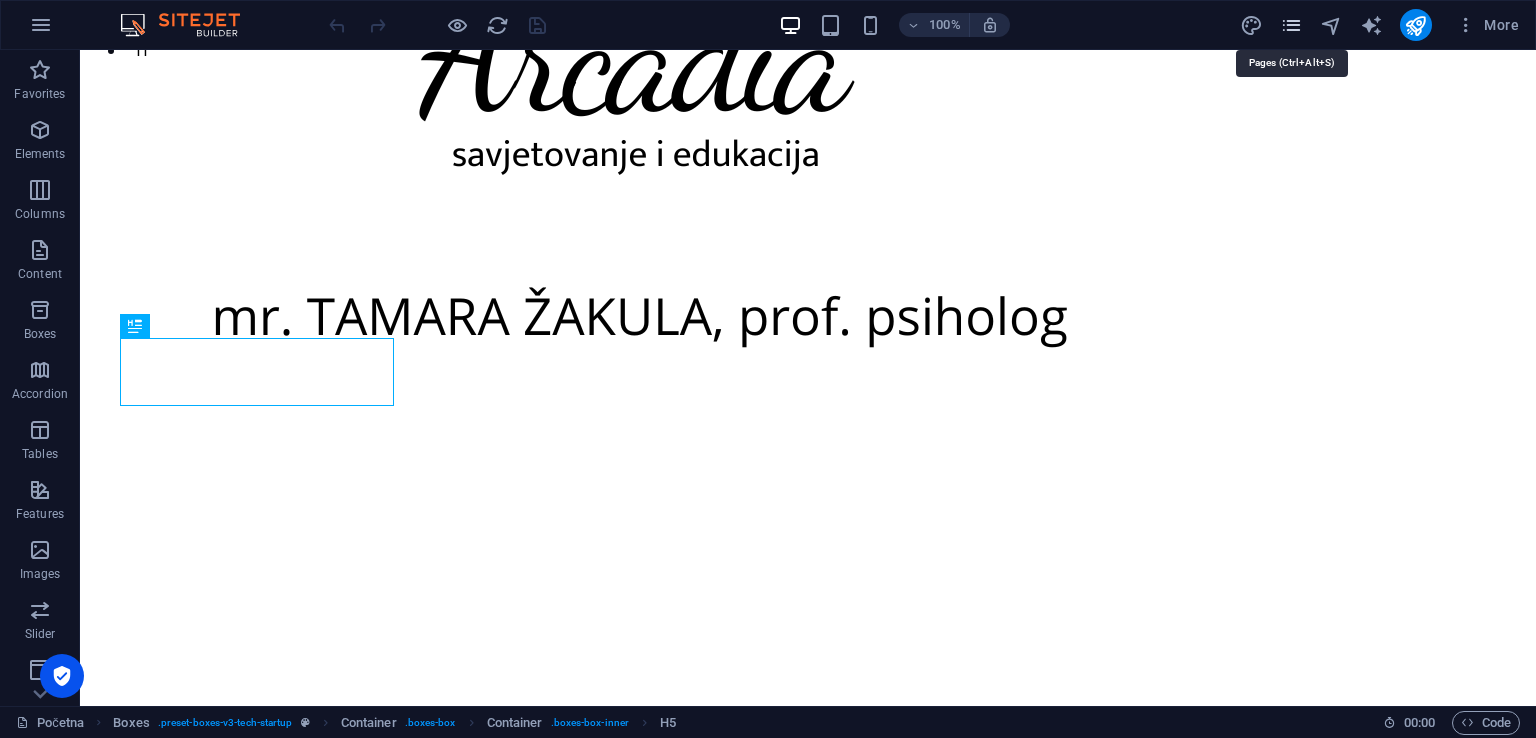 click at bounding box center [1291, 25] 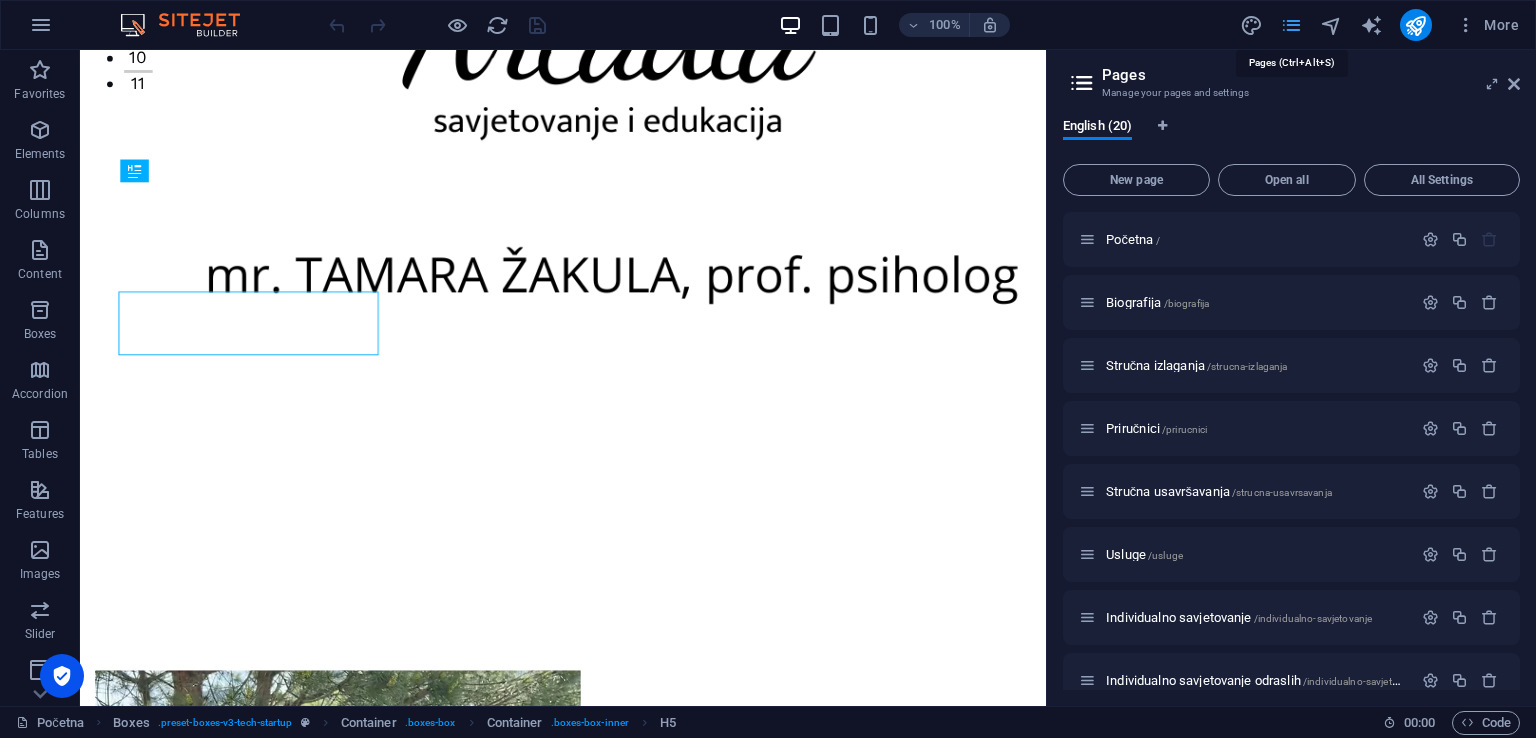scroll, scrollTop: 712, scrollLeft: 0, axis: vertical 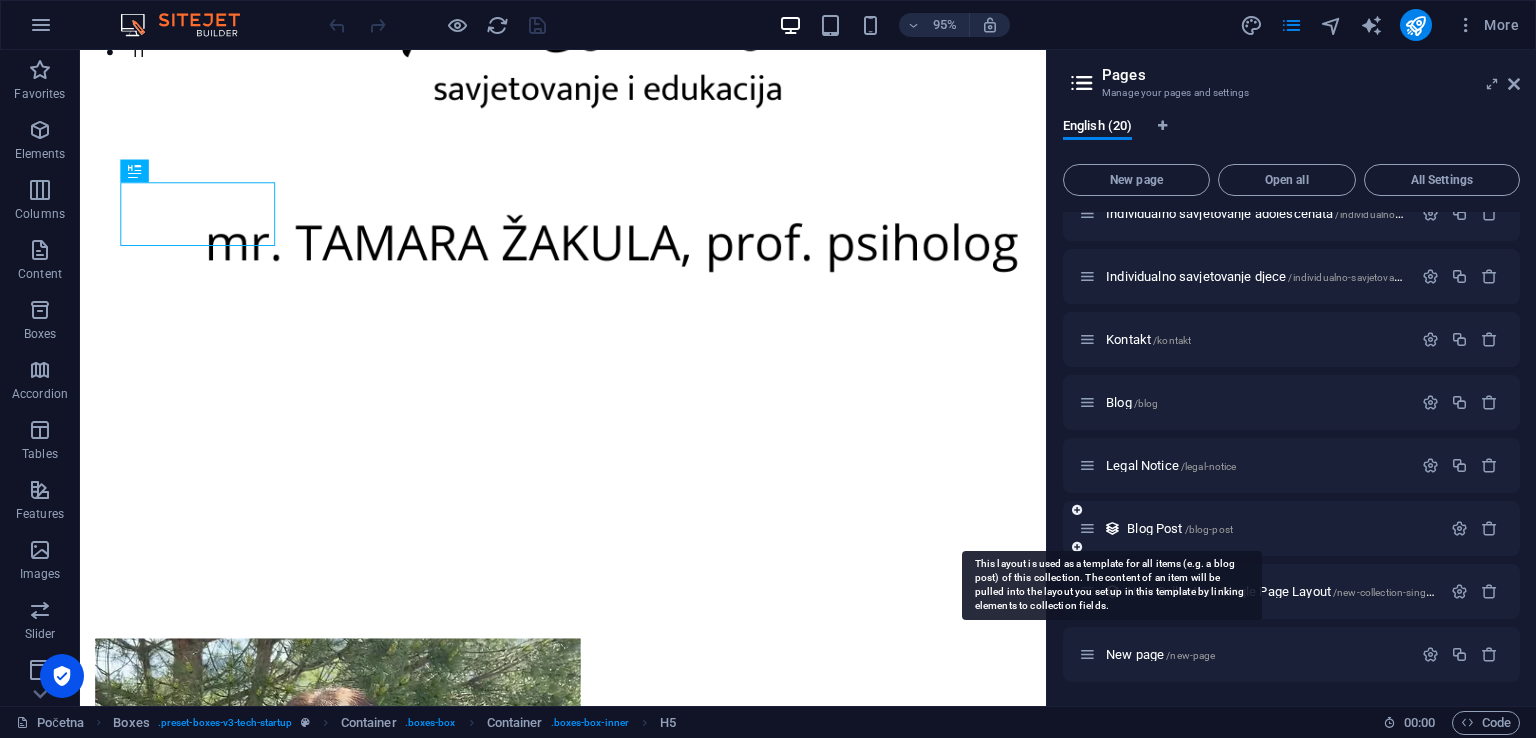 click at bounding box center [1112, 528] 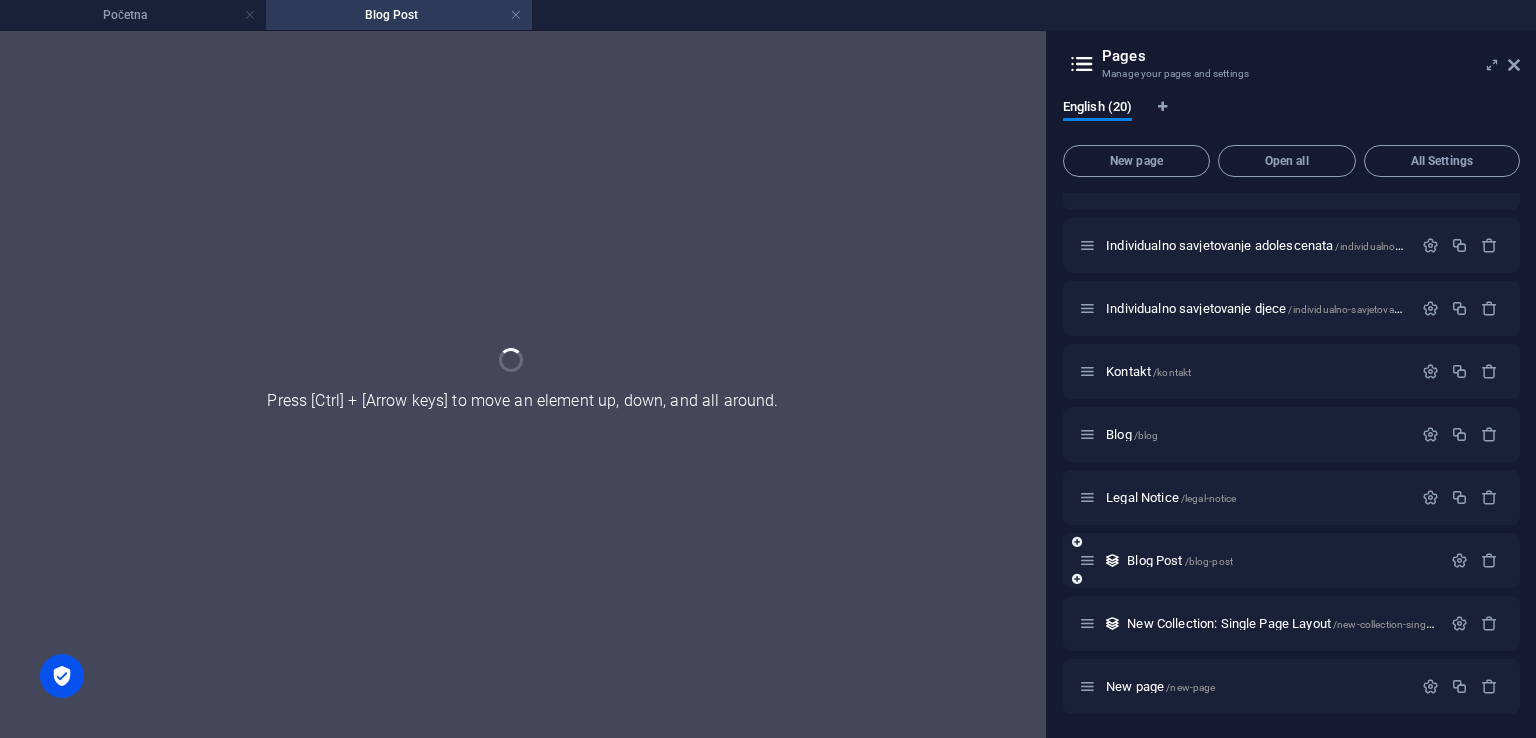 scroll, scrollTop: 0, scrollLeft: 0, axis: both 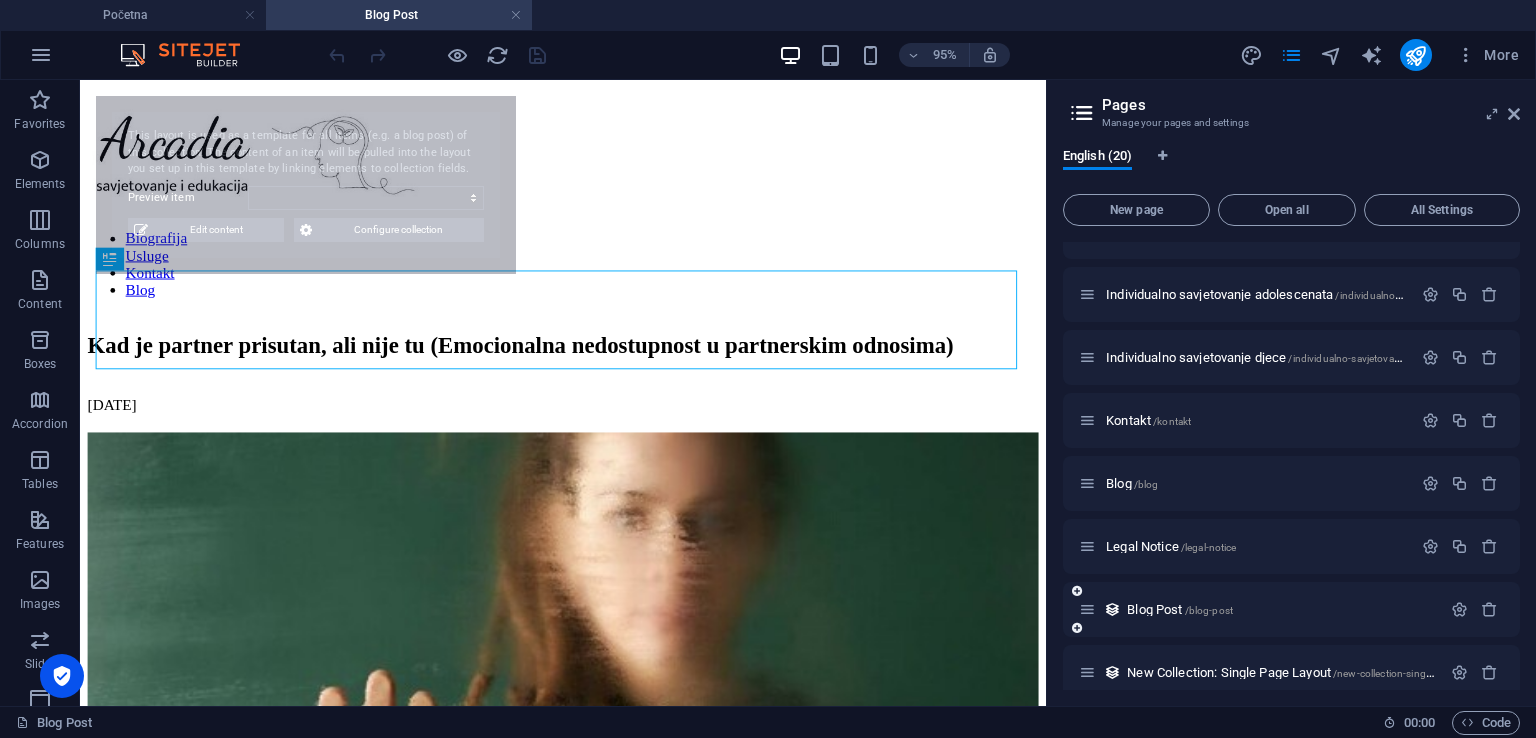 select on "67f01b73afa50d4cb1554a22" 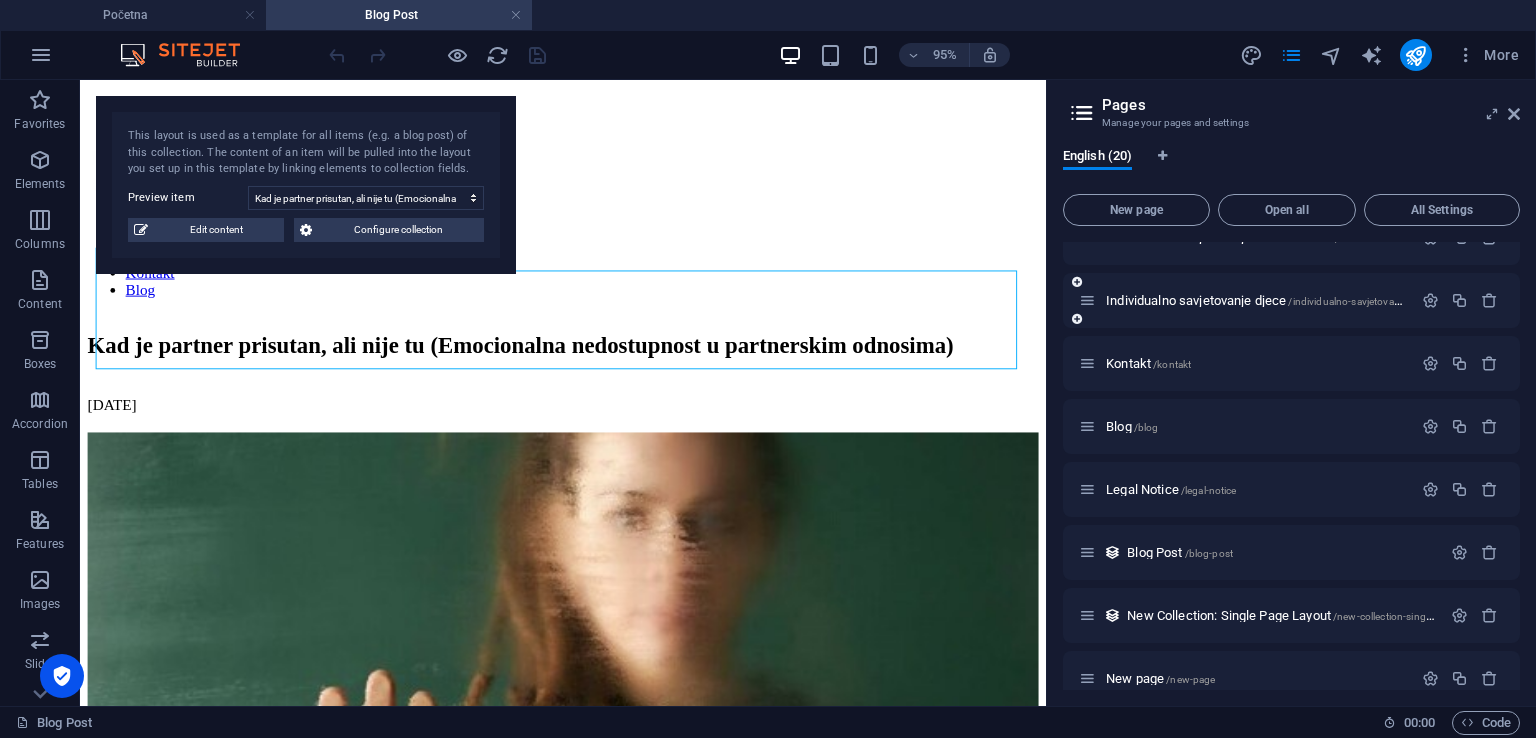 scroll, scrollTop: 812, scrollLeft: 0, axis: vertical 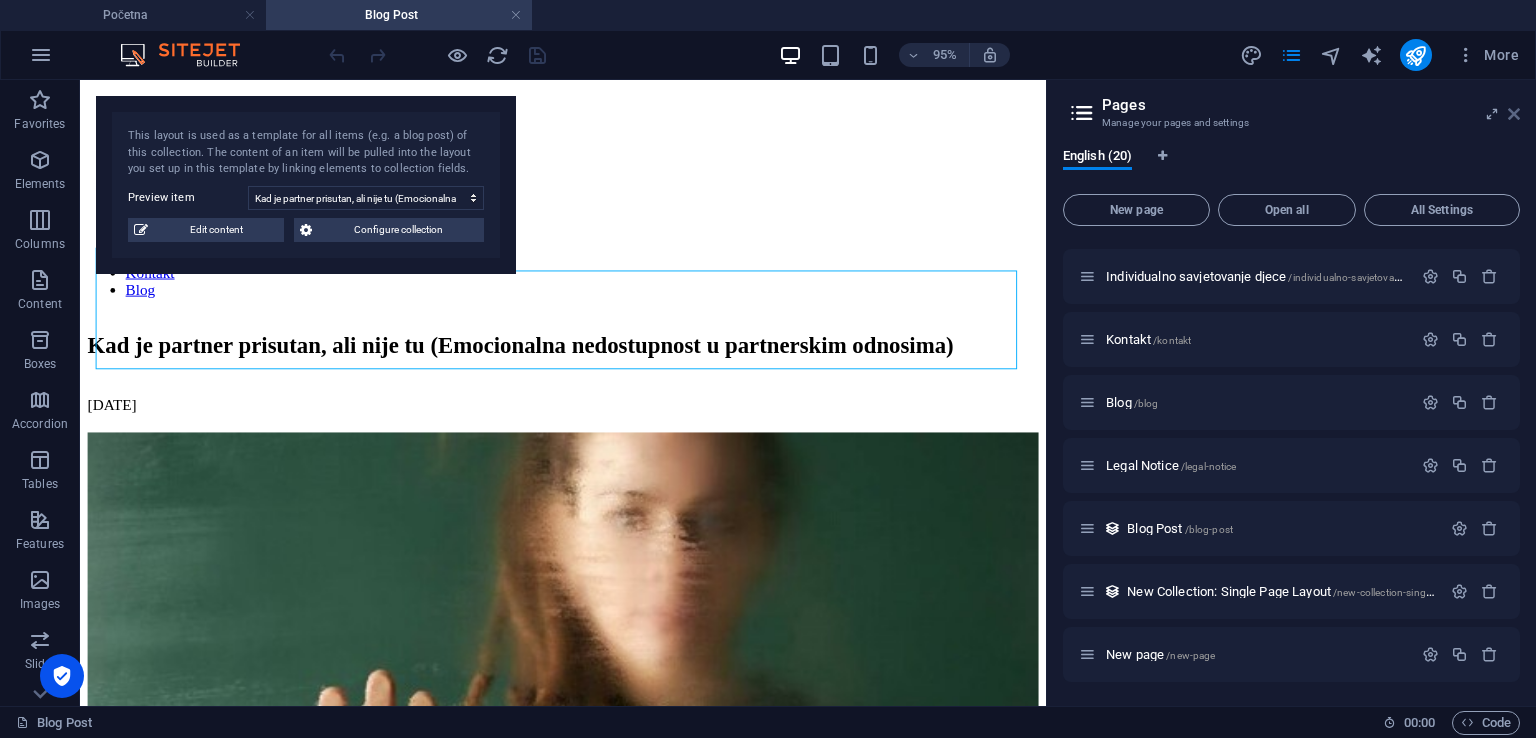 click at bounding box center (1514, 114) 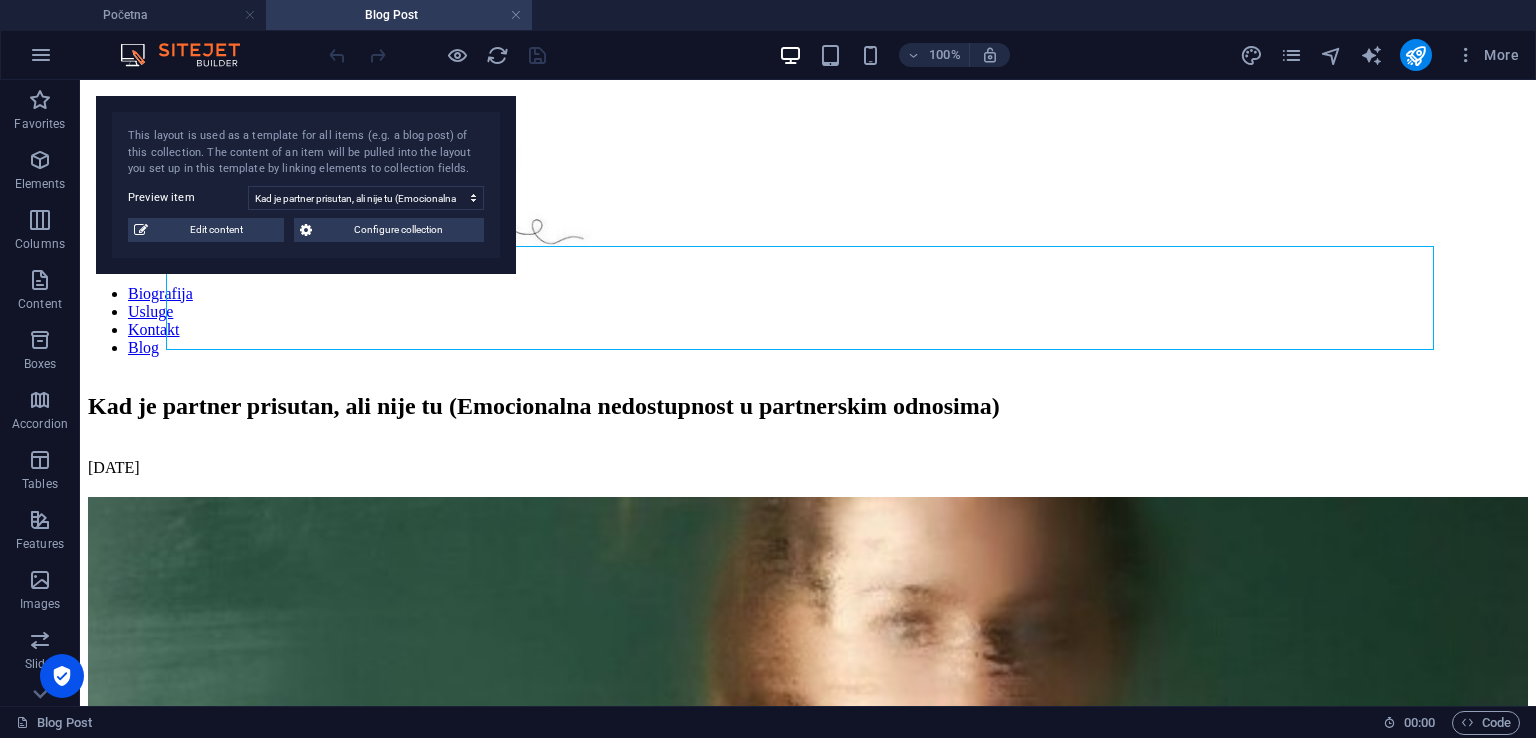 click on "Blog Post" at bounding box center [399, 15] 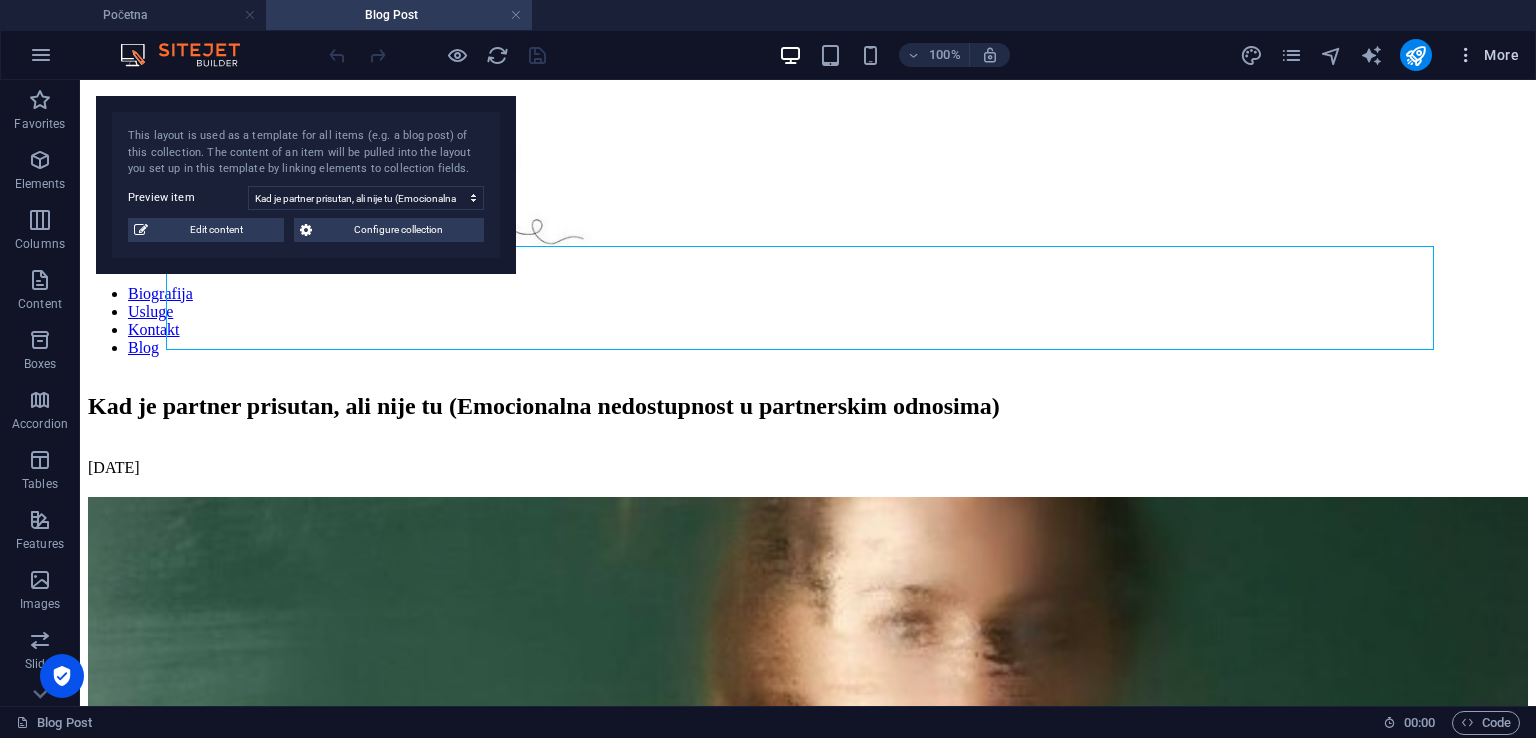 click on "More" at bounding box center [1487, 55] 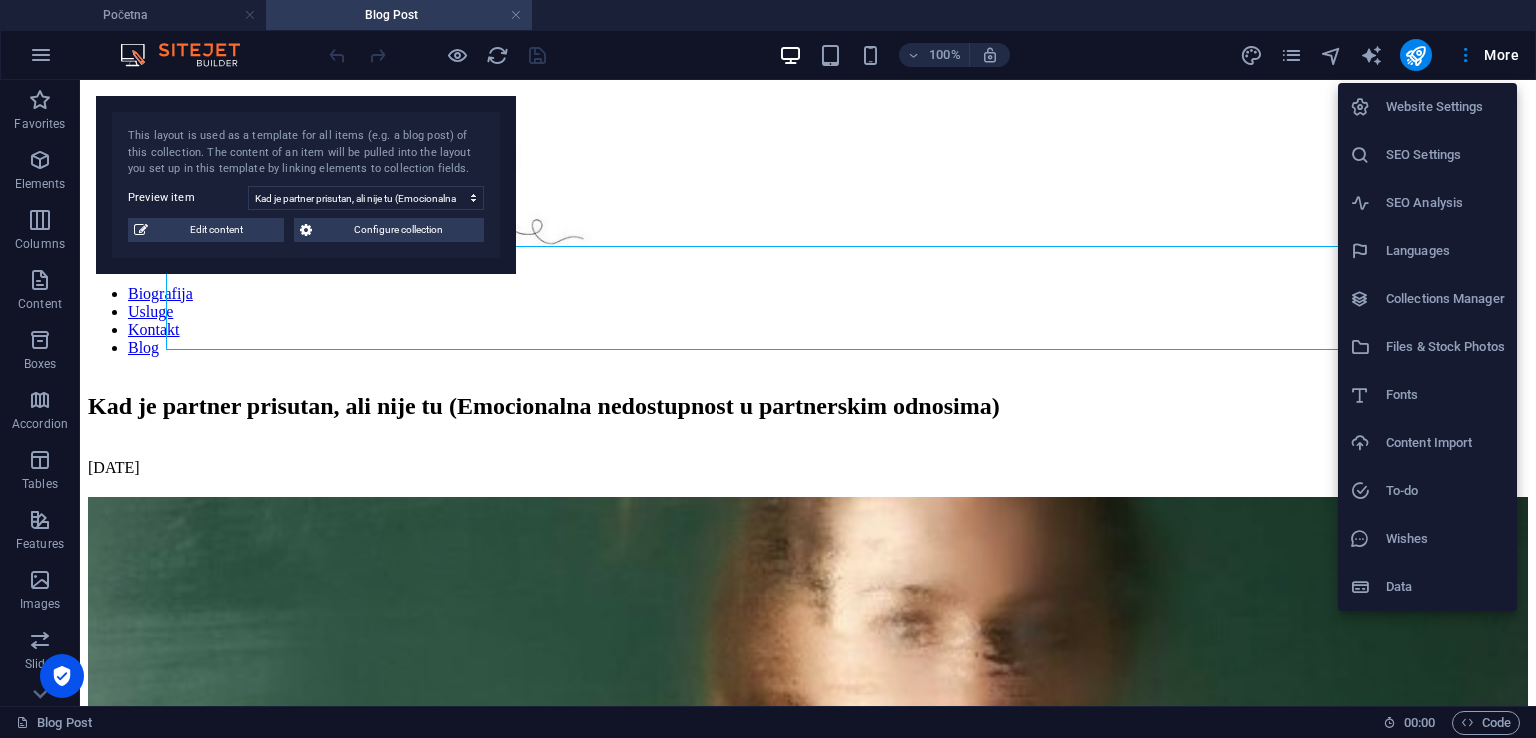 click at bounding box center [768, 369] 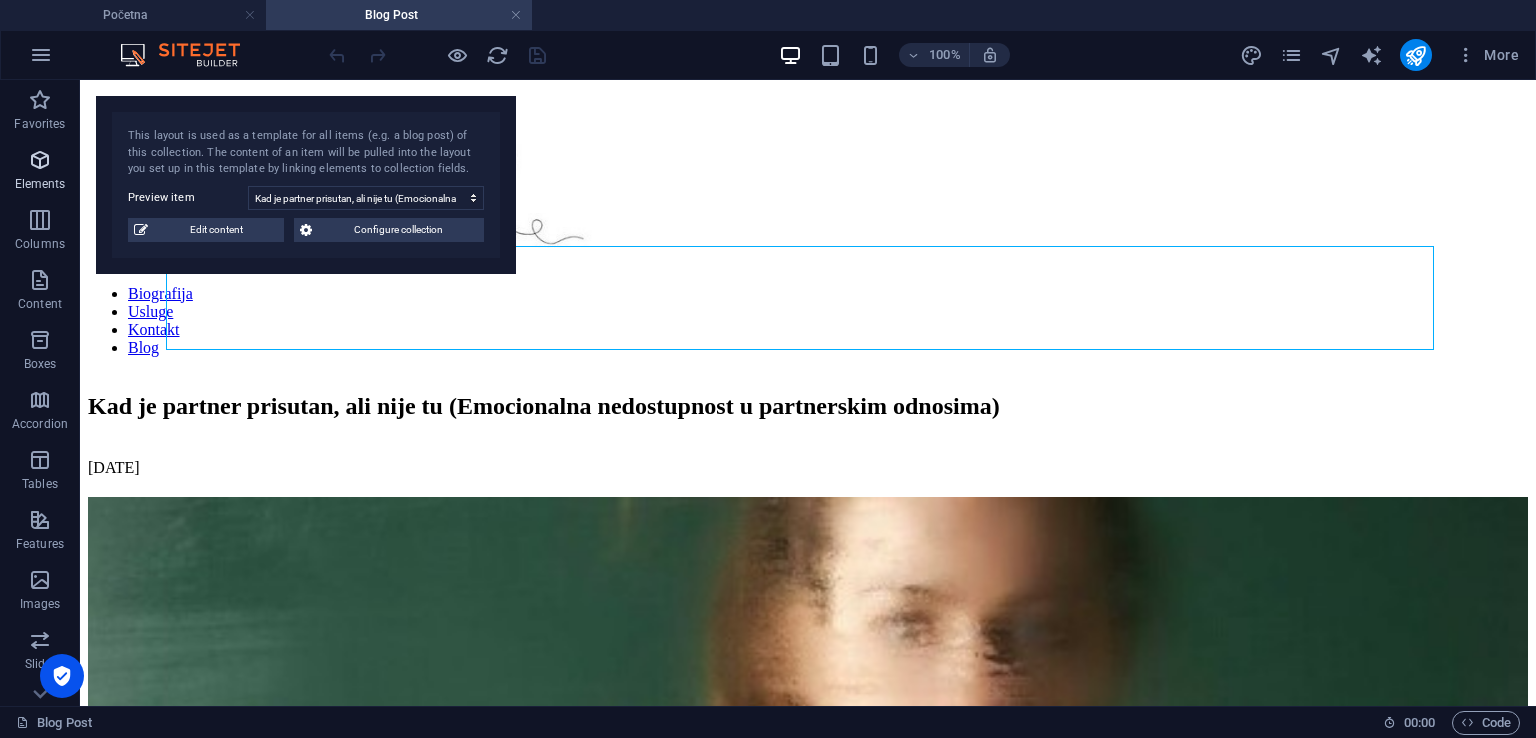 click on "Elements" at bounding box center (40, 172) 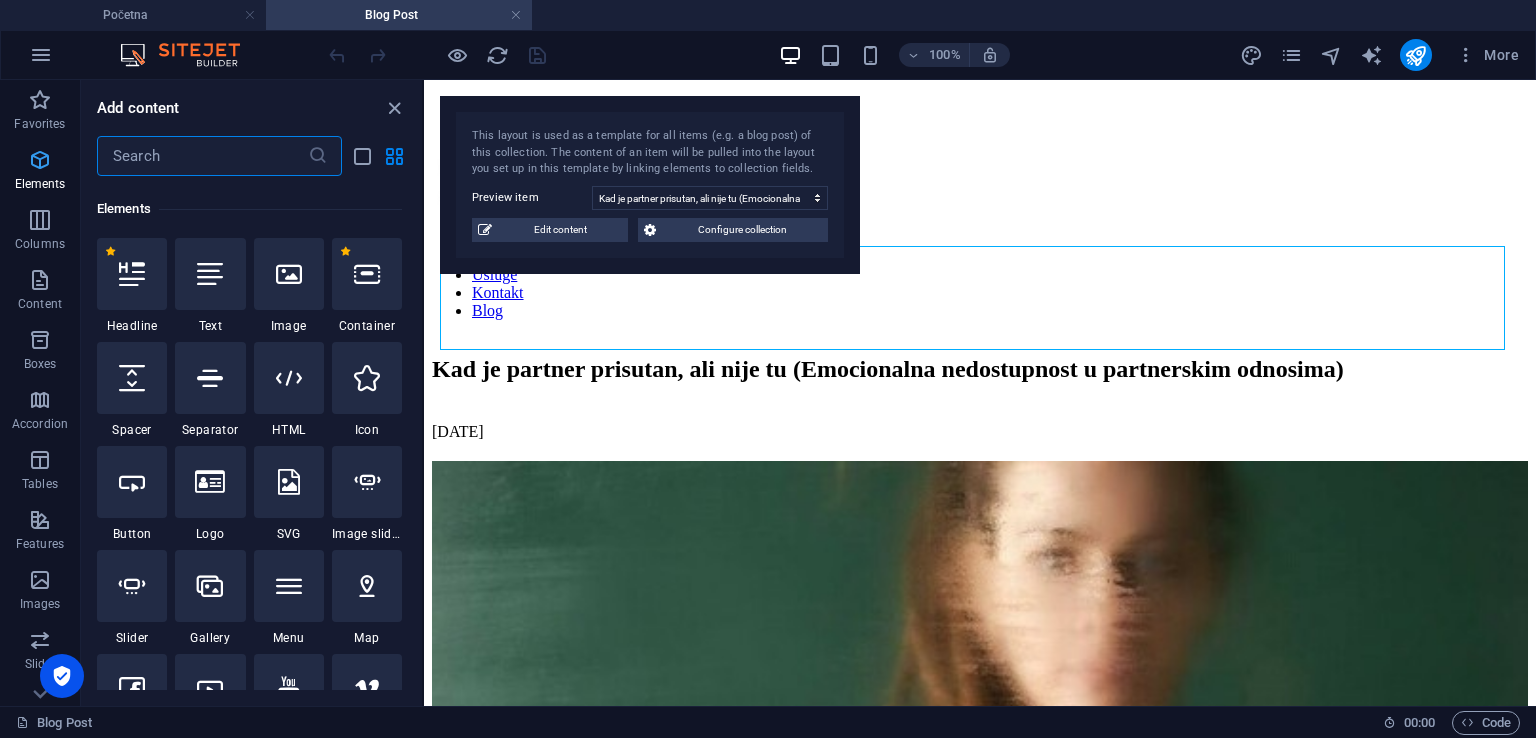 scroll, scrollTop: 212, scrollLeft: 0, axis: vertical 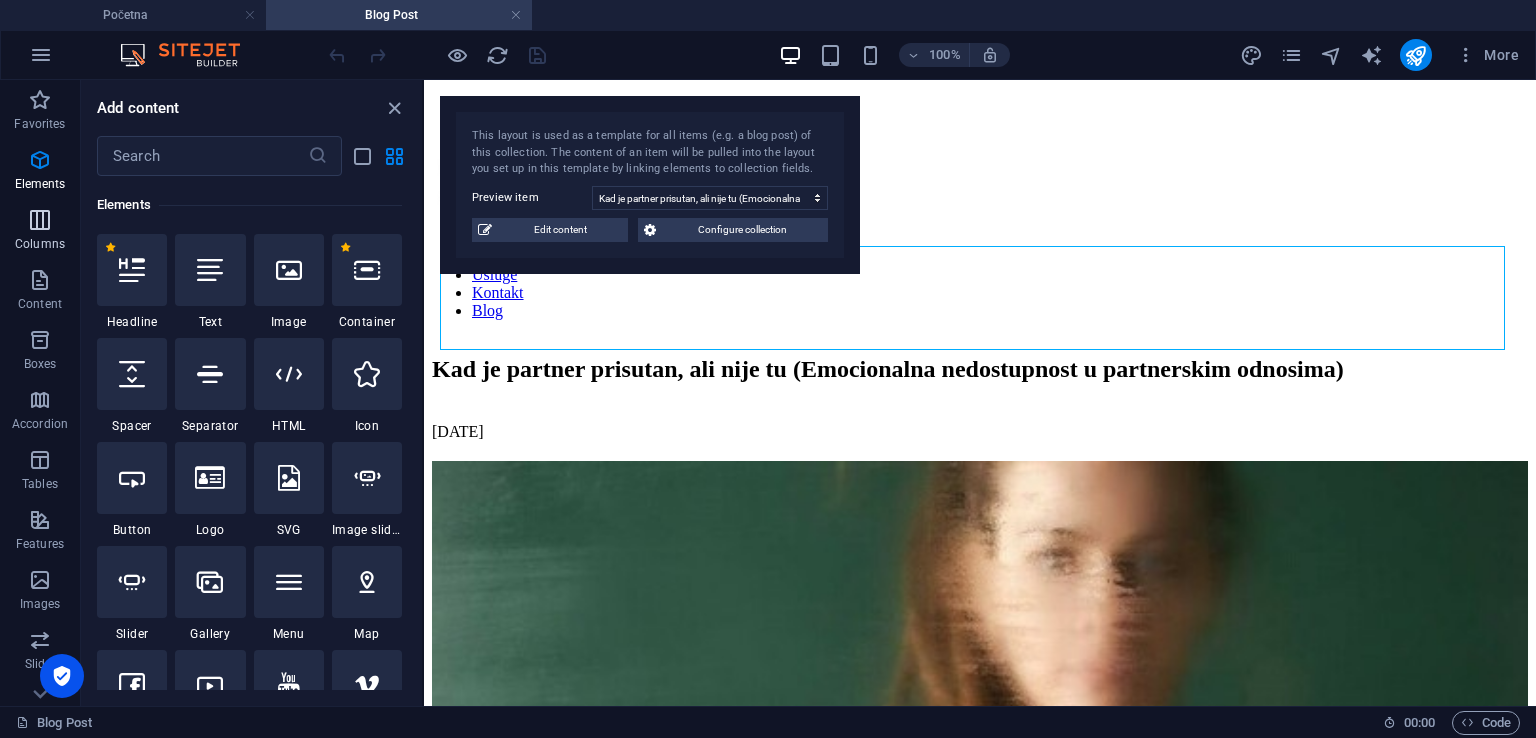 click at bounding box center [40, 220] 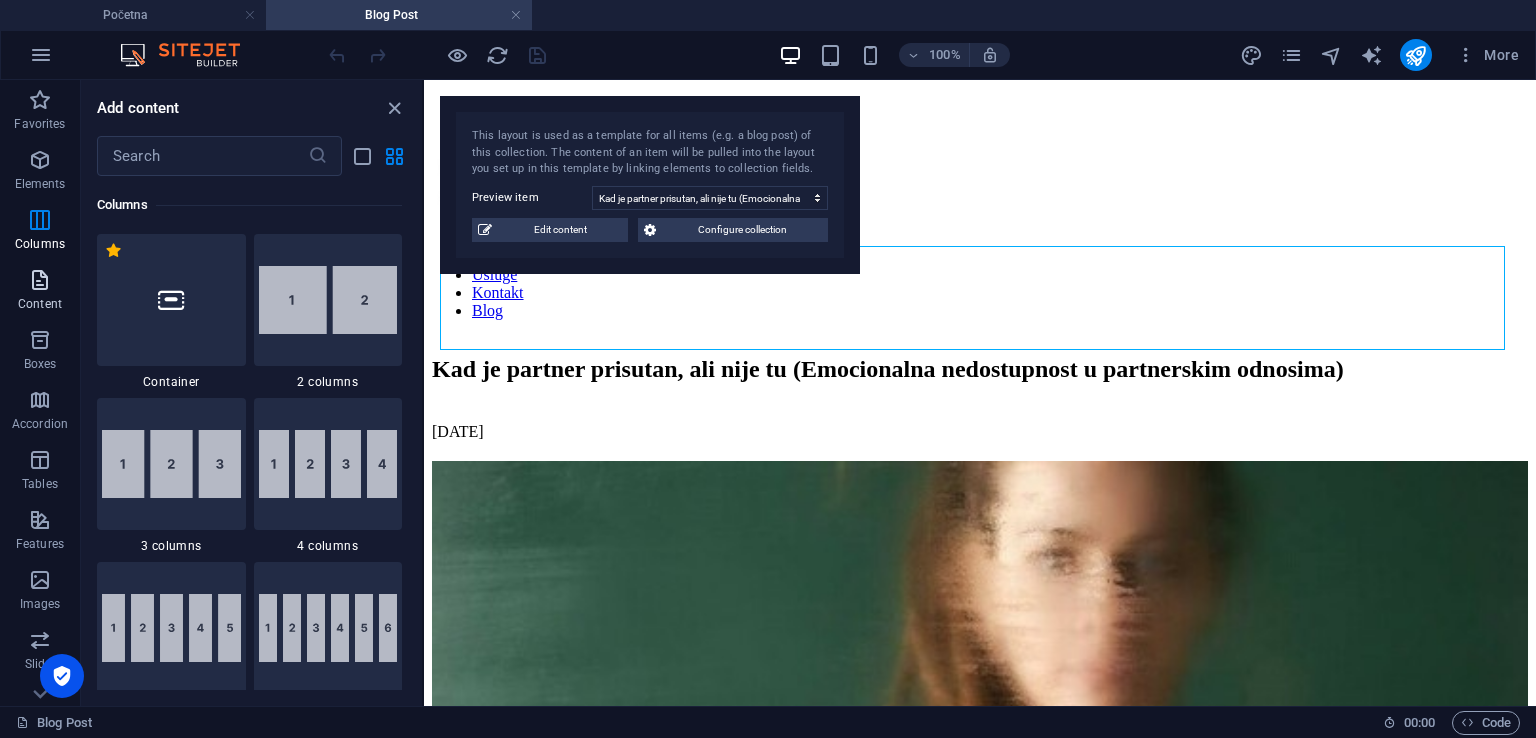 click at bounding box center (40, 280) 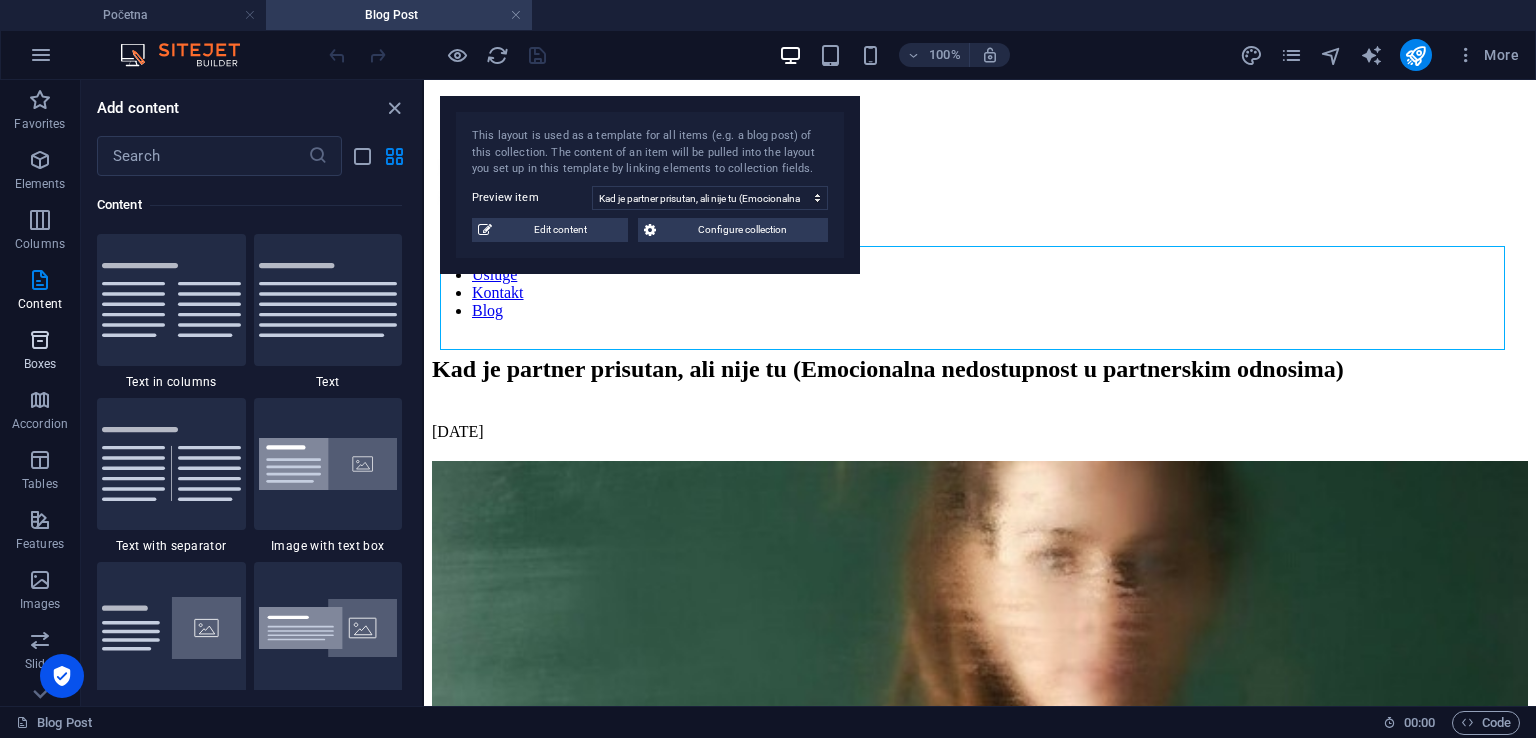 click at bounding box center (40, 340) 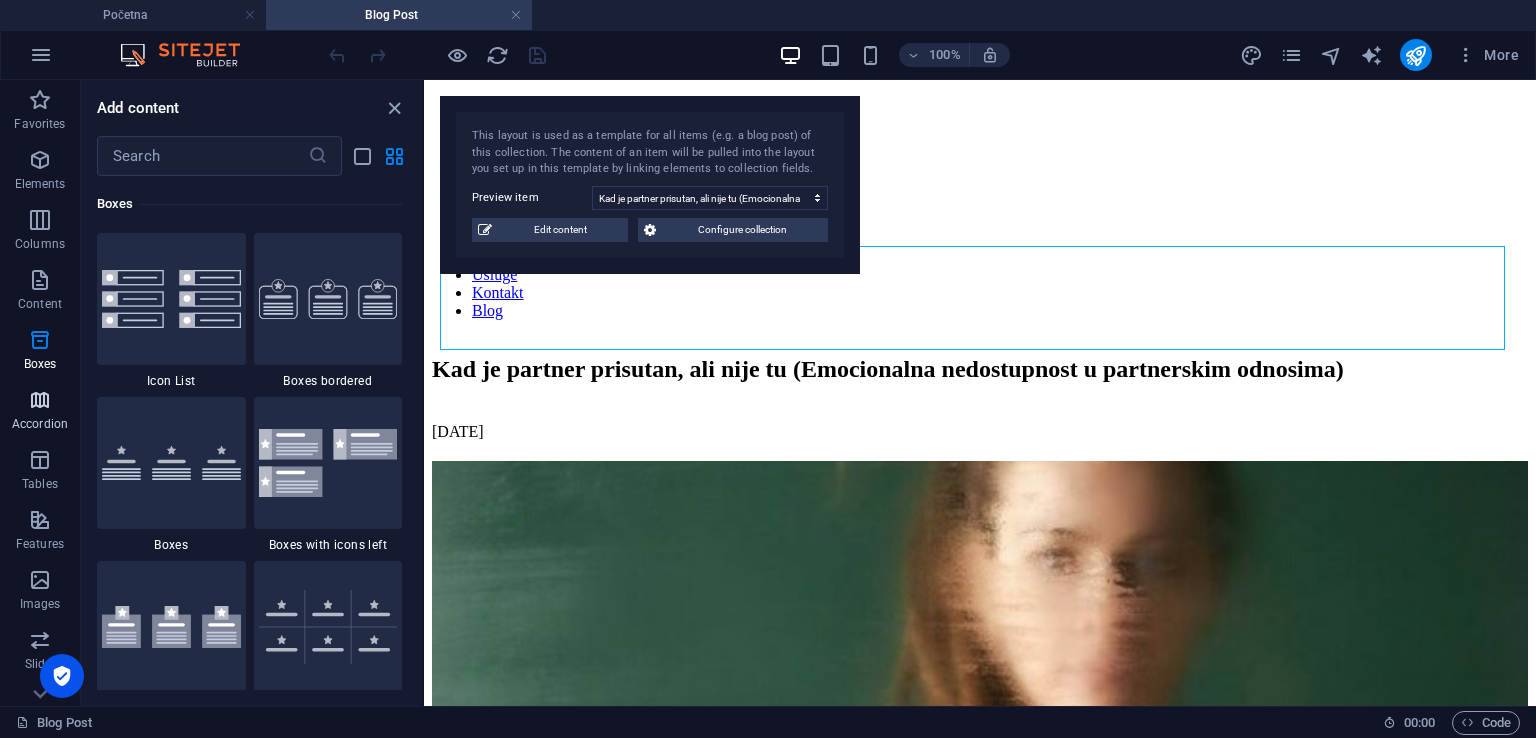 click on "Accordion" at bounding box center (40, 424) 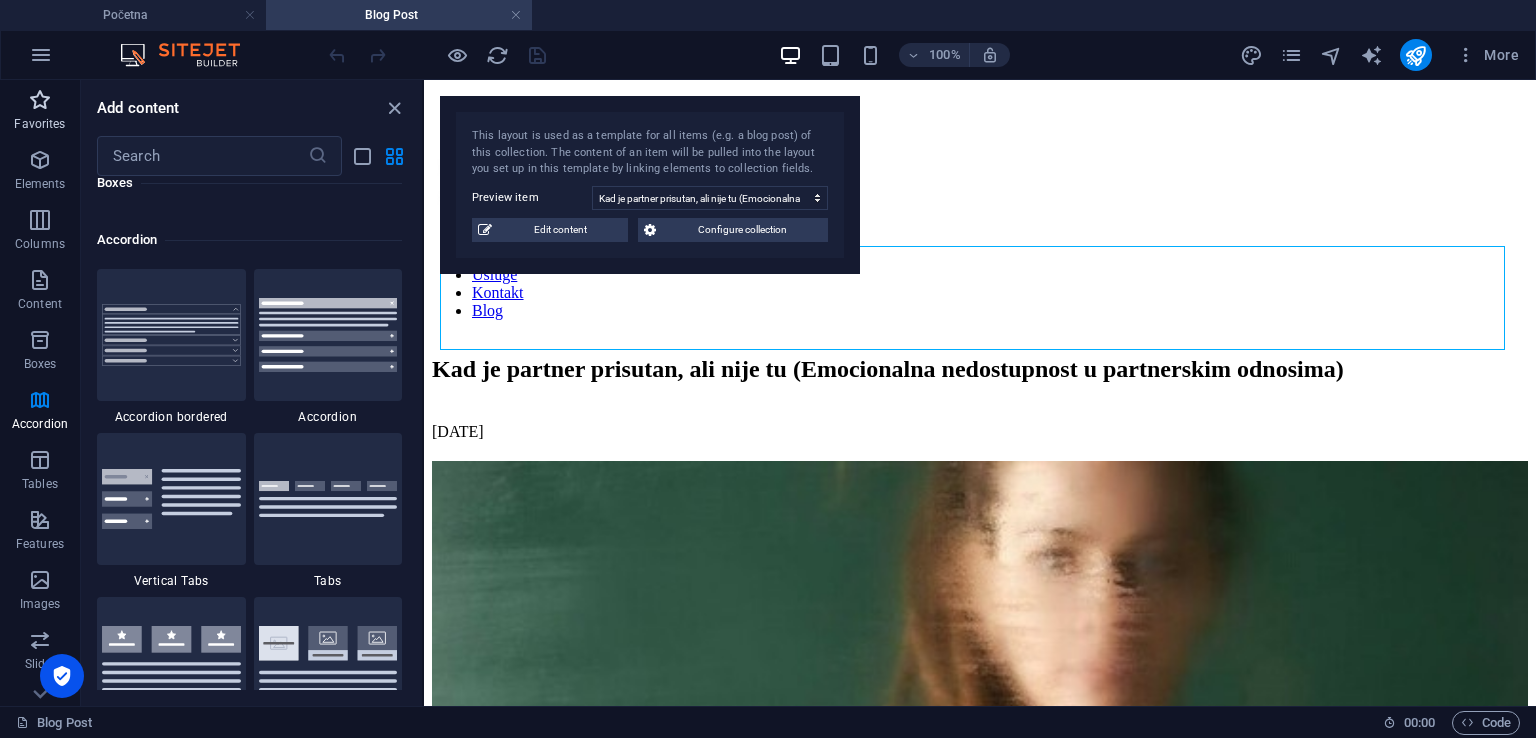 scroll, scrollTop: 6220, scrollLeft: 0, axis: vertical 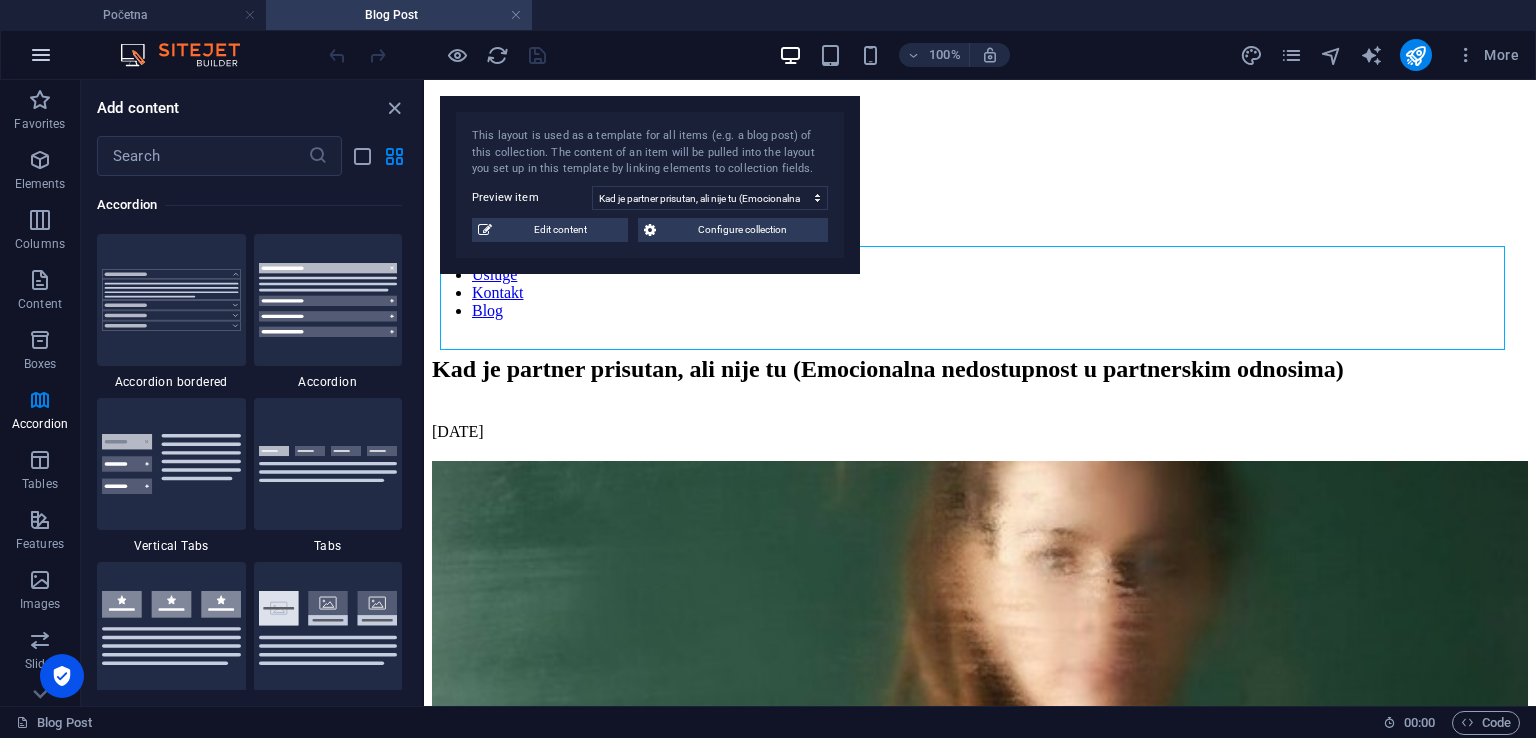 click at bounding box center (41, 55) 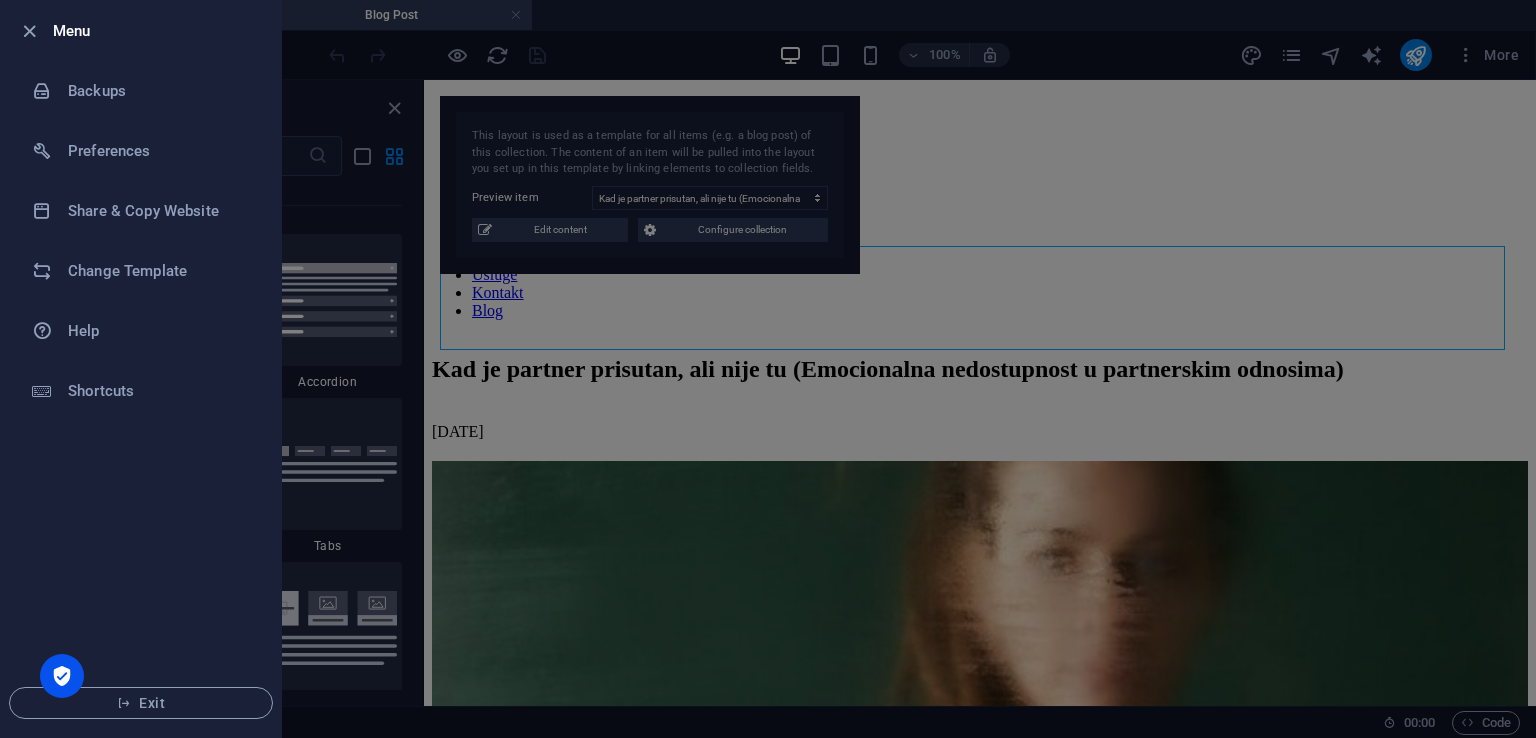 click on "Menu" at bounding box center (159, 31) 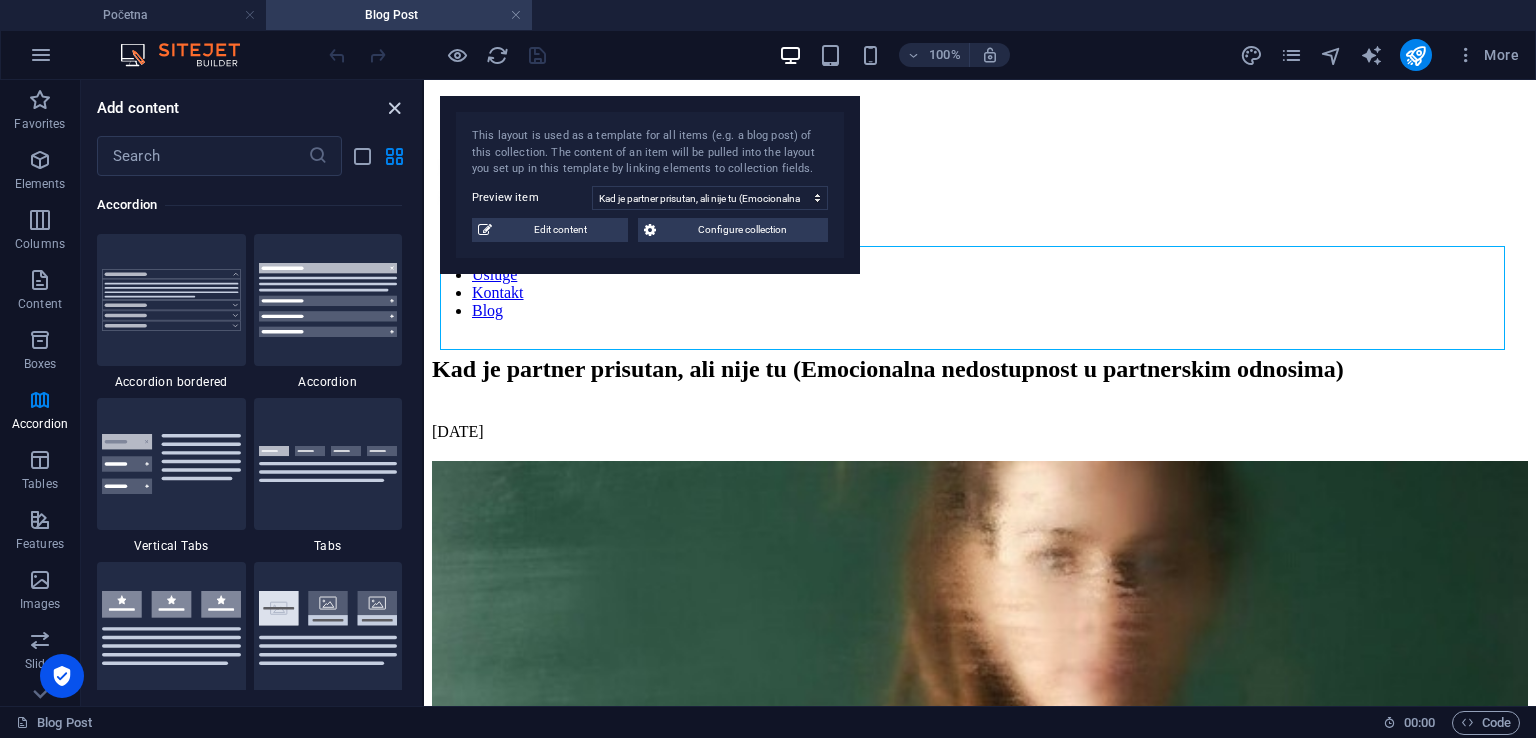 click at bounding box center (394, 108) 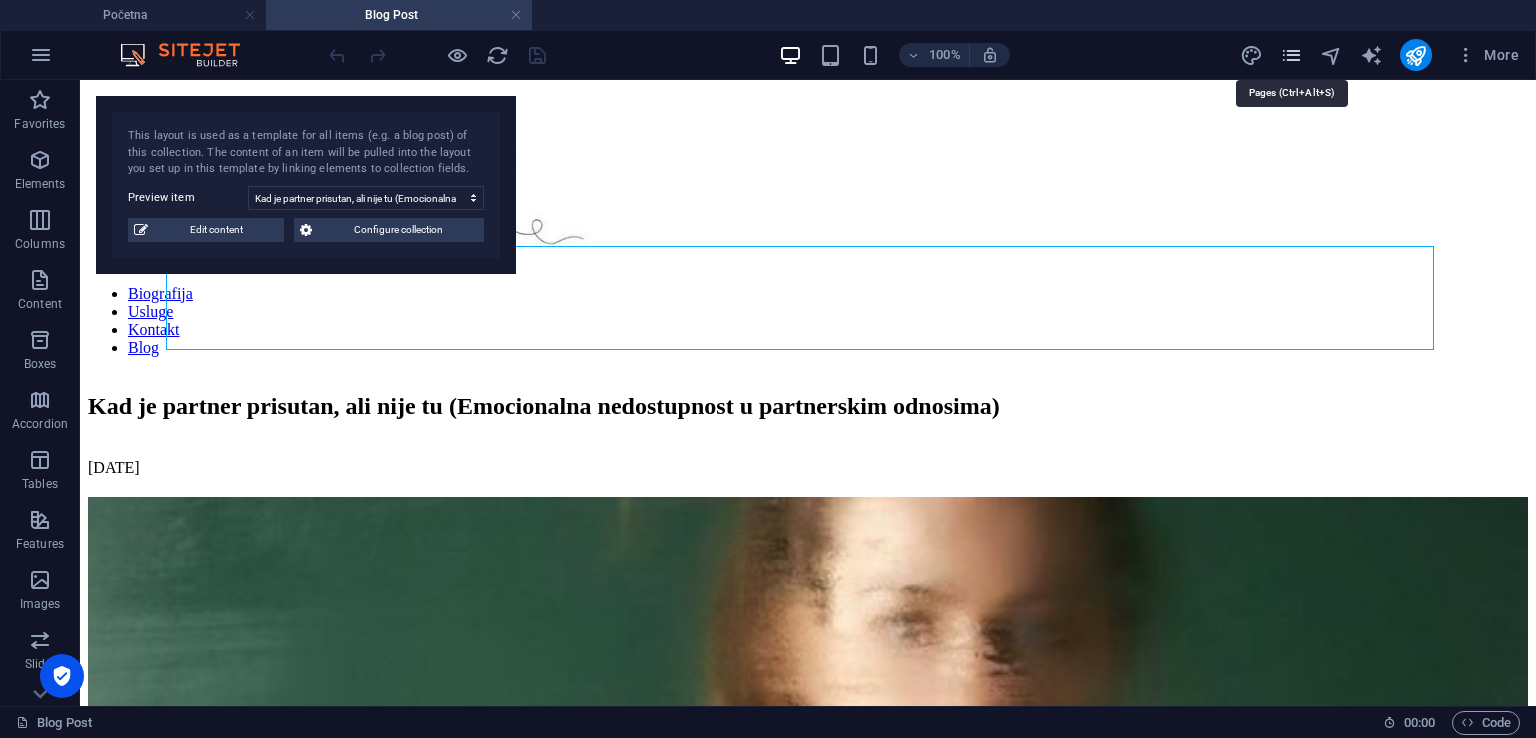 click at bounding box center [1291, 55] 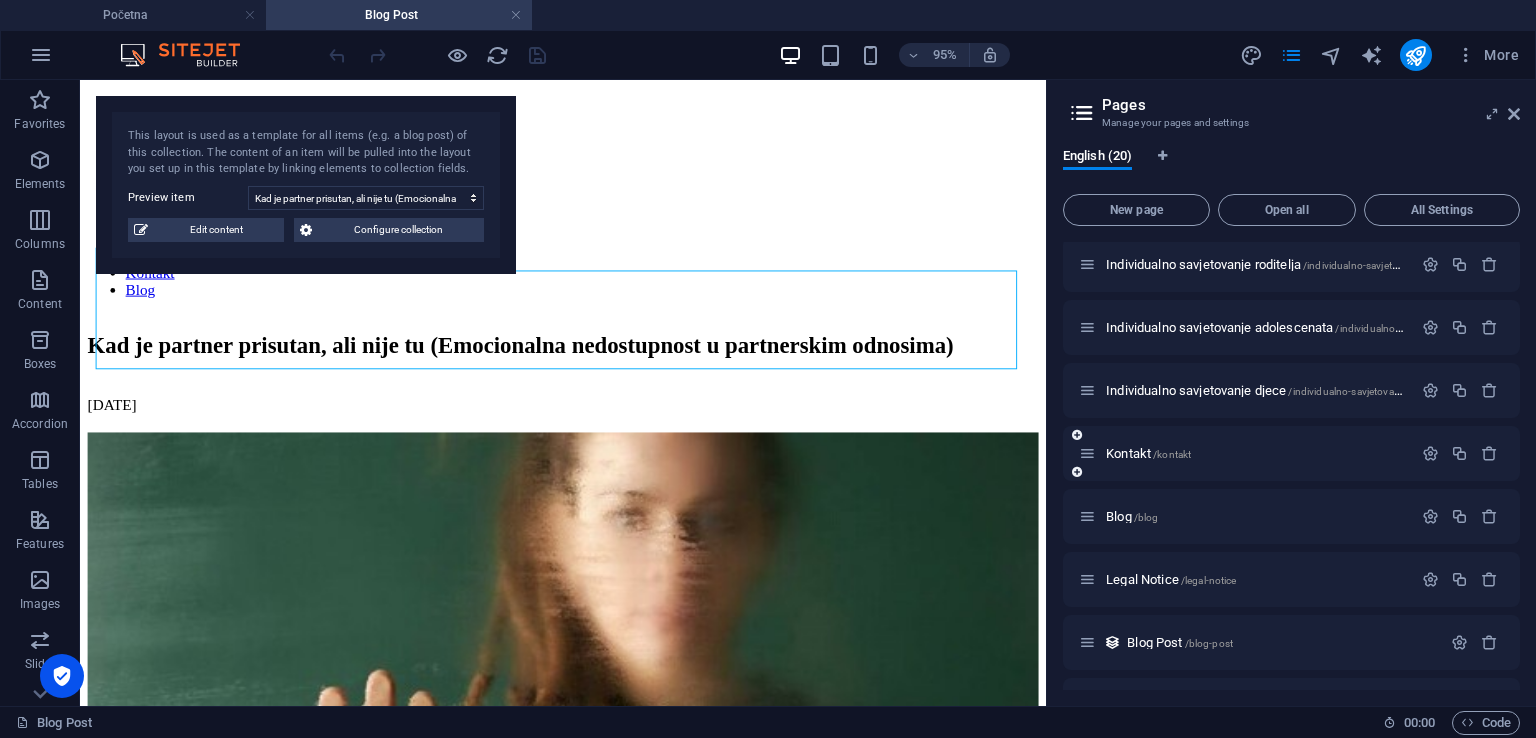 scroll, scrollTop: 700, scrollLeft: 0, axis: vertical 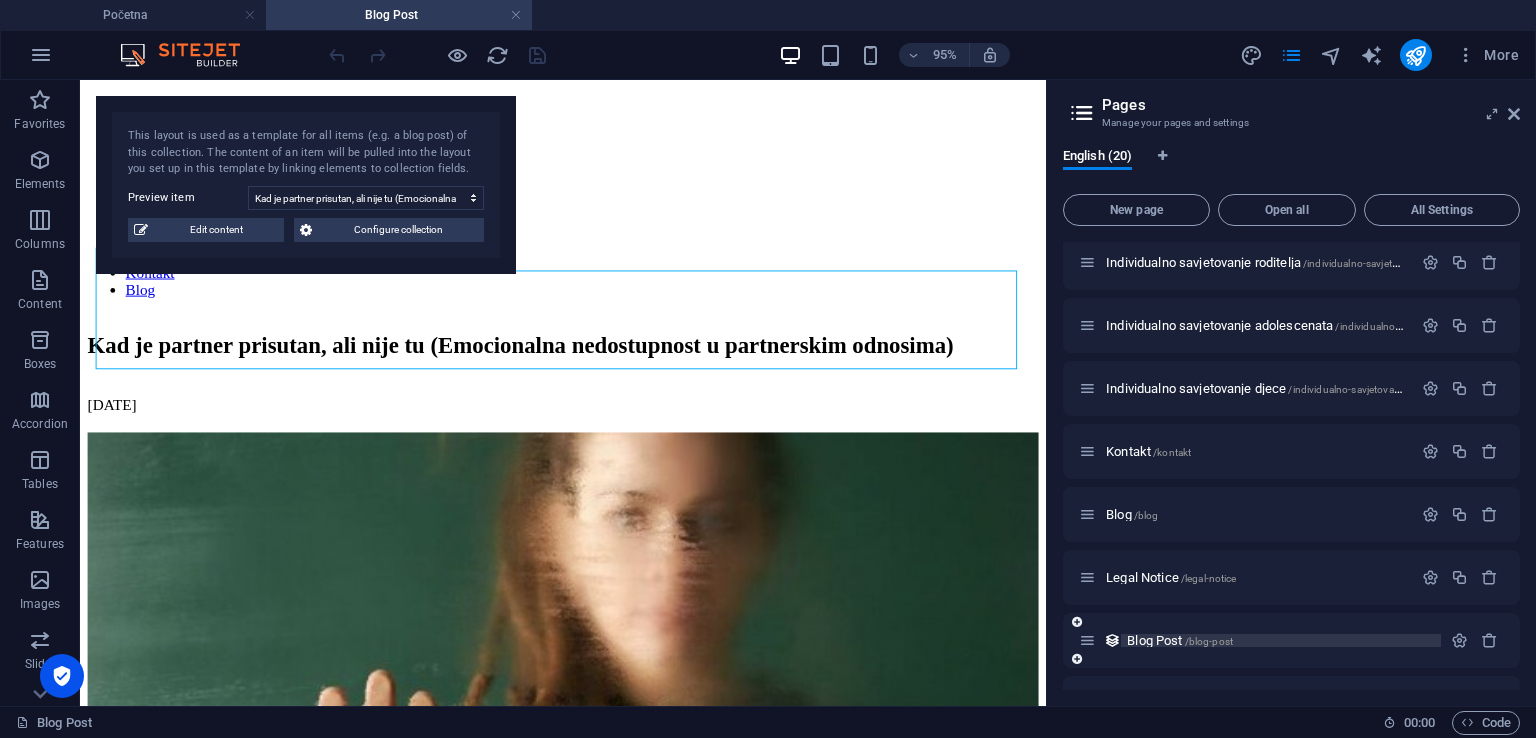 click on "Blog Post /blog-post" at bounding box center (1180, 640) 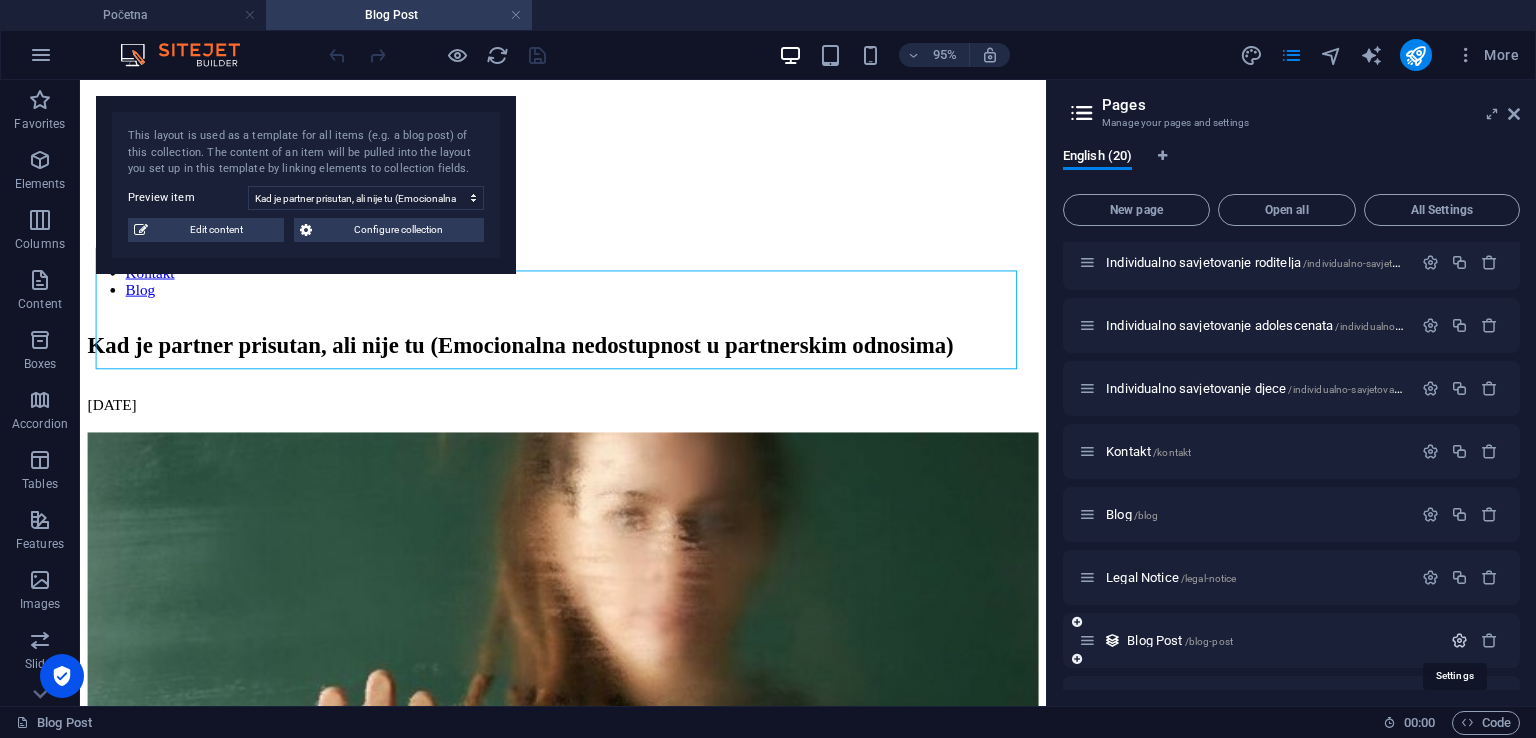click at bounding box center (1459, 640) 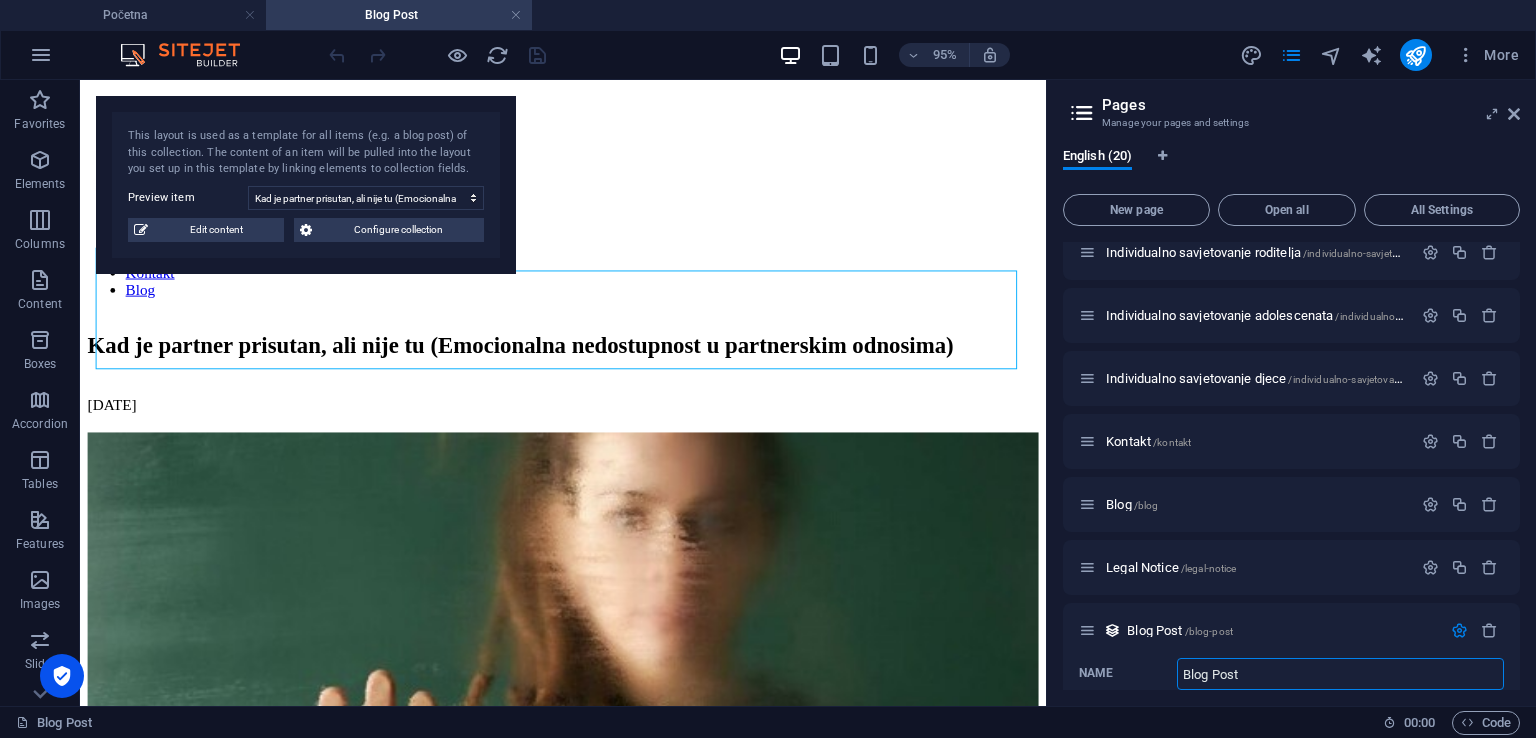 scroll, scrollTop: 910, scrollLeft: 0, axis: vertical 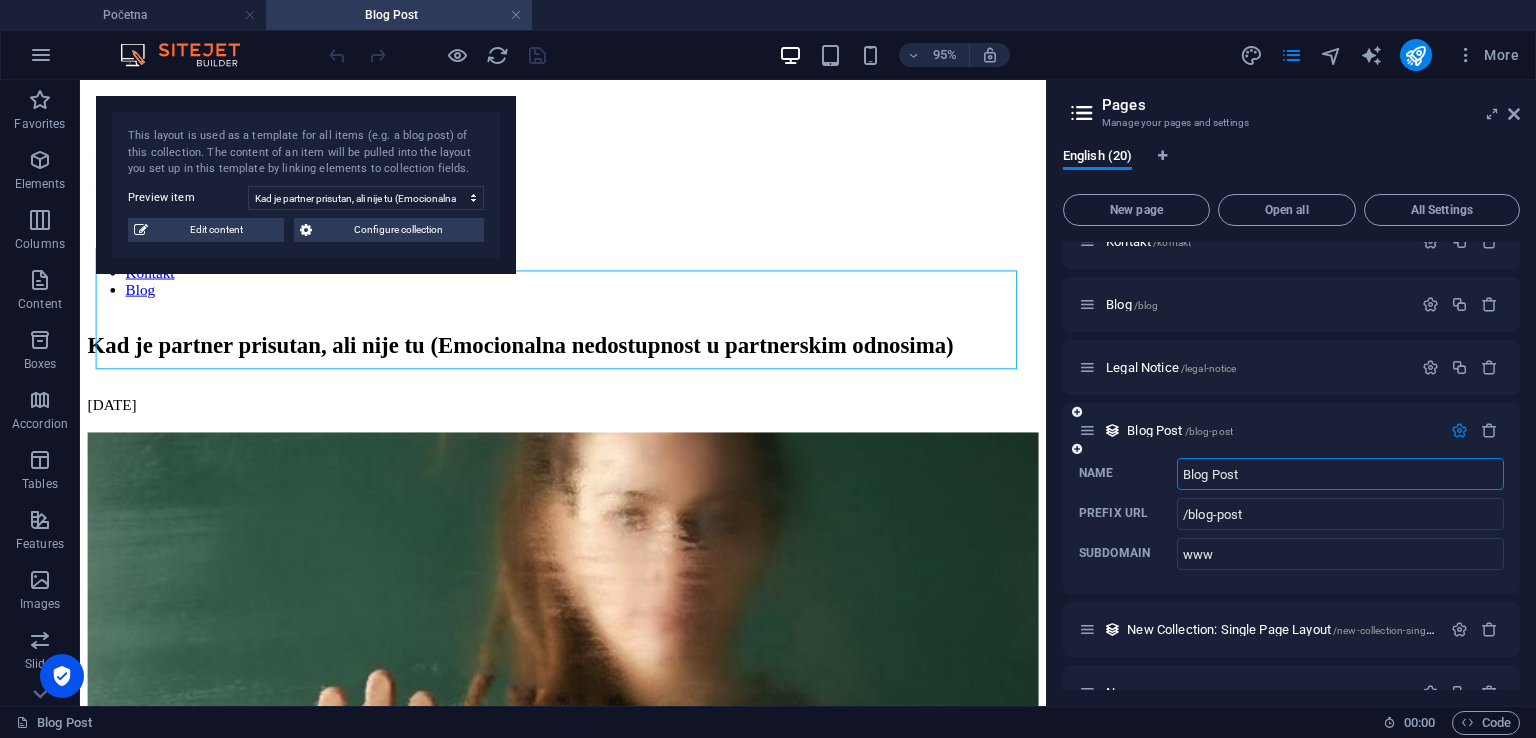 click at bounding box center [1087, 430] 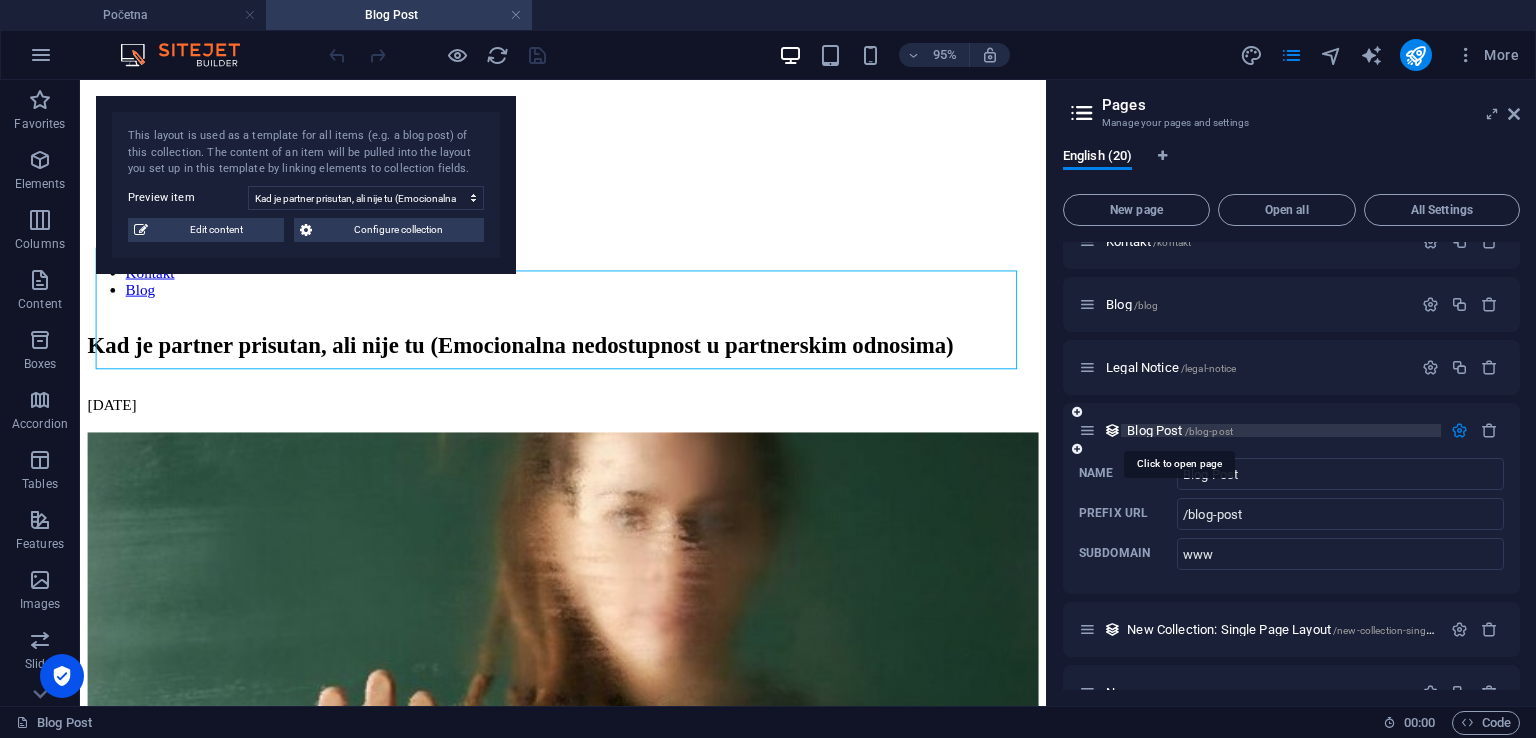 click on "Blog Post /blog-post" at bounding box center [1180, 430] 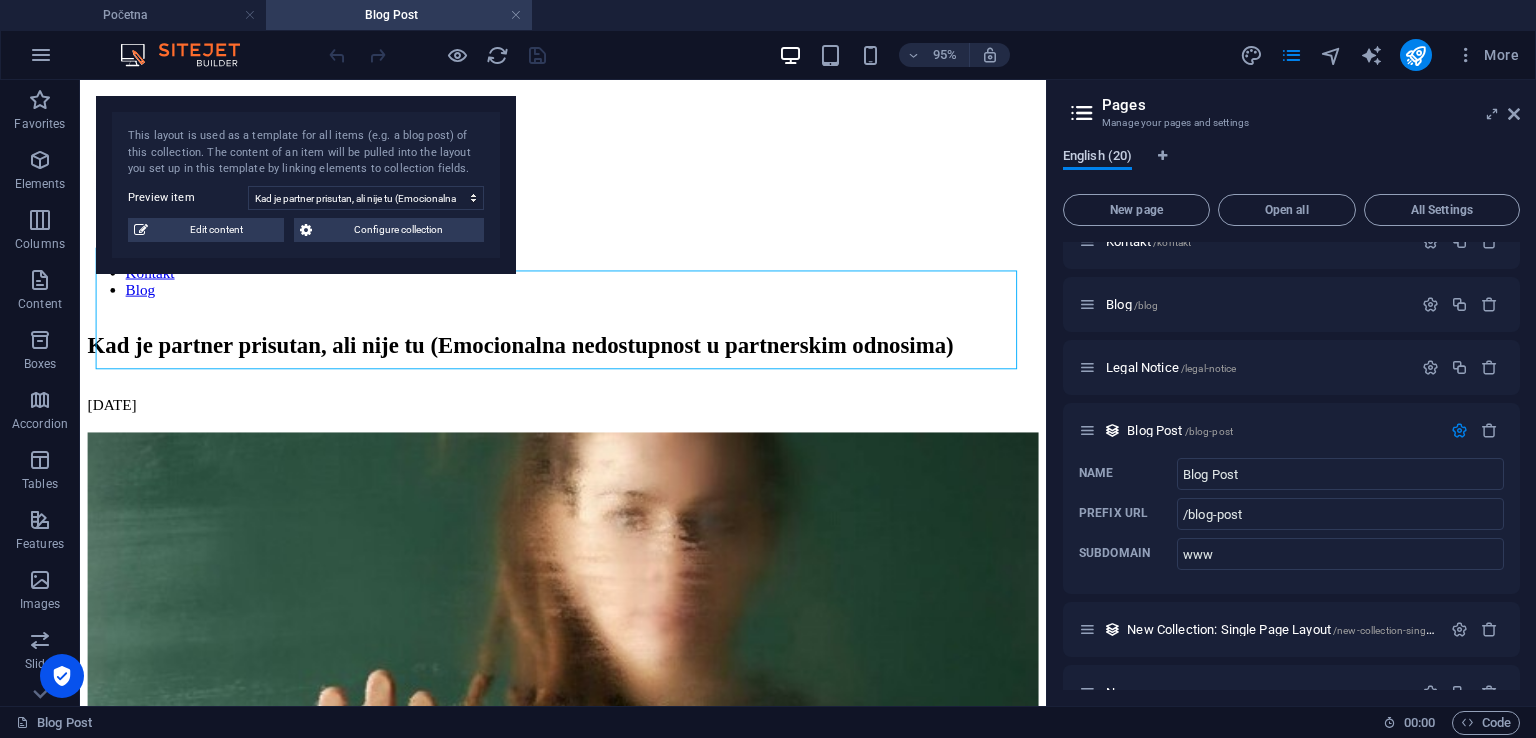 click on "English (20)" at bounding box center [1097, 158] 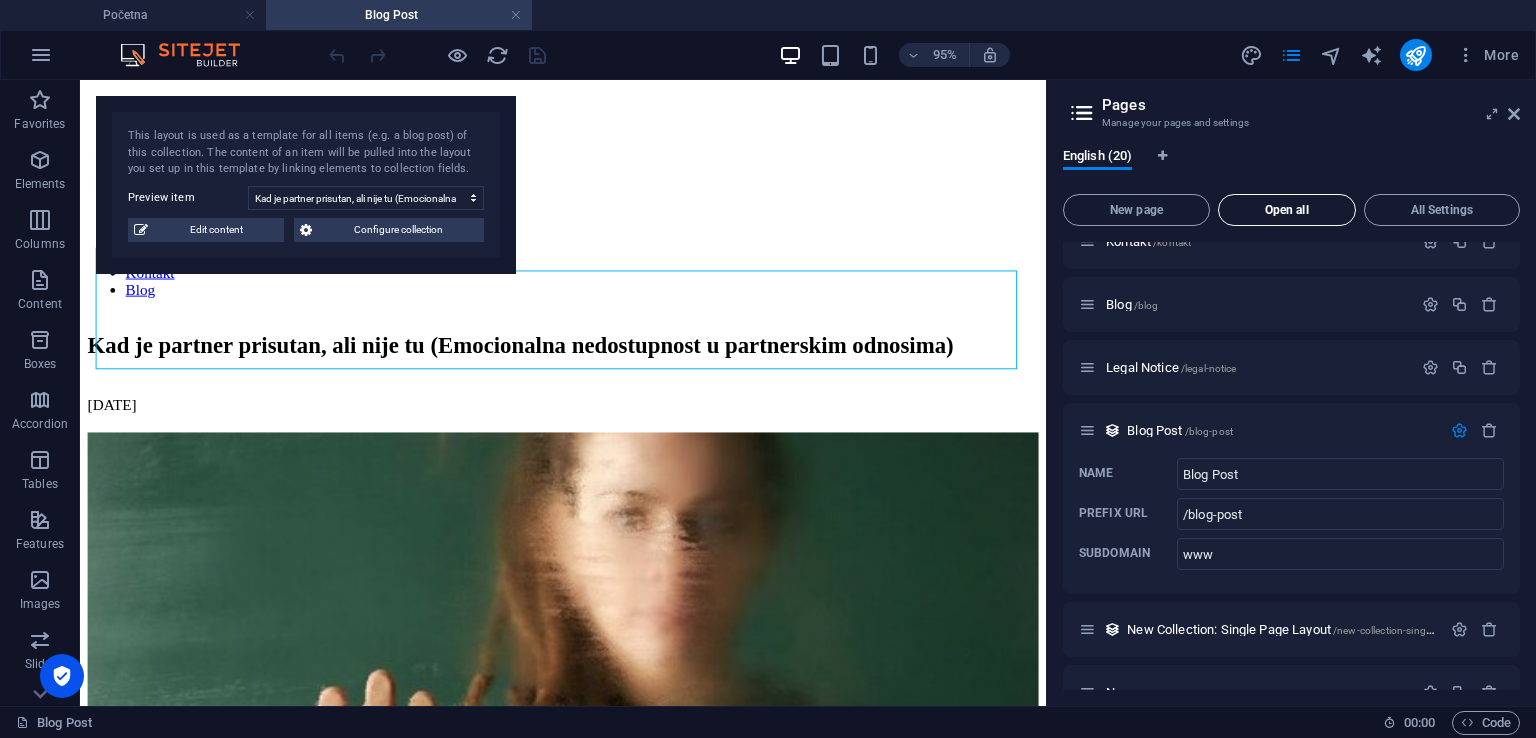 click on "Open all" at bounding box center (1287, 210) 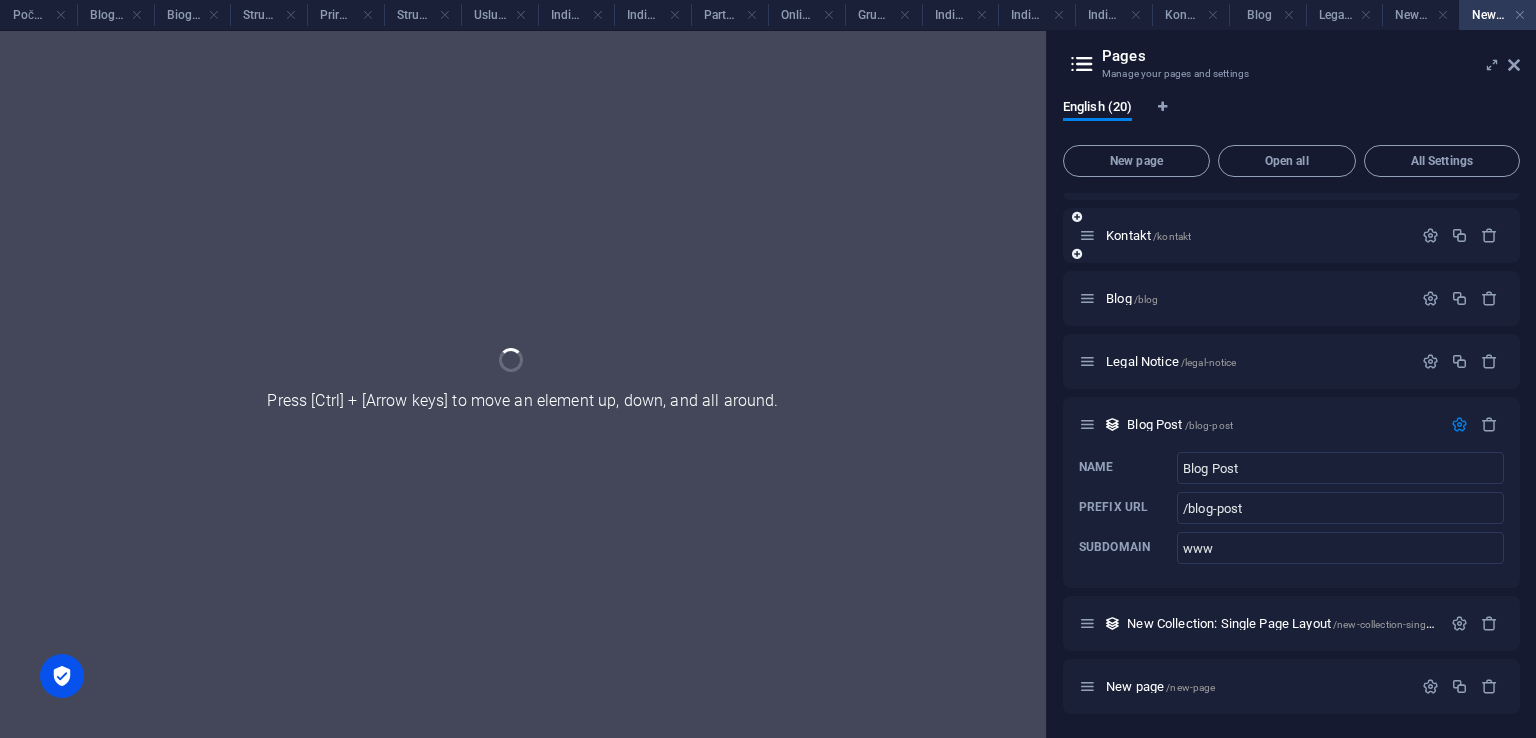 scroll, scrollTop: 867, scrollLeft: 0, axis: vertical 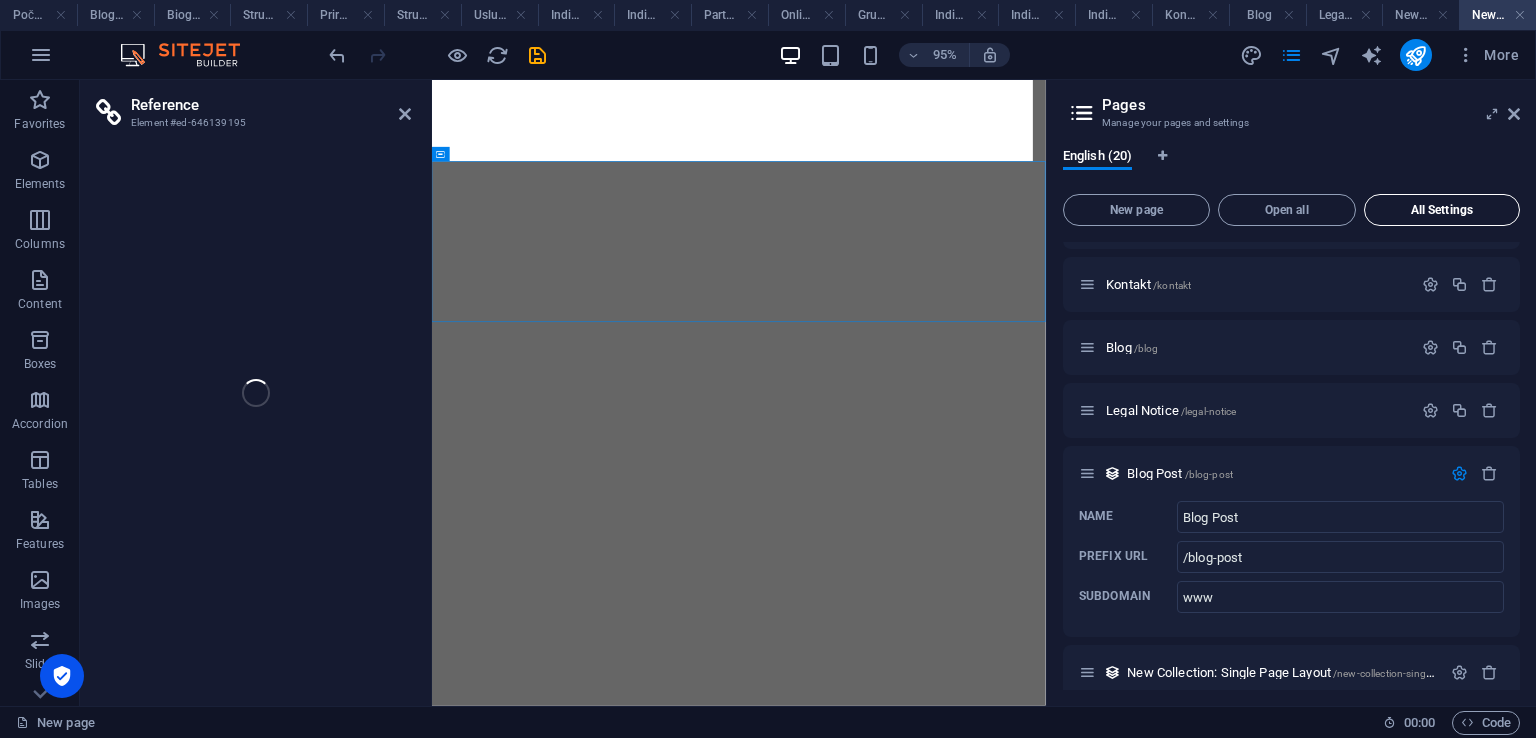 click on "All Settings" at bounding box center [1442, 210] 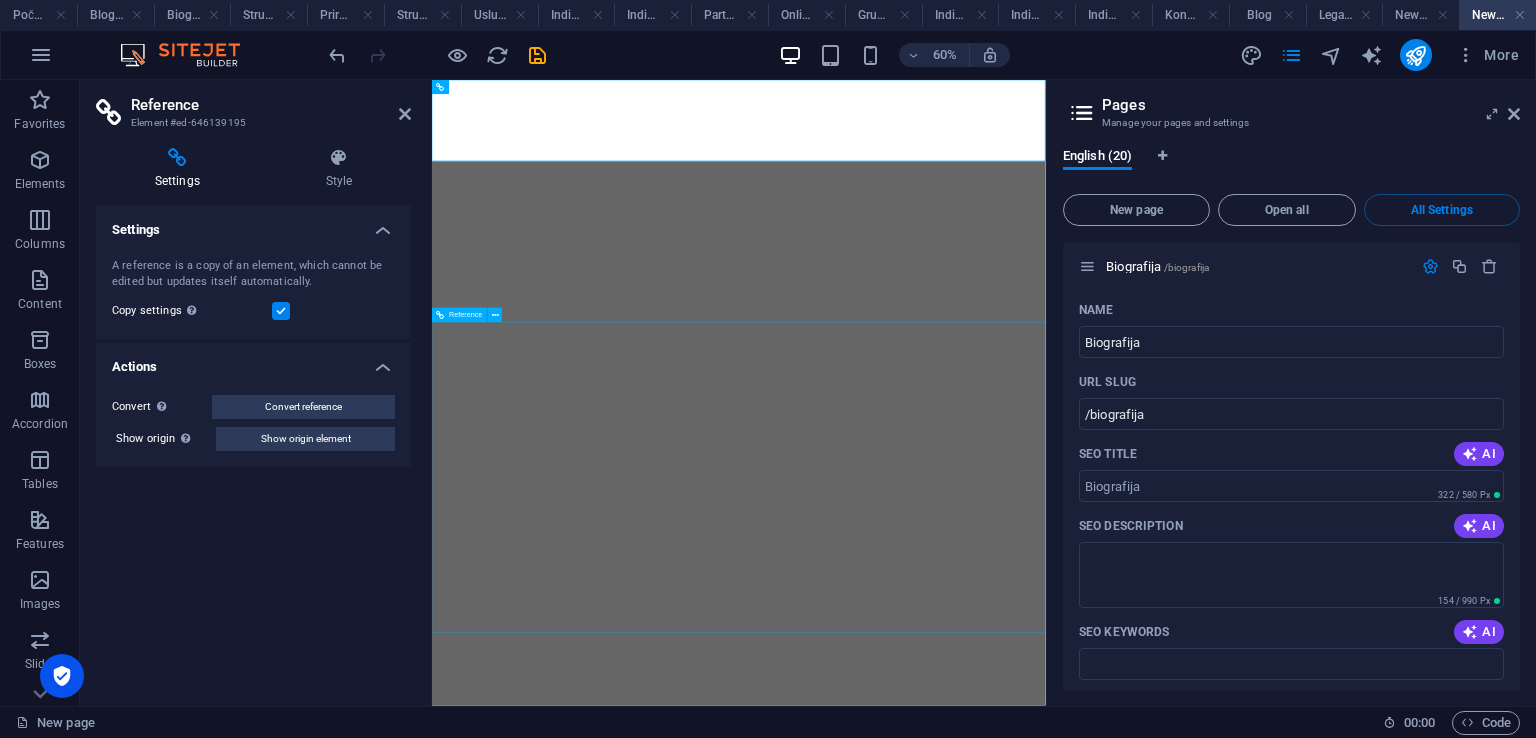 scroll, scrollTop: 14338, scrollLeft: 0, axis: vertical 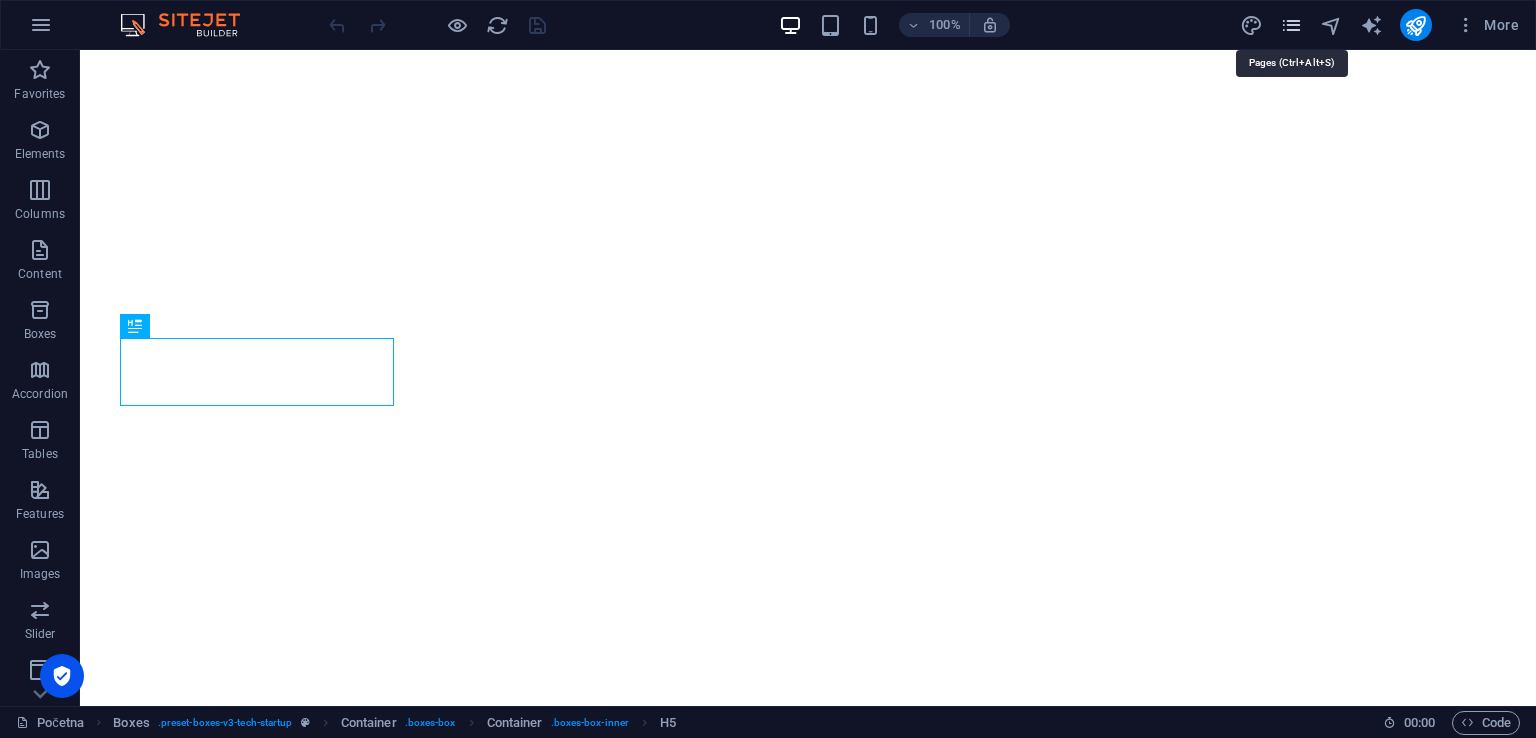 click at bounding box center [1291, 25] 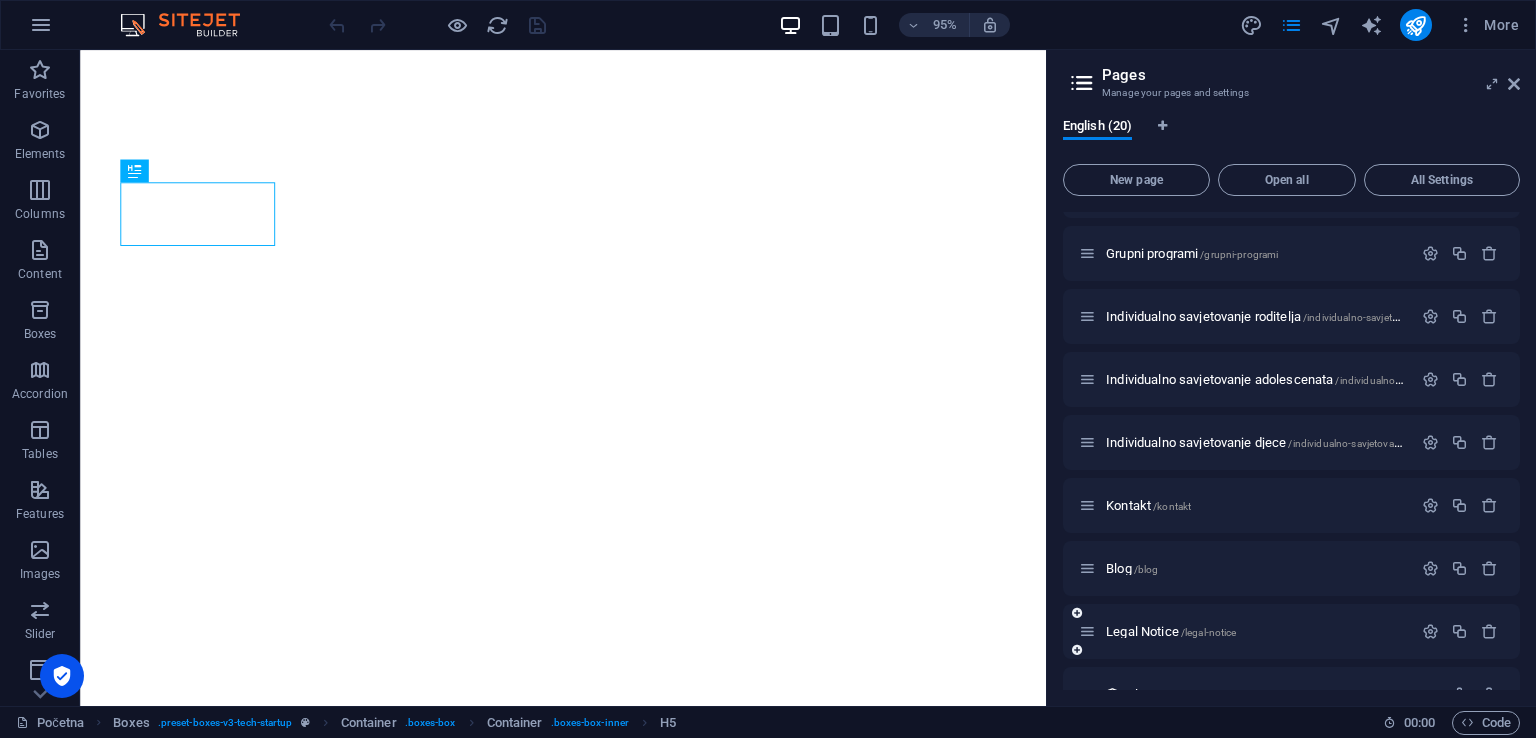 scroll, scrollTop: 700, scrollLeft: 0, axis: vertical 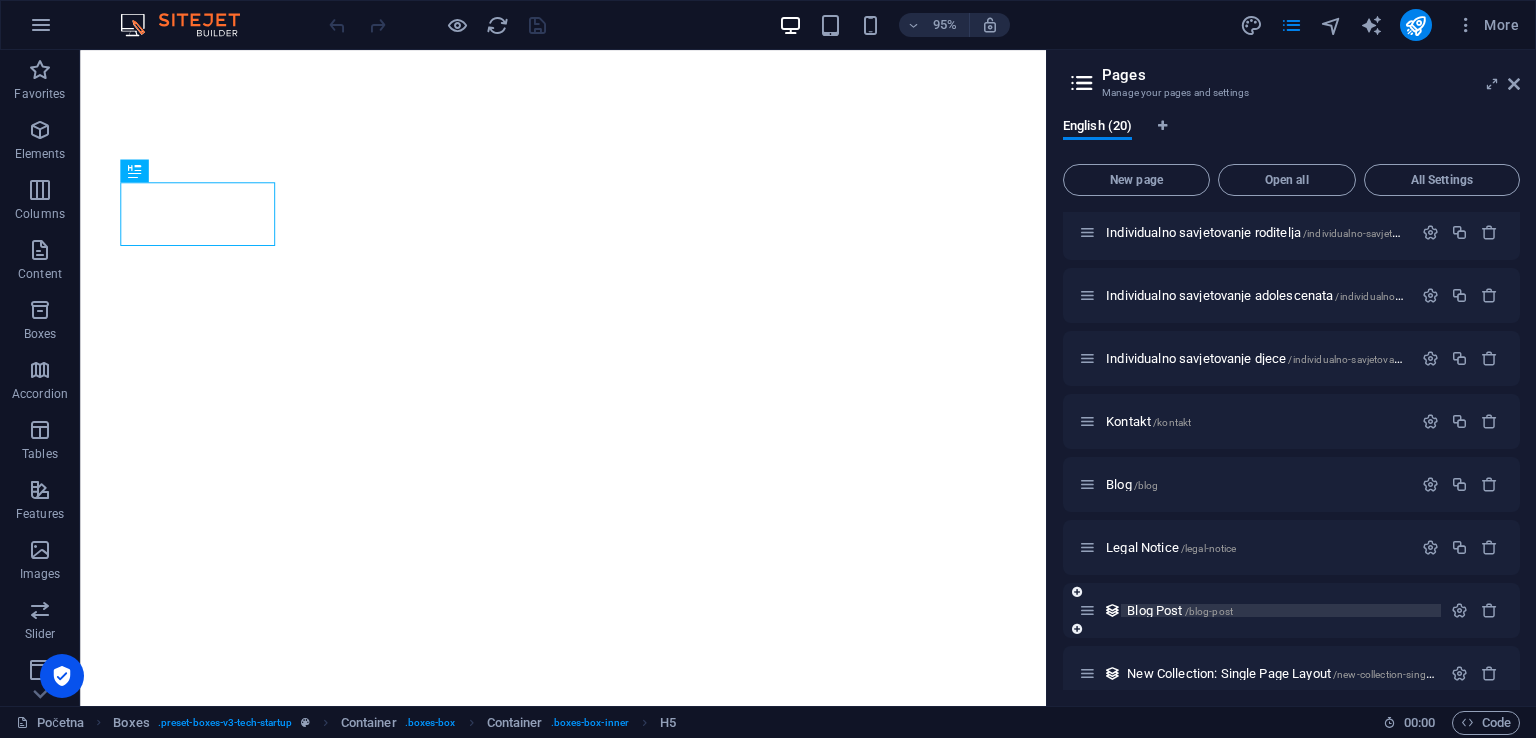 click on "Blog Post /blog-post" at bounding box center (1180, 610) 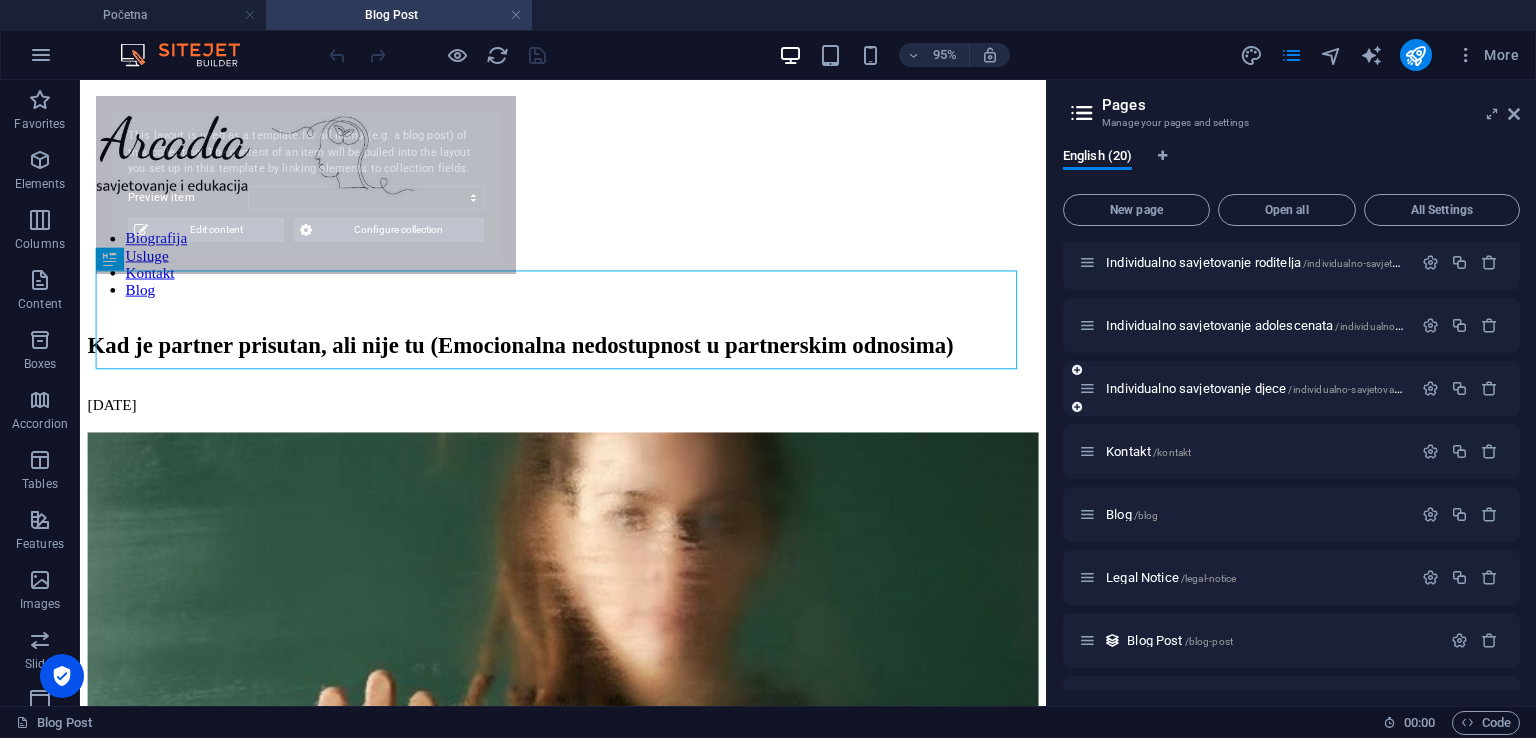 scroll, scrollTop: 0, scrollLeft: 0, axis: both 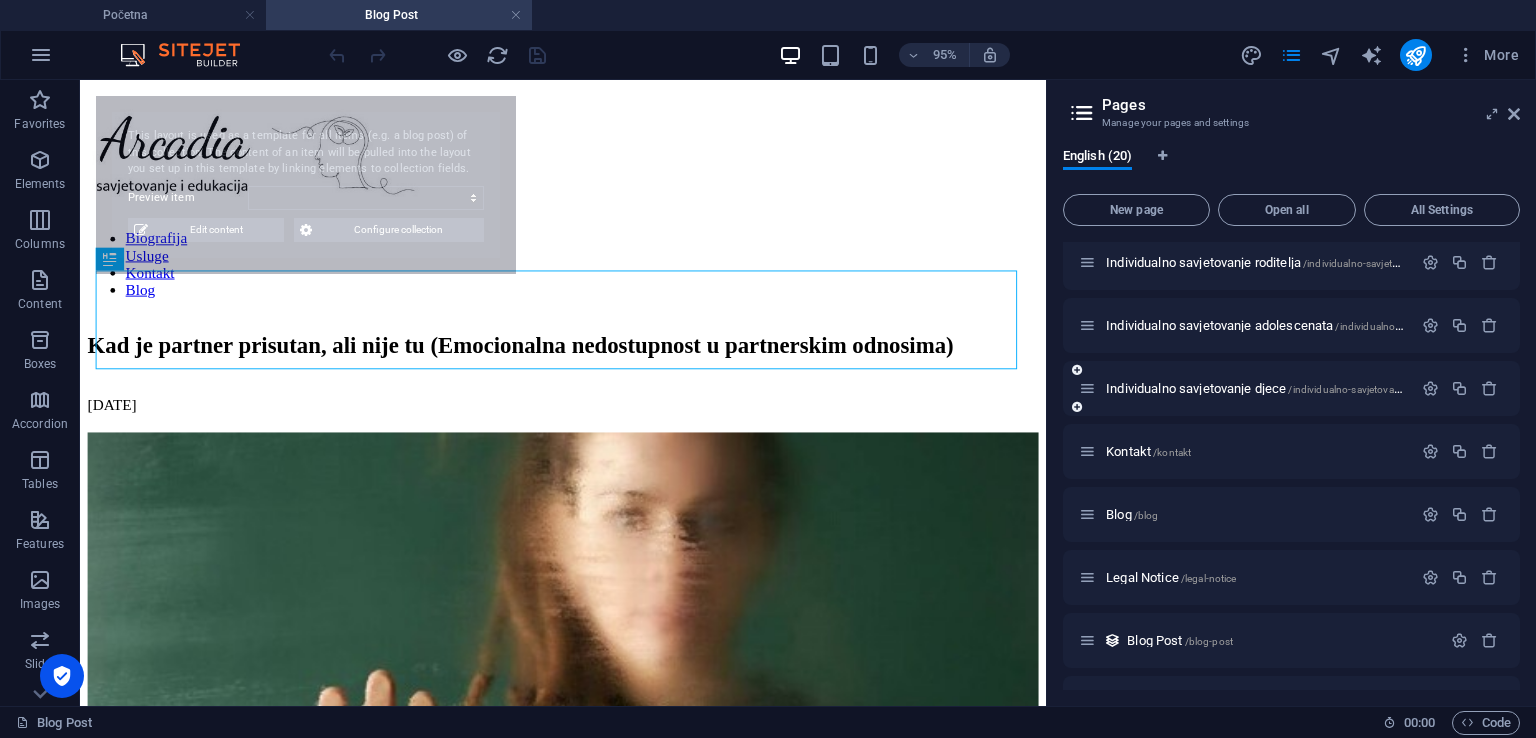 select on "67f01b73afa50d4cb1554a22" 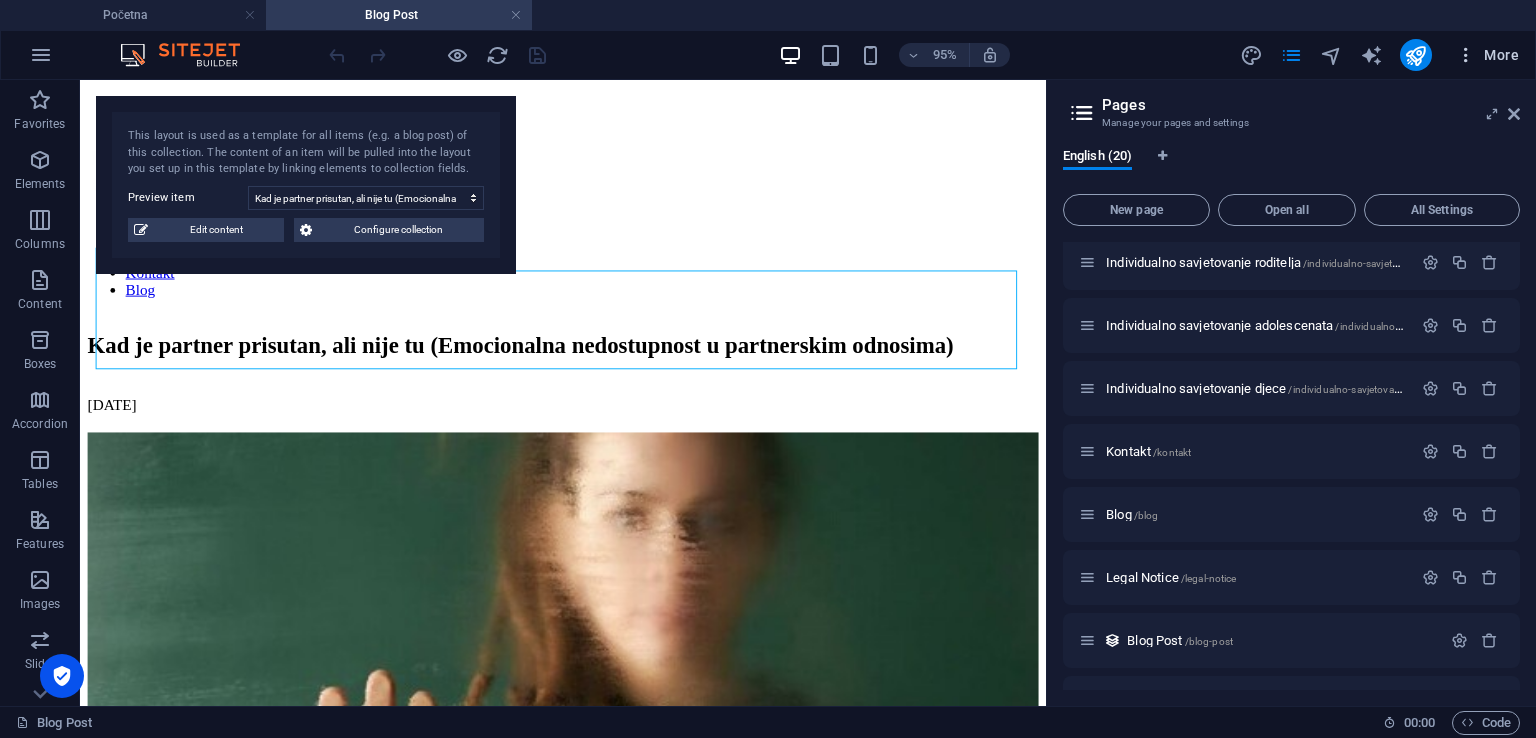 click on "More" at bounding box center (1487, 55) 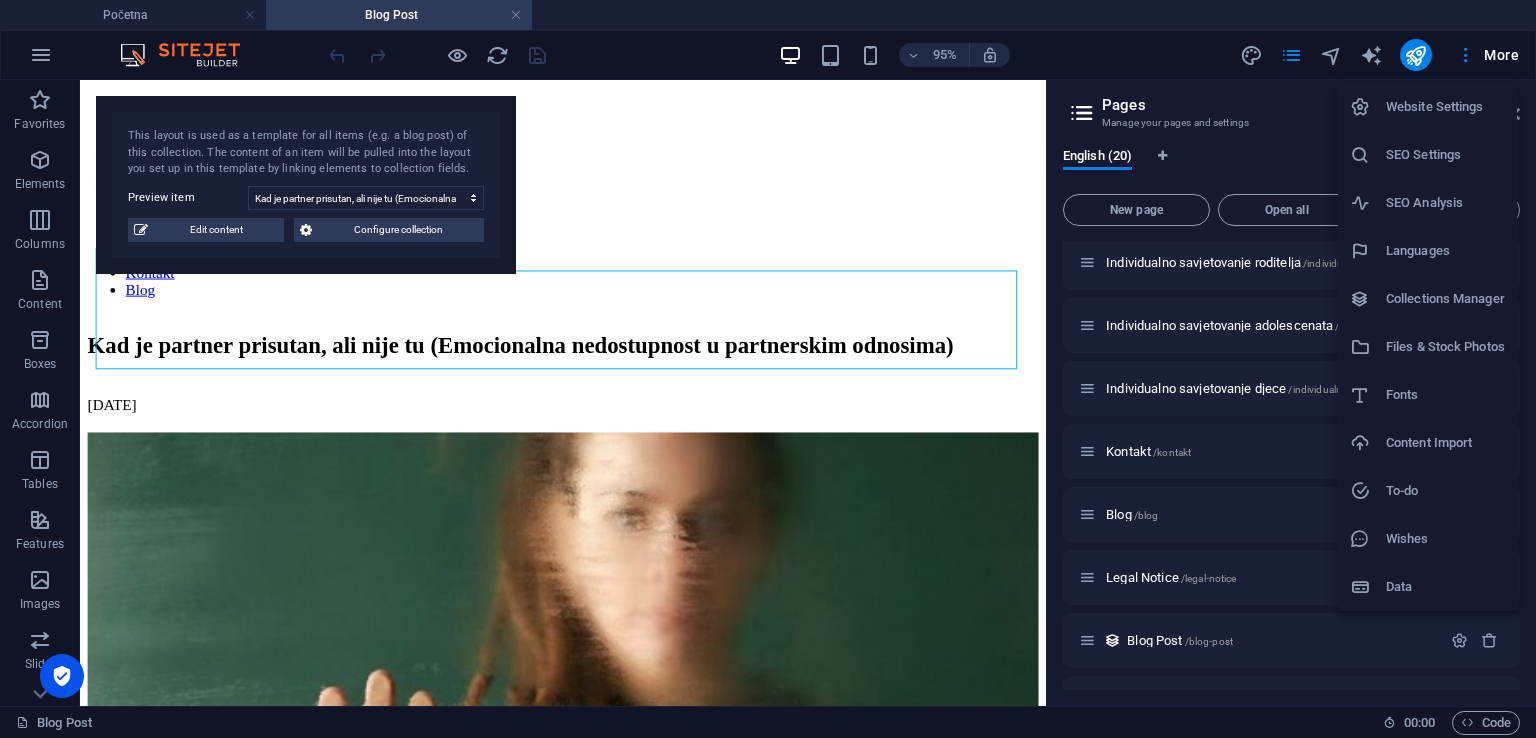 click at bounding box center (768, 369) 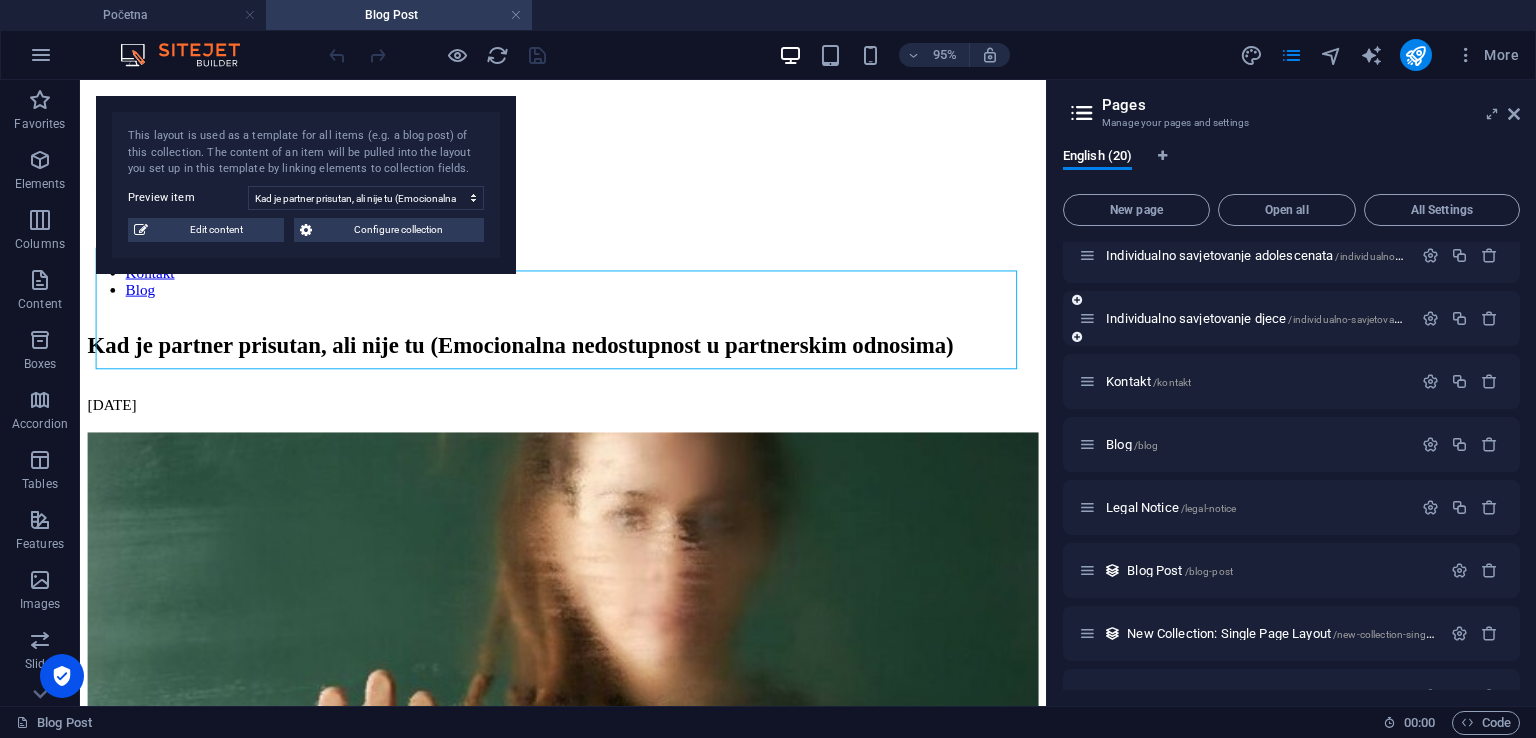 scroll, scrollTop: 800, scrollLeft: 0, axis: vertical 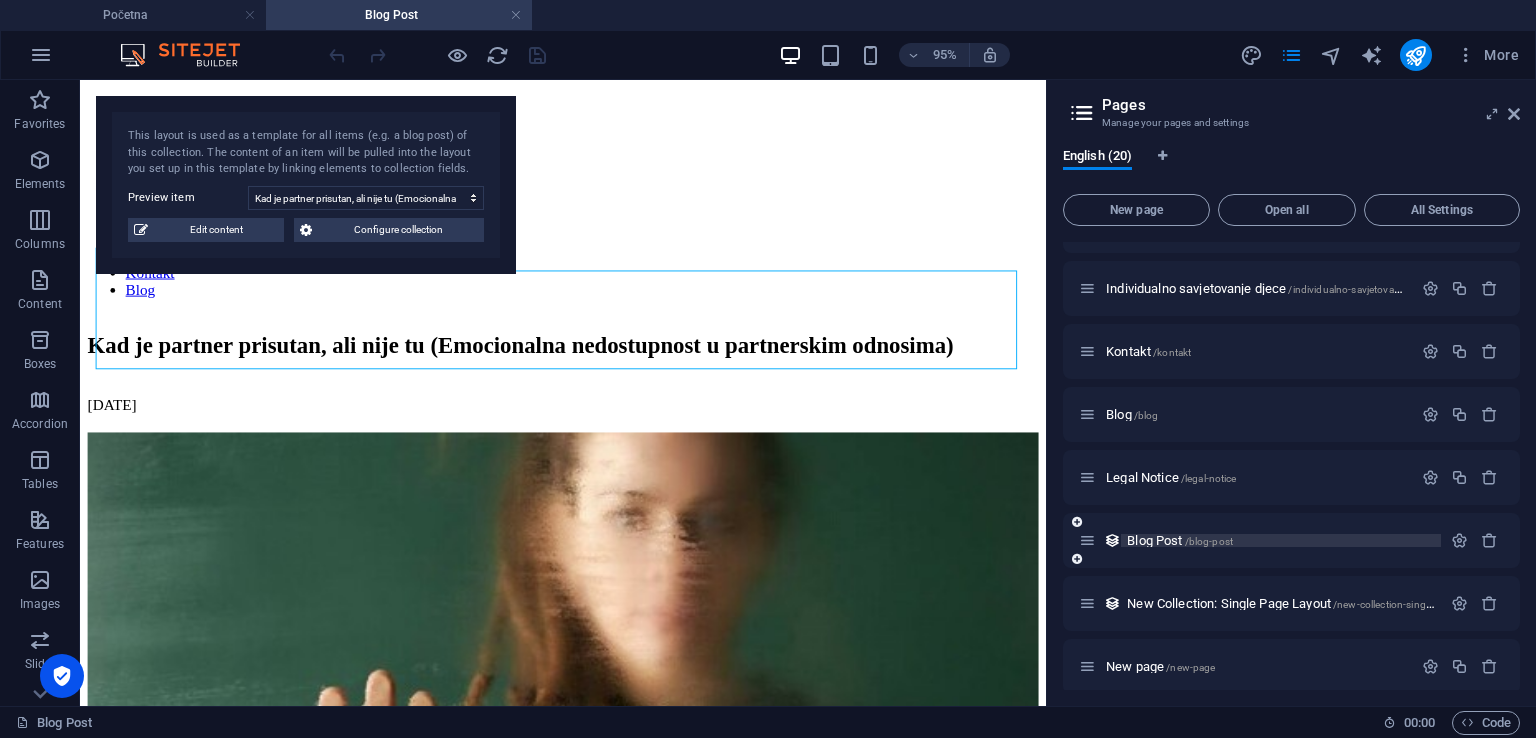 click on "/blog-post" at bounding box center [1209, 541] 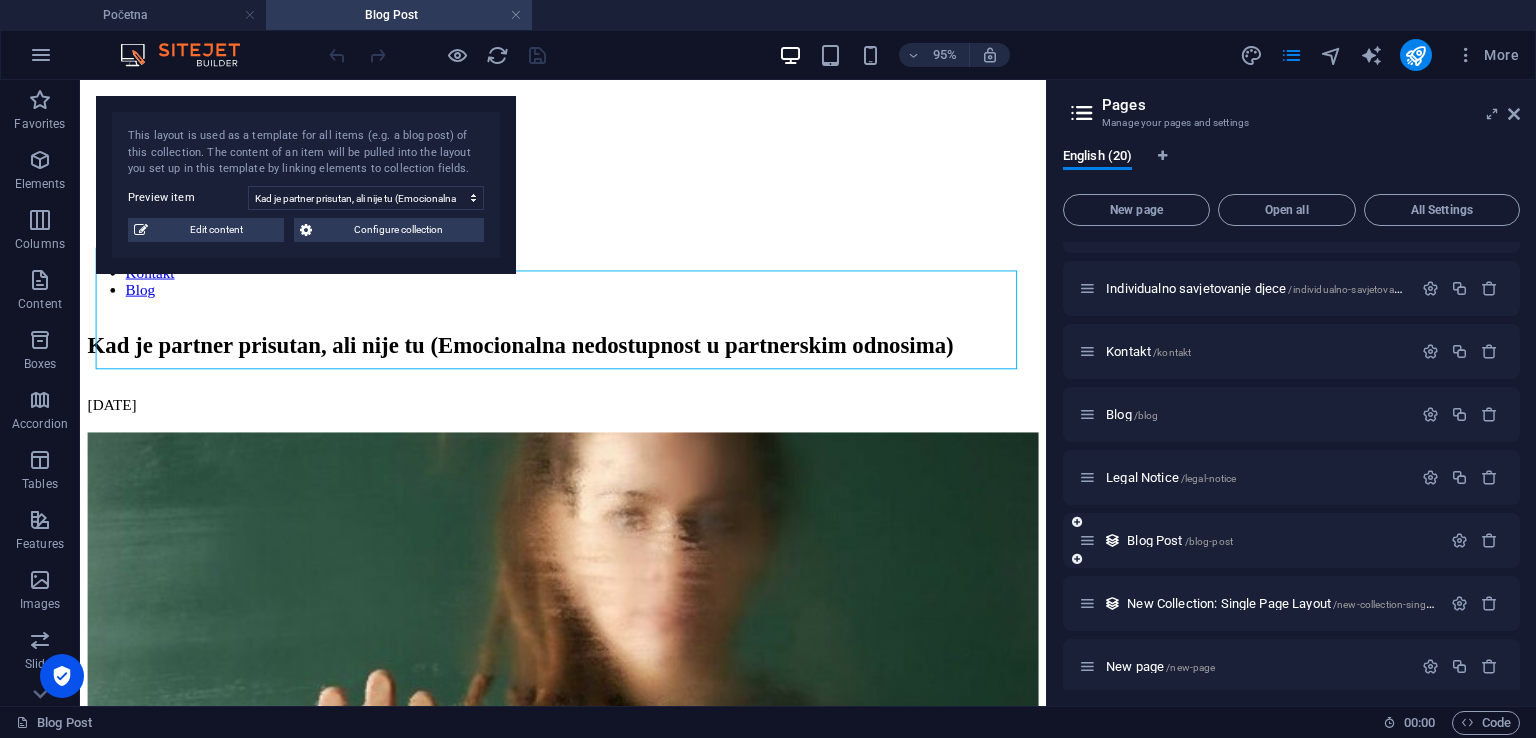 click at bounding box center (1087, 540) 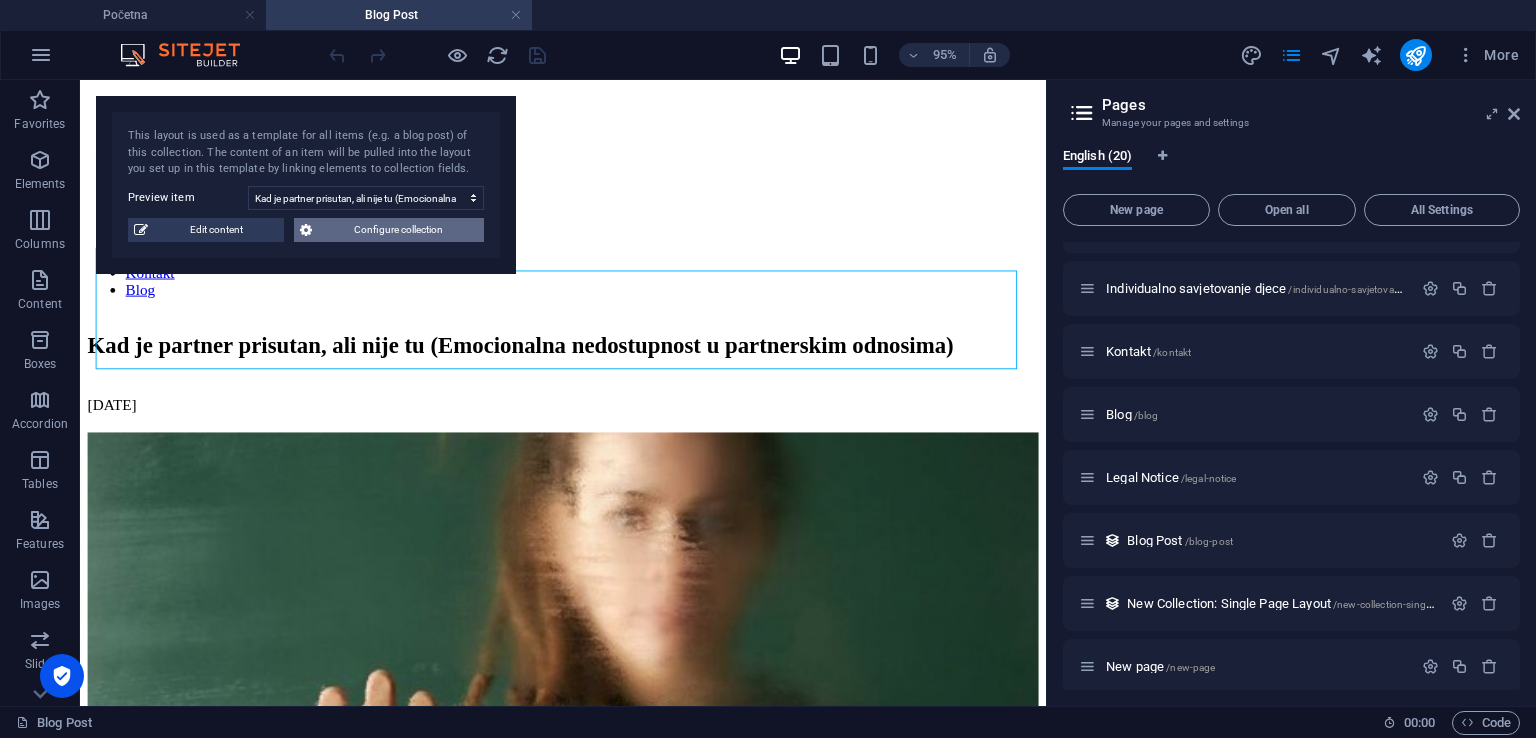 click on "Configure collection" at bounding box center [398, 230] 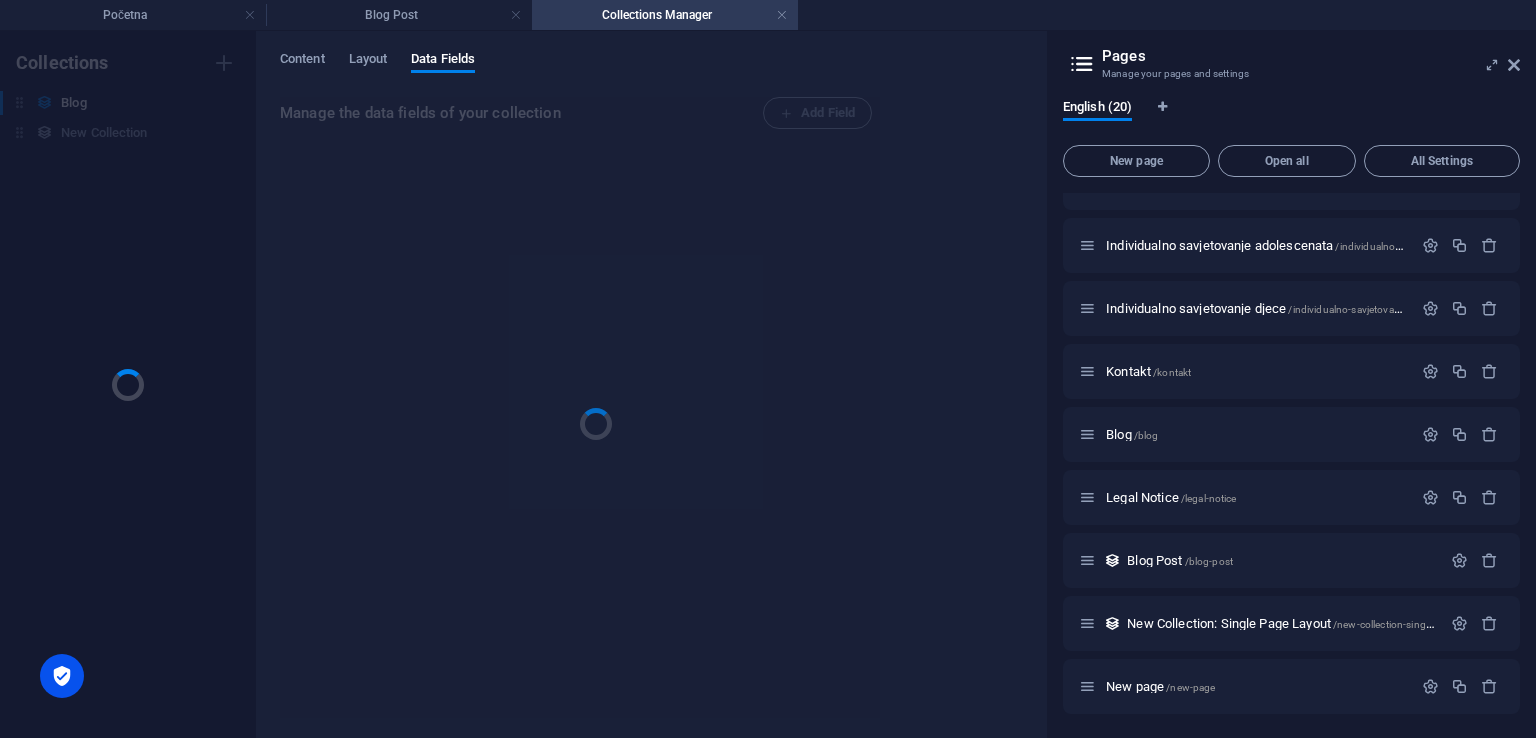 scroll, scrollTop: 731, scrollLeft: 0, axis: vertical 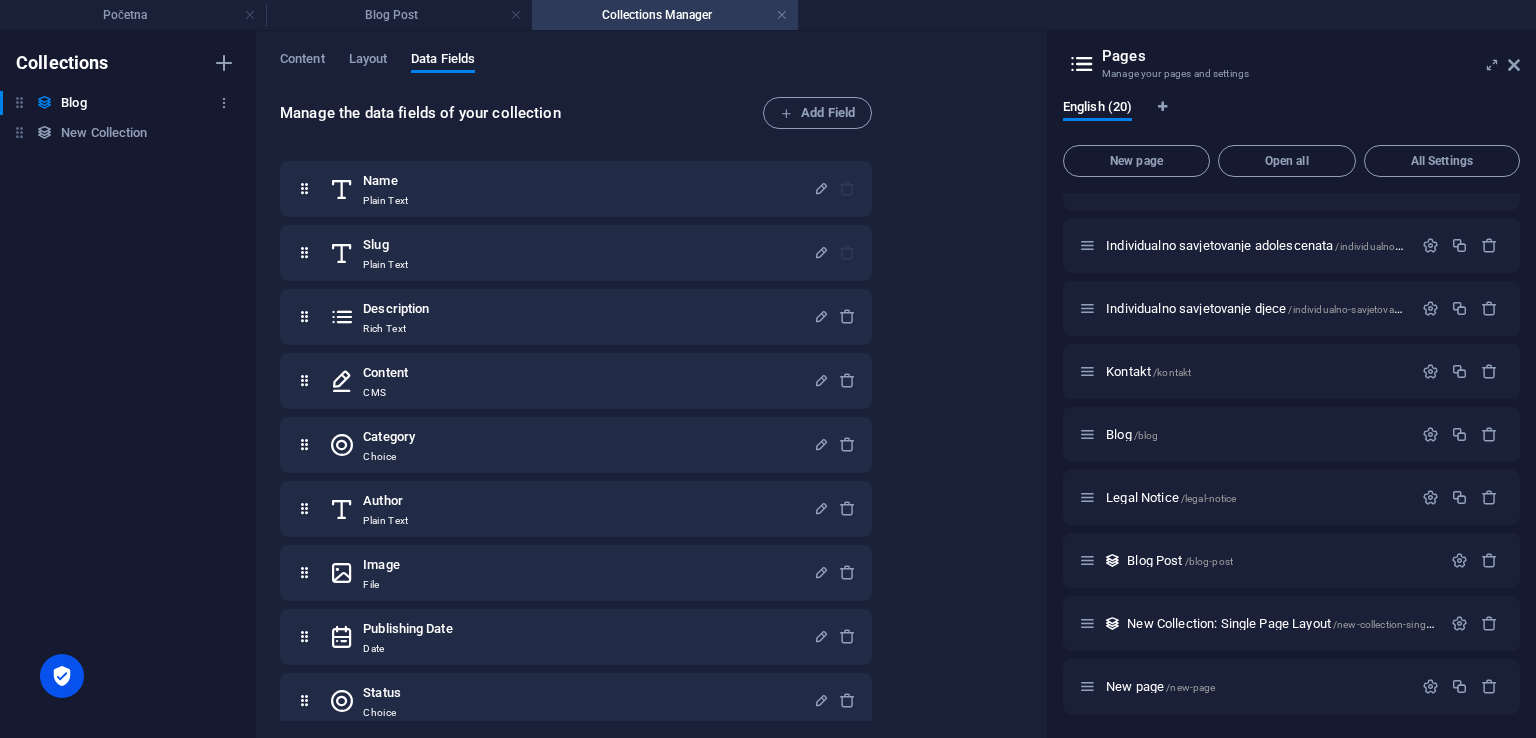 click on "Blog" at bounding box center [73, 103] 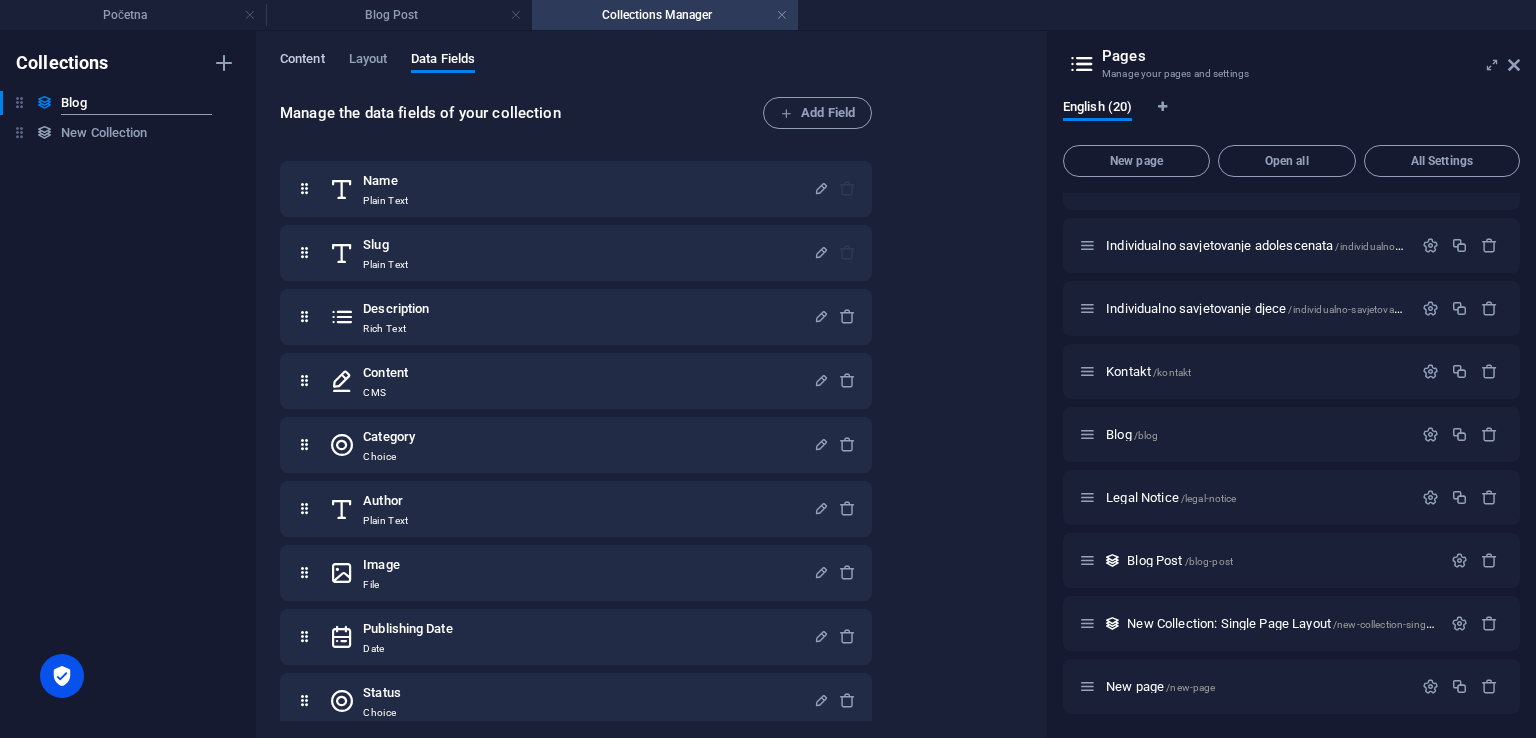 click on "Content" at bounding box center [302, 61] 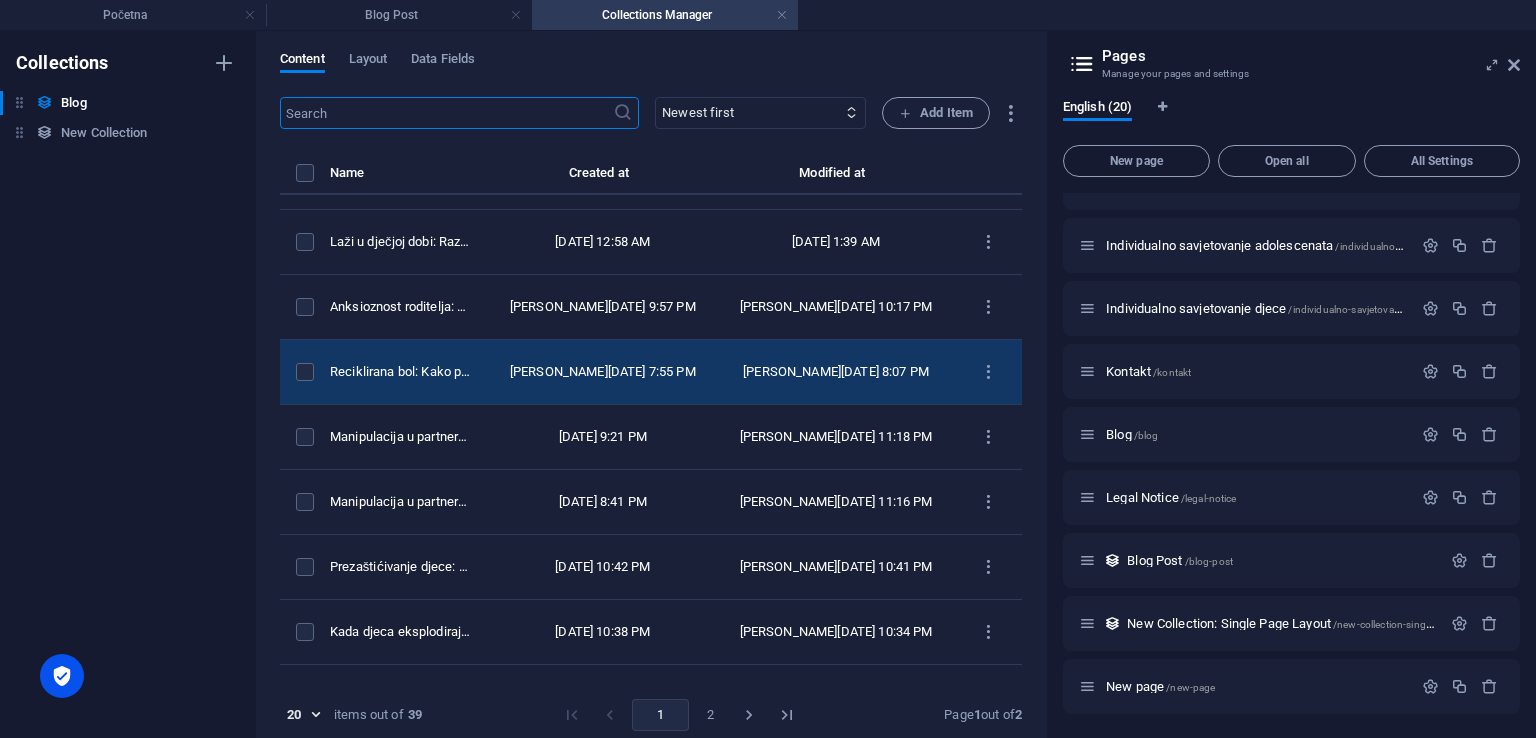 scroll, scrollTop: 200, scrollLeft: 0, axis: vertical 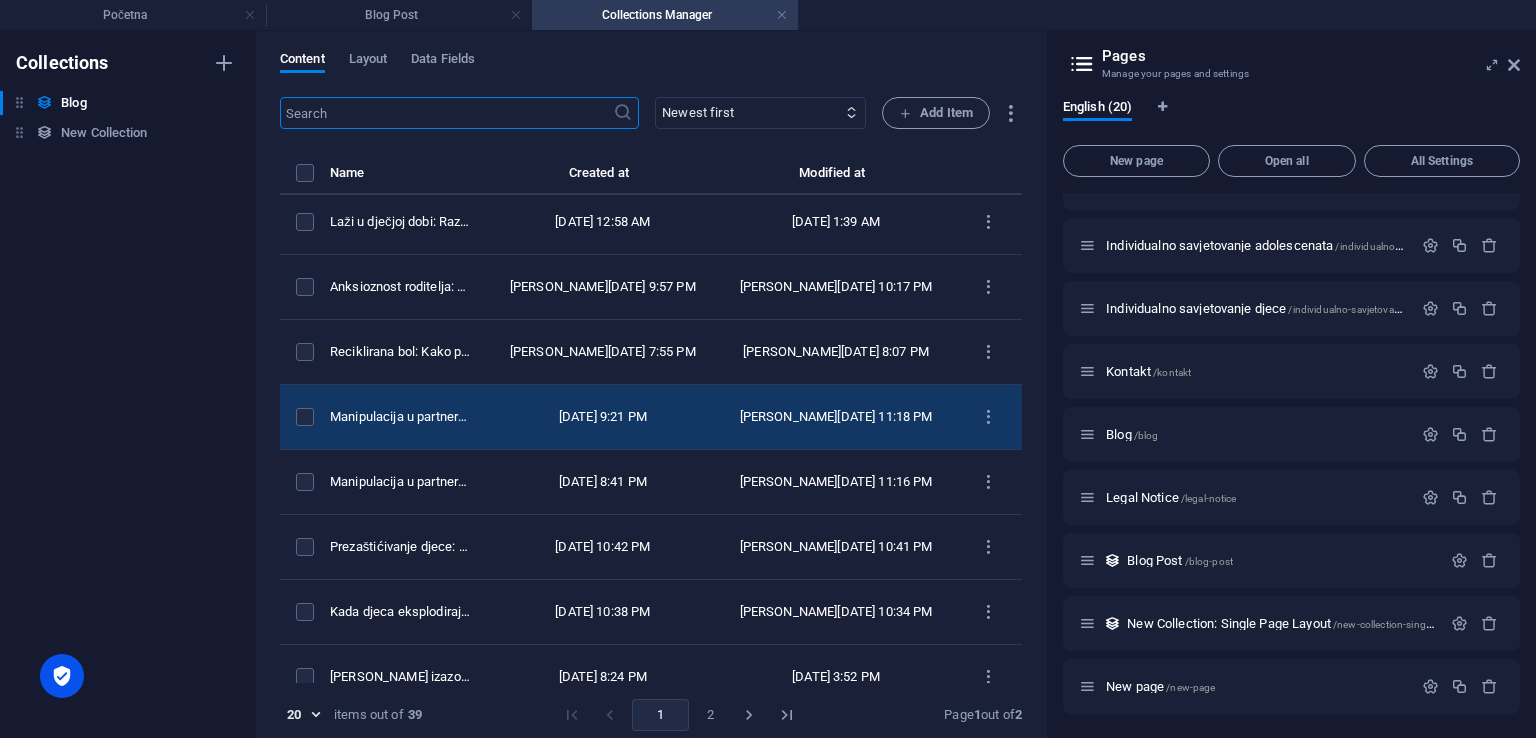 click on "Jan 2, 2025 11:18 PM" at bounding box center (836, 417) 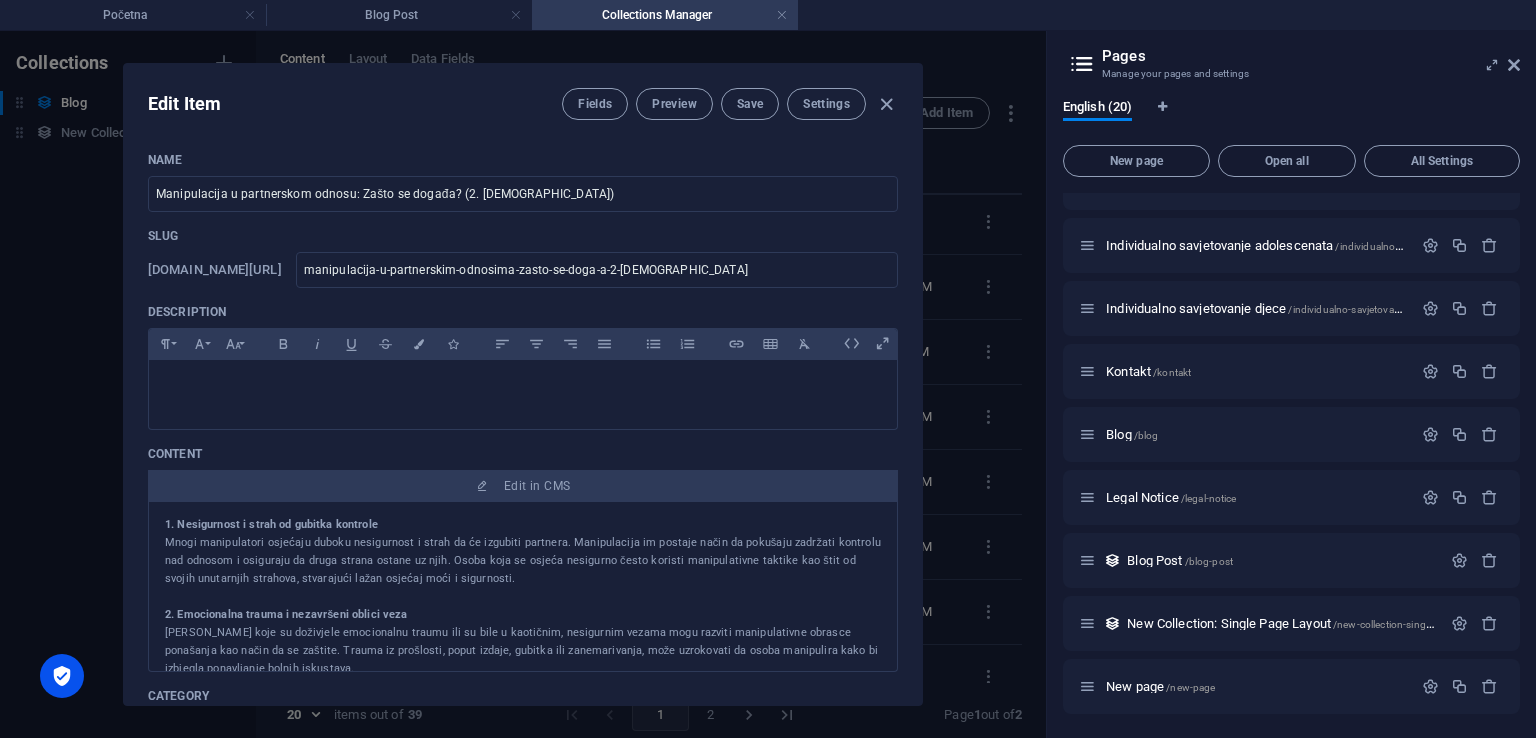 scroll, scrollTop: 100, scrollLeft: 0, axis: vertical 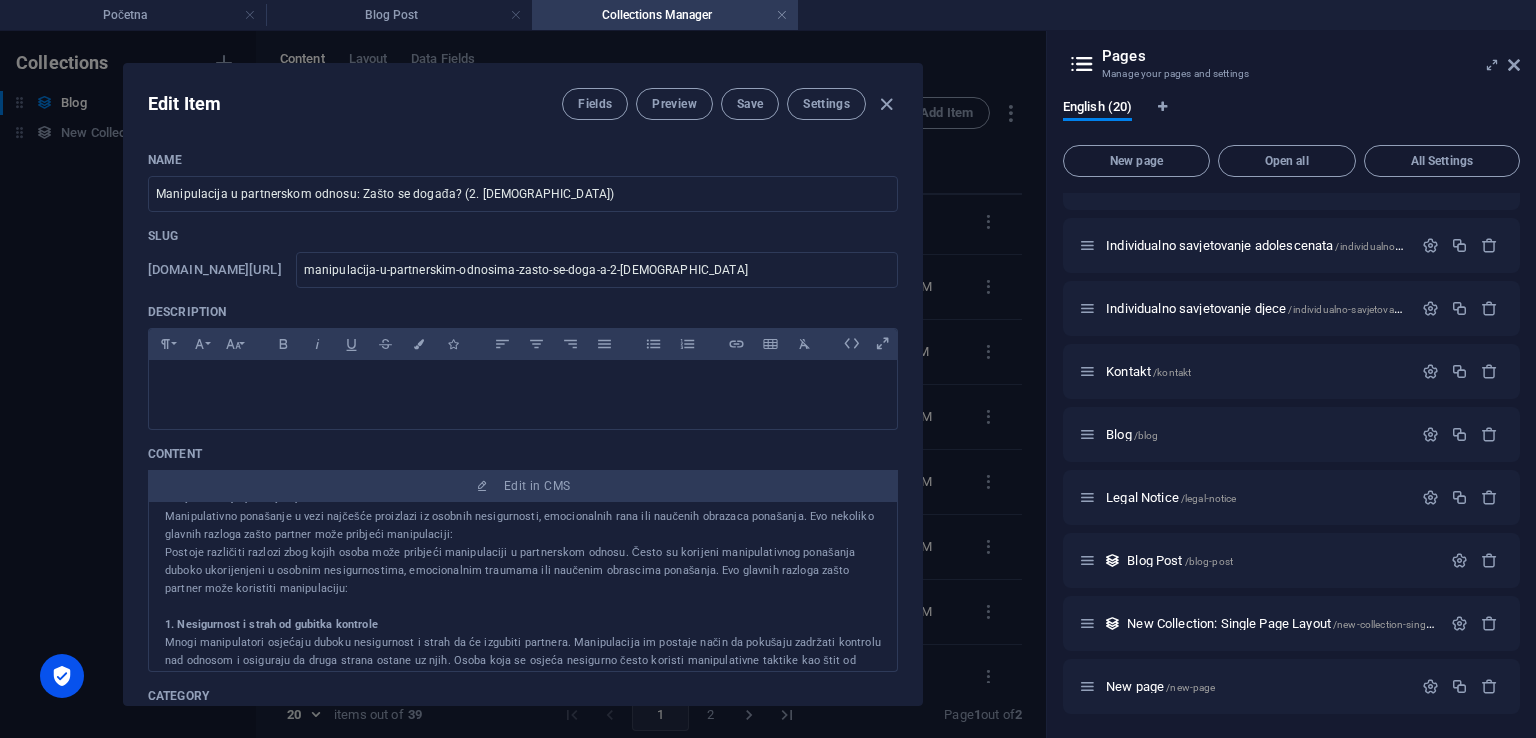 drag, startPoint x: 461, startPoint y: 527, endPoint x: 148, endPoint y: 521, distance: 313.0575 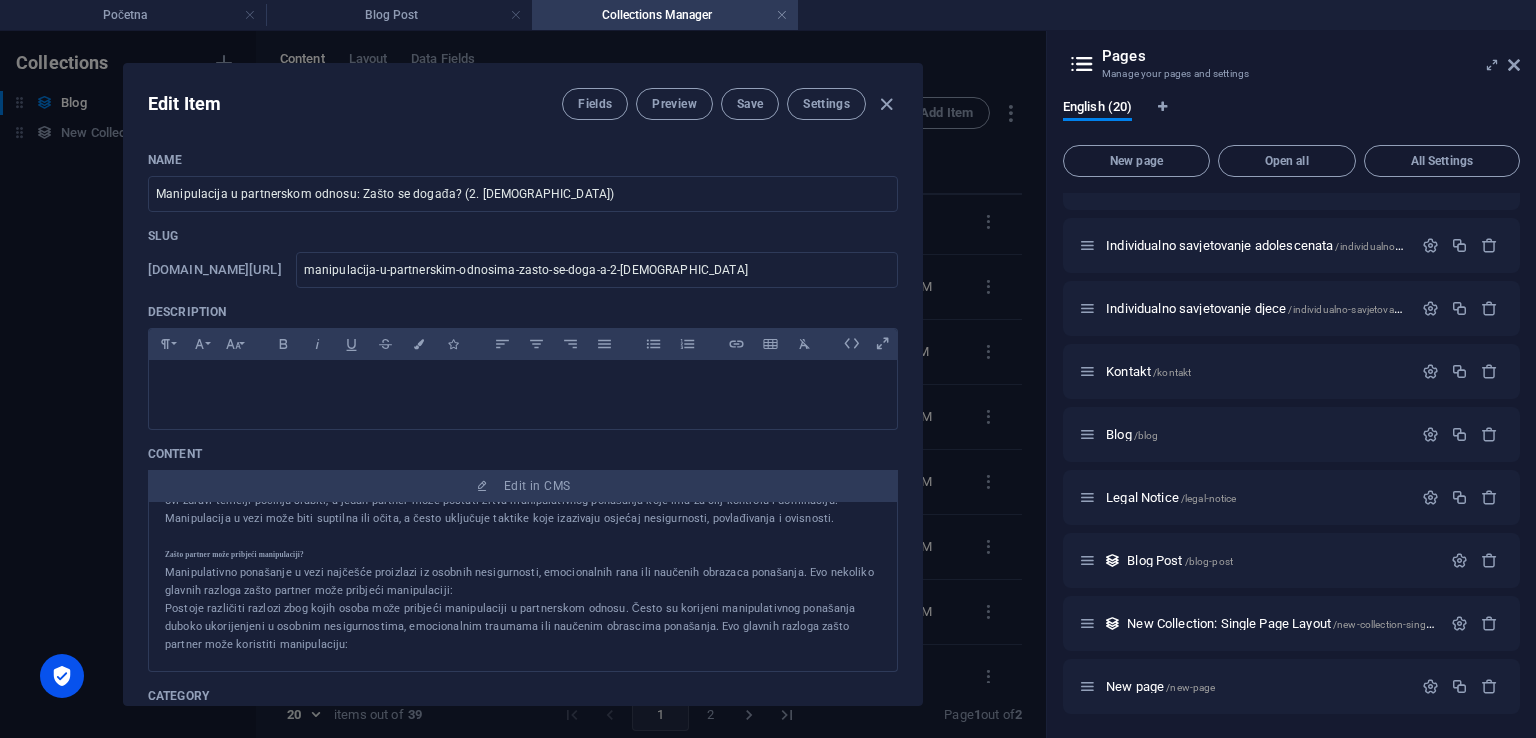 scroll, scrollTop: 0, scrollLeft: 0, axis: both 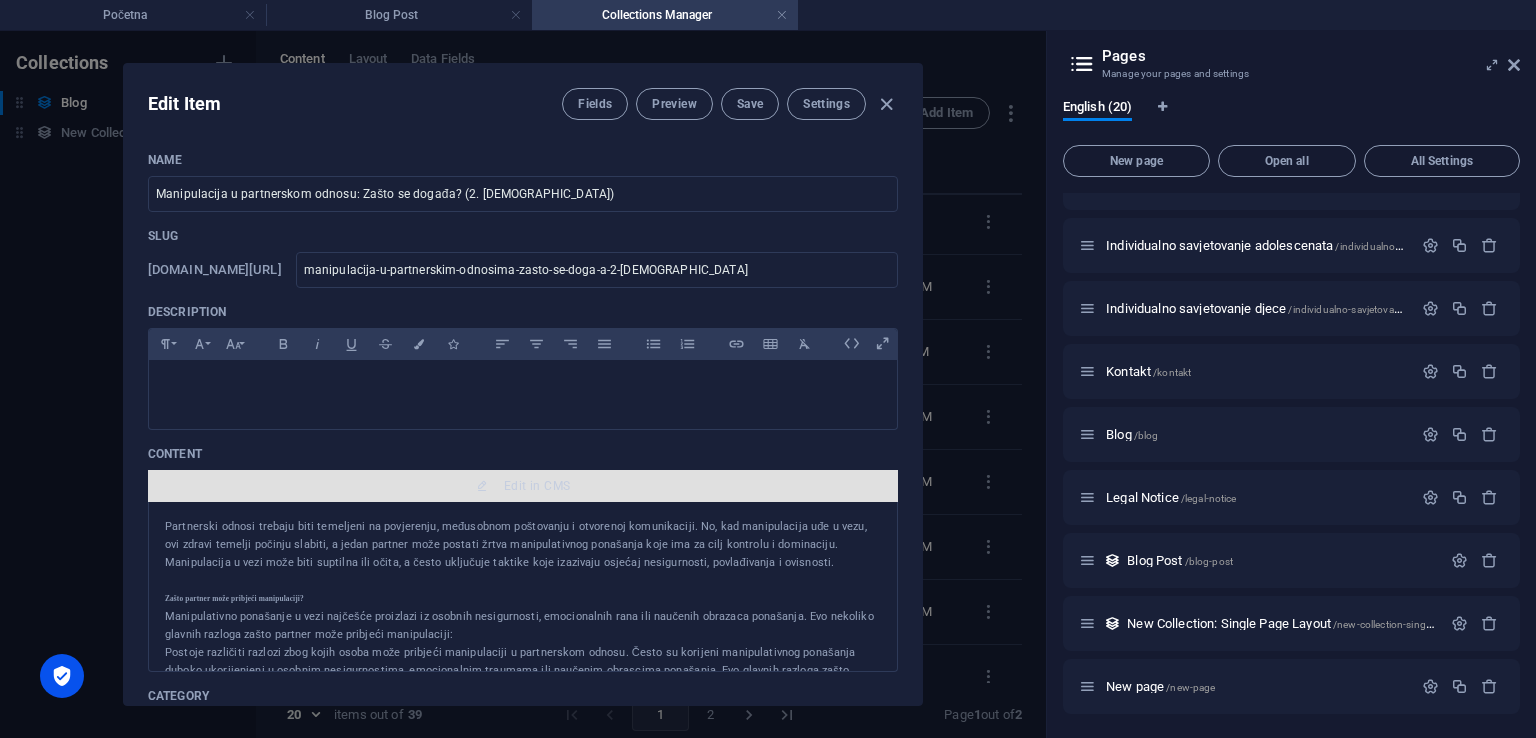 click on "Edit in CMS" at bounding box center (537, 486) 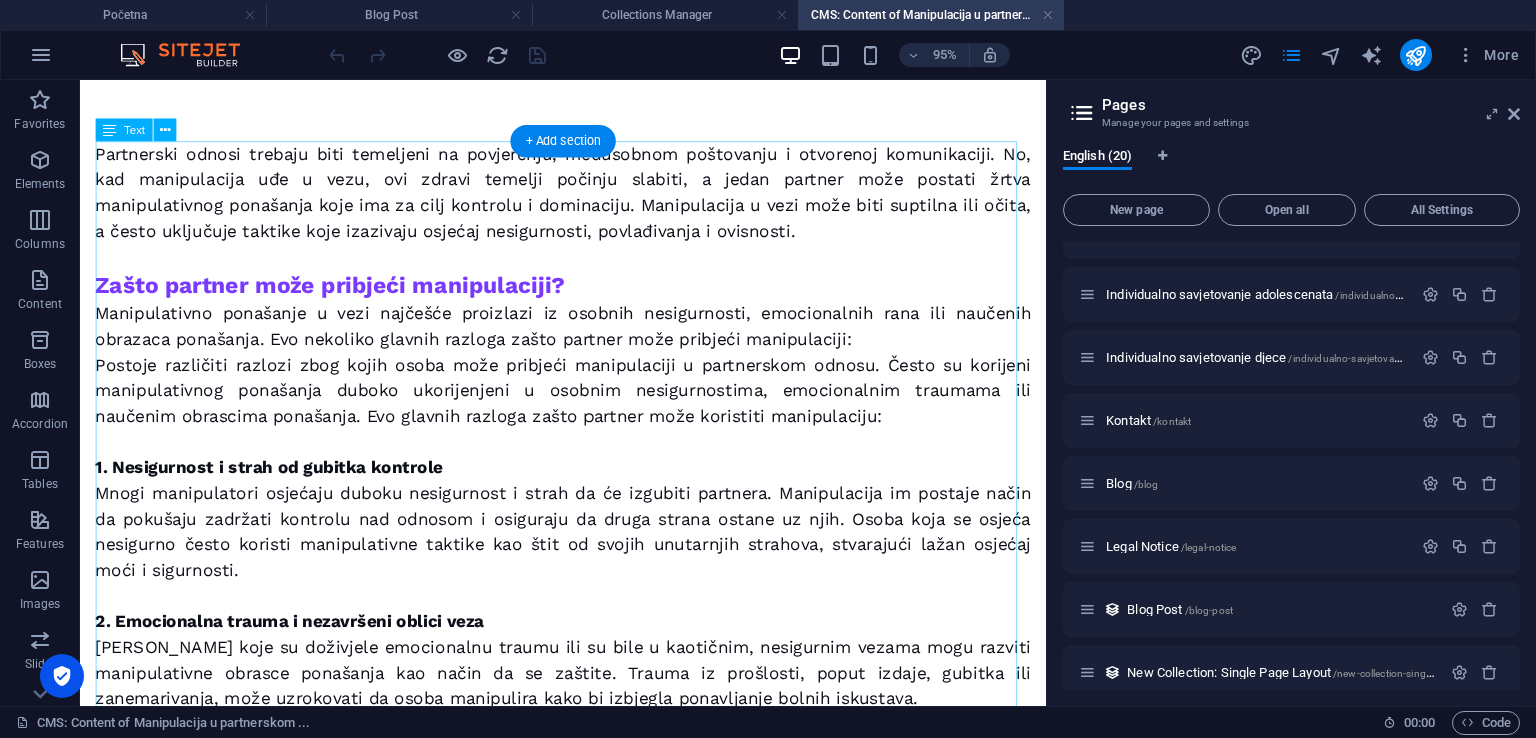 scroll, scrollTop: 0, scrollLeft: 0, axis: both 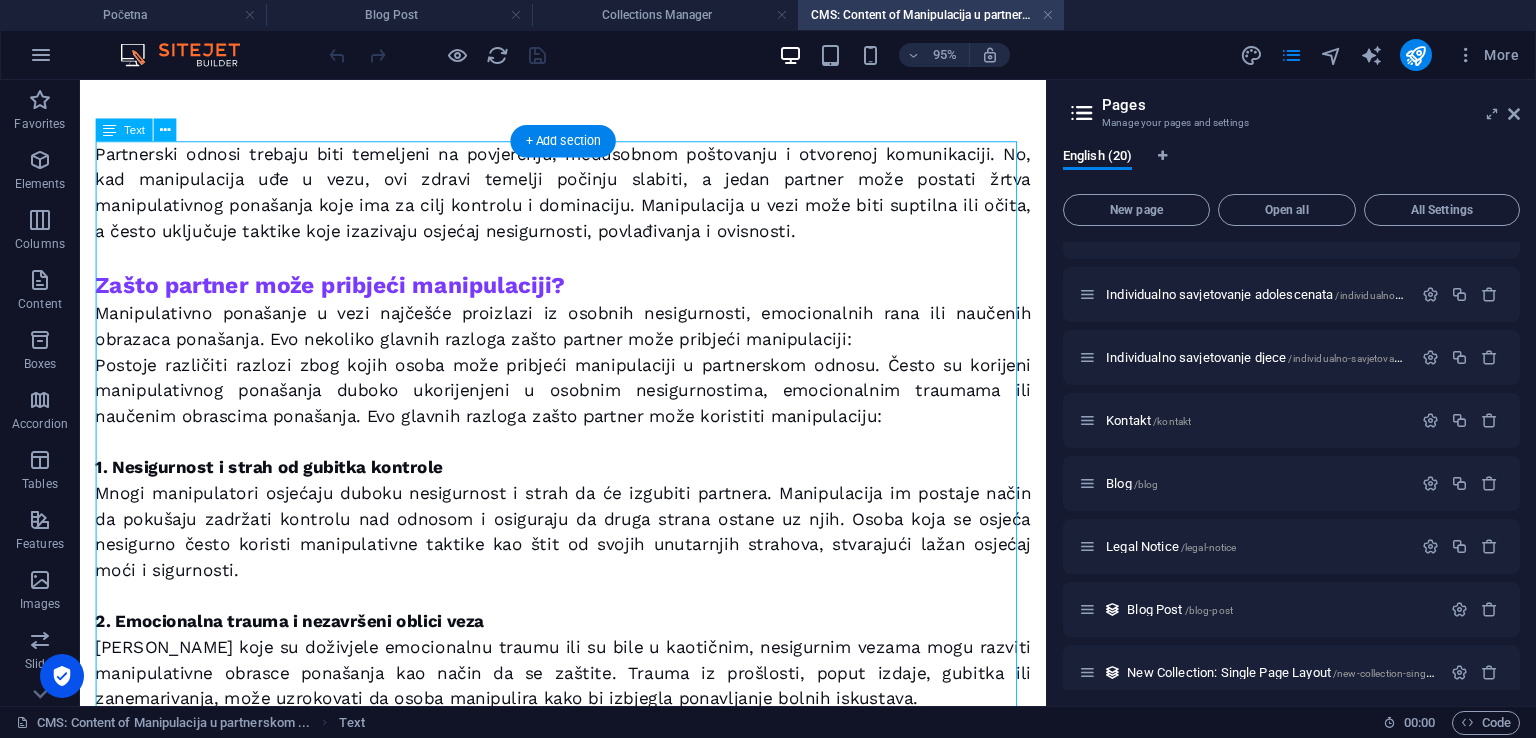 drag, startPoint x: 917, startPoint y: 353, endPoint x: 859, endPoint y: 343, distance: 58.855755 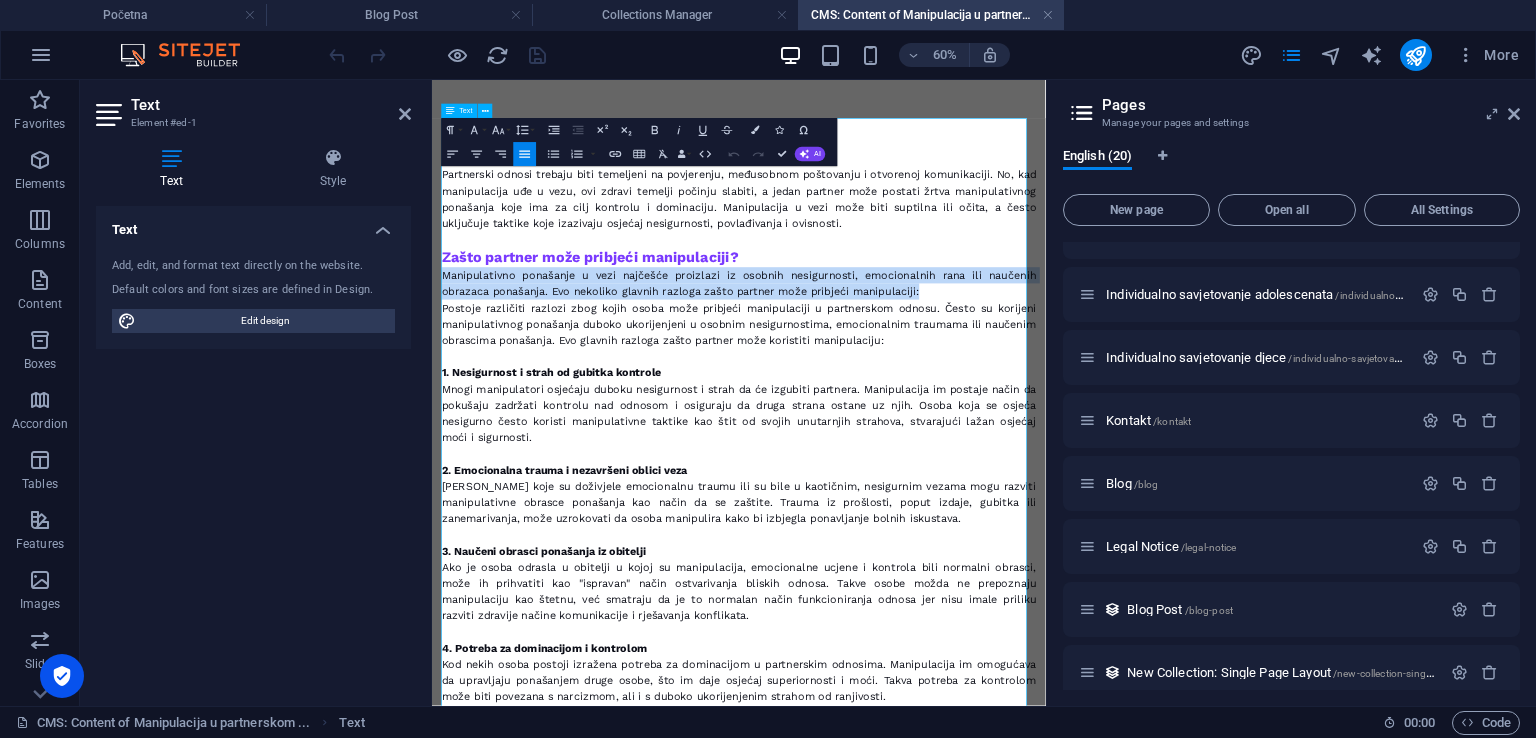 drag, startPoint x: 447, startPoint y: 398, endPoint x: 1314, endPoint y: 422, distance: 867.3321 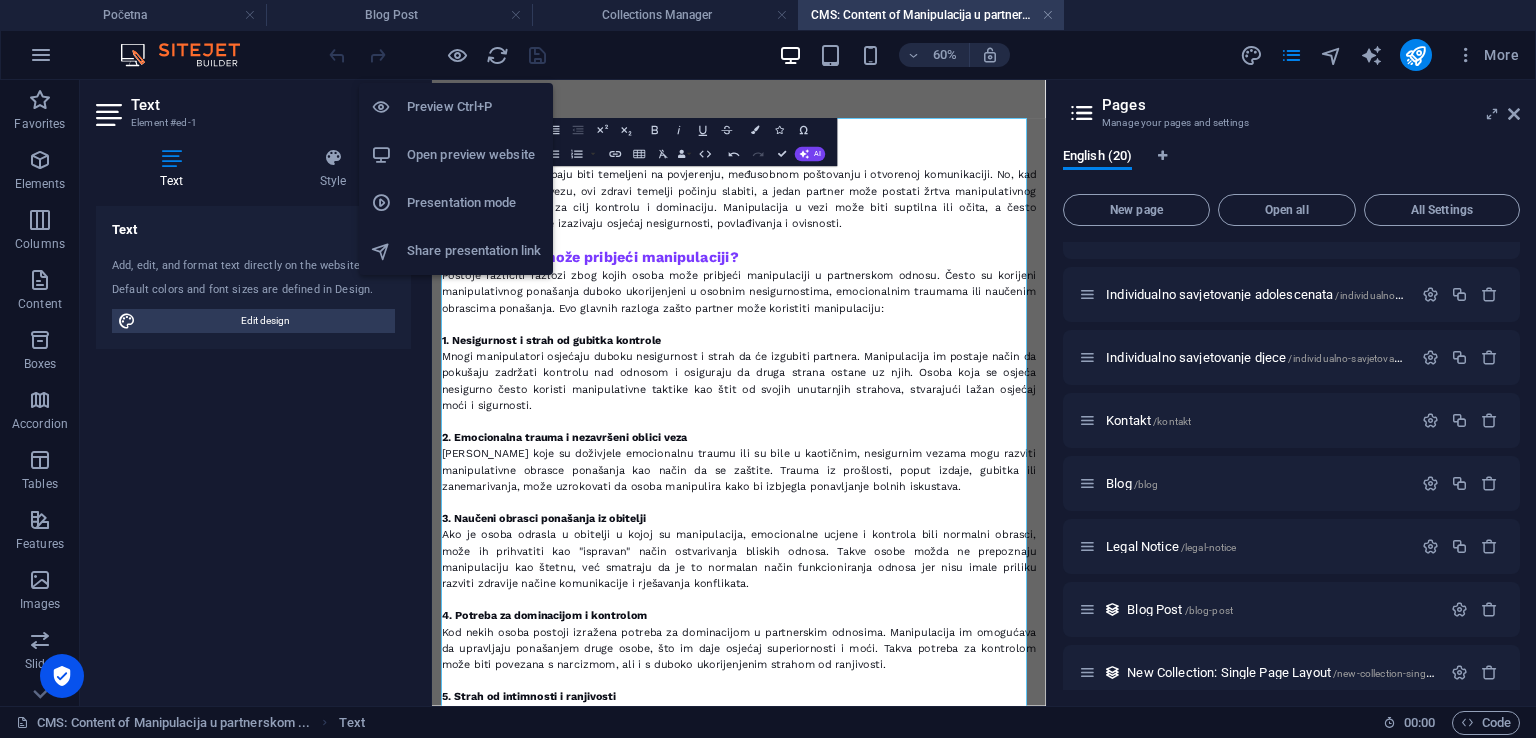 click on "Preview Ctrl+P" at bounding box center (474, 107) 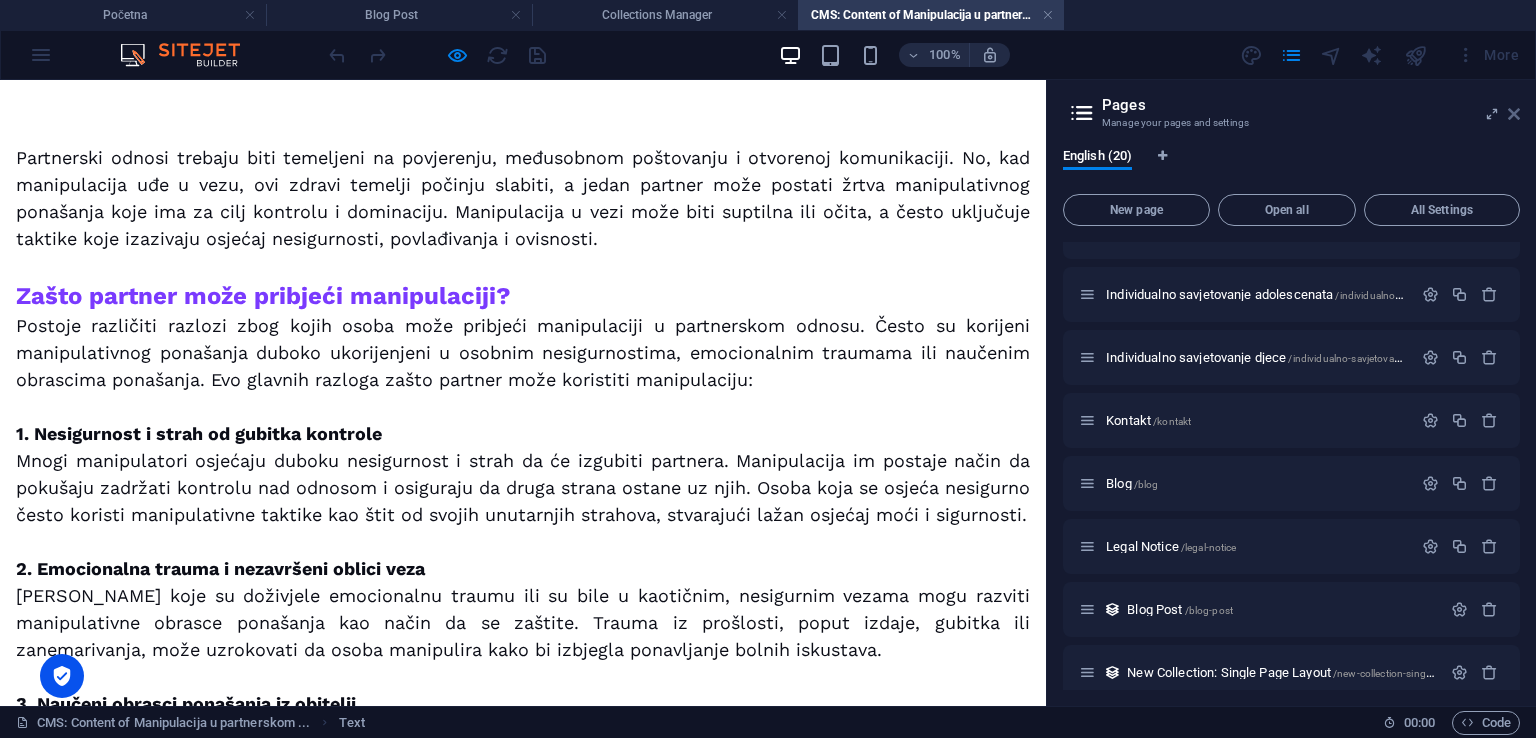 drag, startPoint x: 1519, startPoint y: 117, endPoint x: 1517, endPoint y: 37, distance: 80.024994 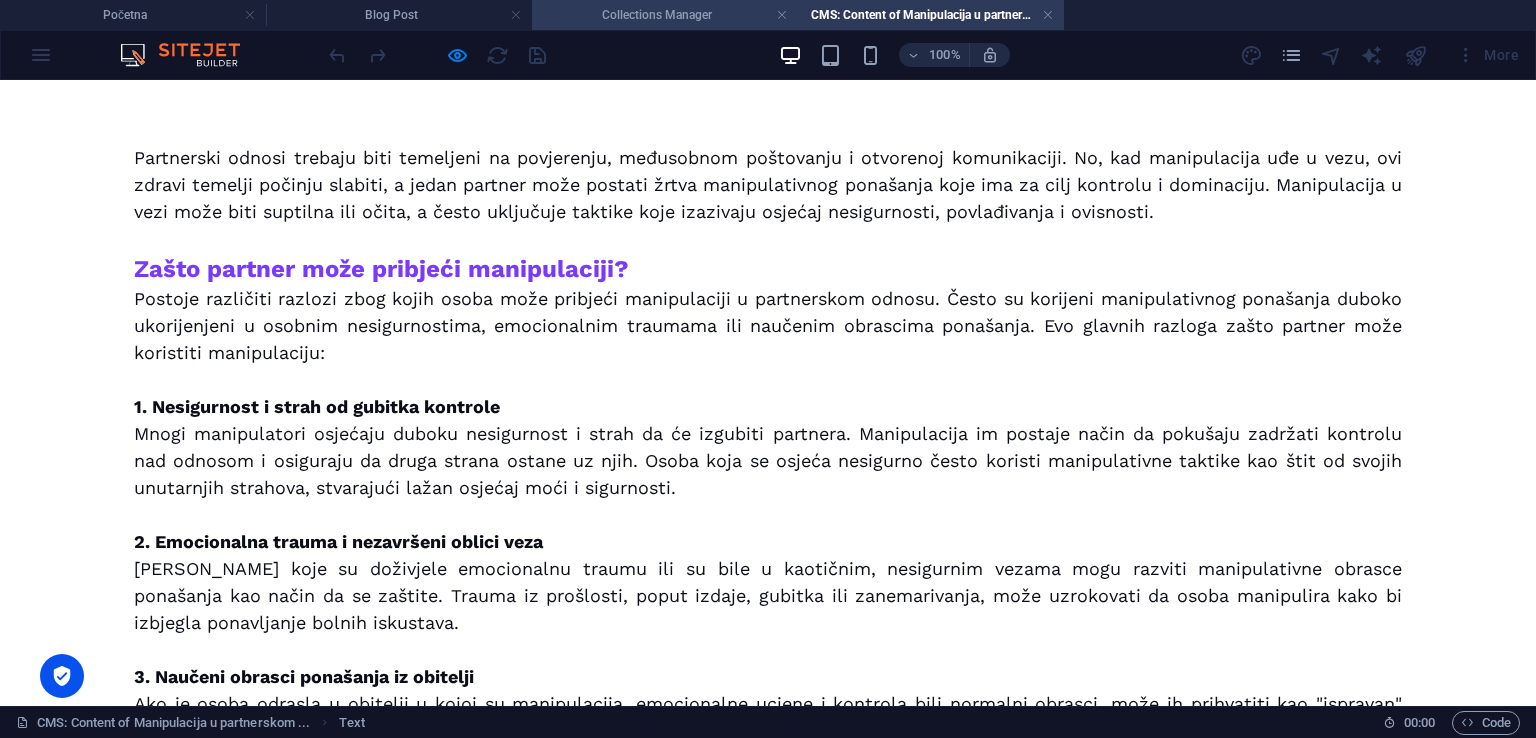 click on "Collections Manager" at bounding box center [665, 15] 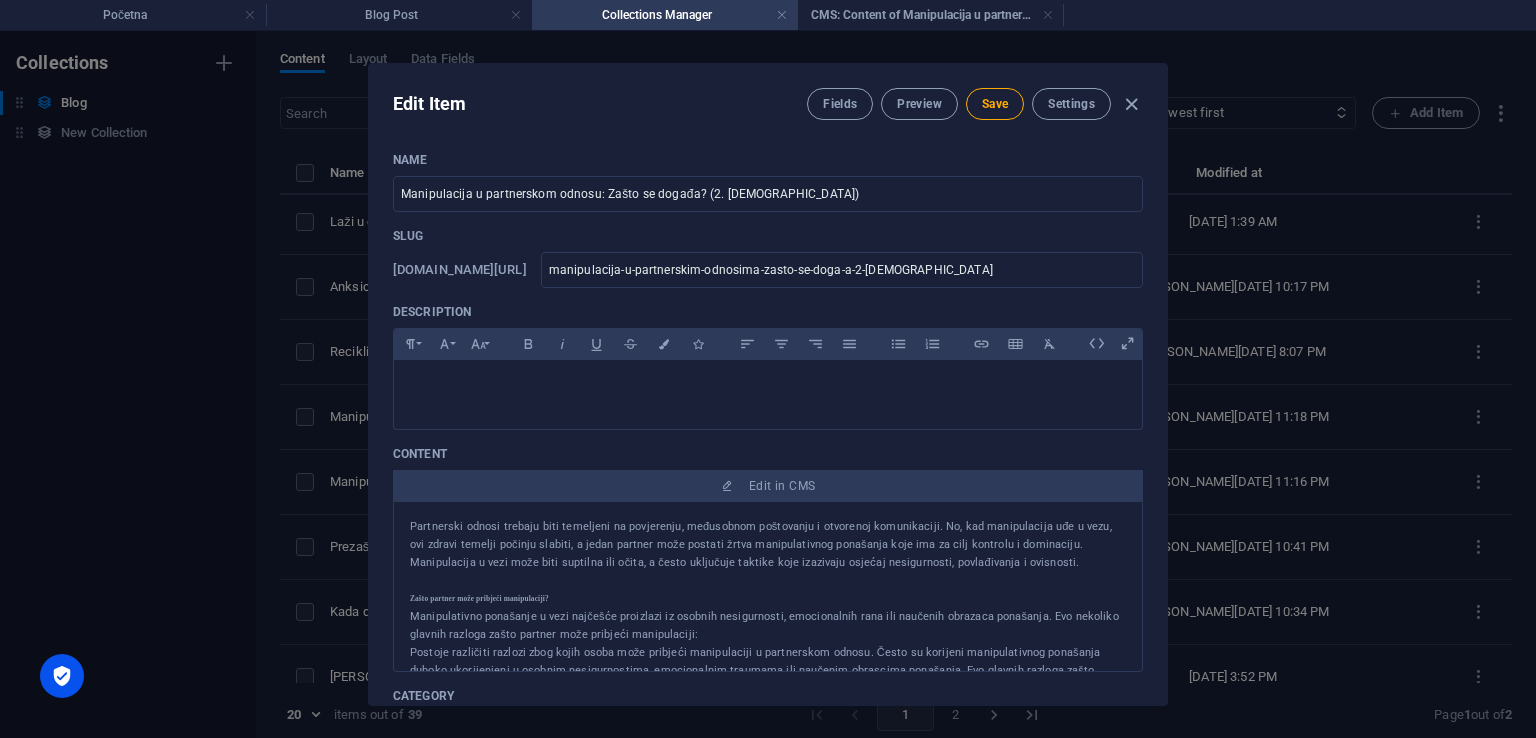 scroll, scrollTop: 100, scrollLeft: 0, axis: vertical 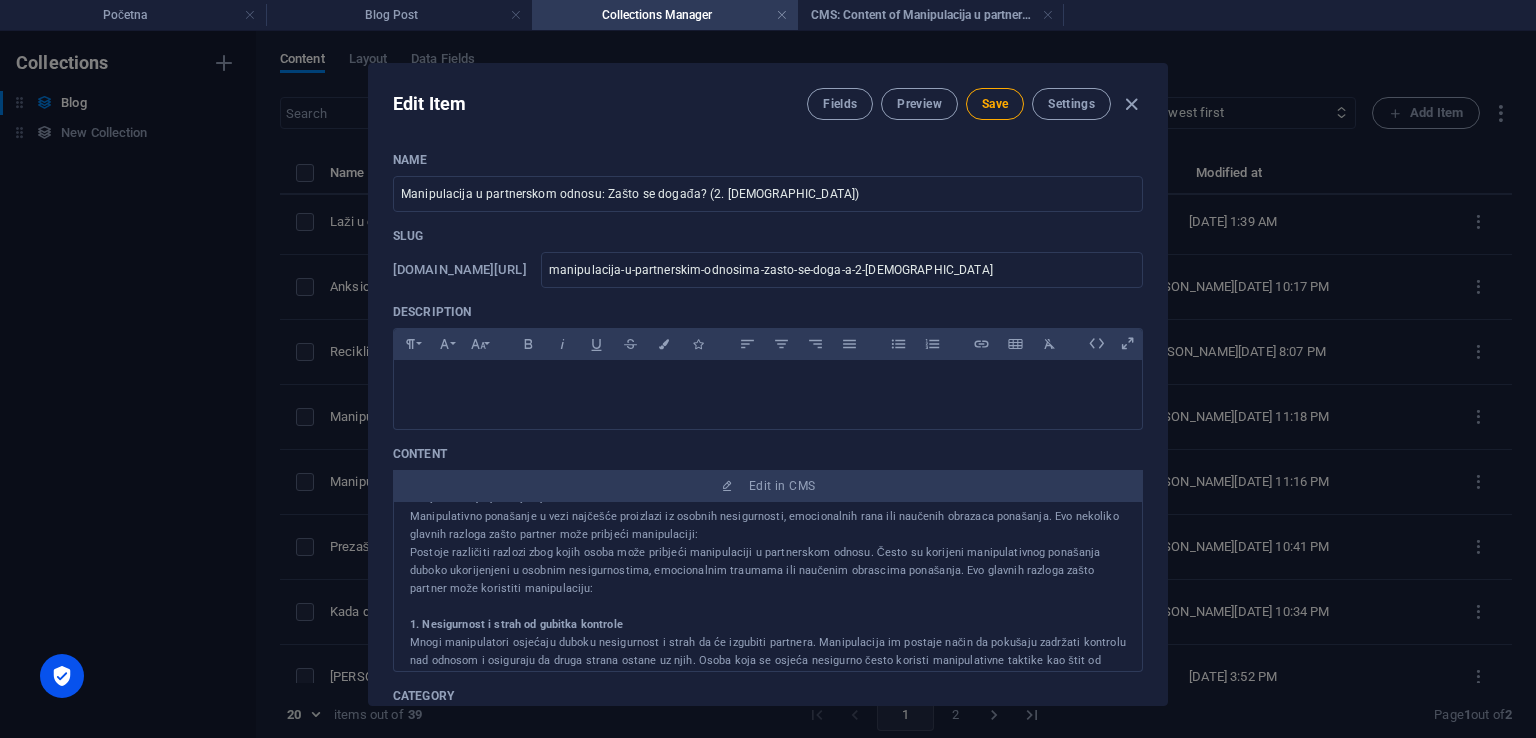 drag, startPoint x: 708, startPoint y: 533, endPoint x: 412, endPoint y: 520, distance: 296.28534 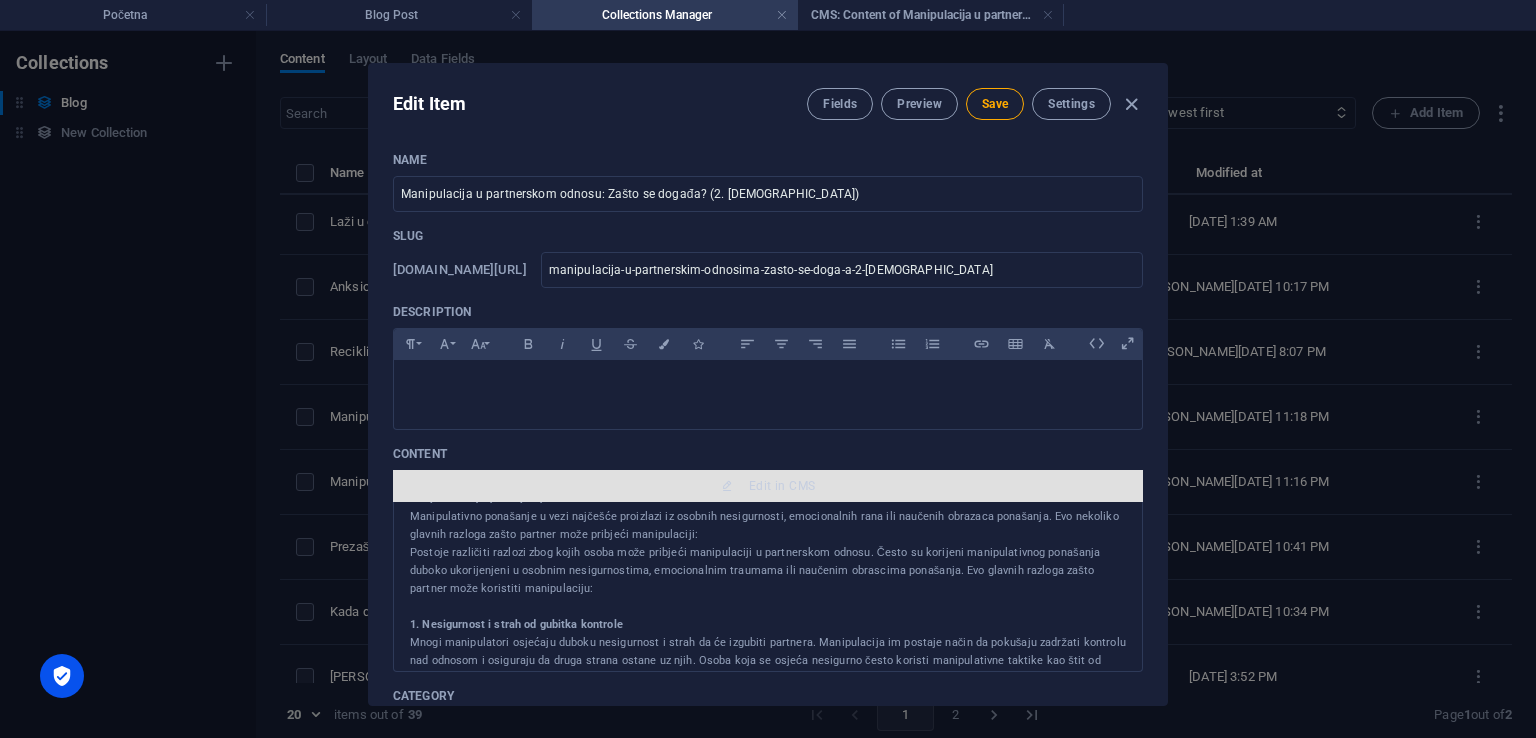 click on "Edit in CMS" at bounding box center (782, 486) 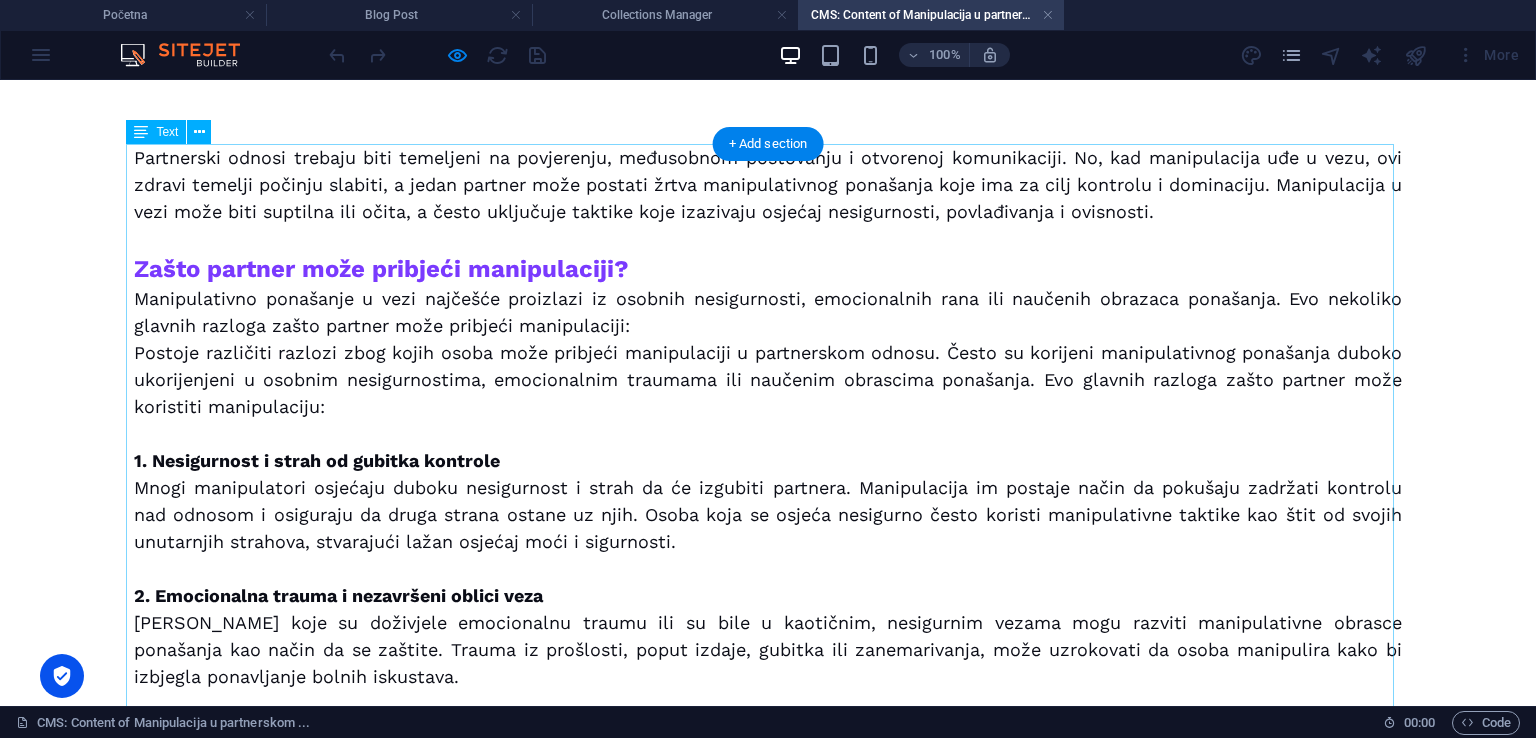 scroll, scrollTop: 0, scrollLeft: 0, axis: both 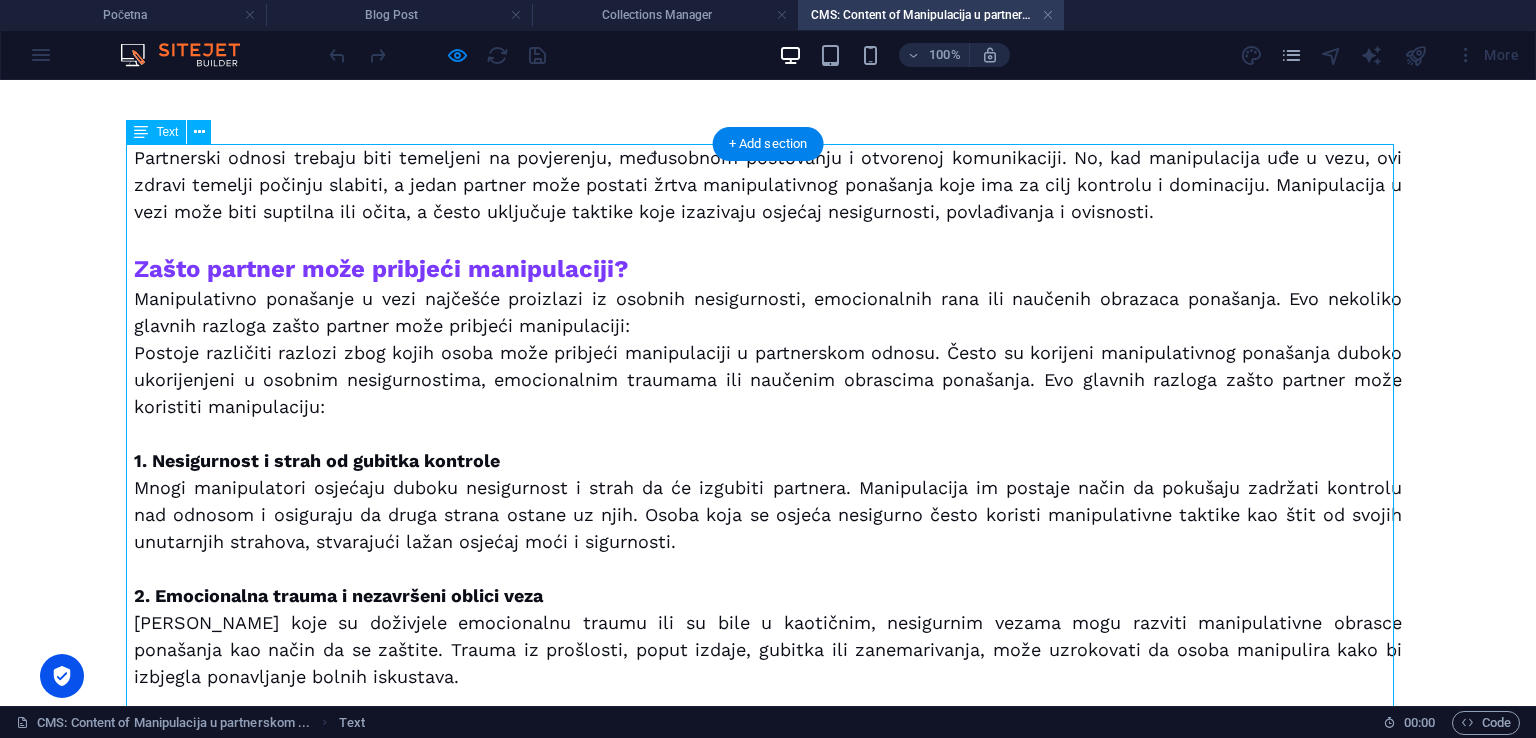drag, startPoint x: 652, startPoint y: 320, endPoint x: 297, endPoint y: 301, distance: 355.5081 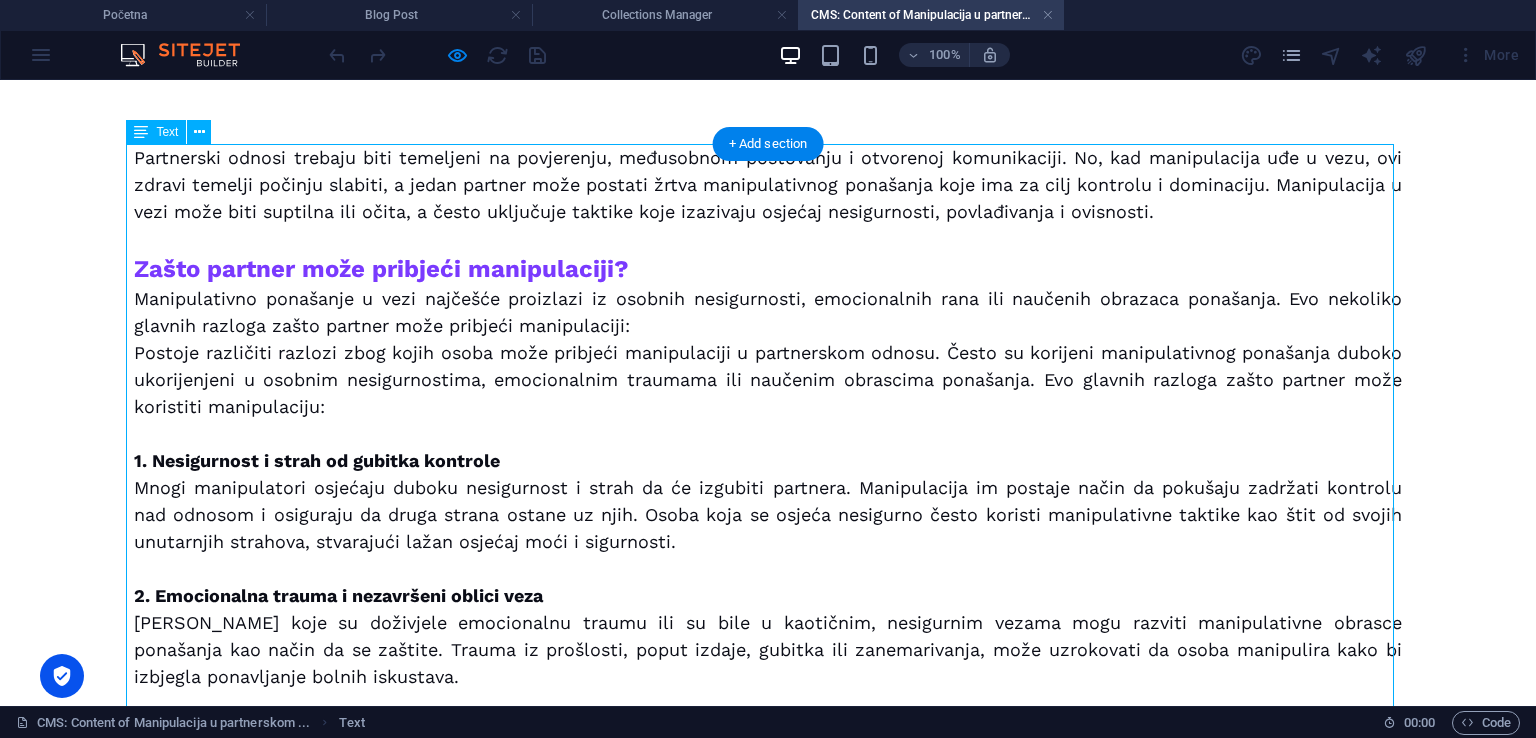 drag, startPoint x: 629, startPoint y: 329, endPoint x: 584, endPoint y: 321, distance: 45.705578 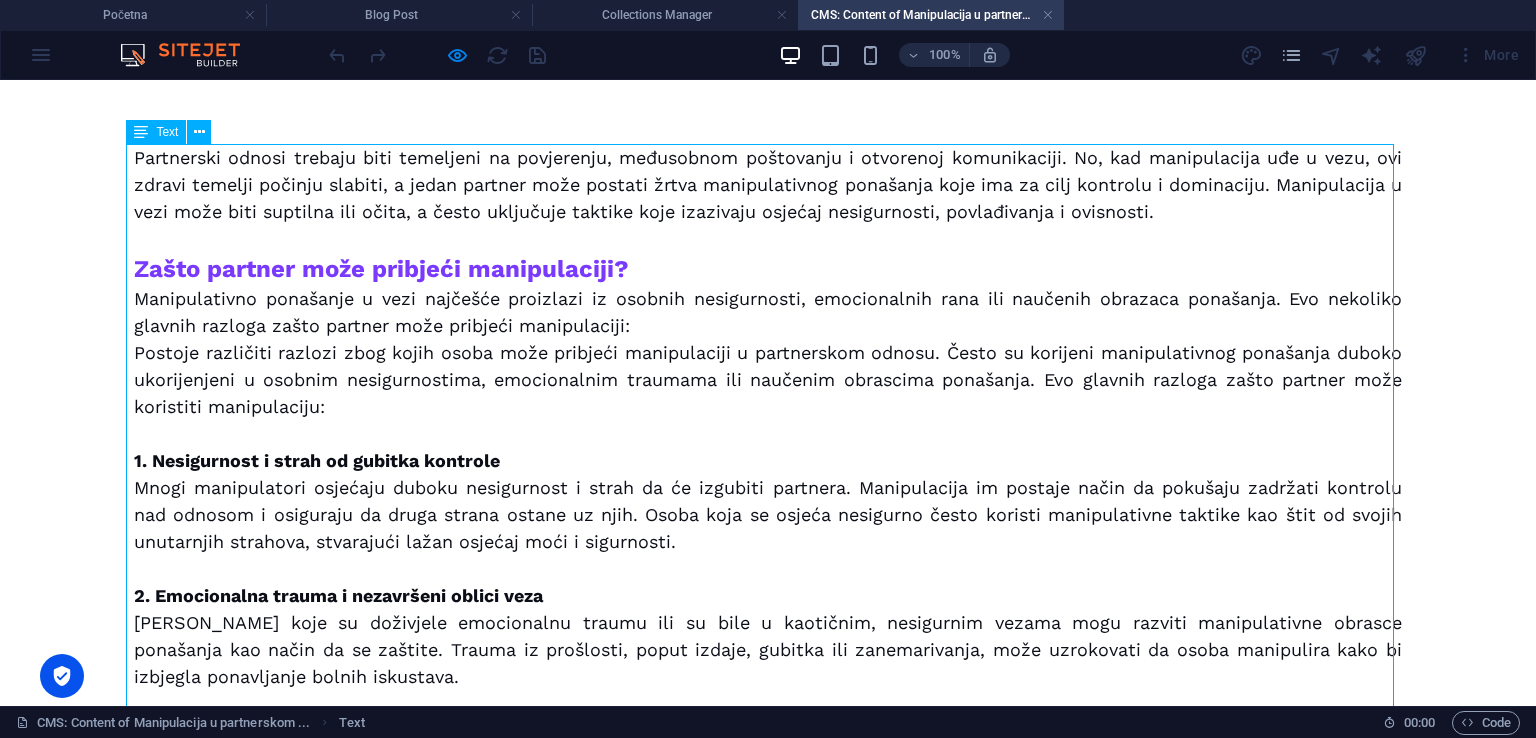click on "Text" at bounding box center (167, 132) 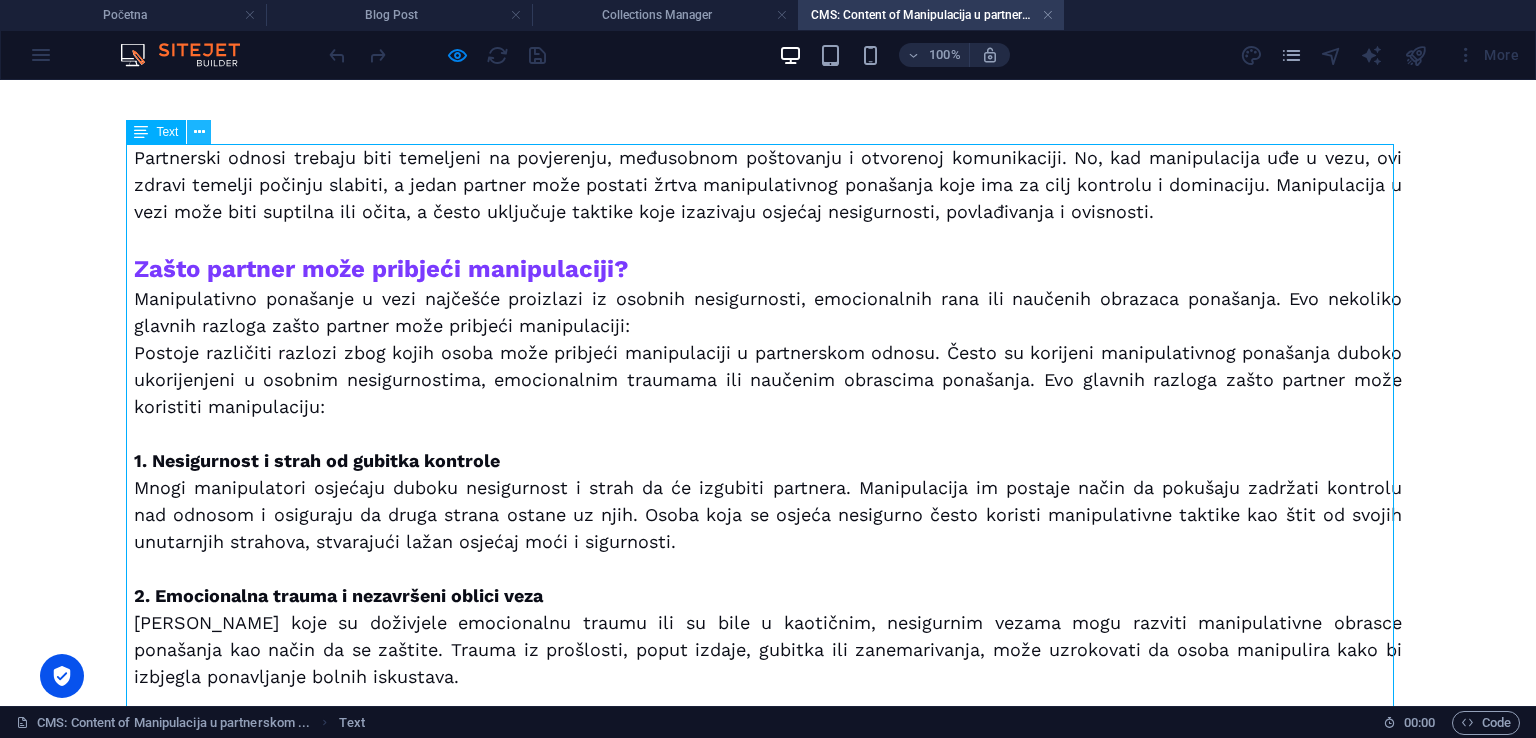 click at bounding box center (199, 132) 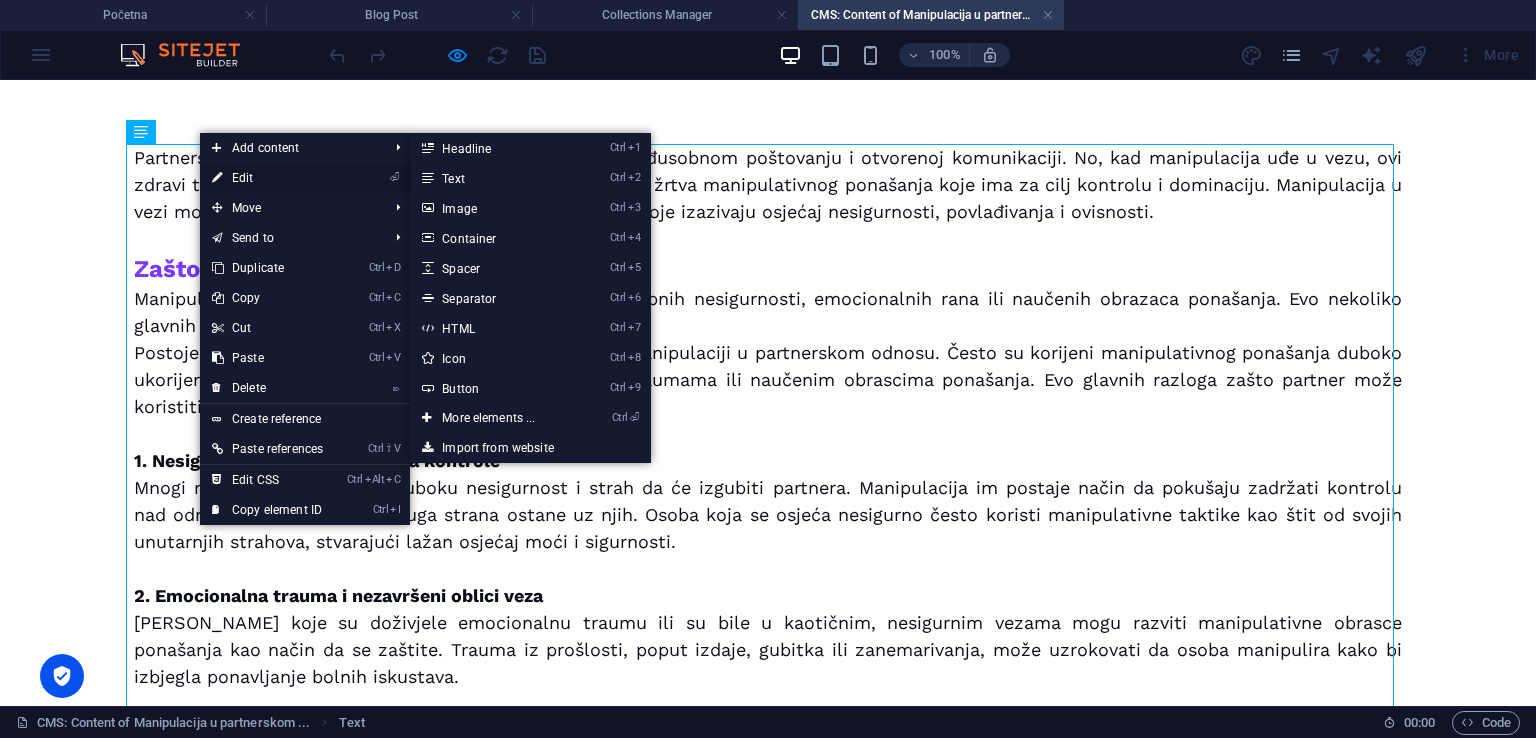 click on "⏎  Edit" at bounding box center (267, 178) 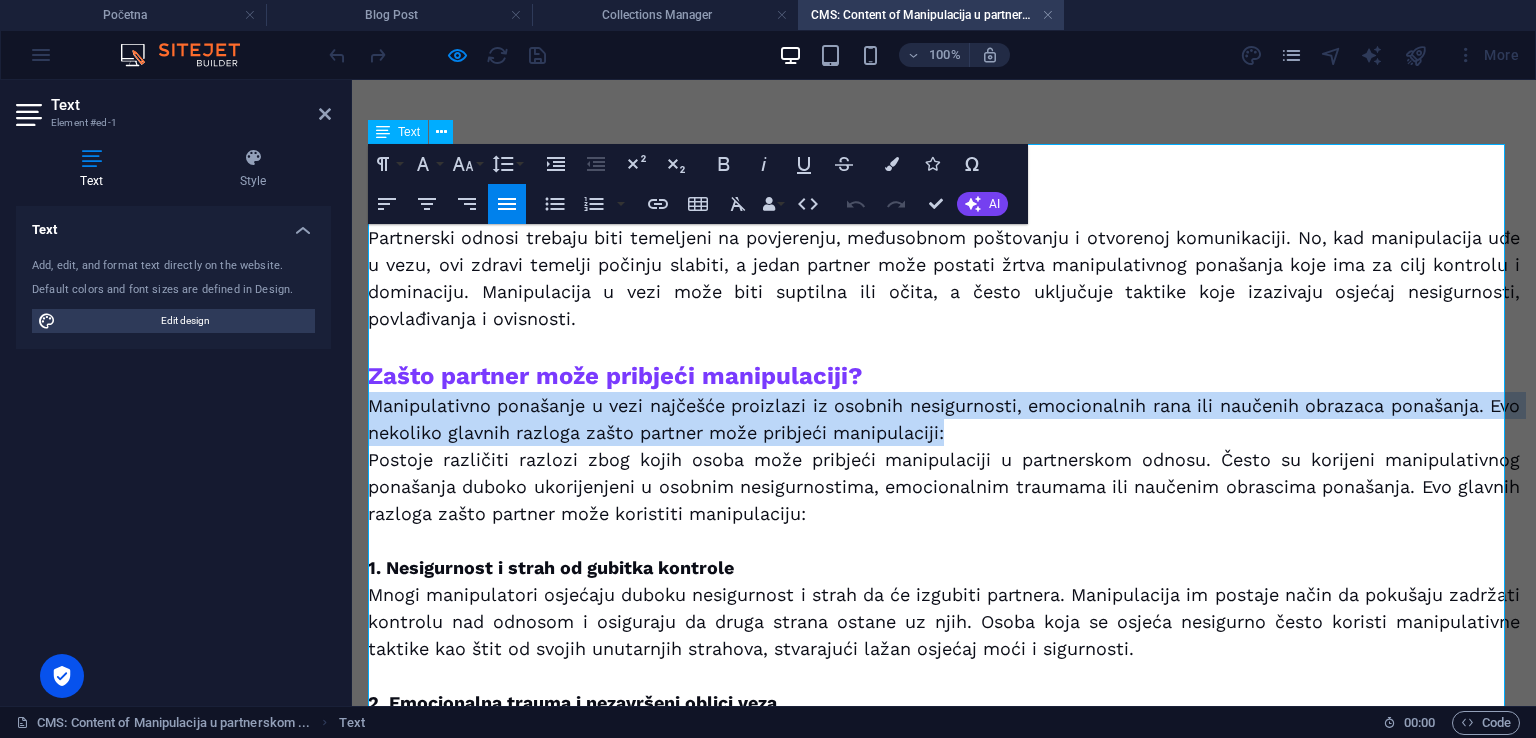 drag, startPoint x: 368, startPoint y: 400, endPoint x: 998, endPoint y: 435, distance: 630.9715 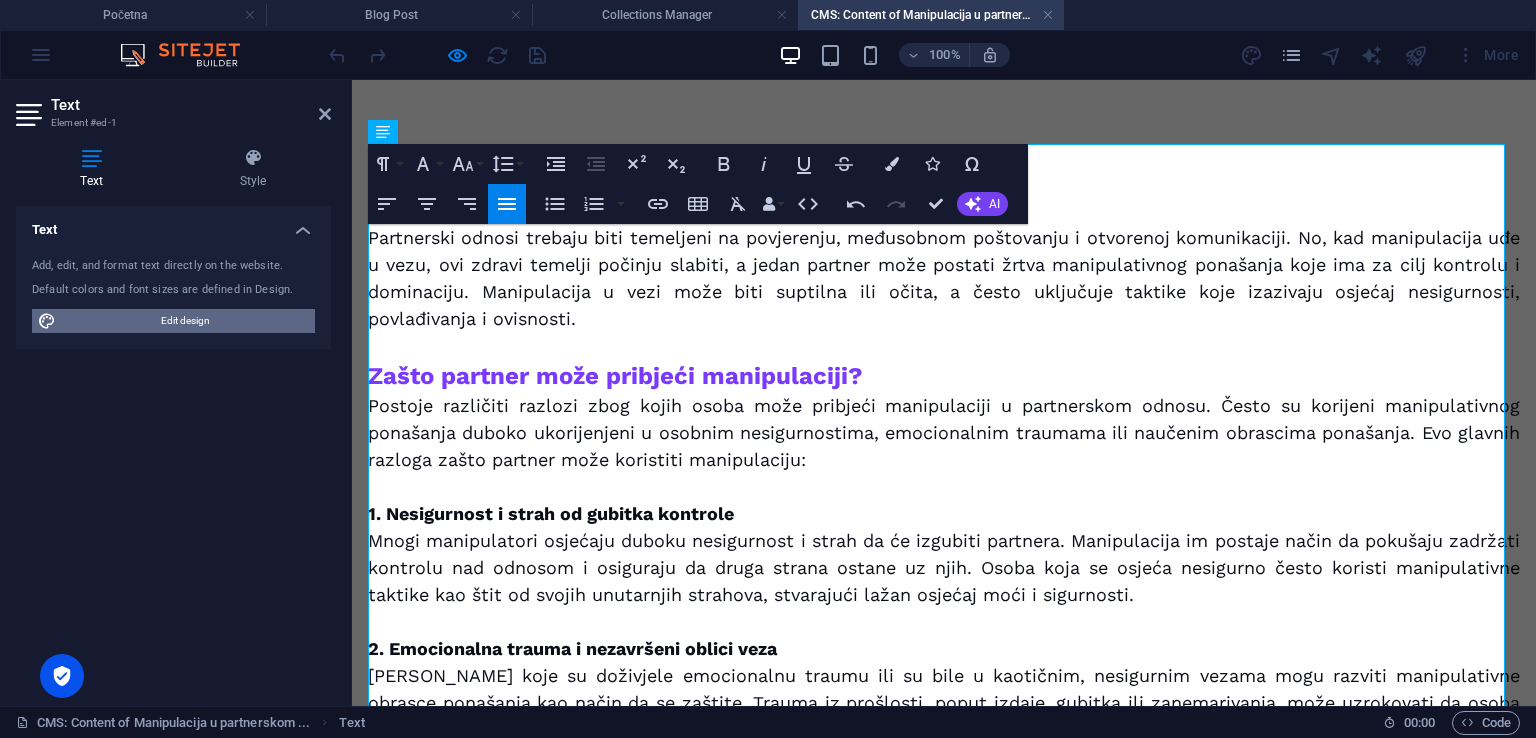 click on "Edit design" at bounding box center [185, 321] 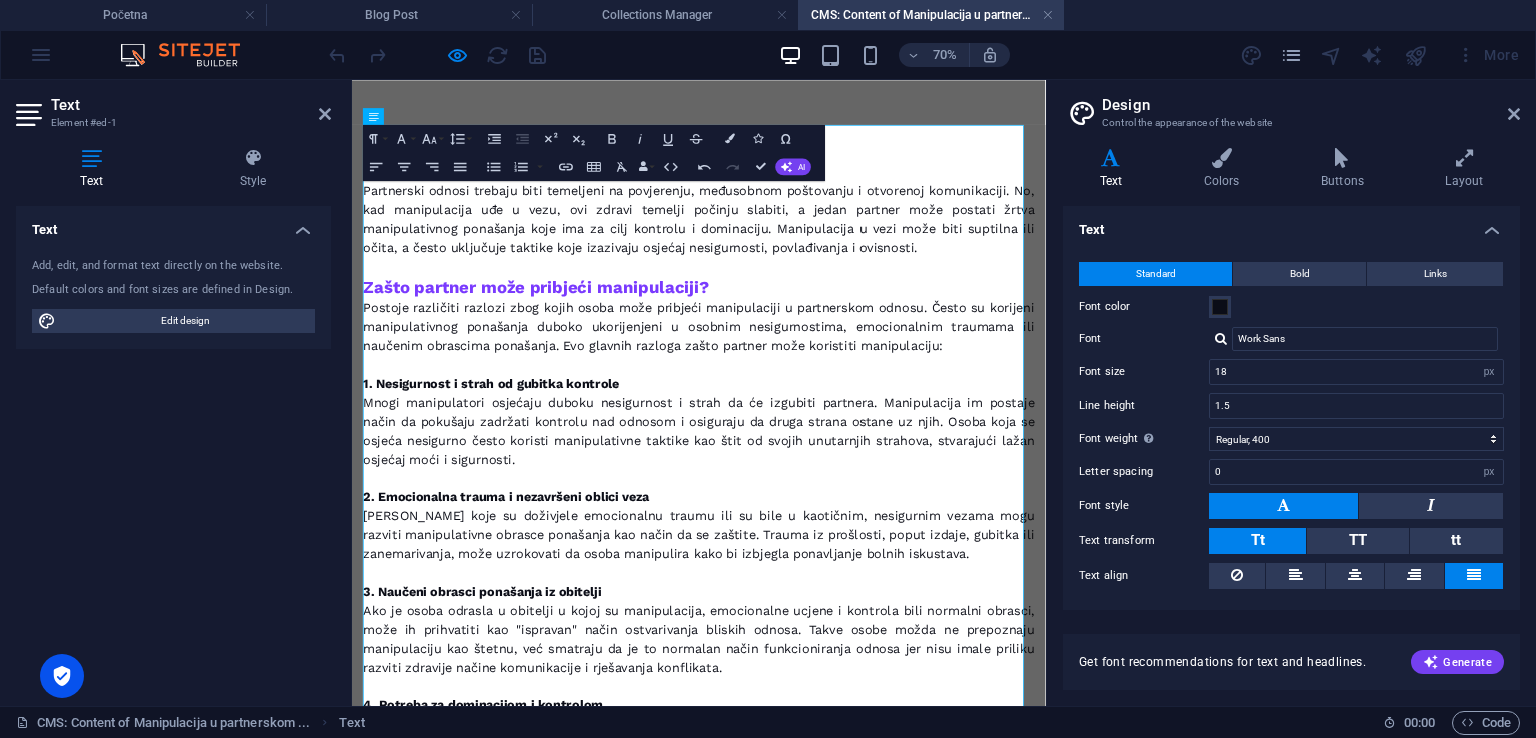 click on "Design Control the appearance of the website Variants  Text  Colors  Buttons  Layout Text Standard Bold Links Font color Font Work Sans Font size 18 rem px Line height 1.5 Font weight To display the font weight correctly, it may need to be enabled.  Manage Fonts Thin, 100 Extra-light, 200 Light, 300 Regular, 400 Medium, 500 Semi-bold, 600 Bold, 700 Extra-bold, 800 Black, 900 Letter spacing 0 rem px Font style Text transform Tt TT tt Text align Font weight To display the font weight correctly, it may need to be enabled.  Manage Fonts Thin, 100 Extra-light, 200 Light, 300 Regular, 400 Medium, 500 Semi-bold, 600 Bold, 700 Extra-bold, 800 Black, 900 Default Hover / Active Font color Font color Decoration None Decoration None Transition duration 0.3 s Transition function Ease Ease In Ease Out Ease In/Ease Out Linear Headlines All H1 / Textlogo H2 H3 H4 H5 H6 Font color Font Playfair Display Line height 1.3 Font weight To display the font weight correctly, it may need to be enabled.  Manage Fonts Thin, 100 0 rem px" at bounding box center [1291, 393] 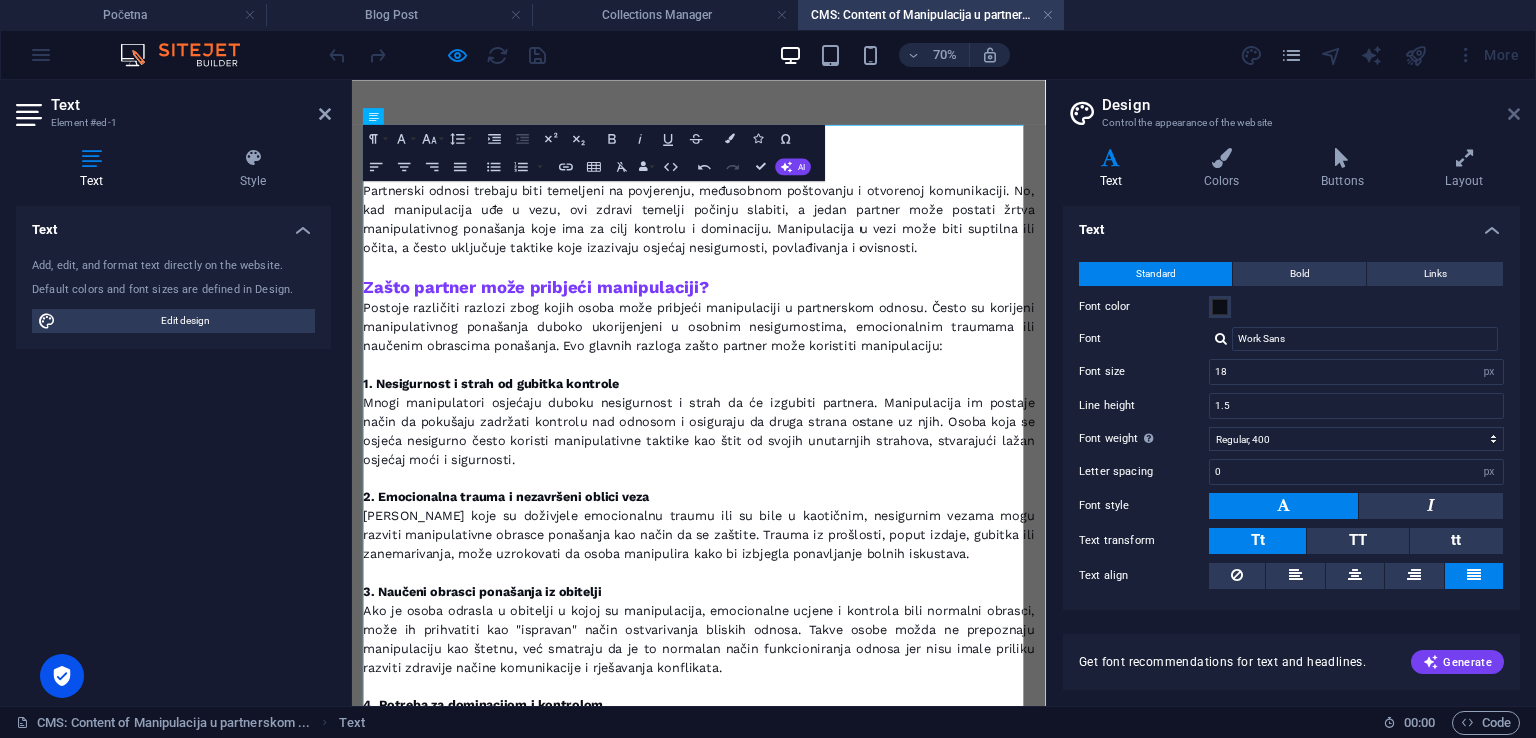 click at bounding box center [1514, 114] 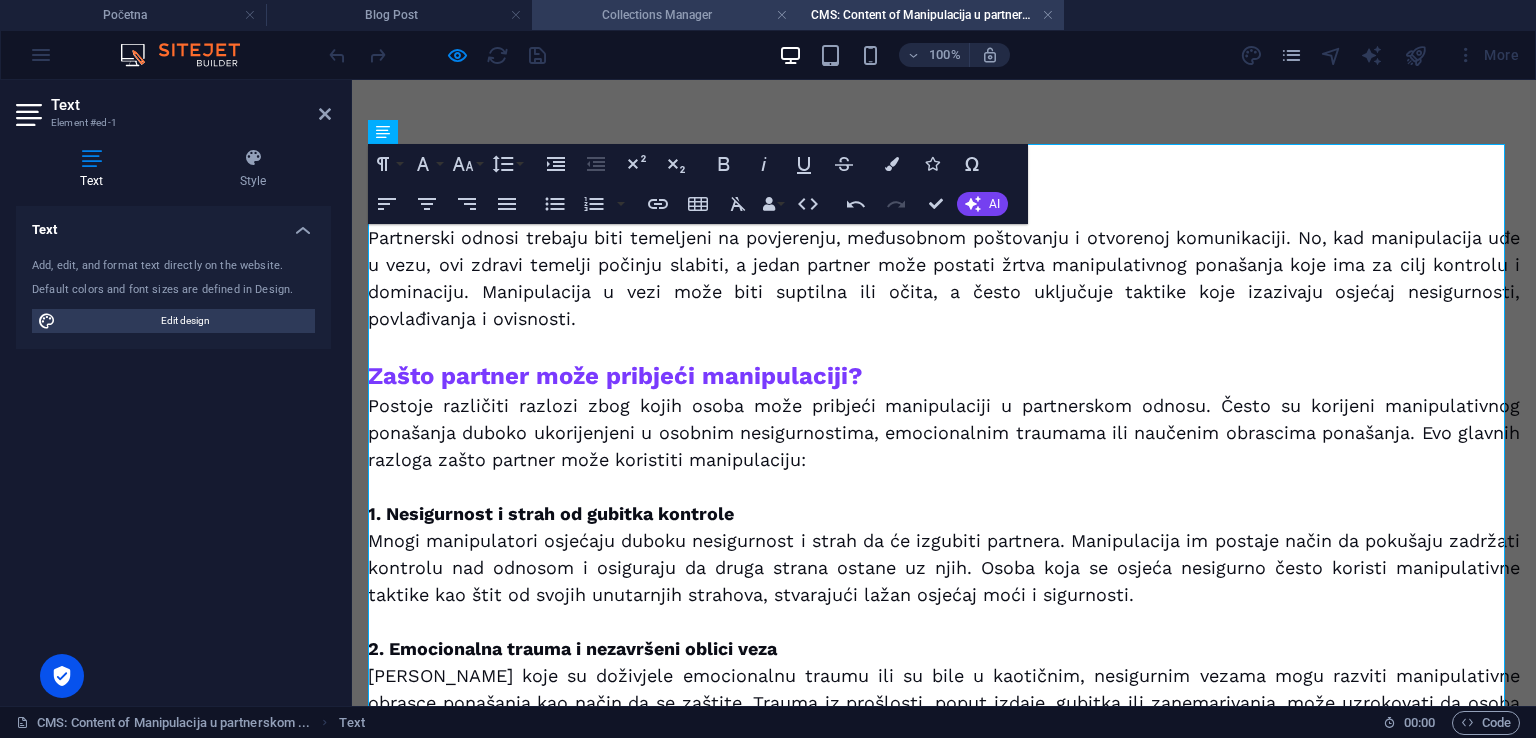 click on "Collections Manager" at bounding box center [665, 15] 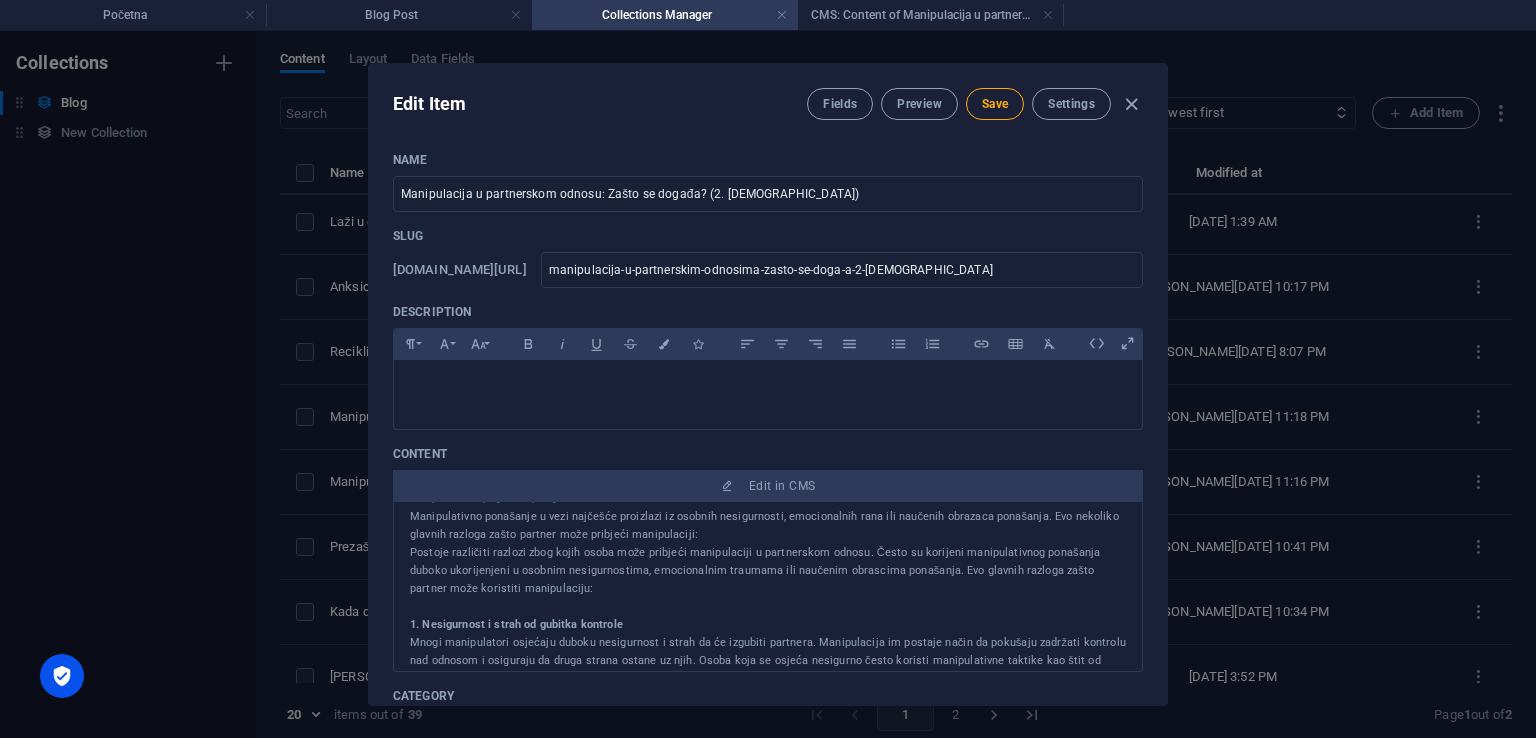 scroll, scrollTop: 99, scrollLeft: 0, axis: vertical 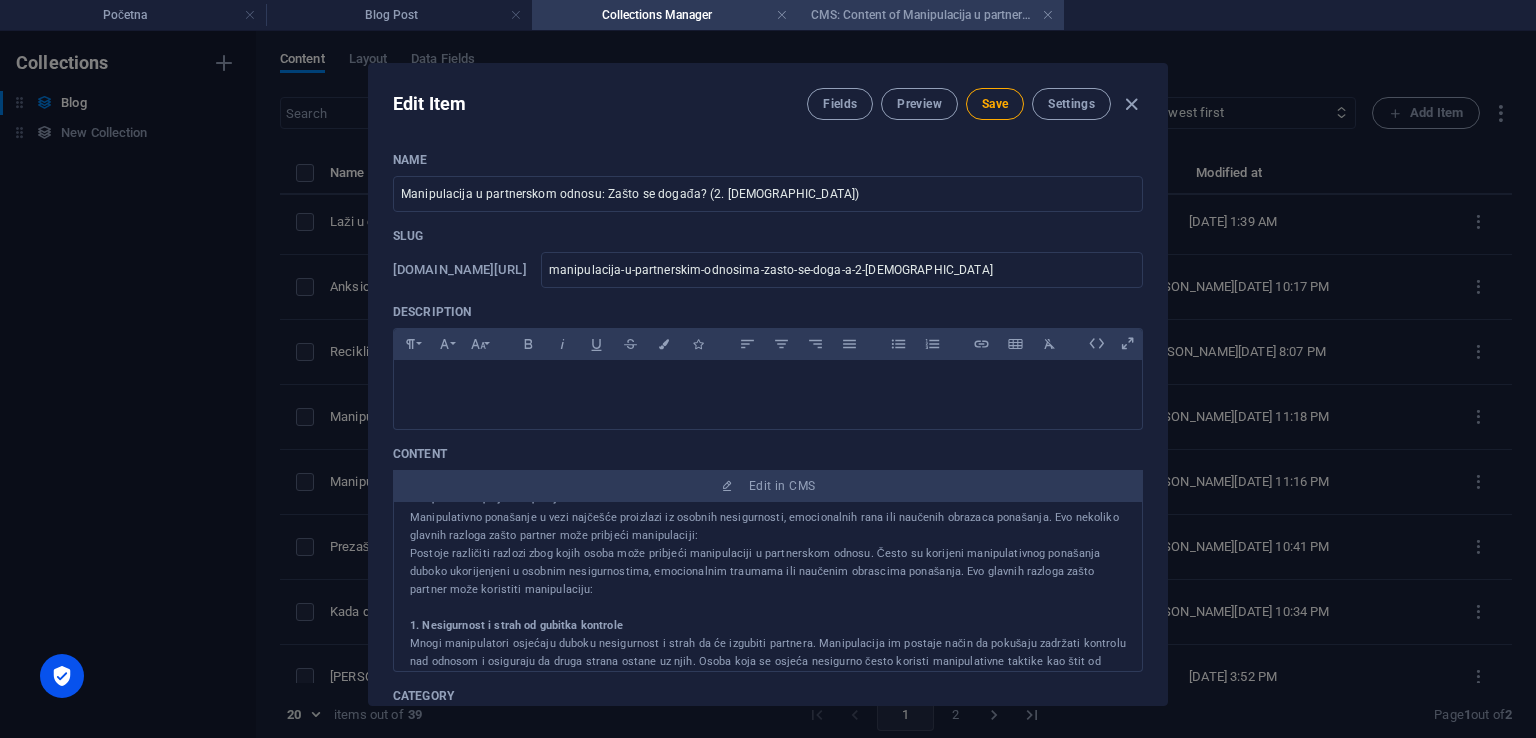 click on "CMS: Content of Manipulacija u partnerskom ..." at bounding box center (931, 15) 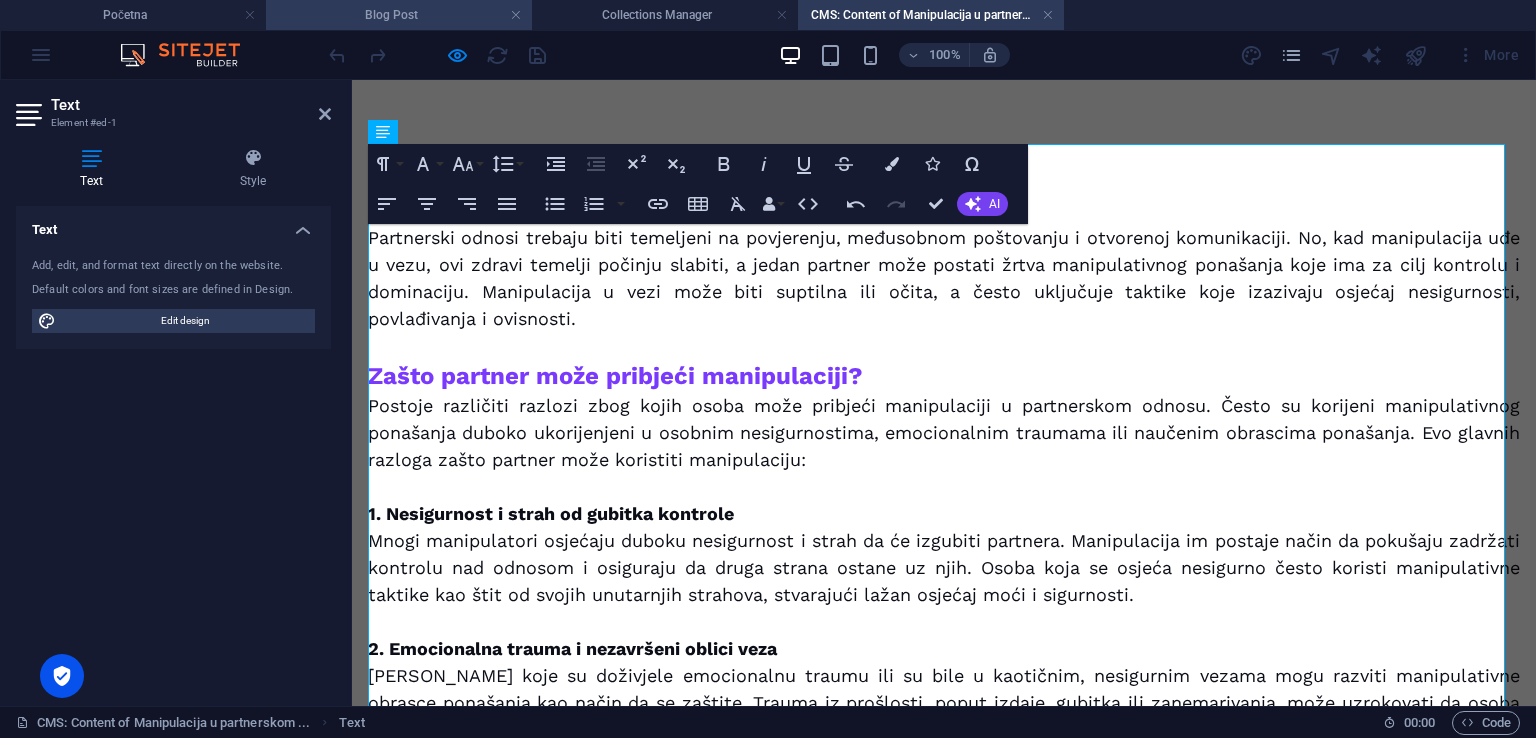 click on "Blog Post" at bounding box center (399, 15) 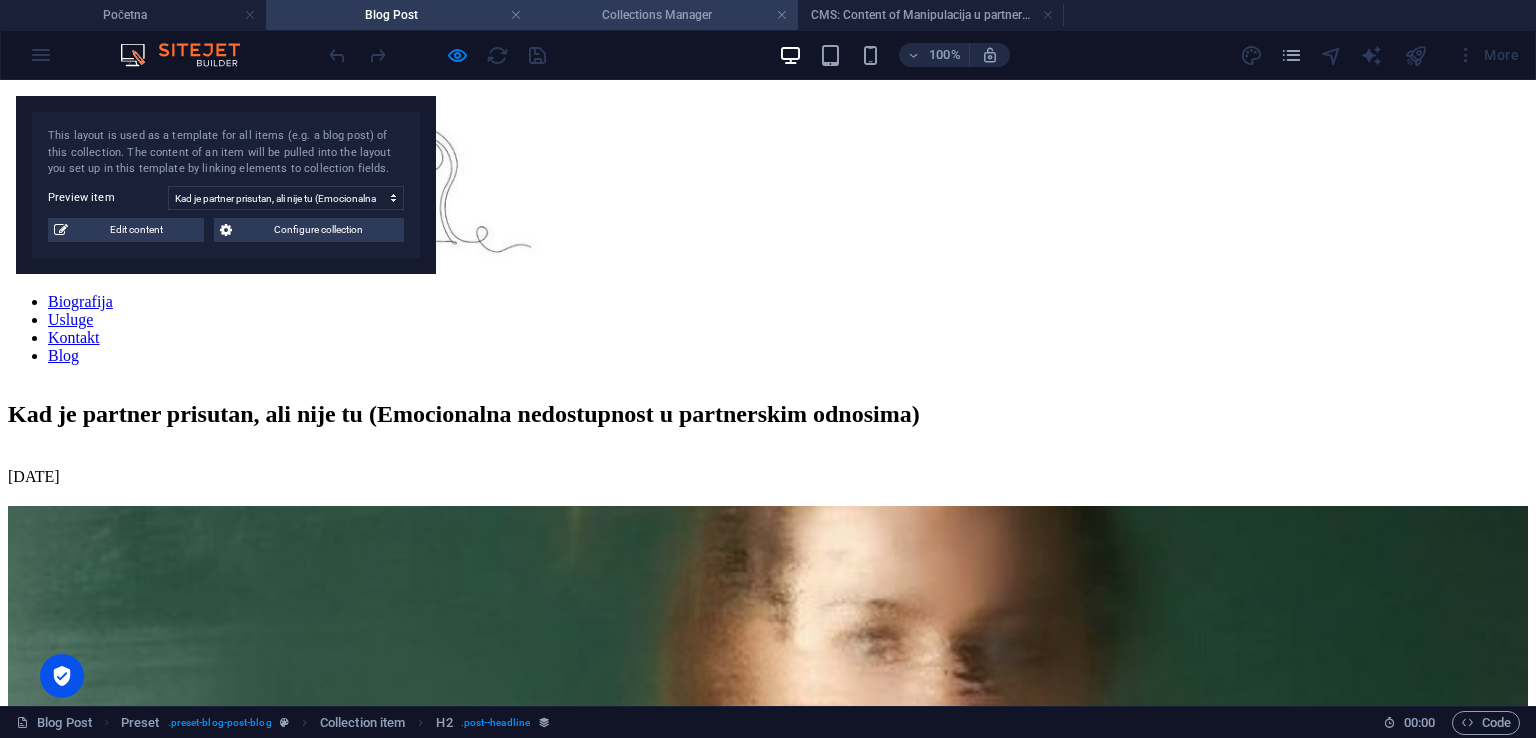 click on "Collections Manager" at bounding box center (665, 15) 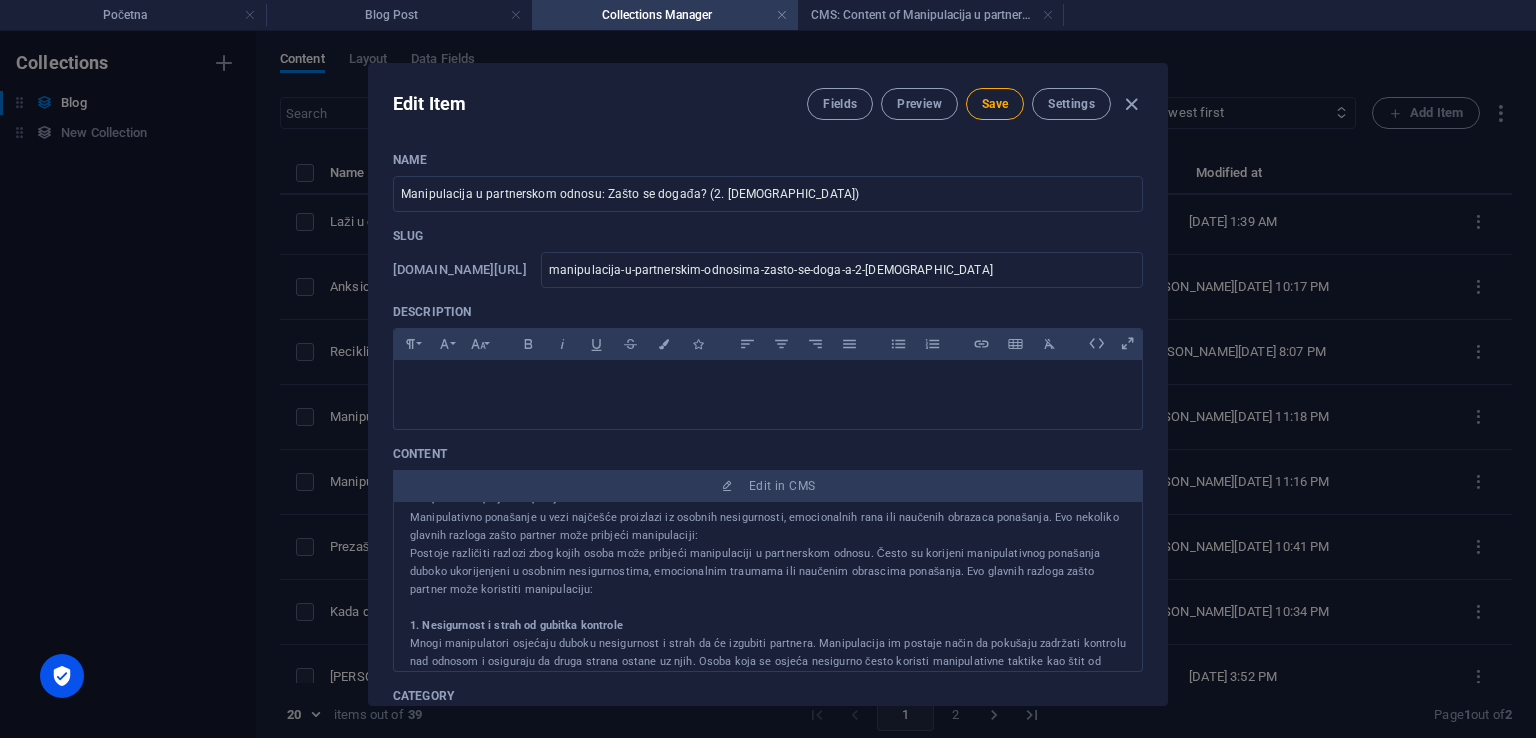 click on "Manipulativno ponašanje u vezi najčešće proizlazi iz osobnih nesigurnosti, emocionalnih rana ili naučenih obrazaca ponašanja. Evo nekoliko glavnih razloga zašto partner može pribjeći manipulaciji:" at bounding box center [768, 527] 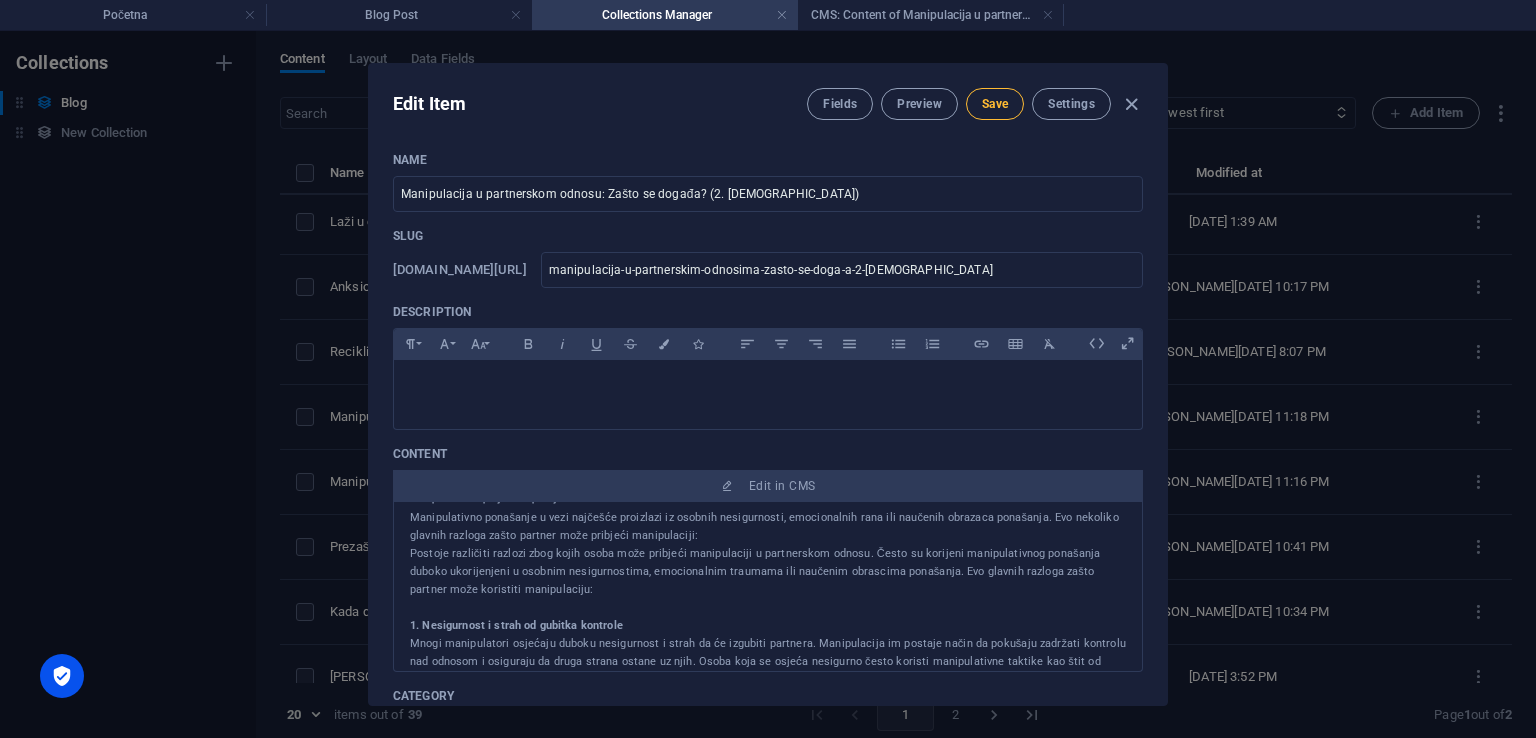 click on "Save" at bounding box center (995, 104) 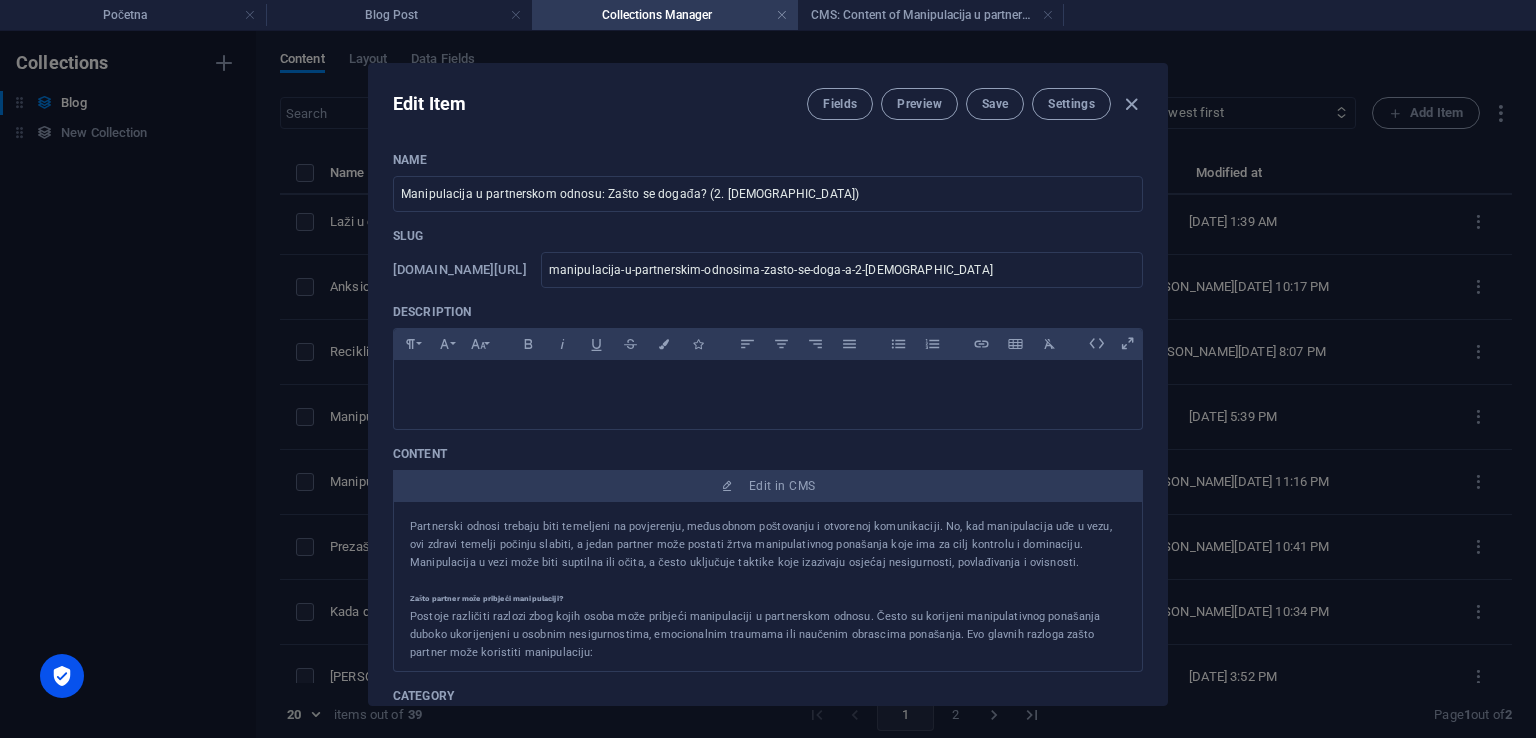 scroll, scrollTop: 100, scrollLeft: 0, axis: vertical 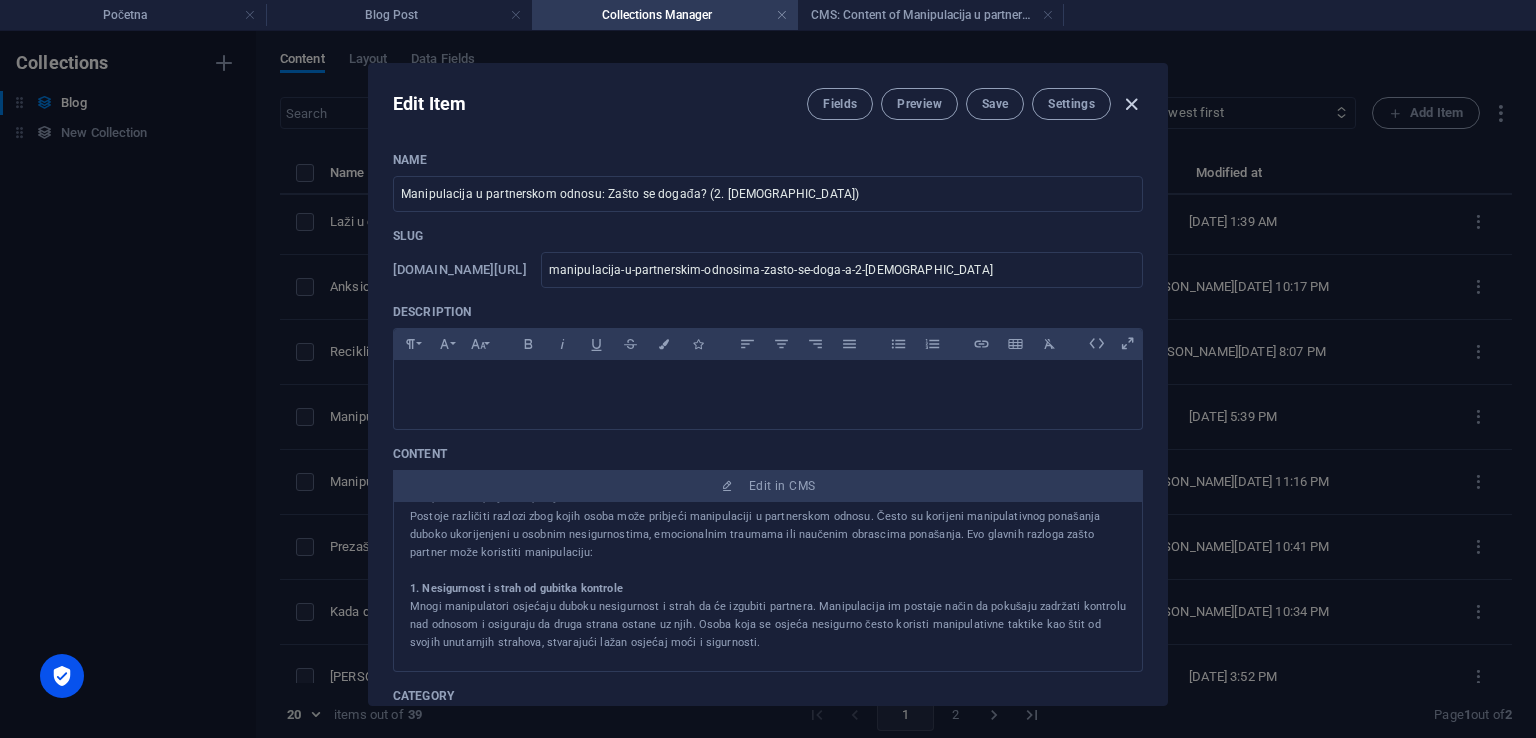 click at bounding box center (1131, 104) 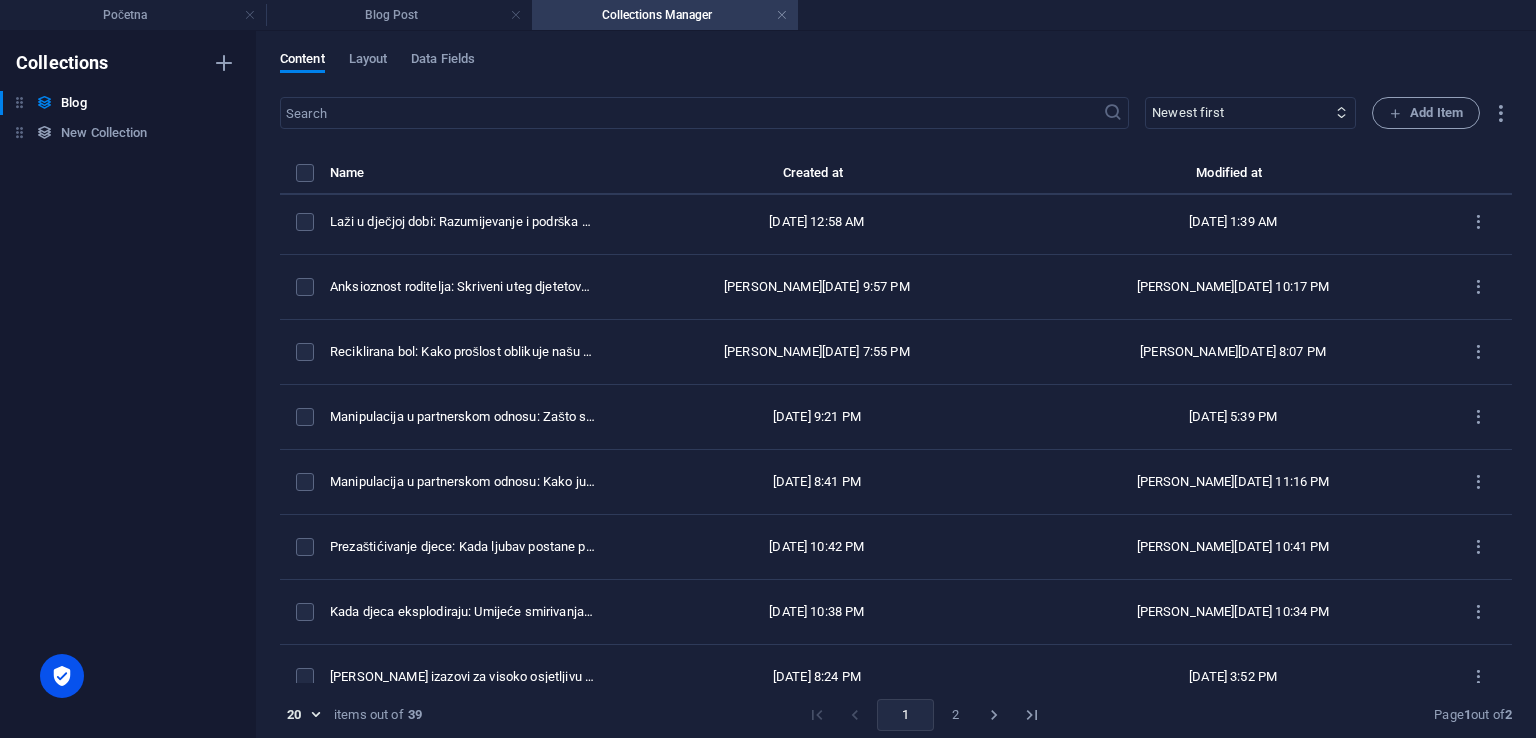 type on "[DATE]" 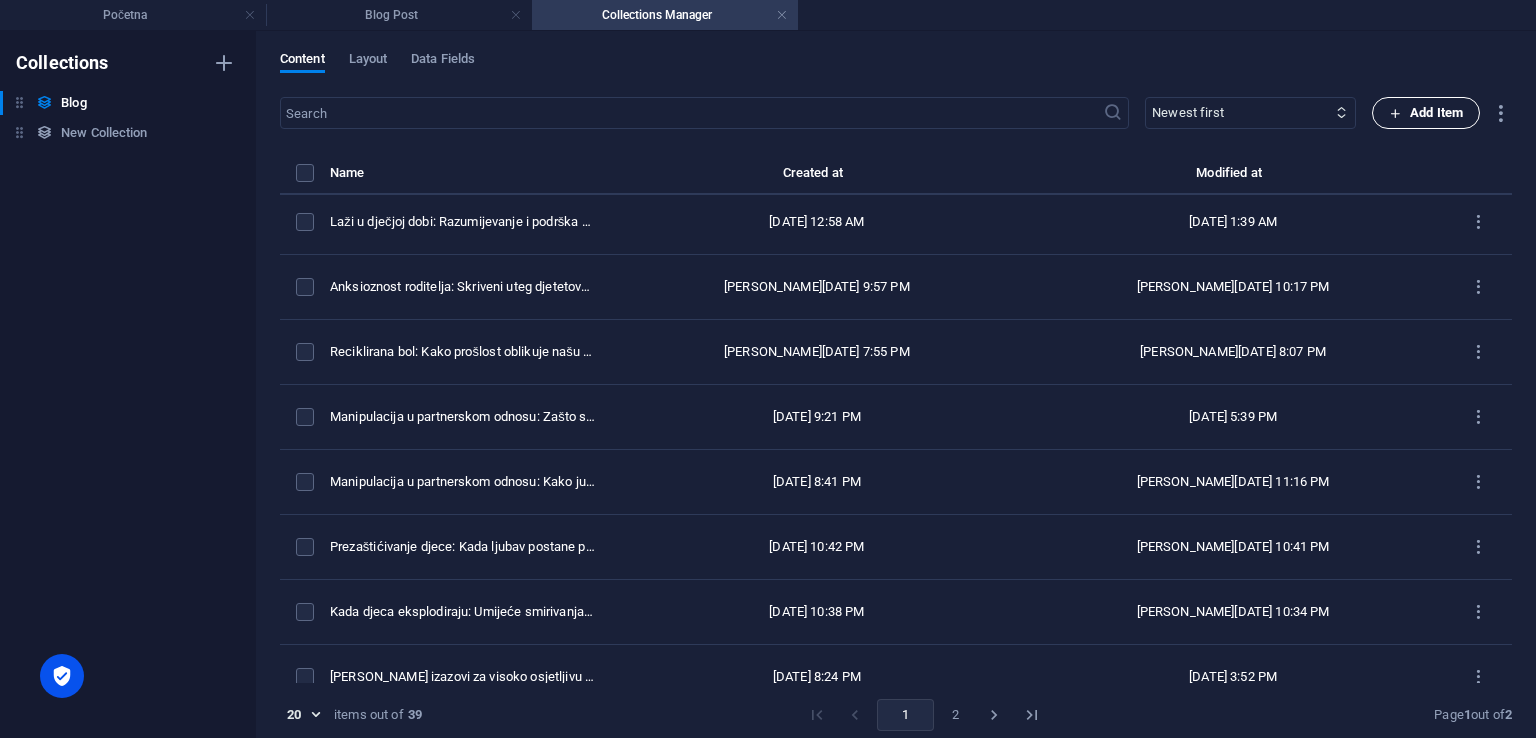 click on "Add Item" at bounding box center [1426, 113] 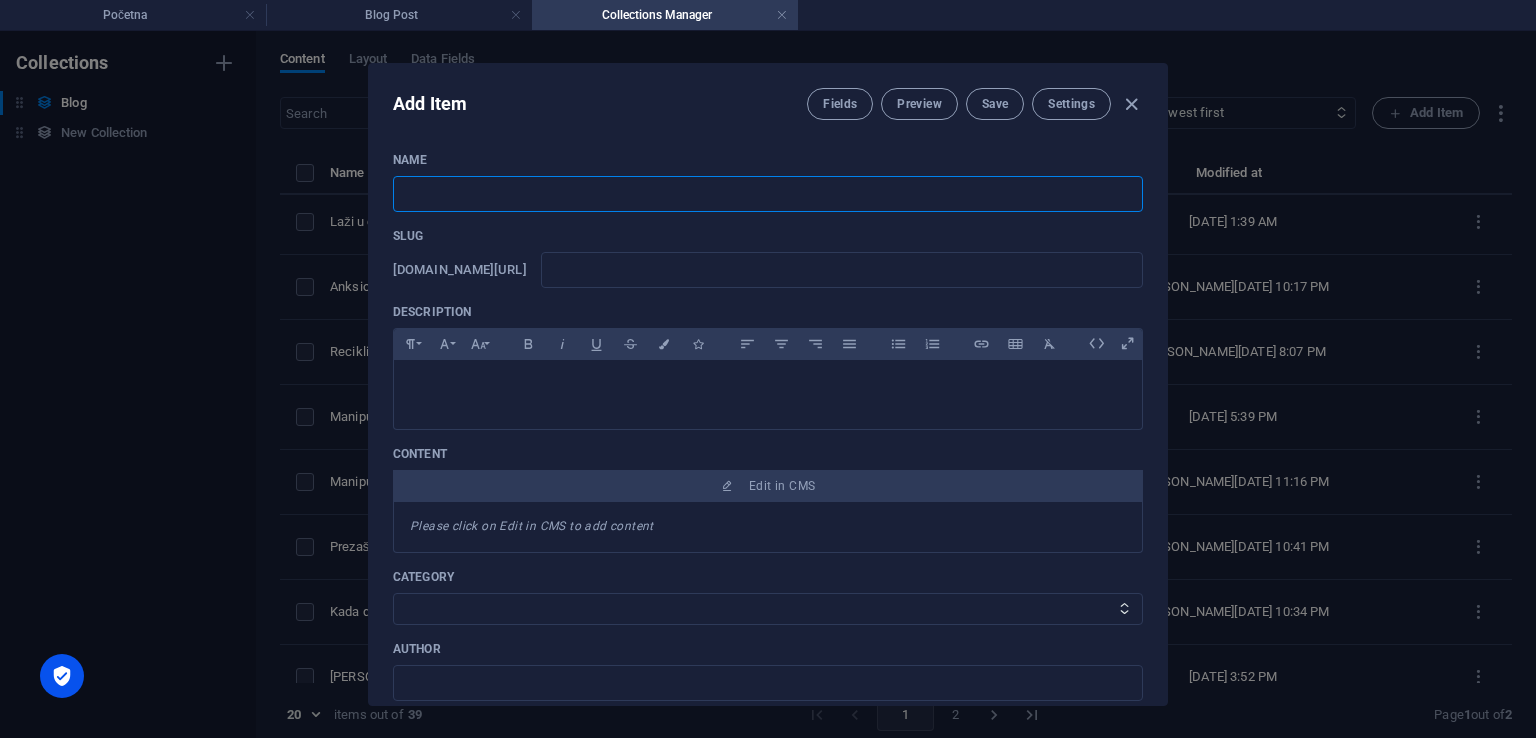click at bounding box center [768, 194] 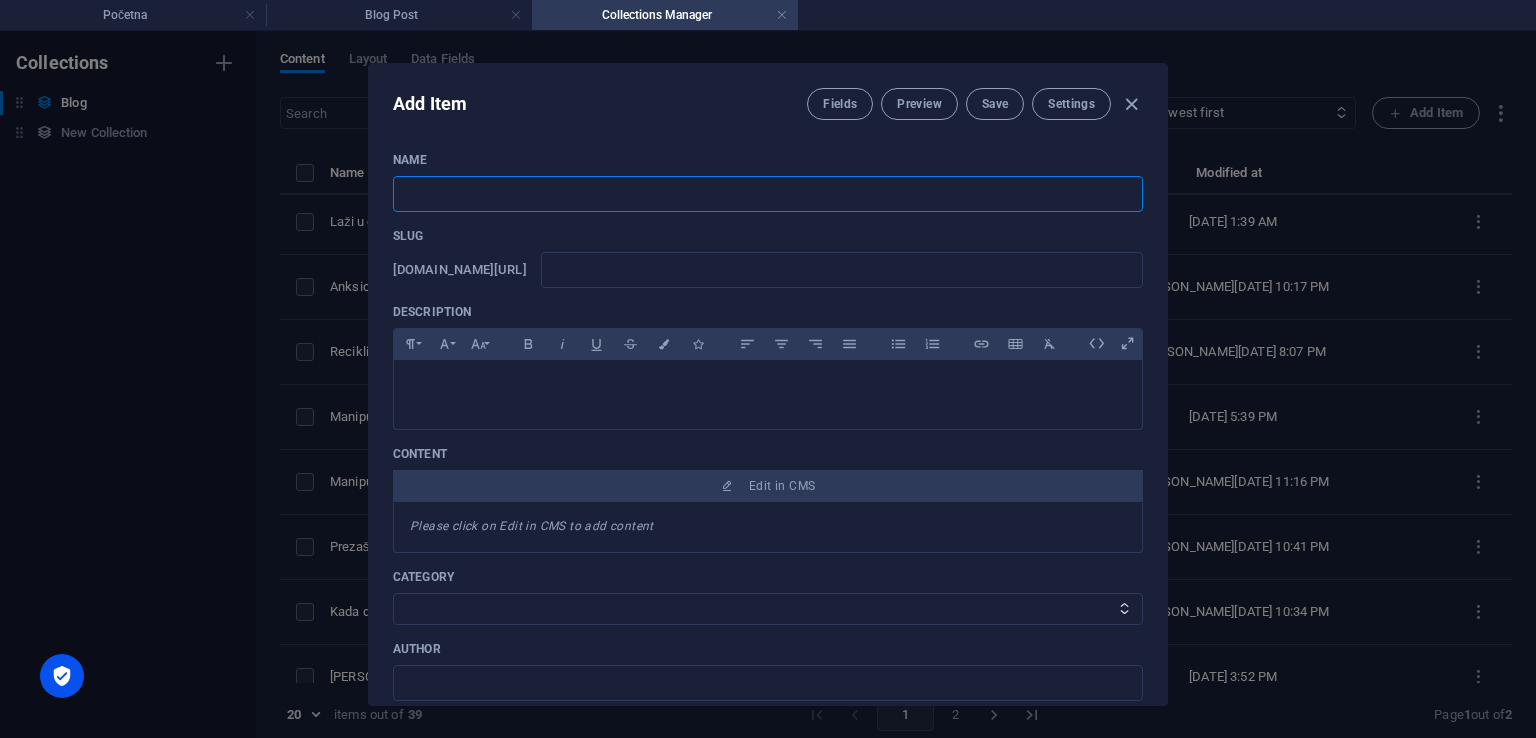 paste on "Kako prepoznati ljude koji vas emocionalno iscrpljuju – i zaštititi se od njih" 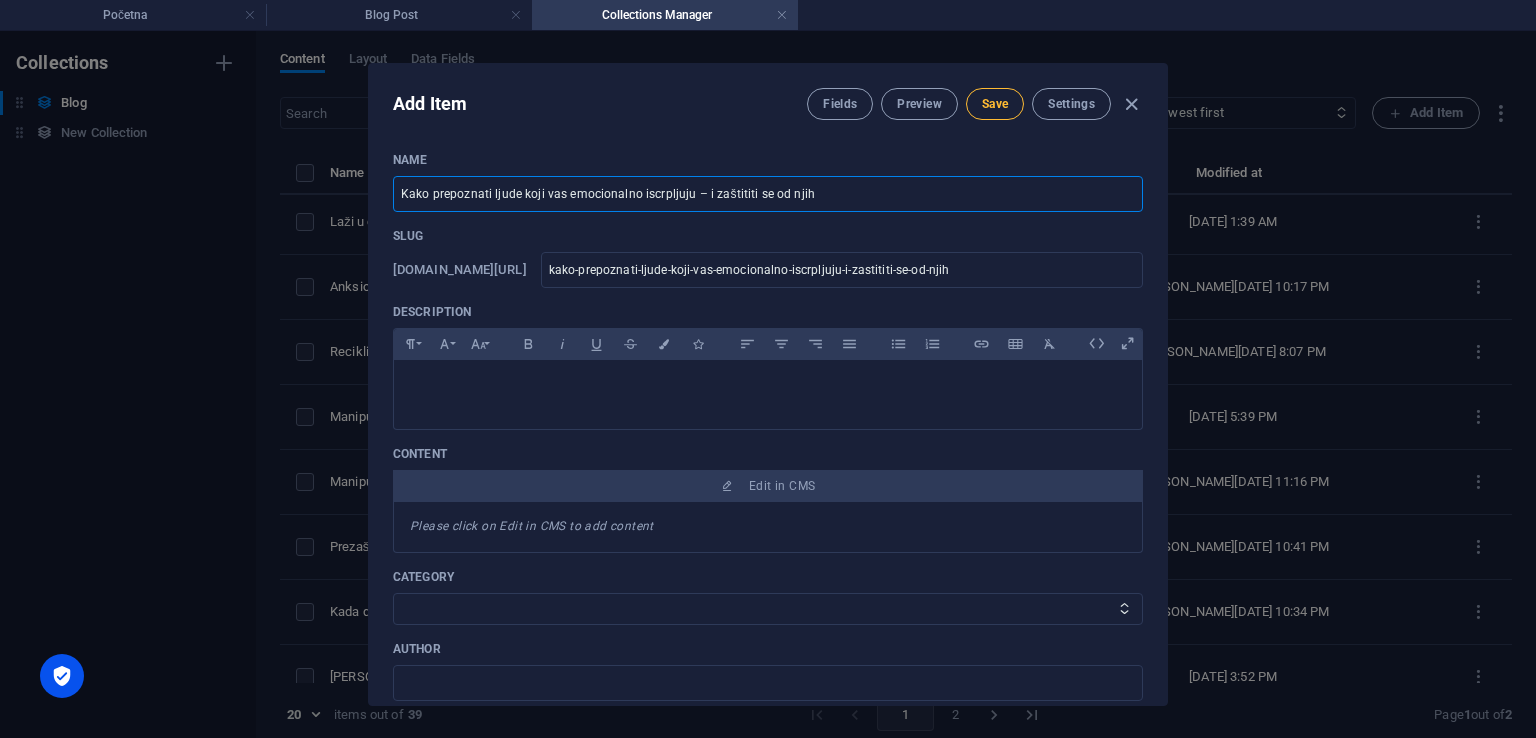 type on "Kako prepoznati ljude koji vas emocionalno iscrpljuju – i zaštititi se od njih" 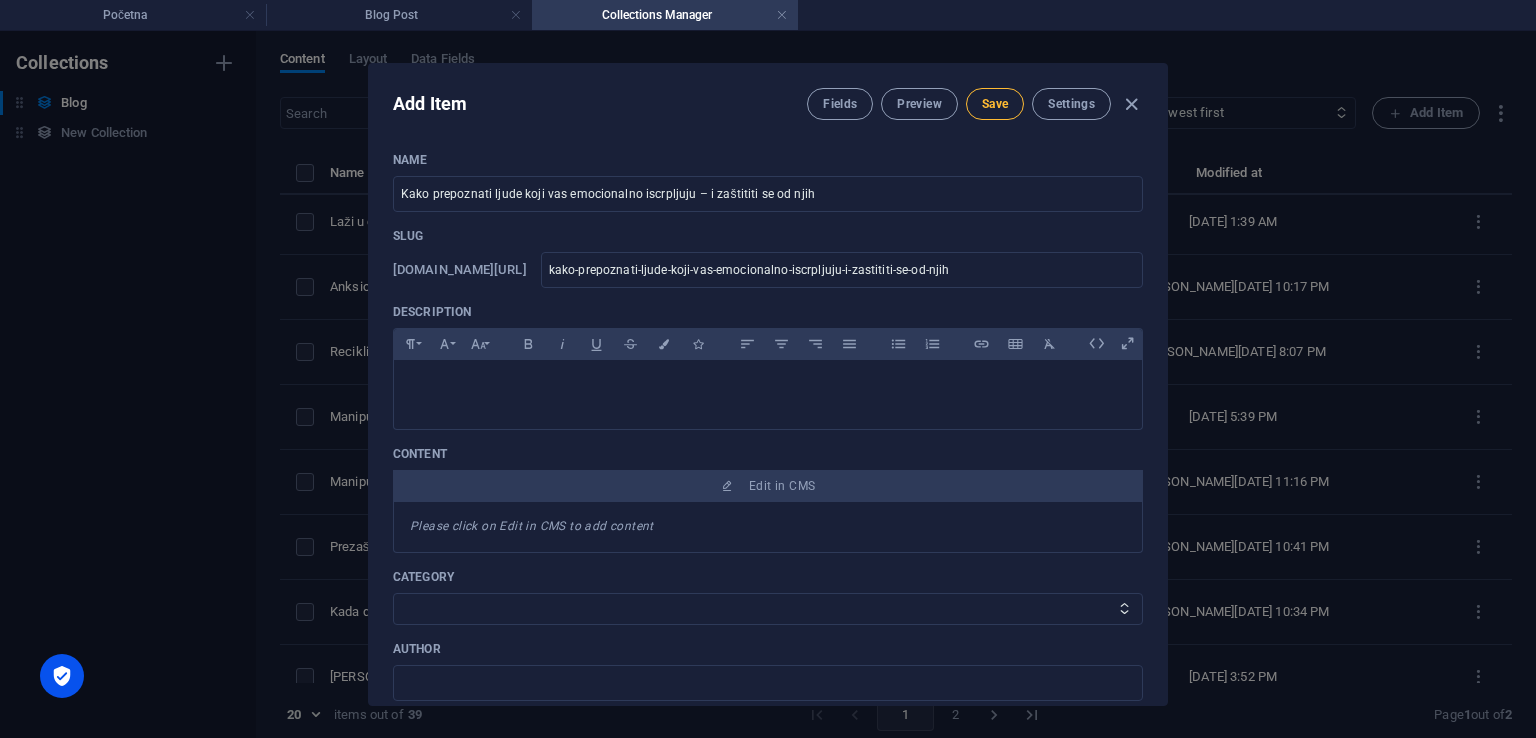 click on "Save" at bounding box center [995, 104] 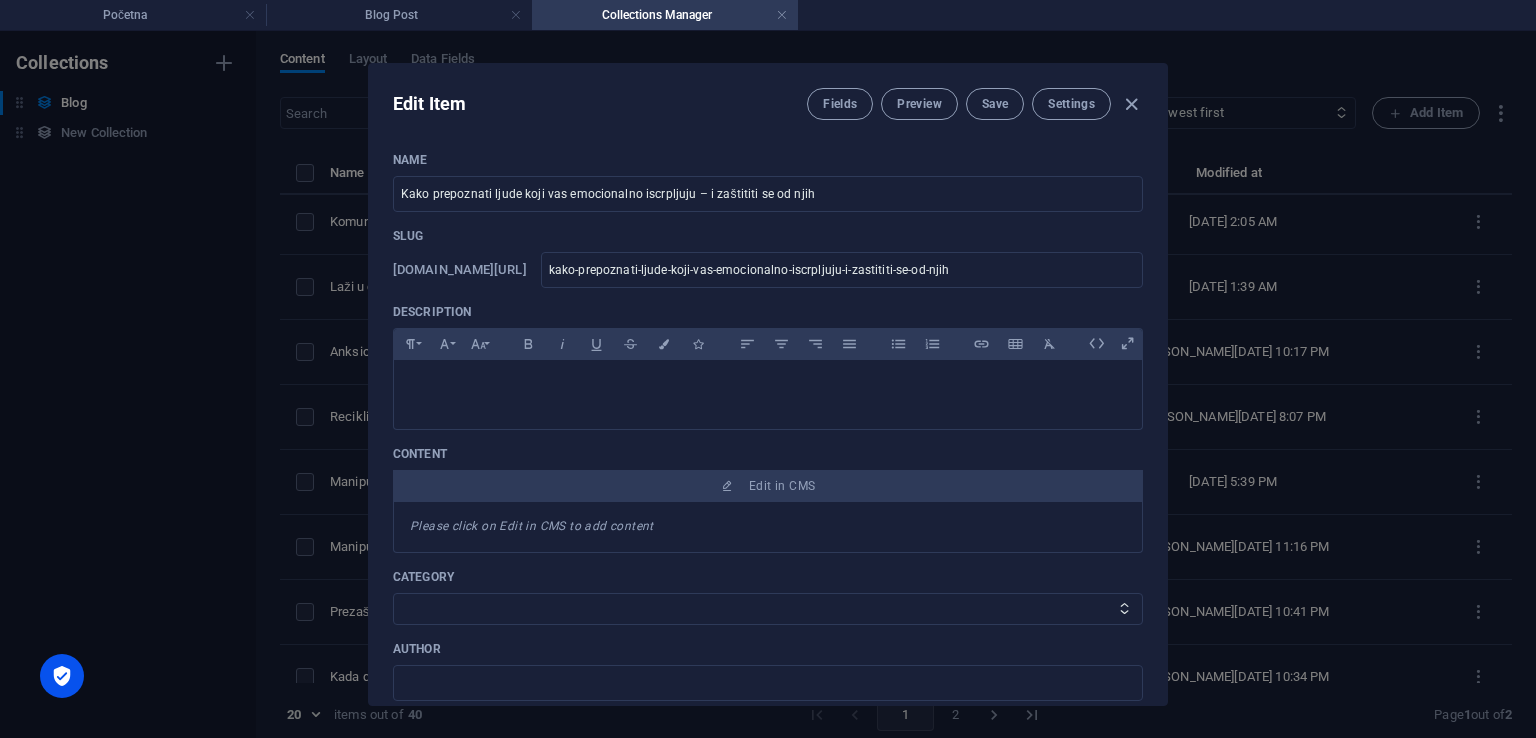 scroll, scrollTop: 264, scrollLeft: 0, axis: vertical 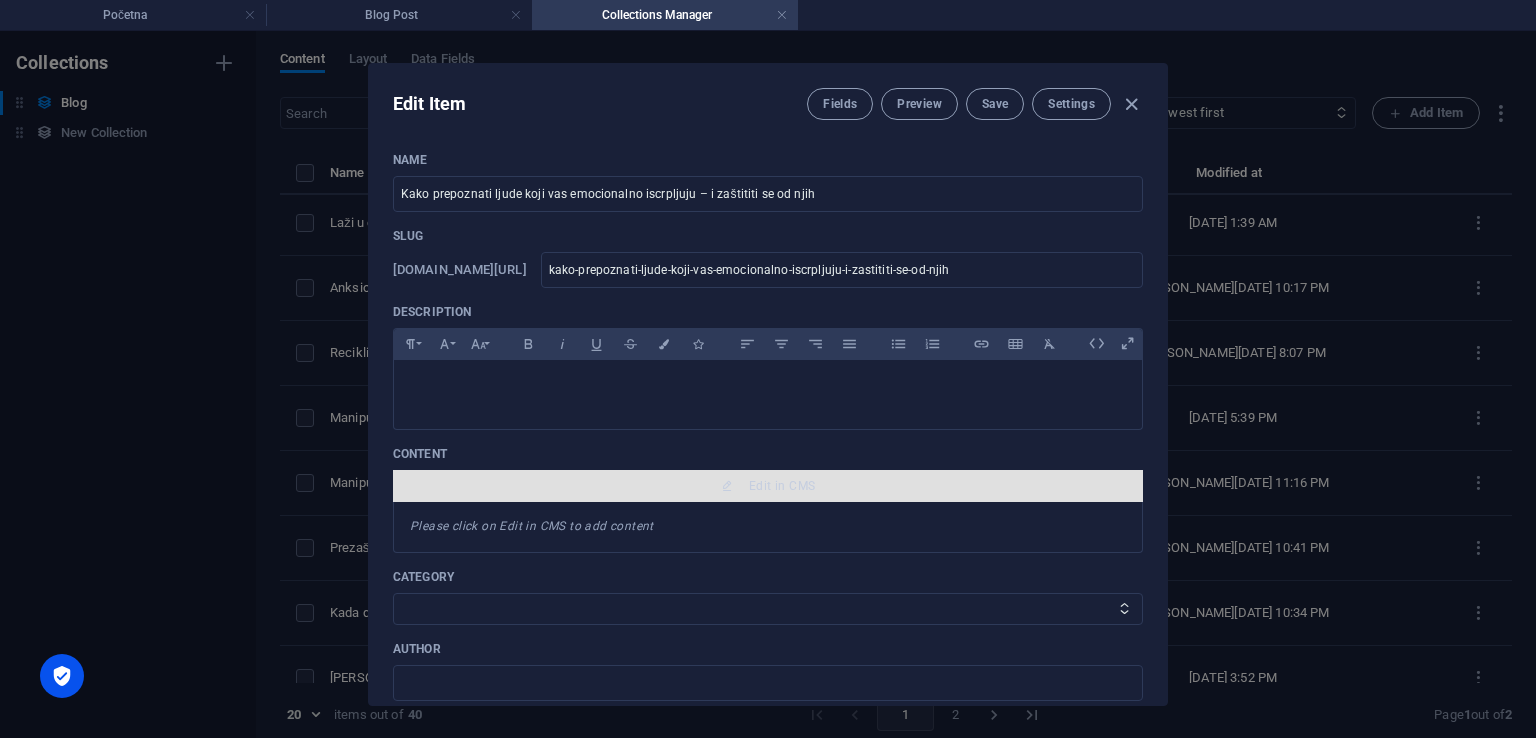 click on "Edit in CMS" at bounding box center [782, 486] 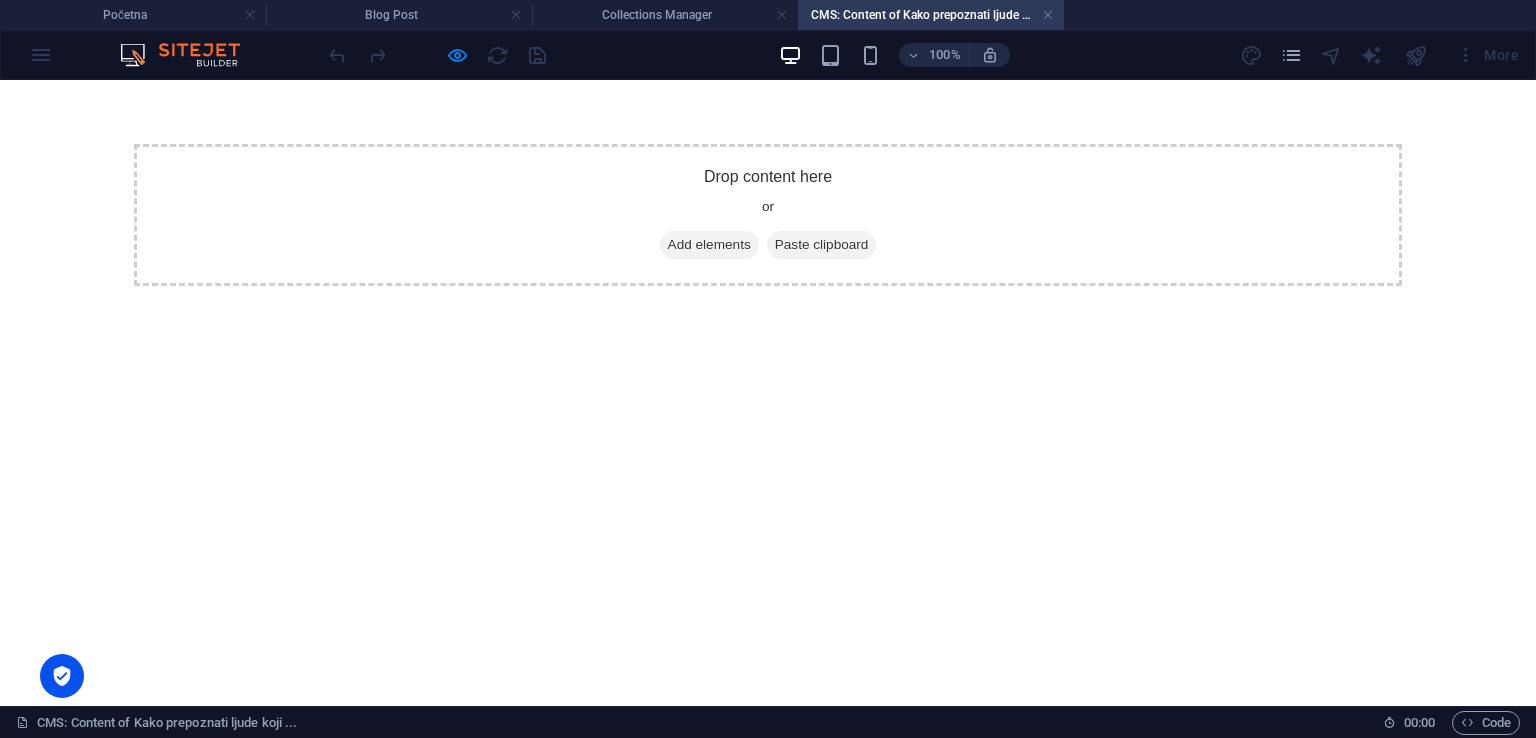 scroll, scrollTop: 0, scrollLeft: 0, axis: both 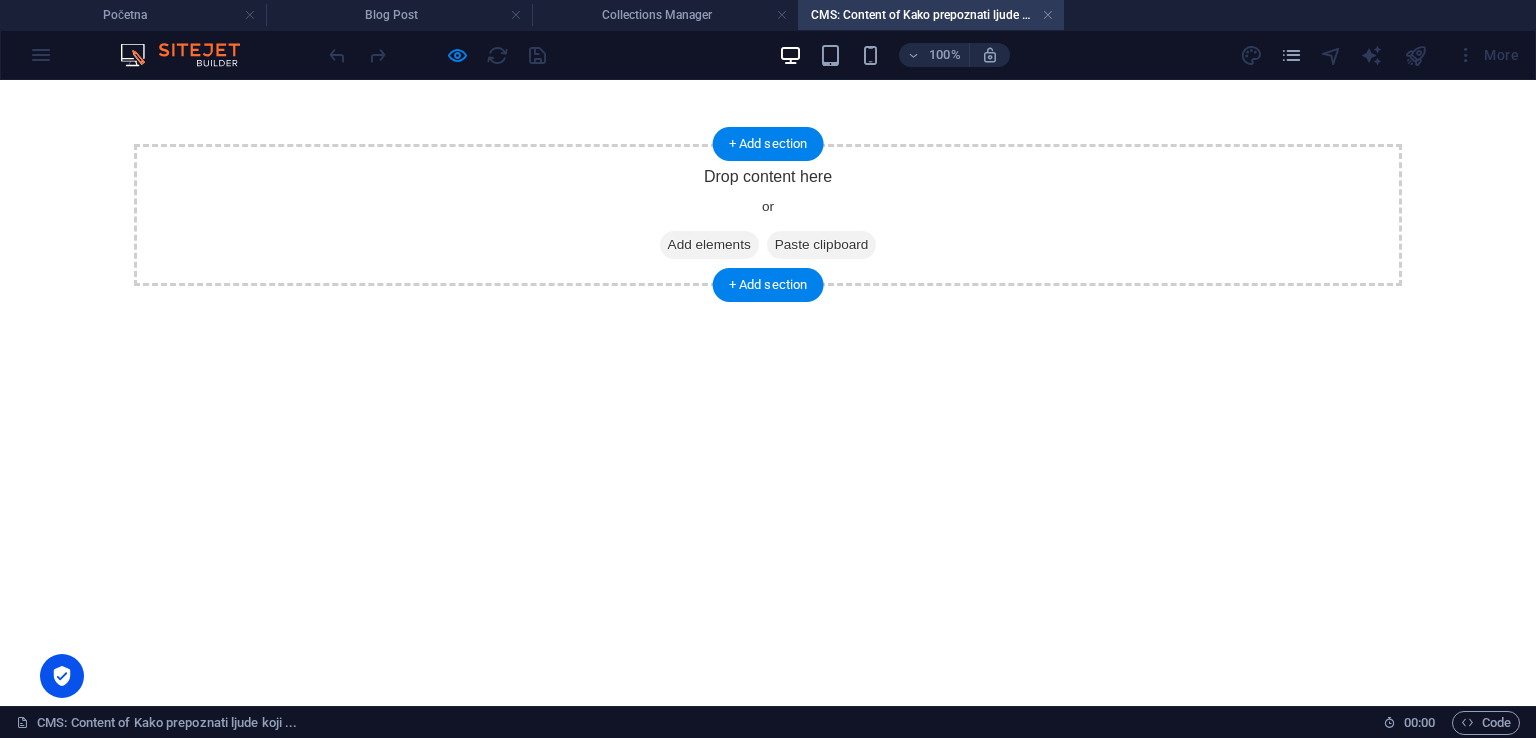 click on "Drop content here or  Add elements  Paste clipboard" at bounding box center [768, 215] 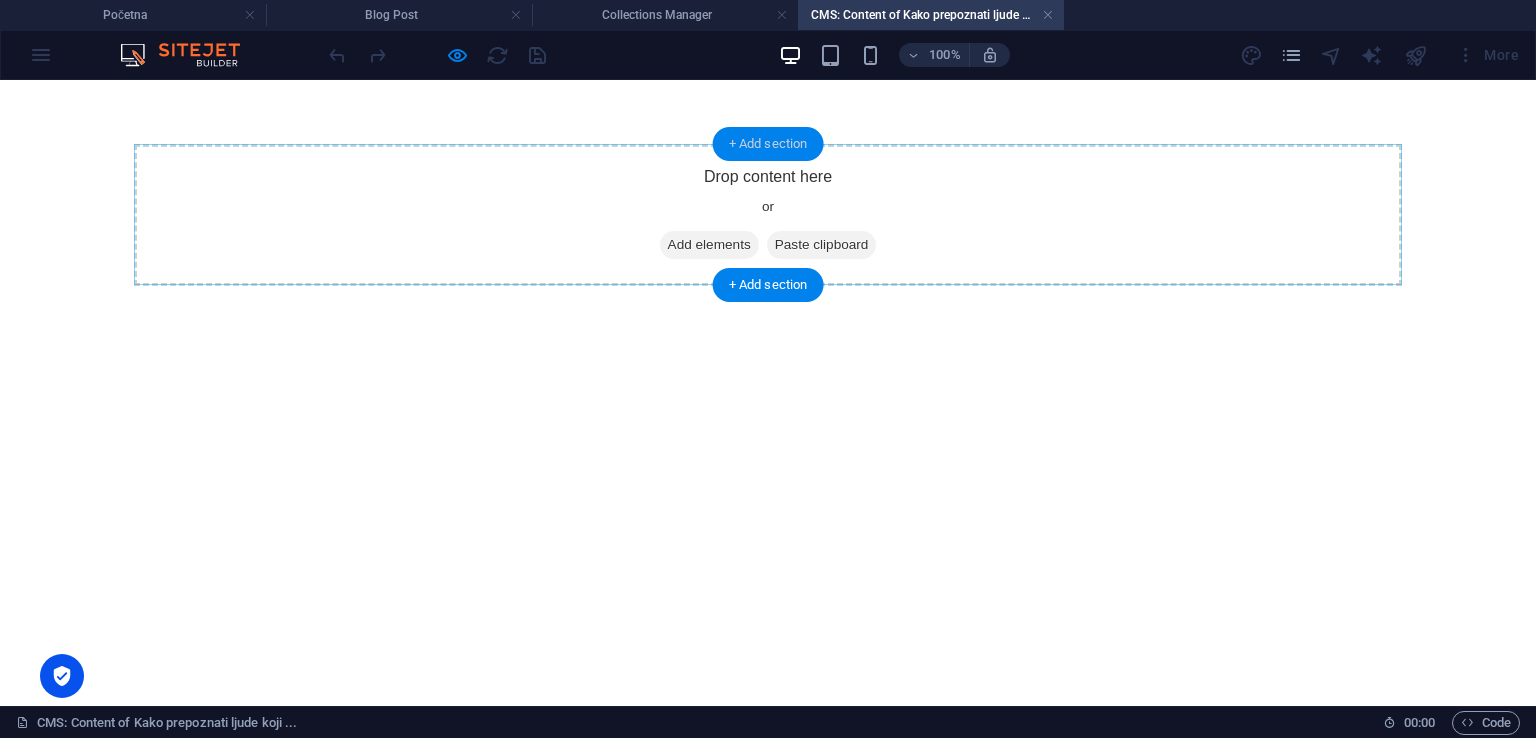 click on "+ Add section" at bounding box center (768, 144) 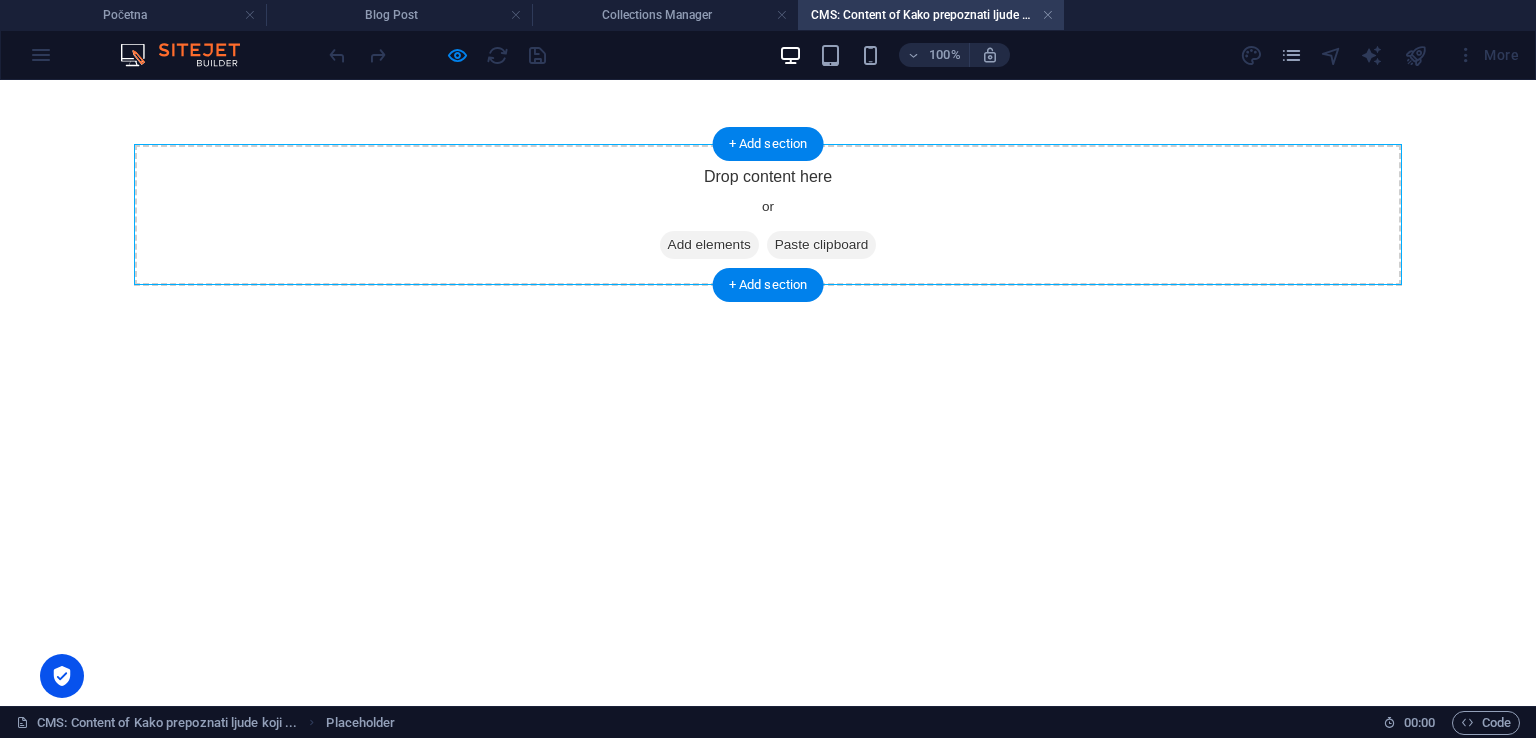 click on "Drop content here or  Add elements  Paste clipboard" at bounding box center (768, 215) 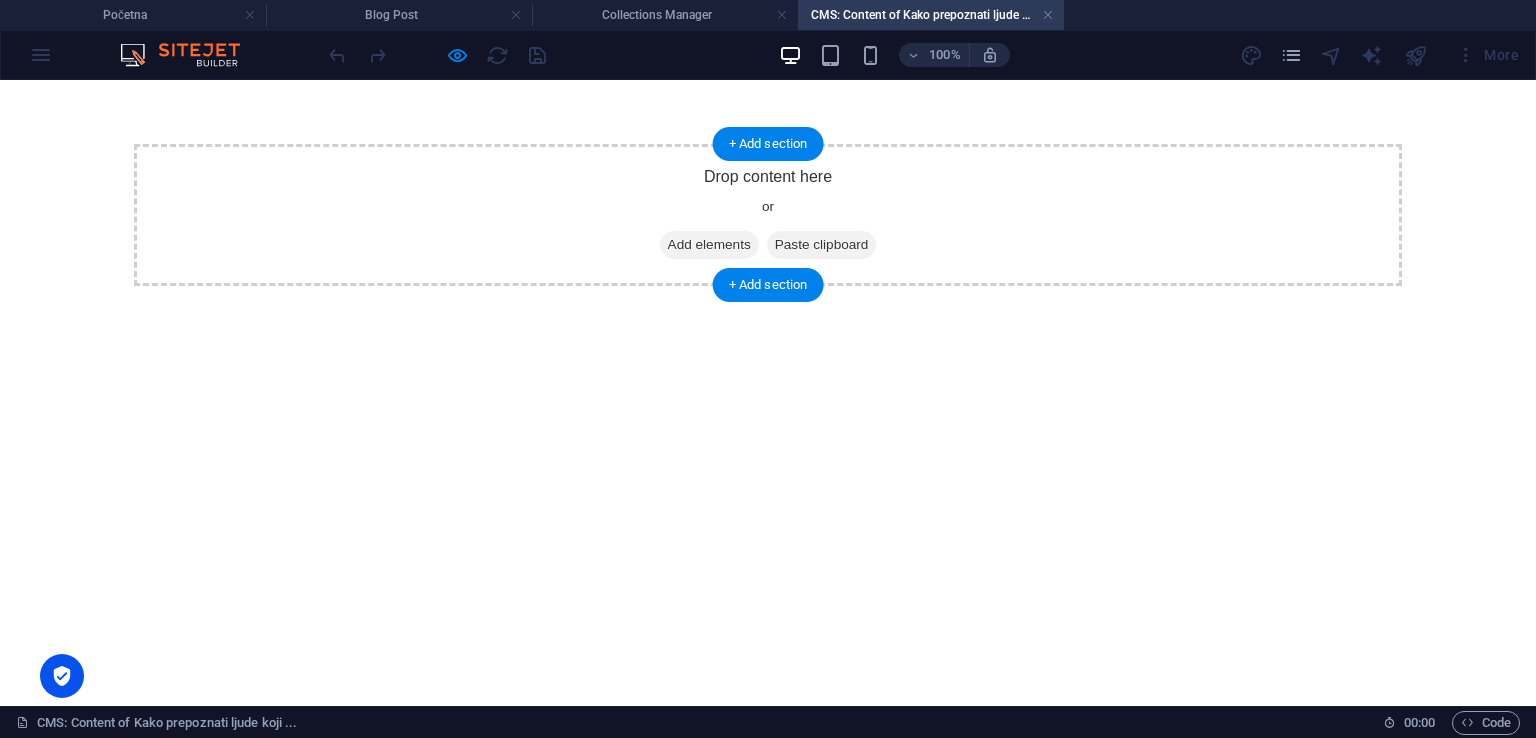 click on "Add elements" at bounding box center (709, 245) 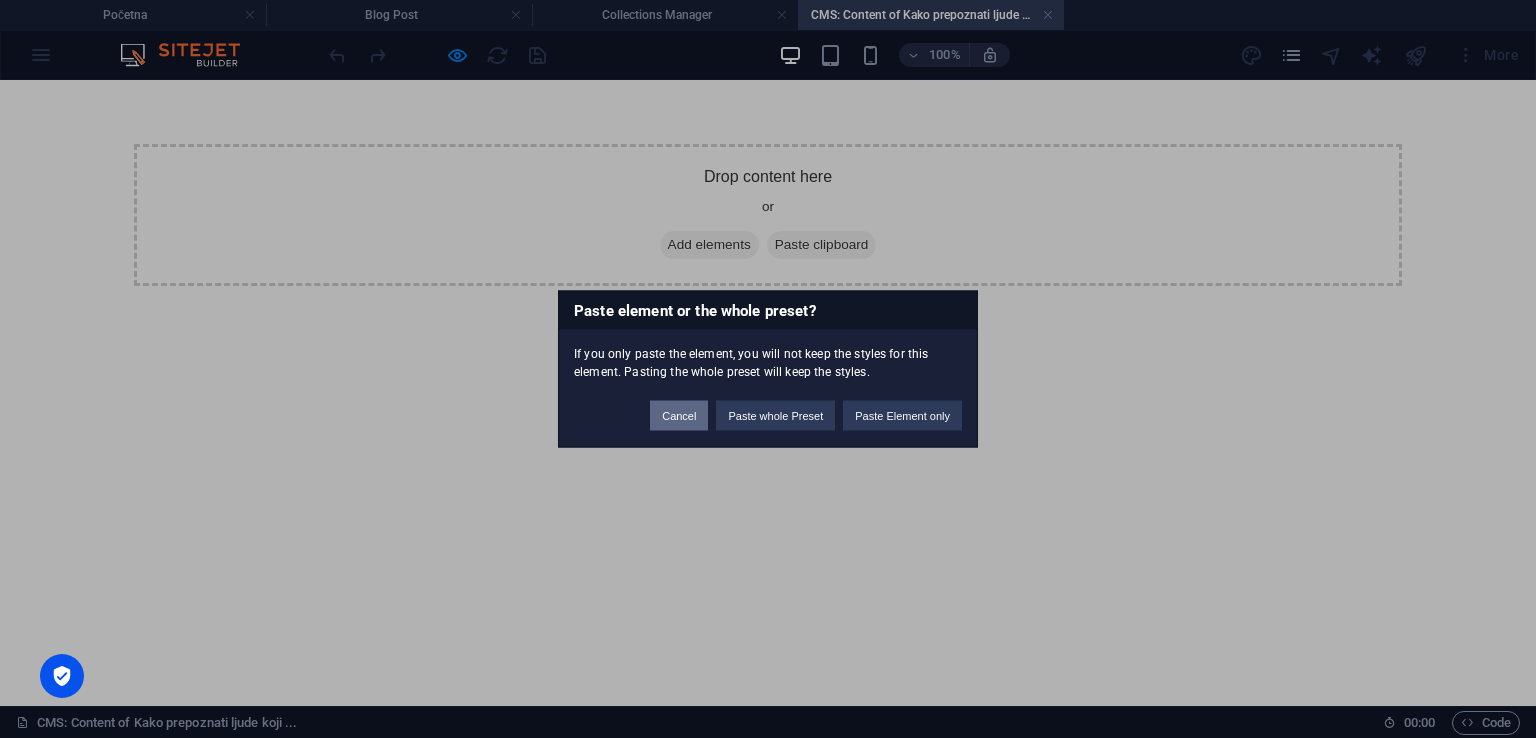click on "Cancel" at bounding box center [679, 416] 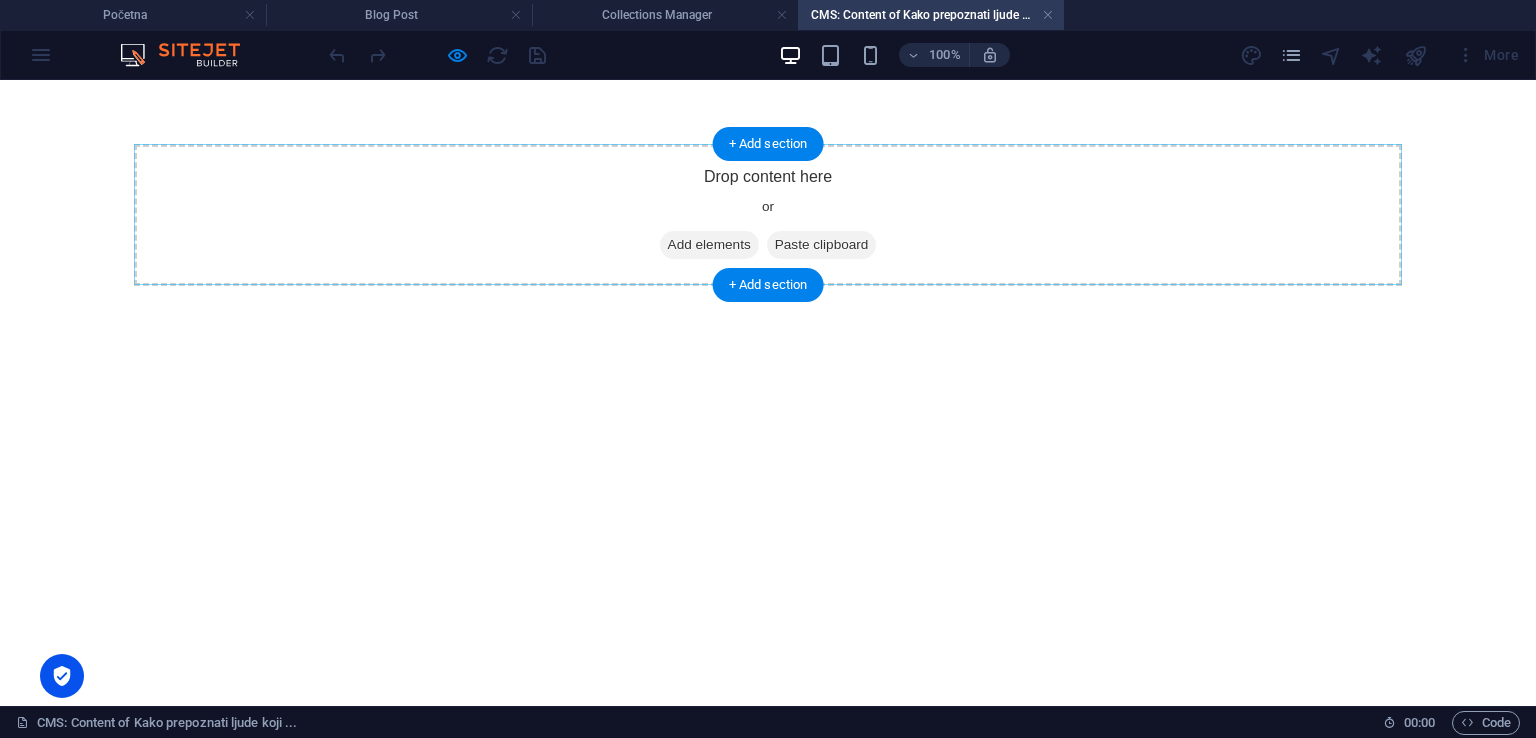drag, startPoint x: 743, startPoint y: 162, endPoint x: 720, endPoint y: 181, distance: 29.832869 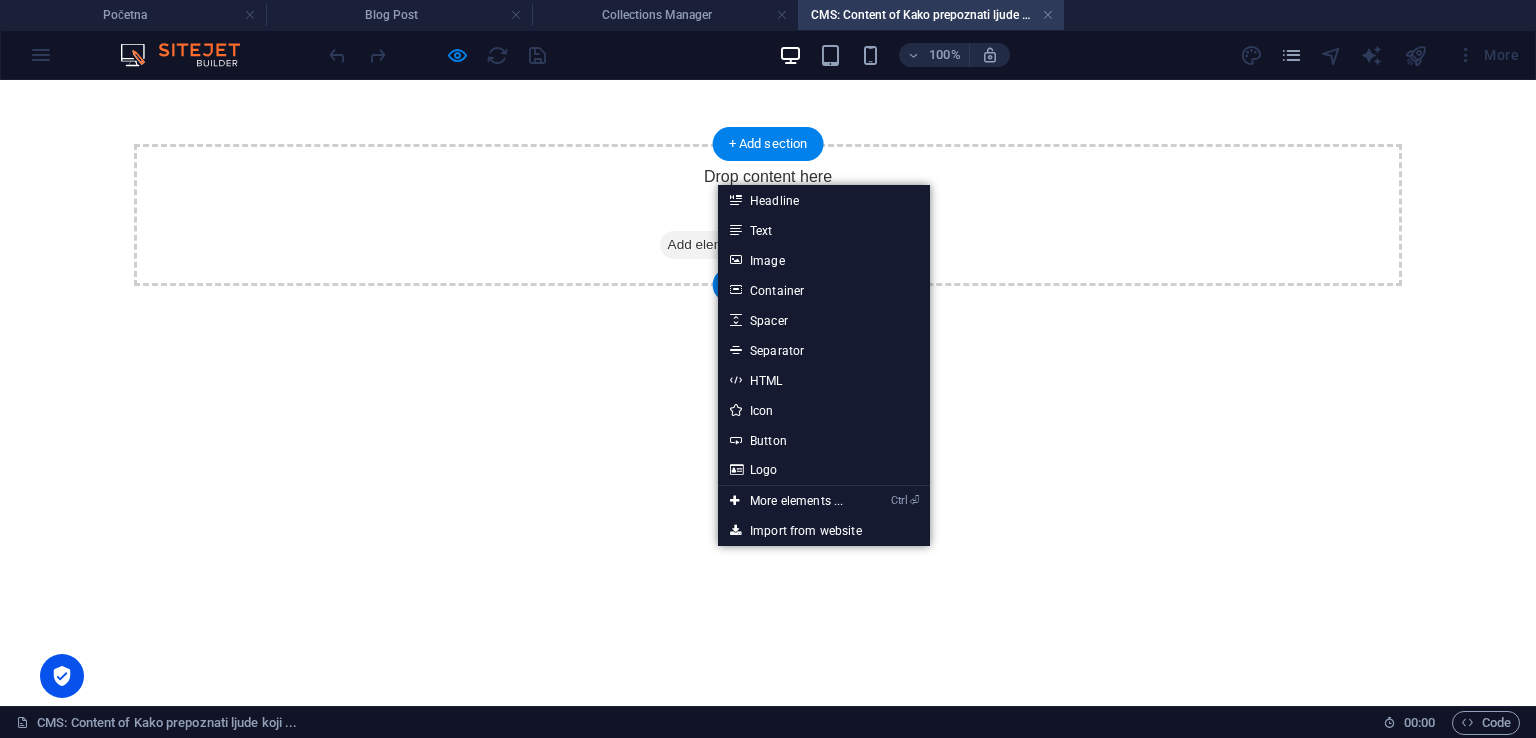 click on "Drop content here or  Add elements  Paste clipboard" at bounding box center [768, 215] 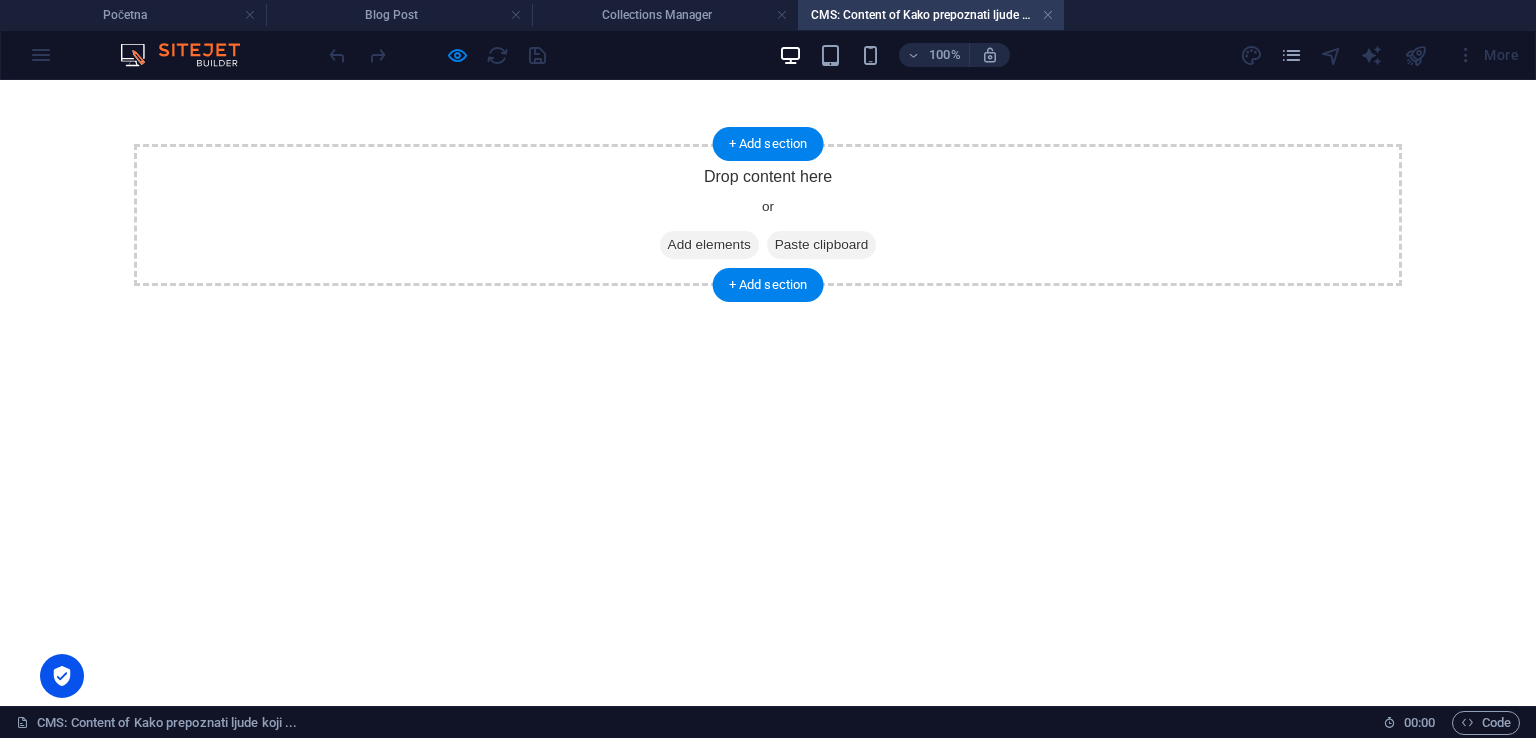 click on "Drop content here or  Add elements  Paste clipboard" at bounding box center (768, 215) 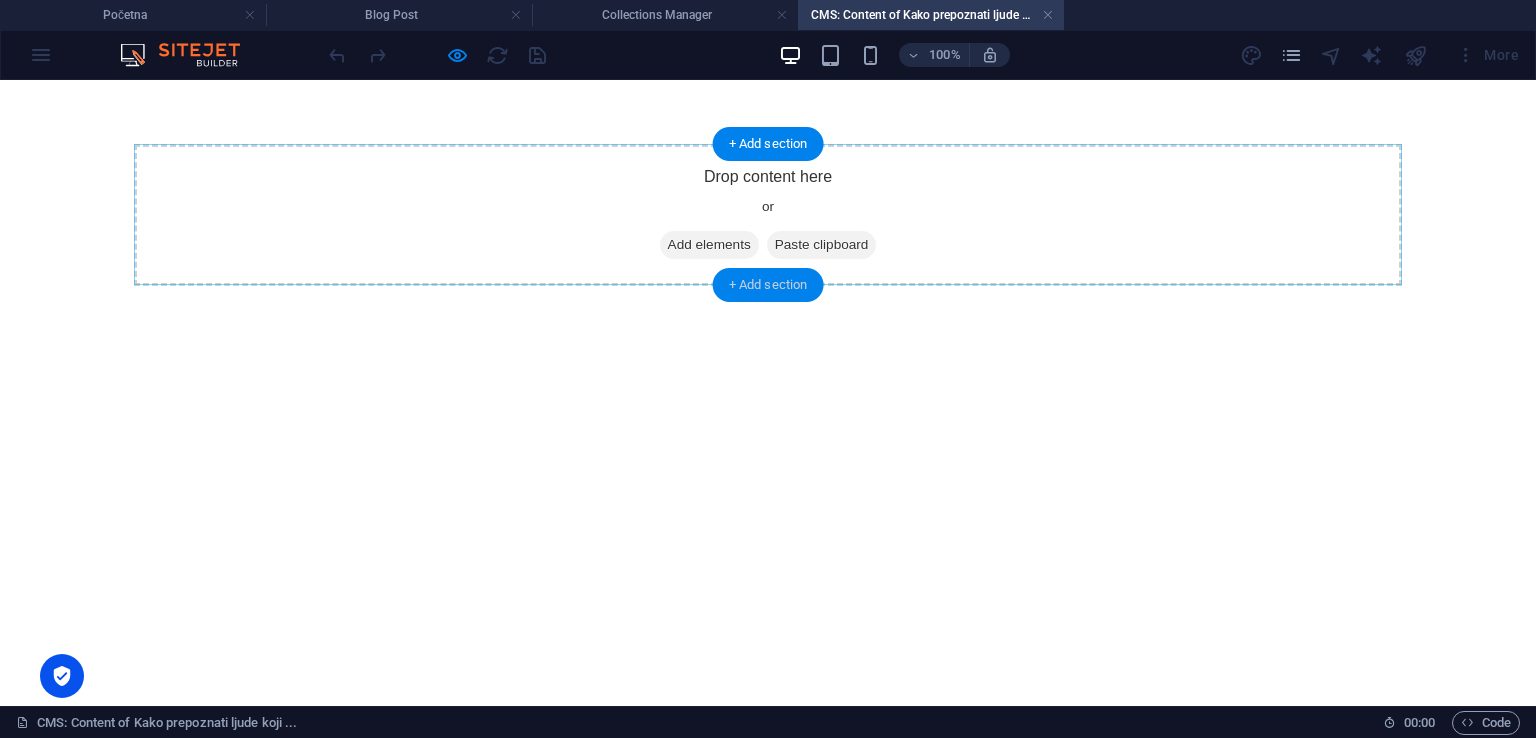 click on "+ Add section" at bounding box center [768, 285] 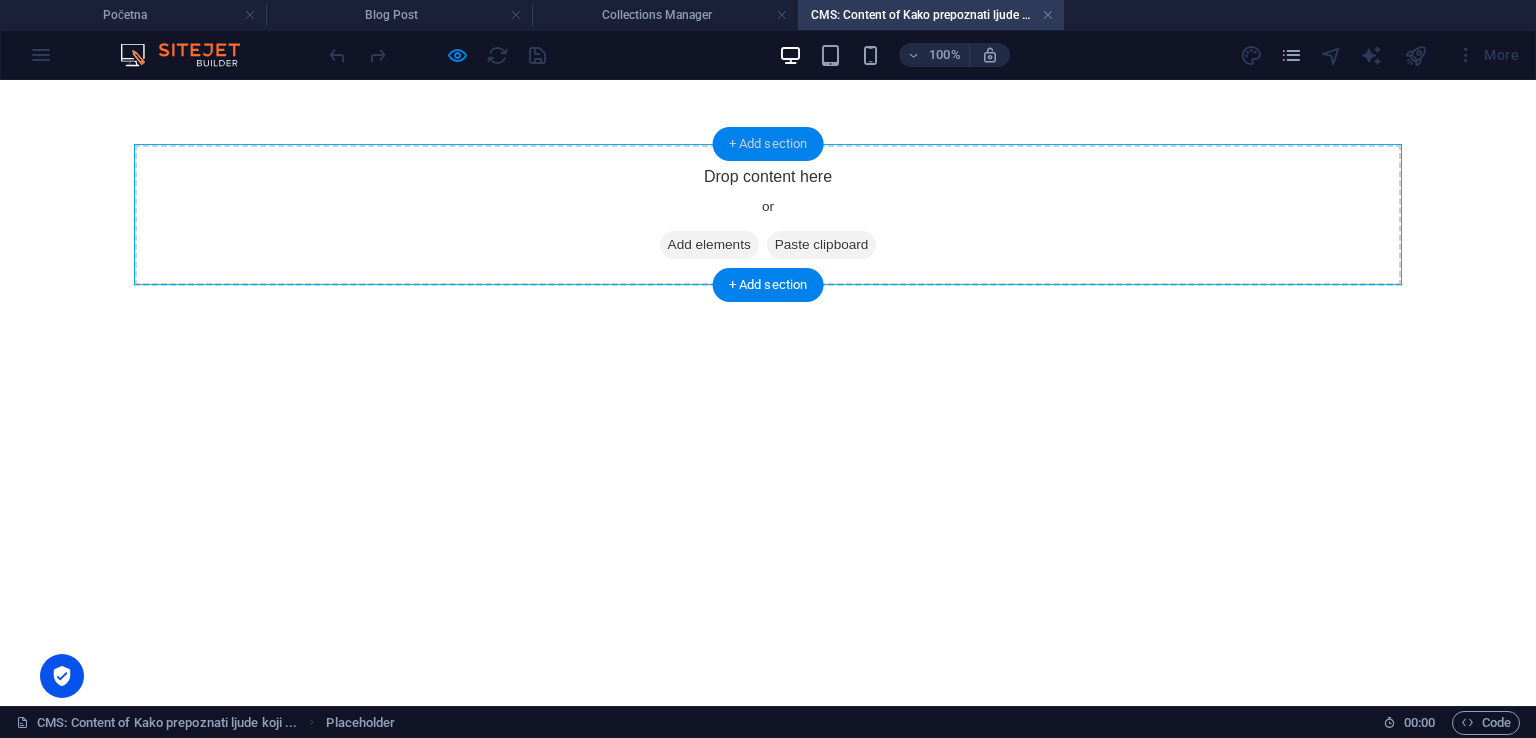 click on "+ Add section" at bounding box center (768, 144) 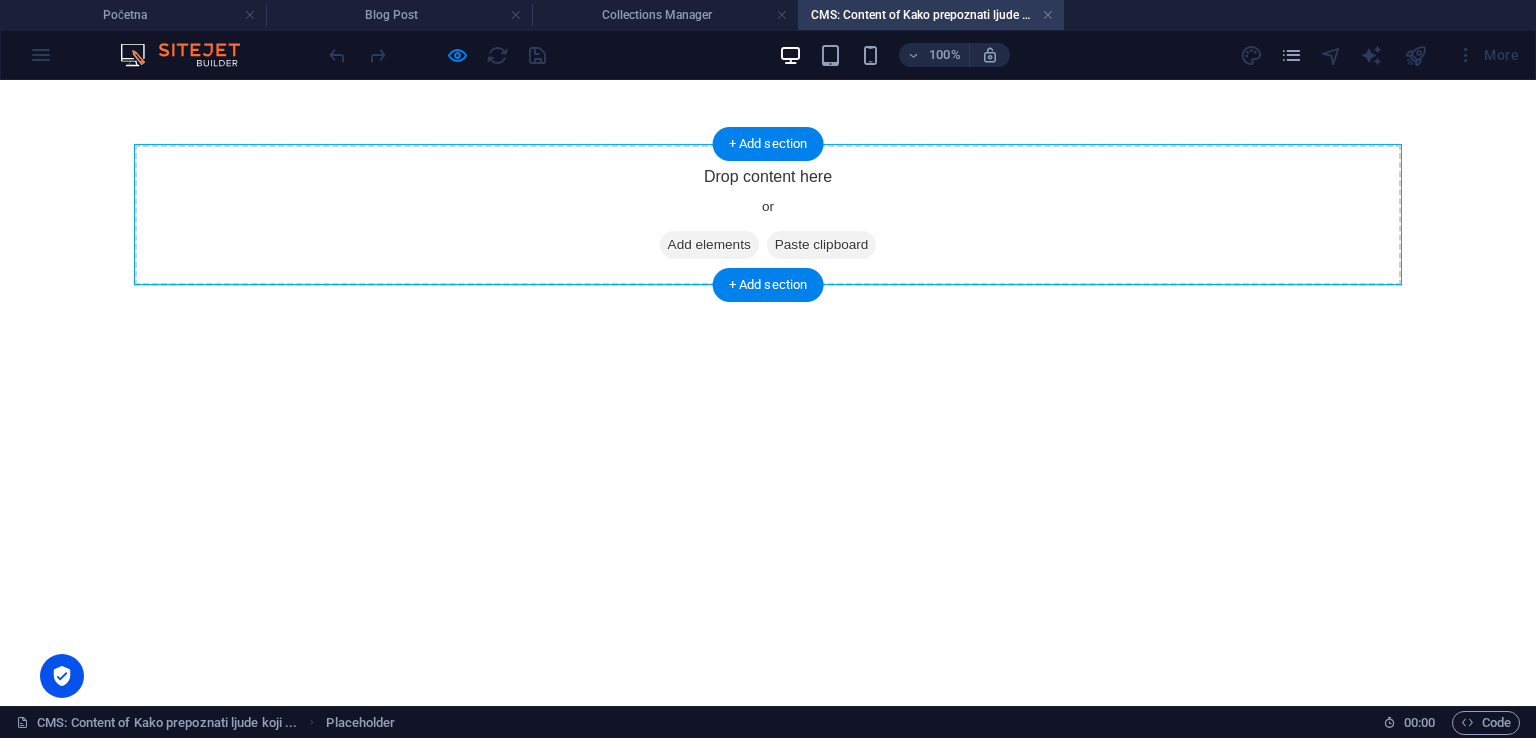 click on "Drop content here or  Add elements  Paste clipboard" at bounding box center (768, 215) 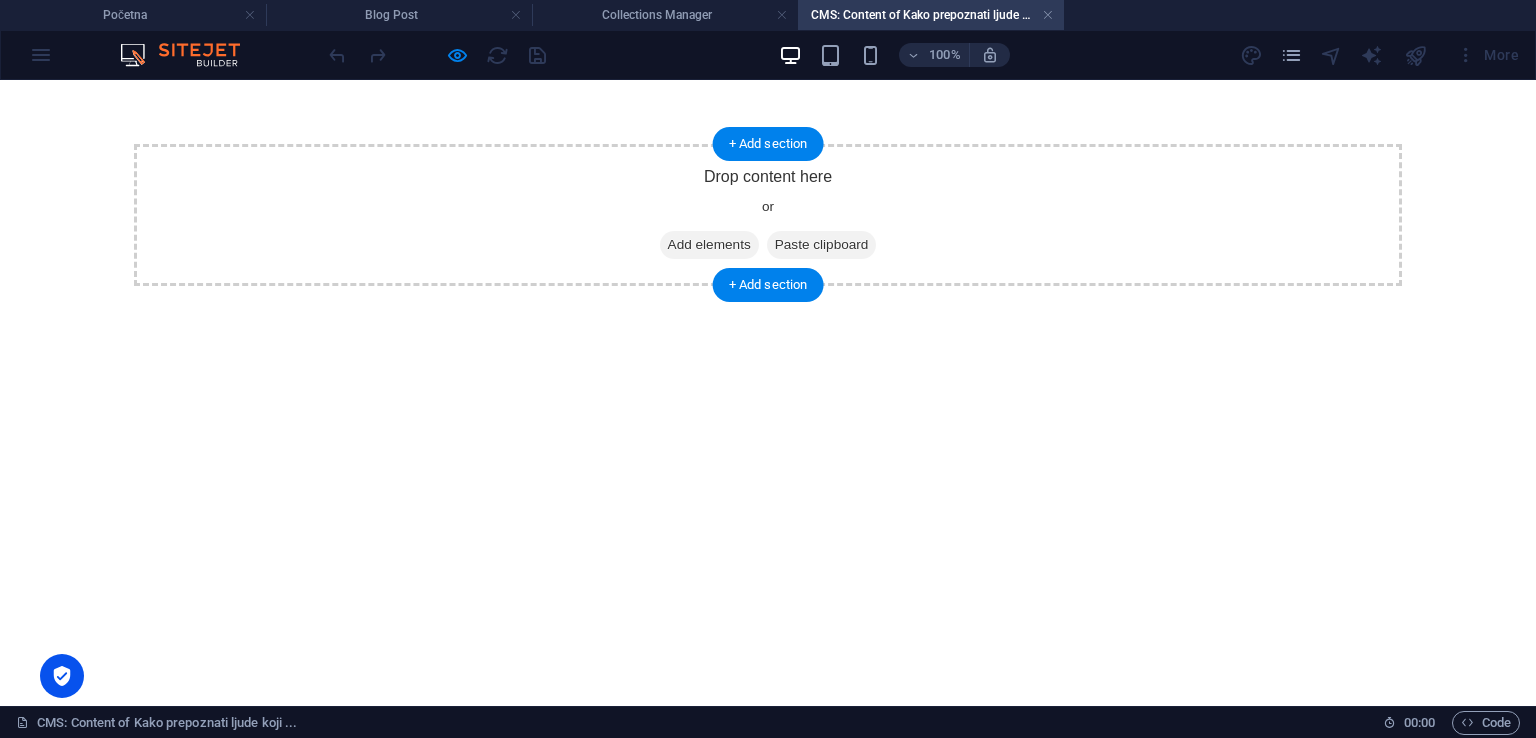 click on "Paste clipboard" at bounding box center [822, 245] 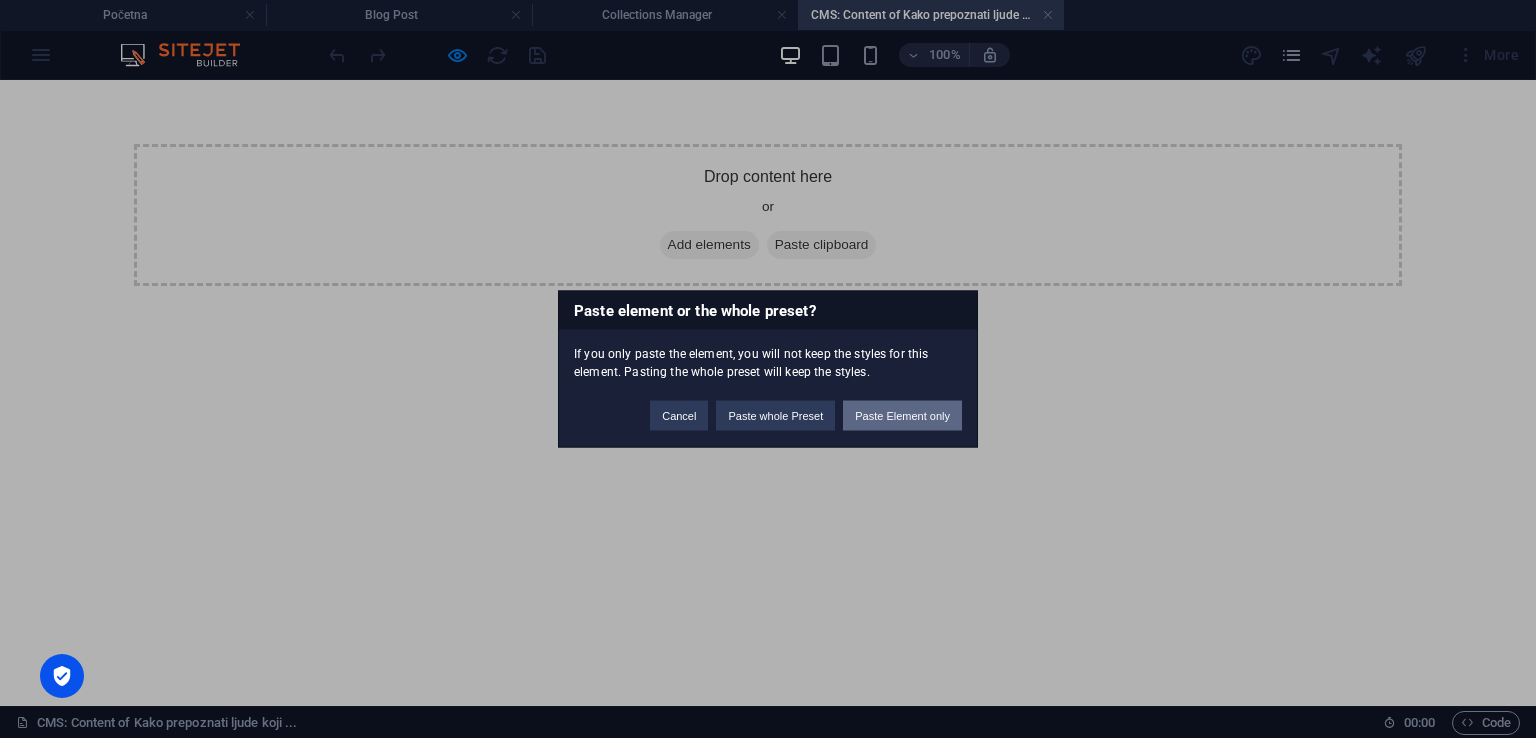 click on "Paste Element only" at bounding box center (902, 416) 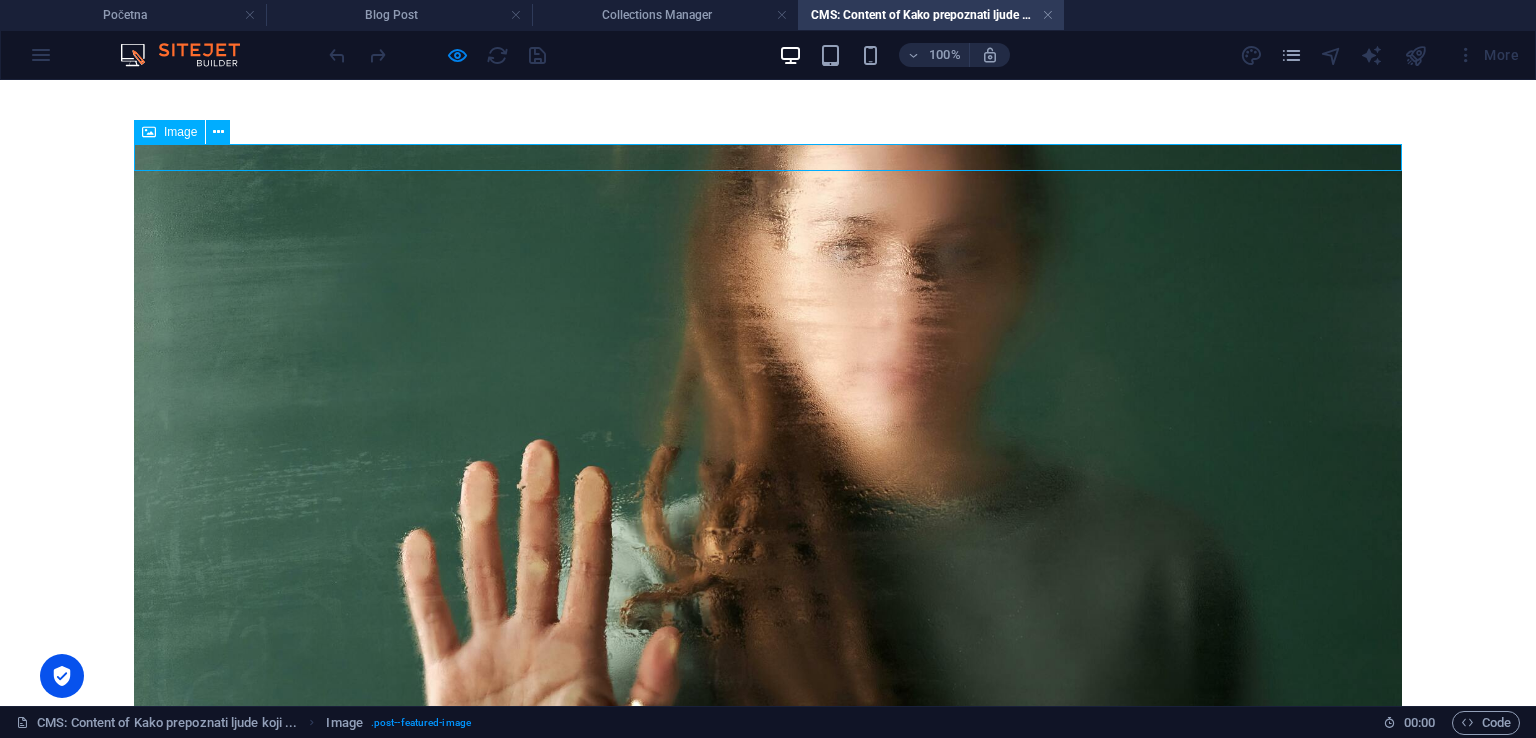 click at bounding box center [768, 566] 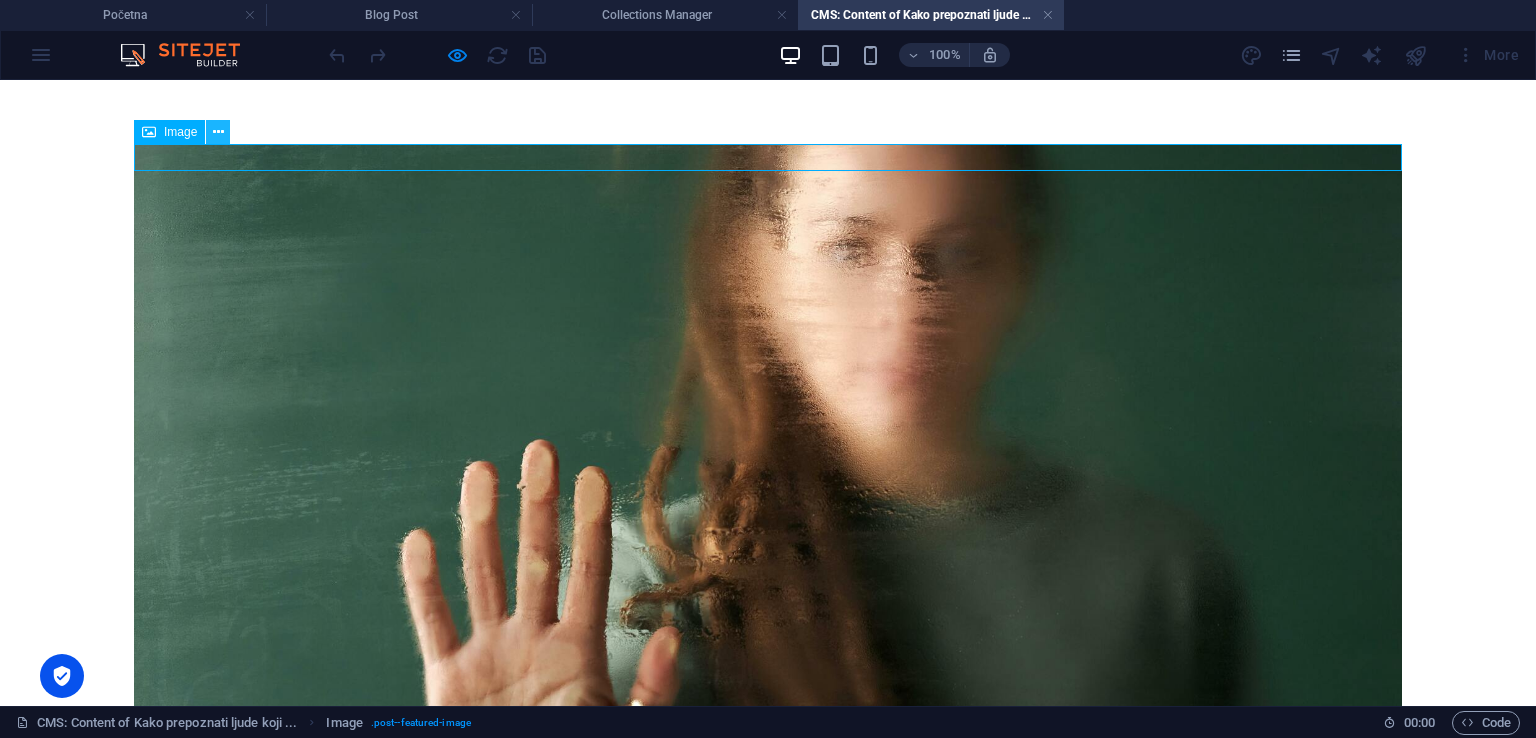 click at bounding box center (218, 132) 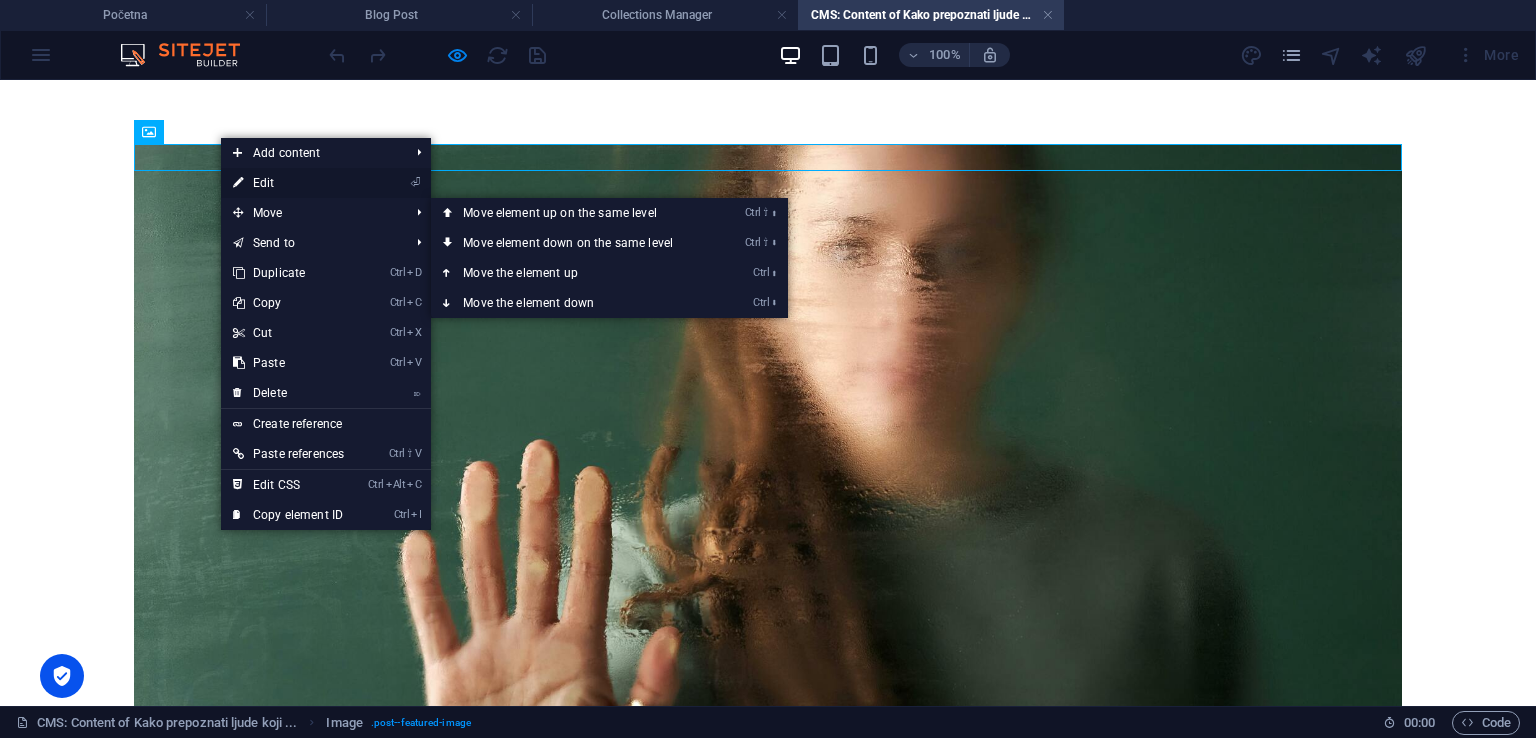 click on "⏎  Edit" at bounding box center [288, 183] 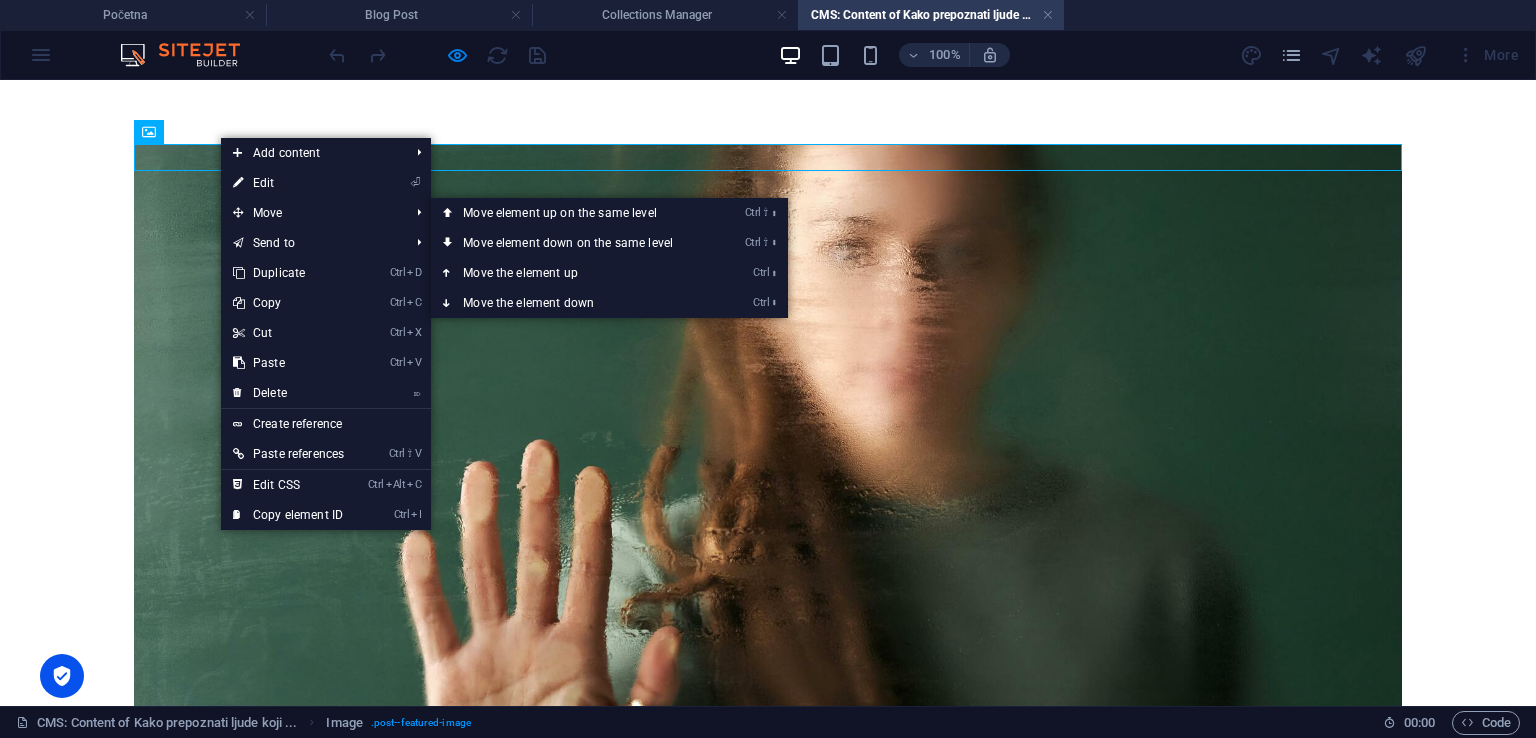 select on "%" 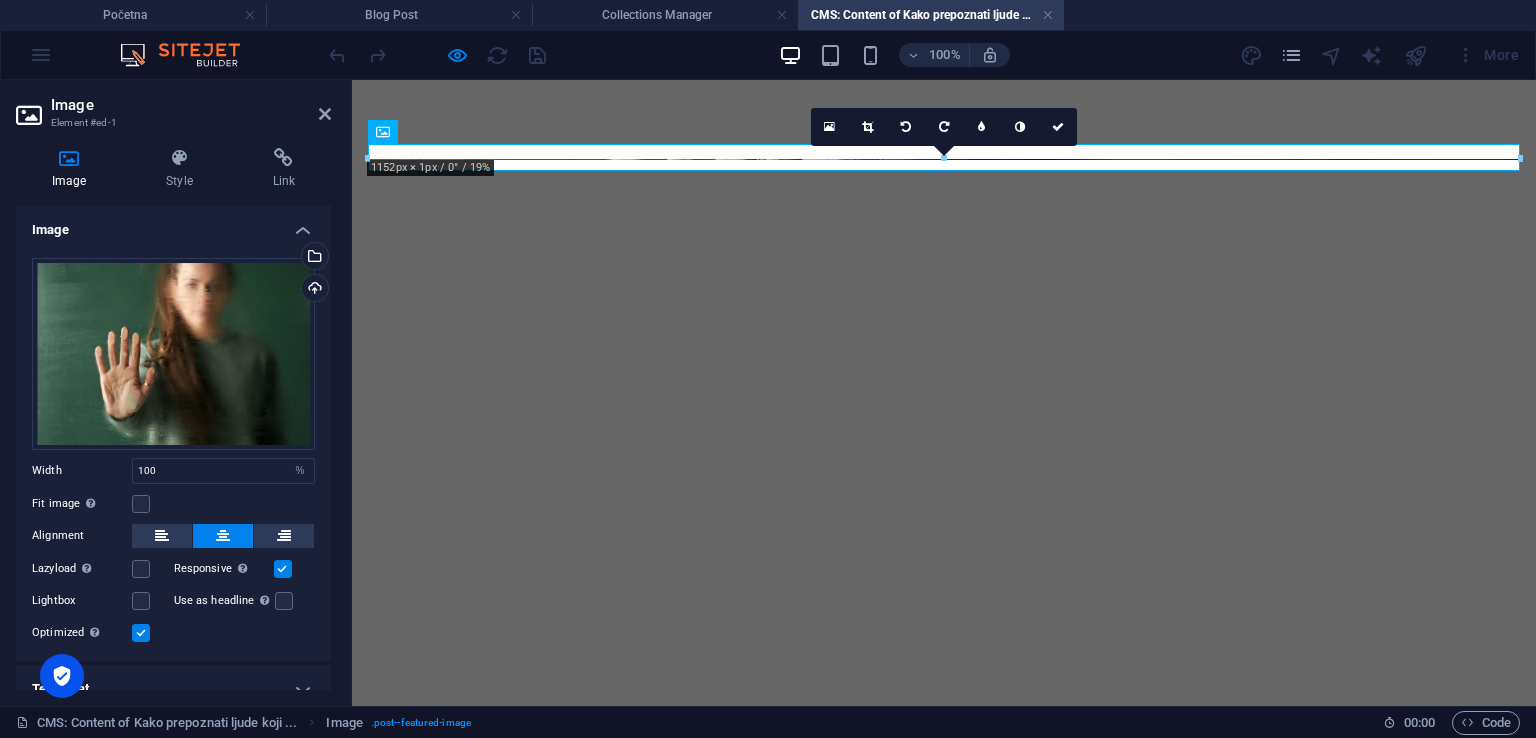 drag, startPoint x: 544, startPoint y: 156, endPoint x: 513, endPoint y: 162, distance: 31.575306 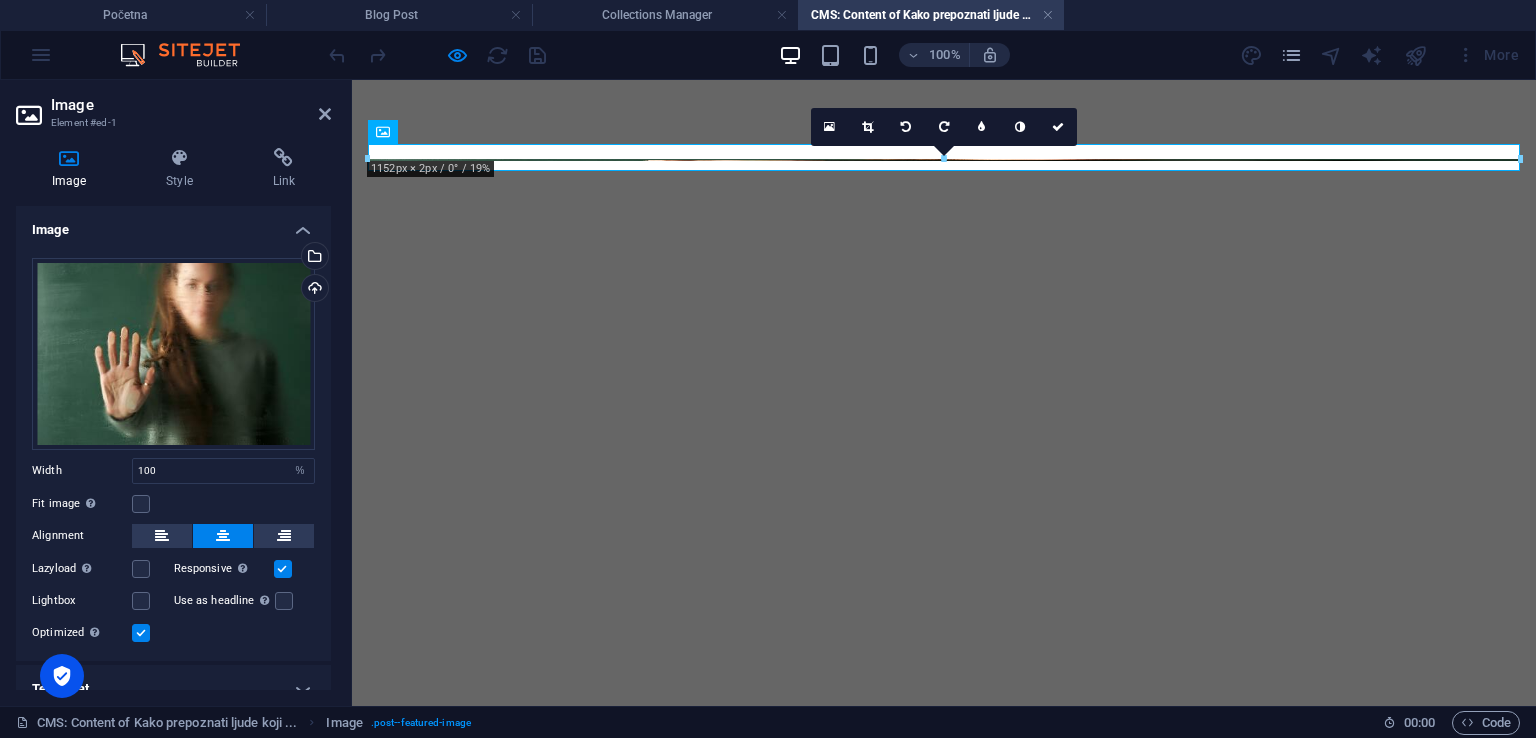 click at bounding box center (944, 157) 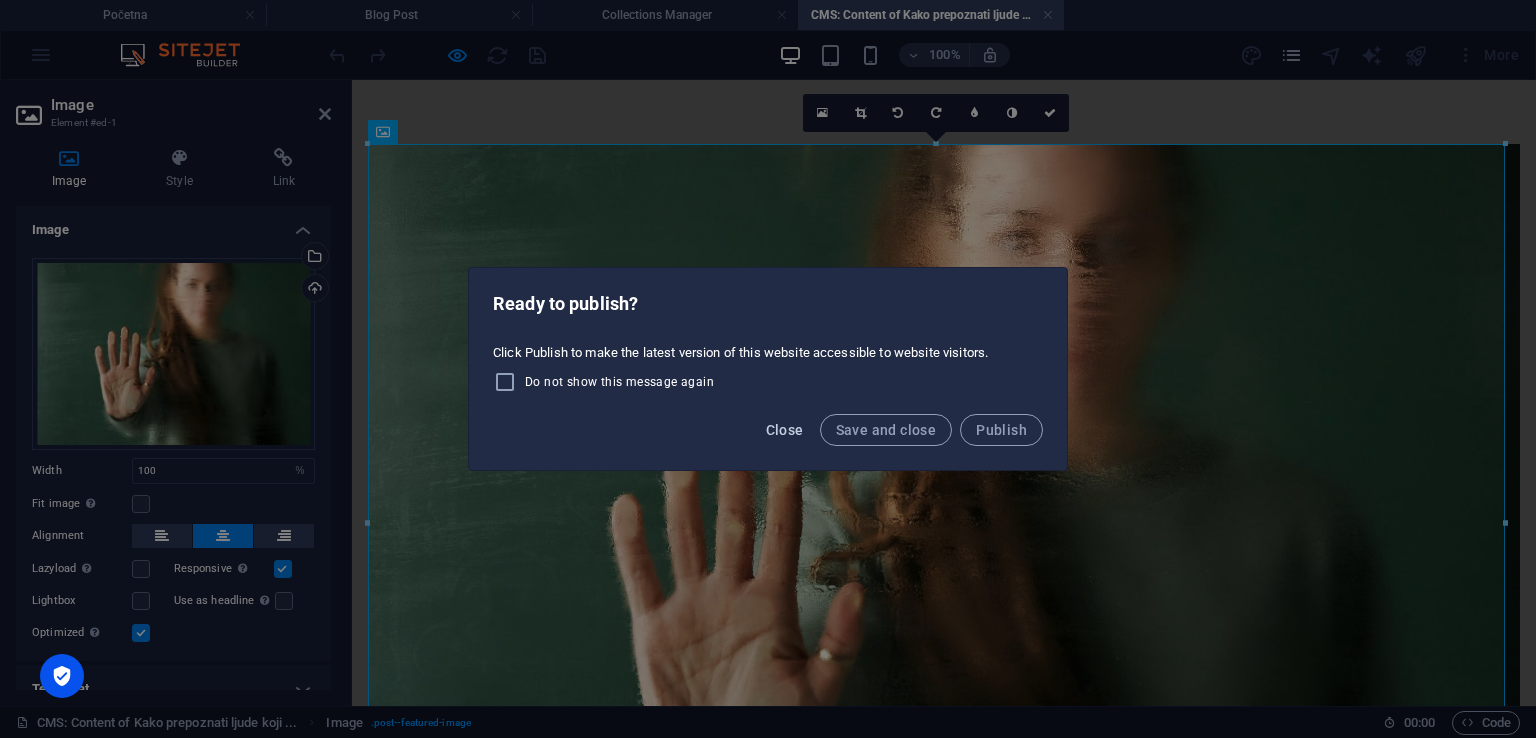 click on "Close" at bounding box center (785, 430) 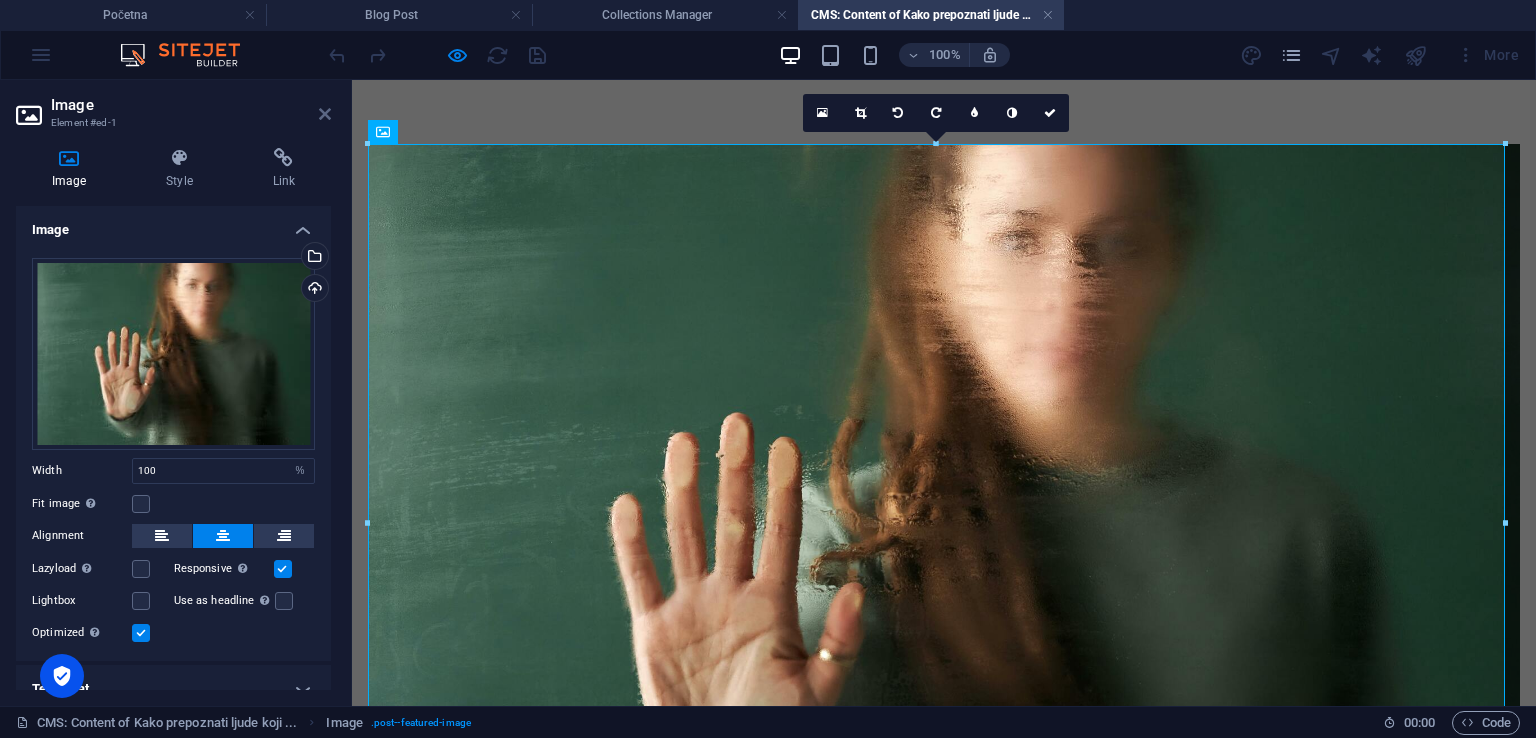 click at bounding box center [325, 114] 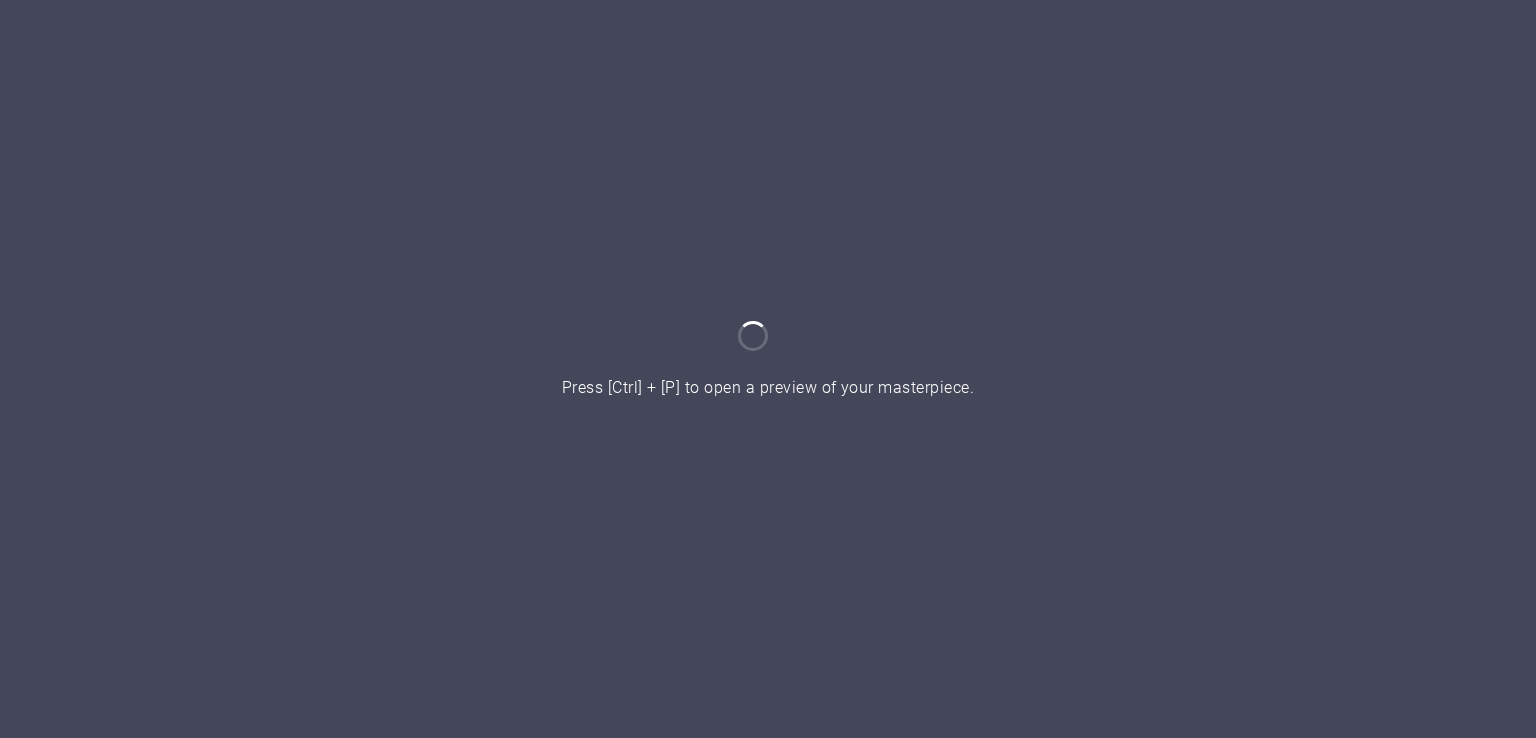 scroll, scrollTop: 0, scrollLeft: 0, axis: both 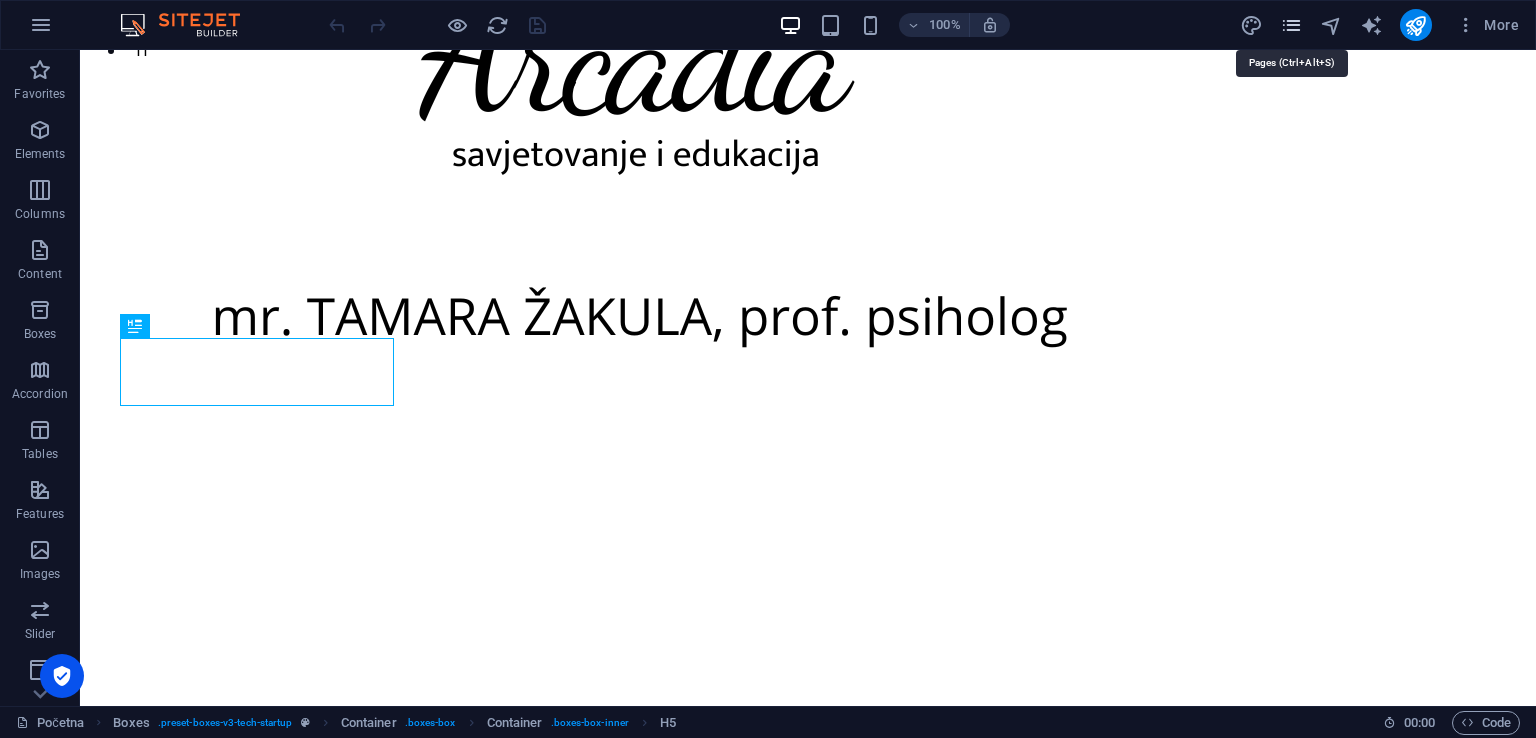 click at bounding box center (1291, 25) 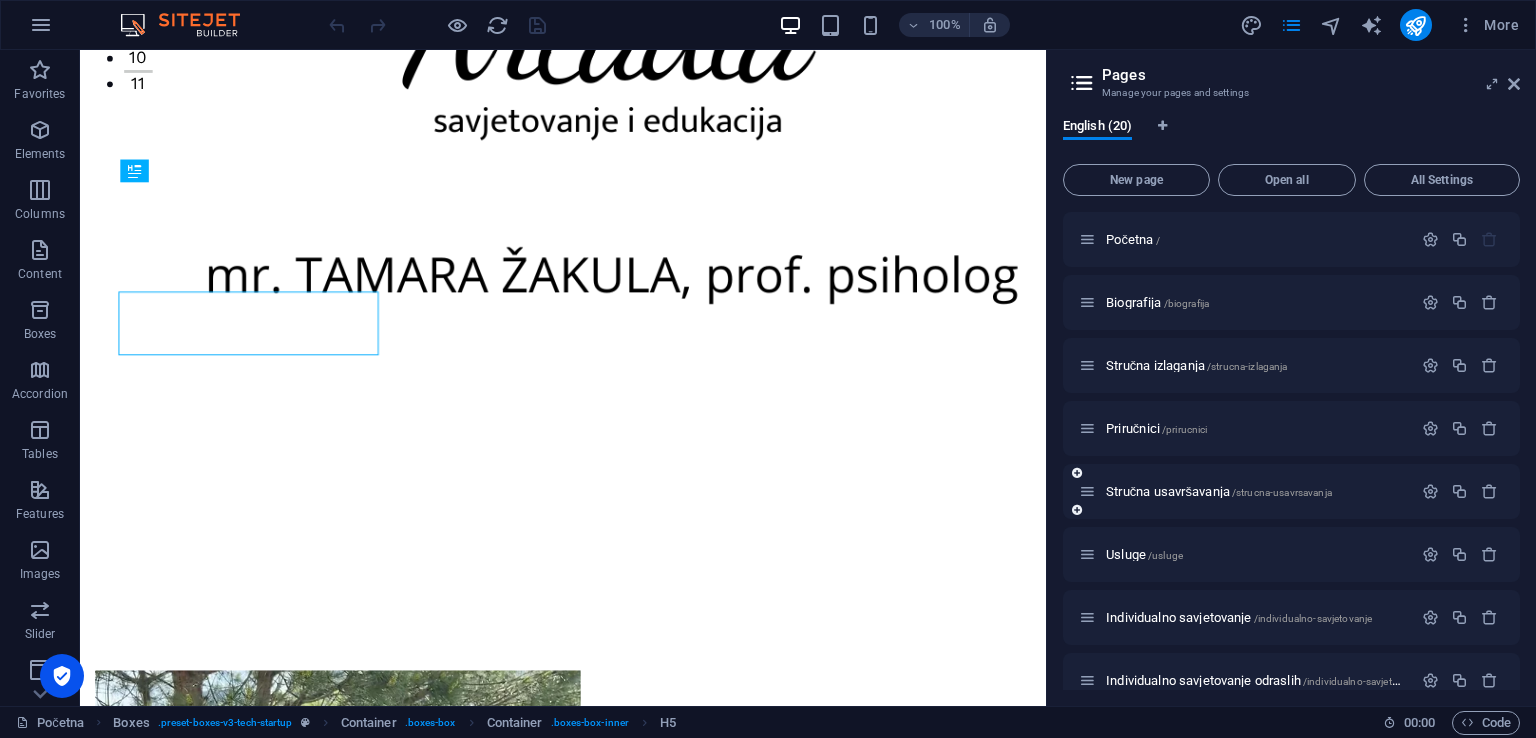 scroll, scrollTop: 712, scrollLeft: 0, axis: vertical 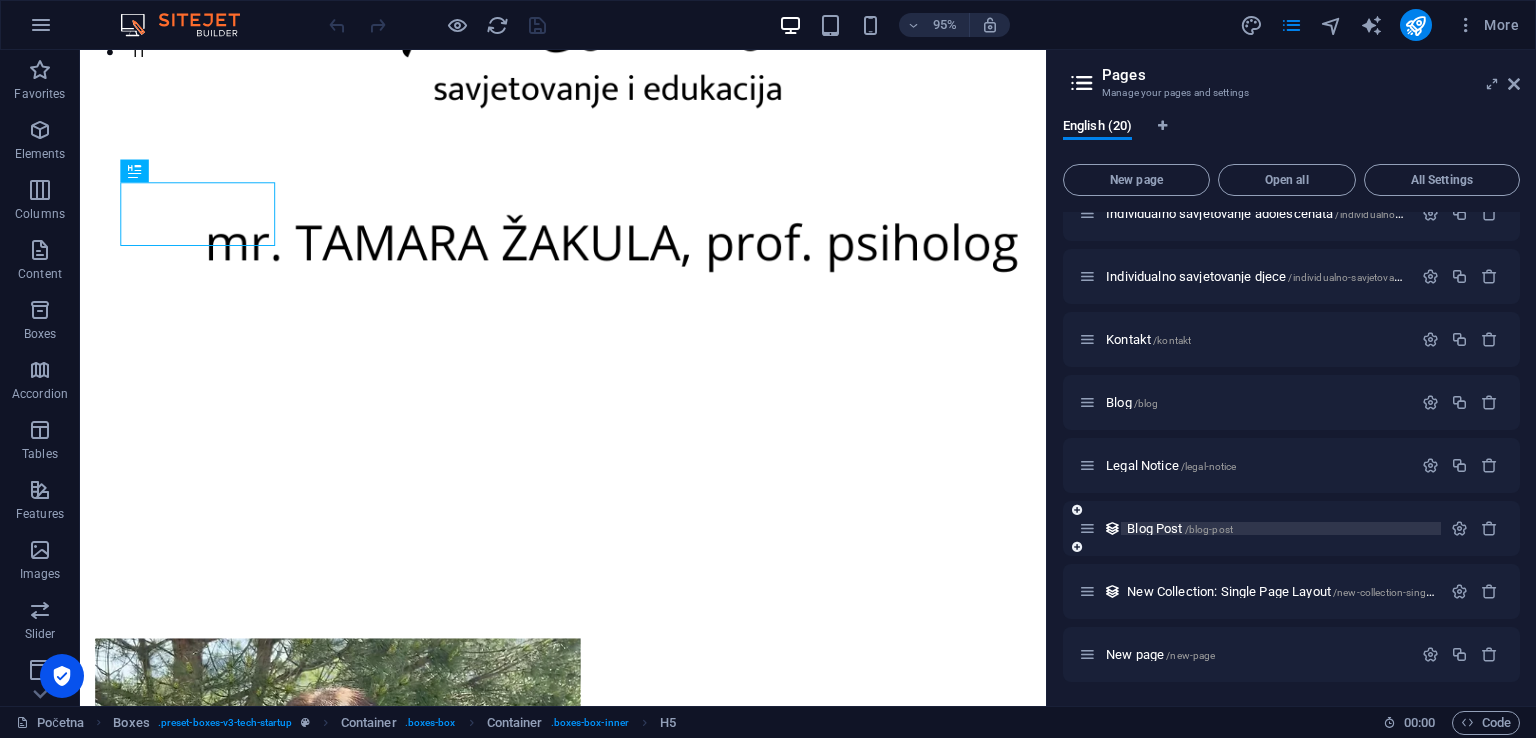 click on "Blog Post /blog-post" at bounding box center [1180, 528] 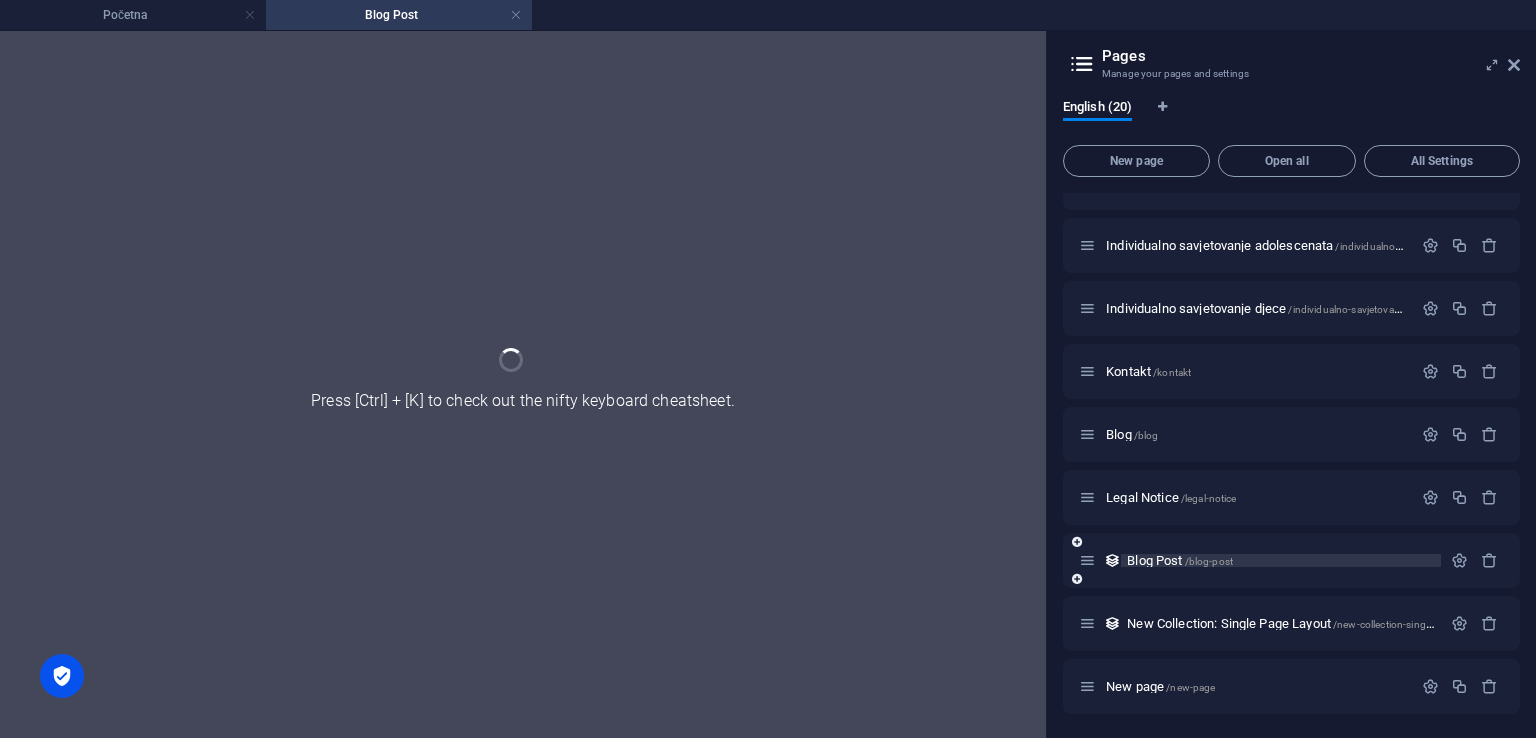 scroll, scrollTop: 731, scrollLeft: 0, axis: vertical 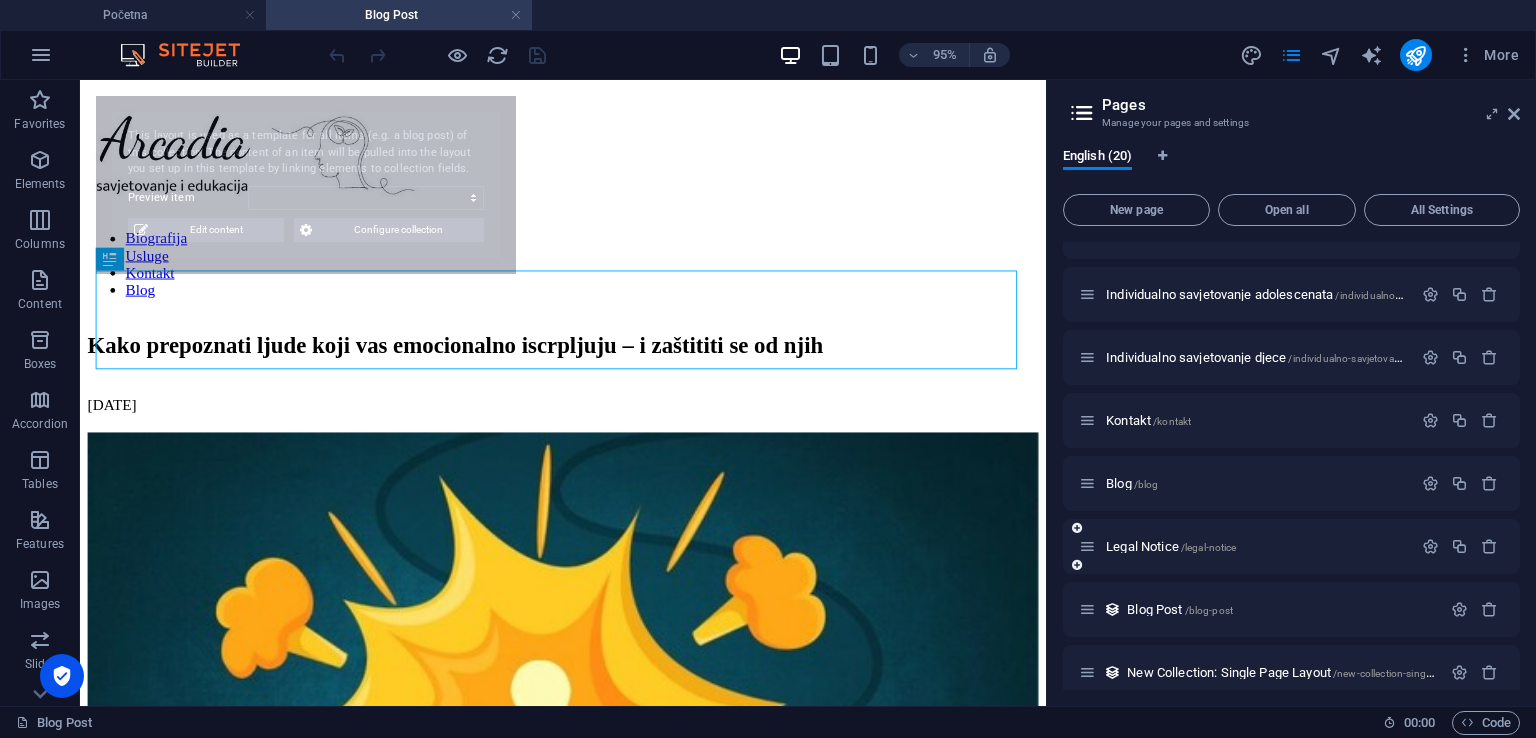 select on "6873d36eb1d1a808c80acbf5" 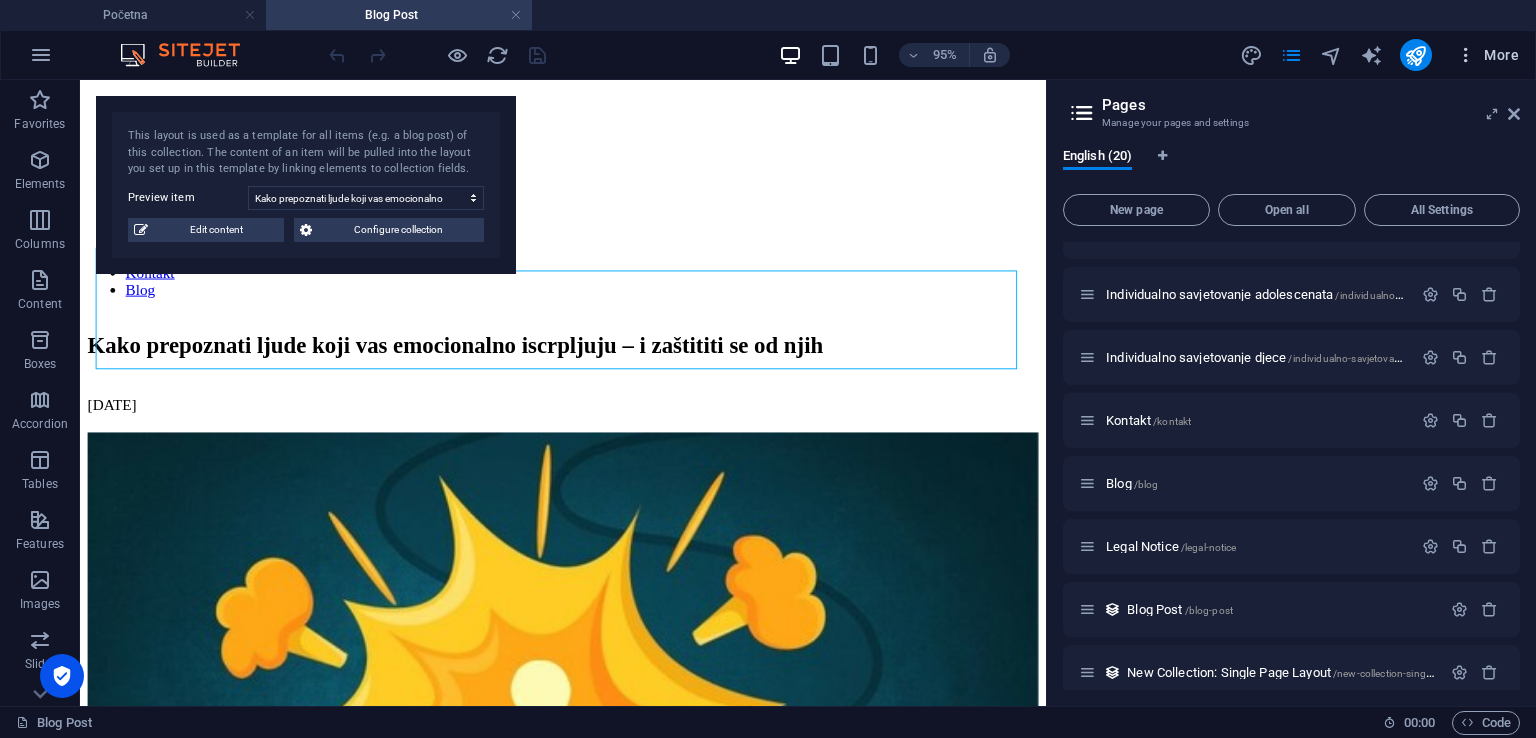 click on "More" at bounding box center (1487, 55) 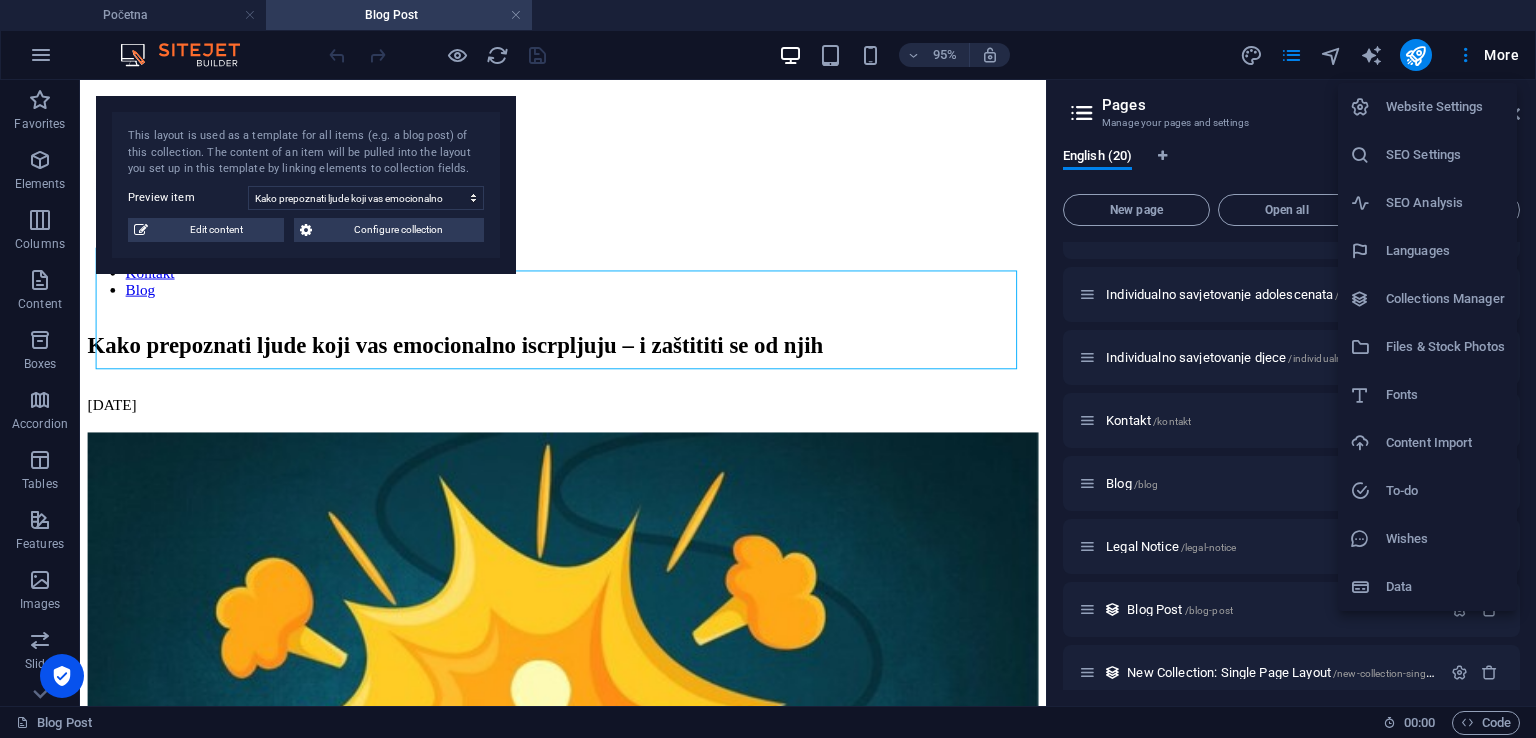 click at bounding box center [768, 369] 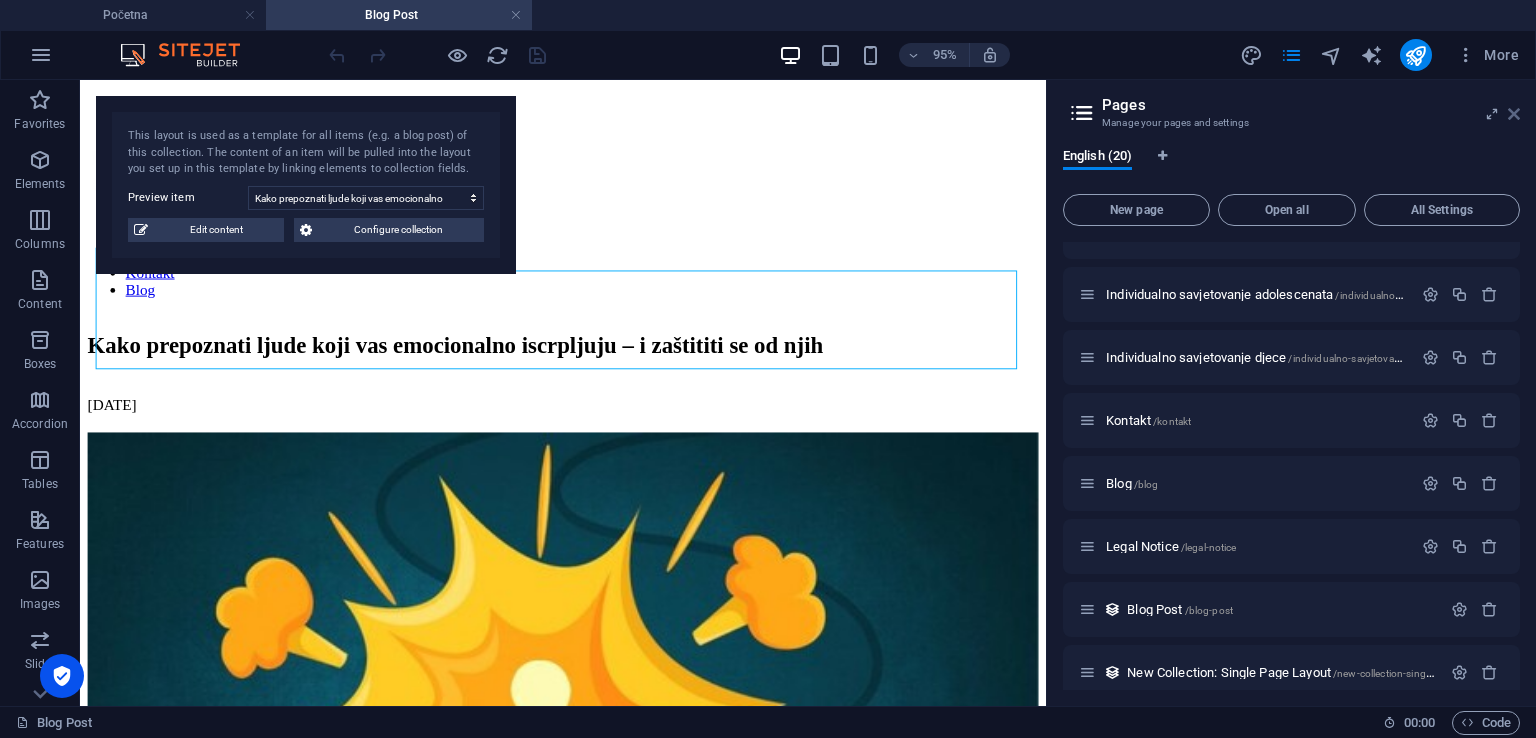 click at bounding box center [1514, 114] 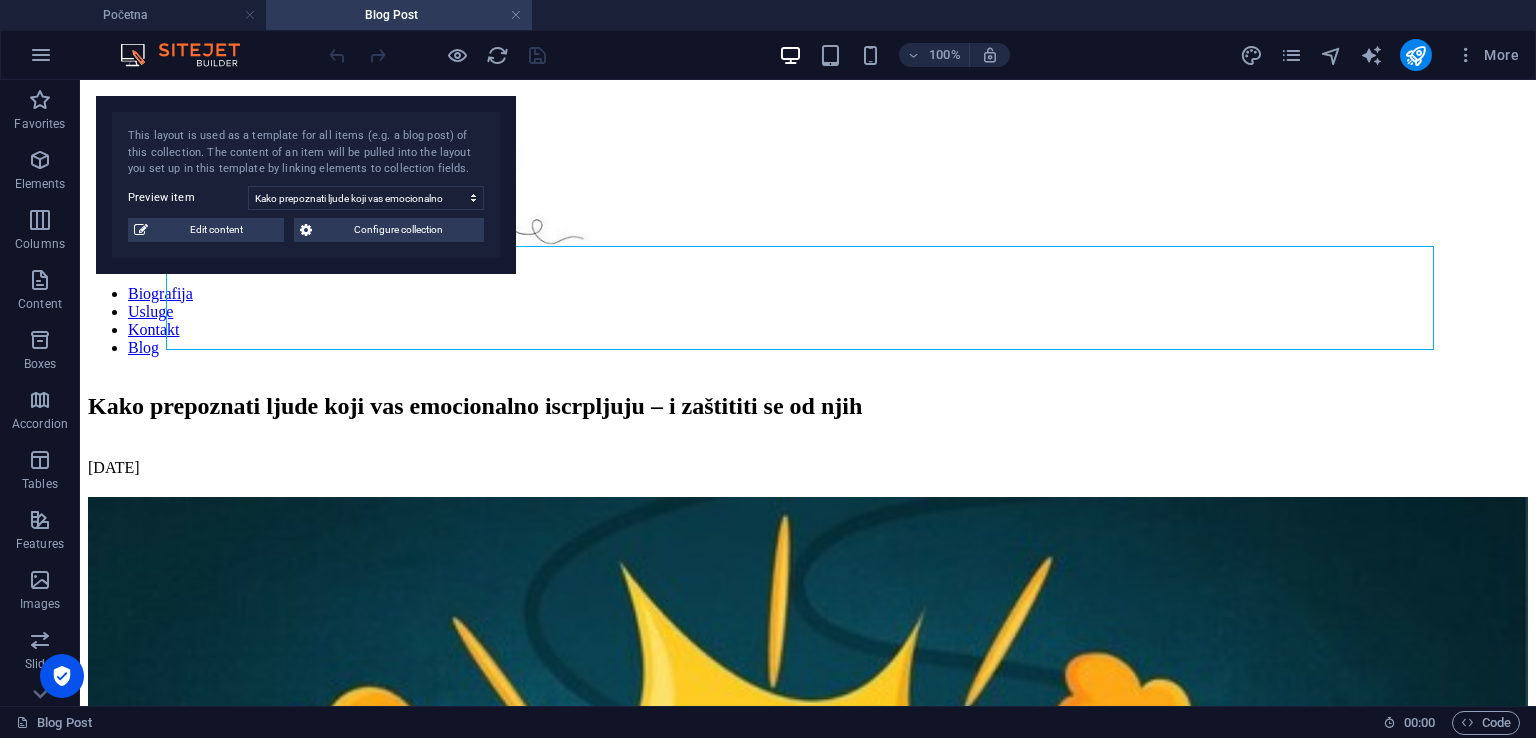 click on "Blog Post" at bounding box center [399, 15] 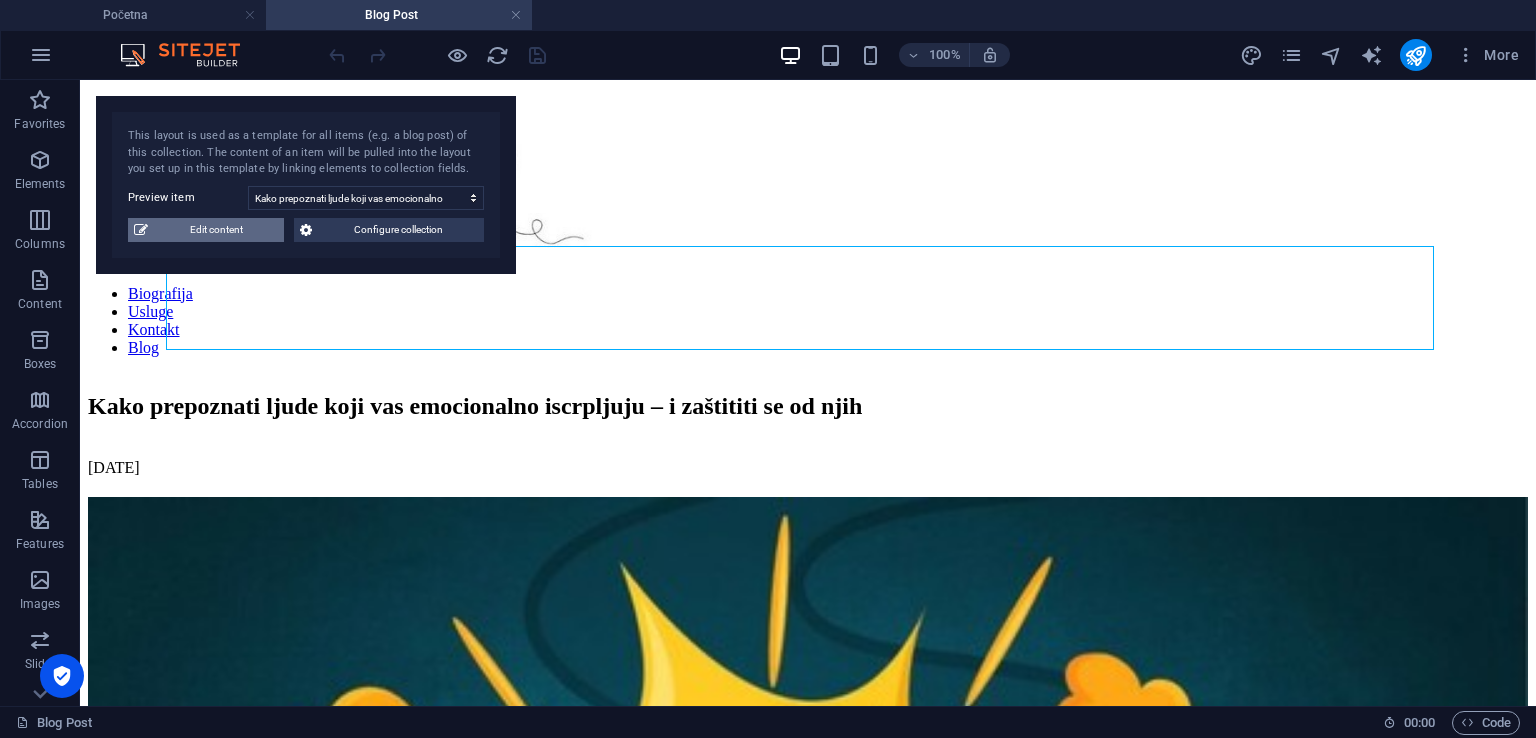 click on "Edit content" at bounding box center [216, 230] 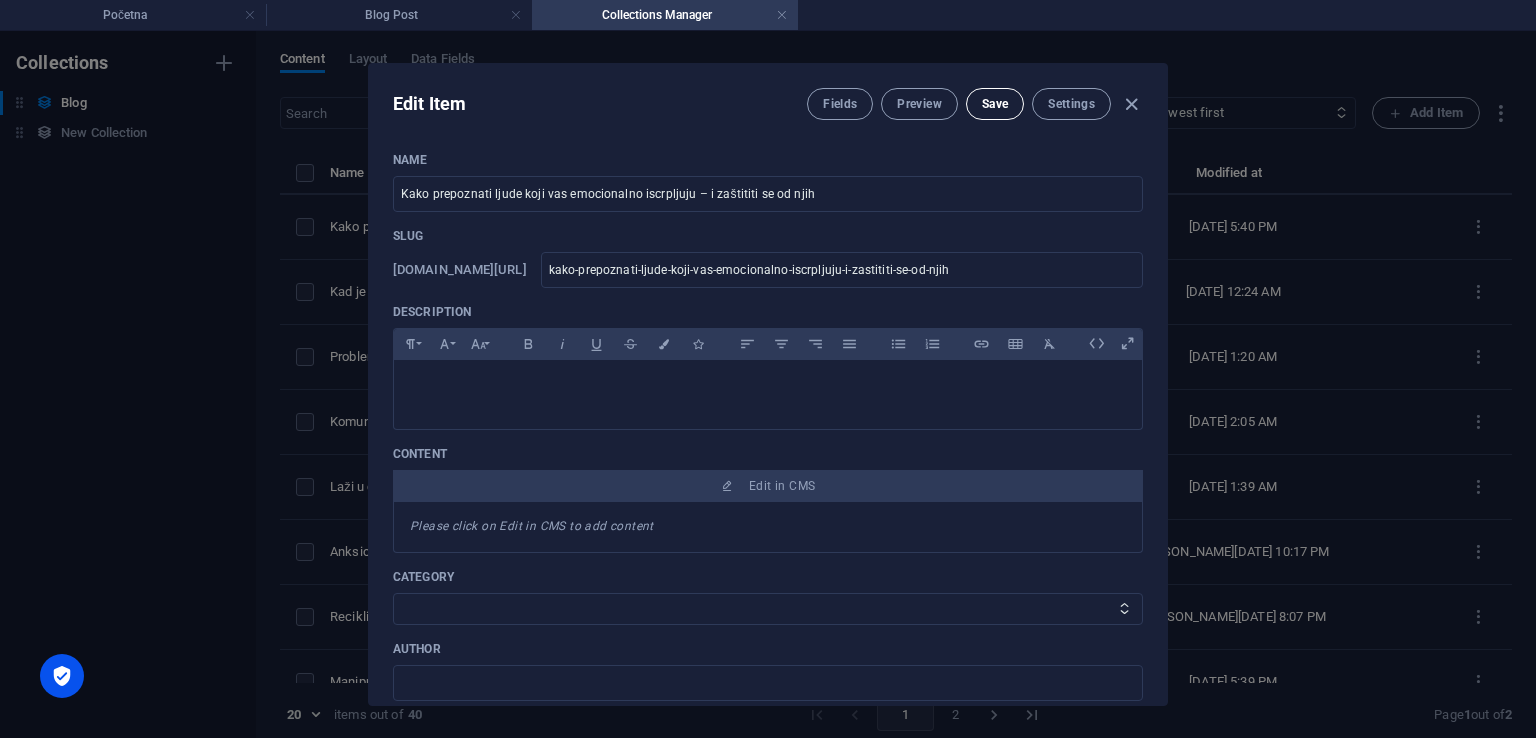 click on "Save" at bounding box center (995, 104) 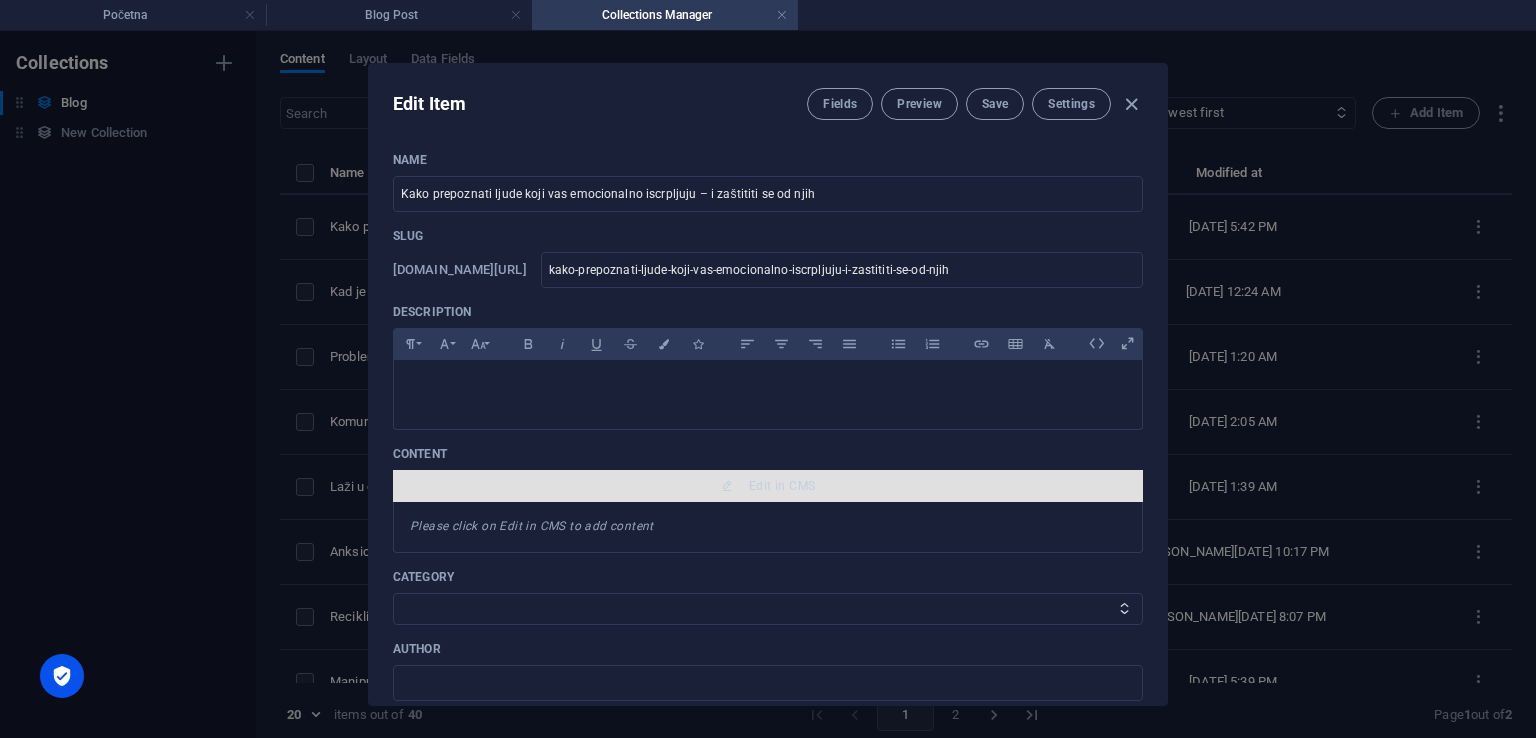click on "Edit in CMS" at bounding box center [782, 486] 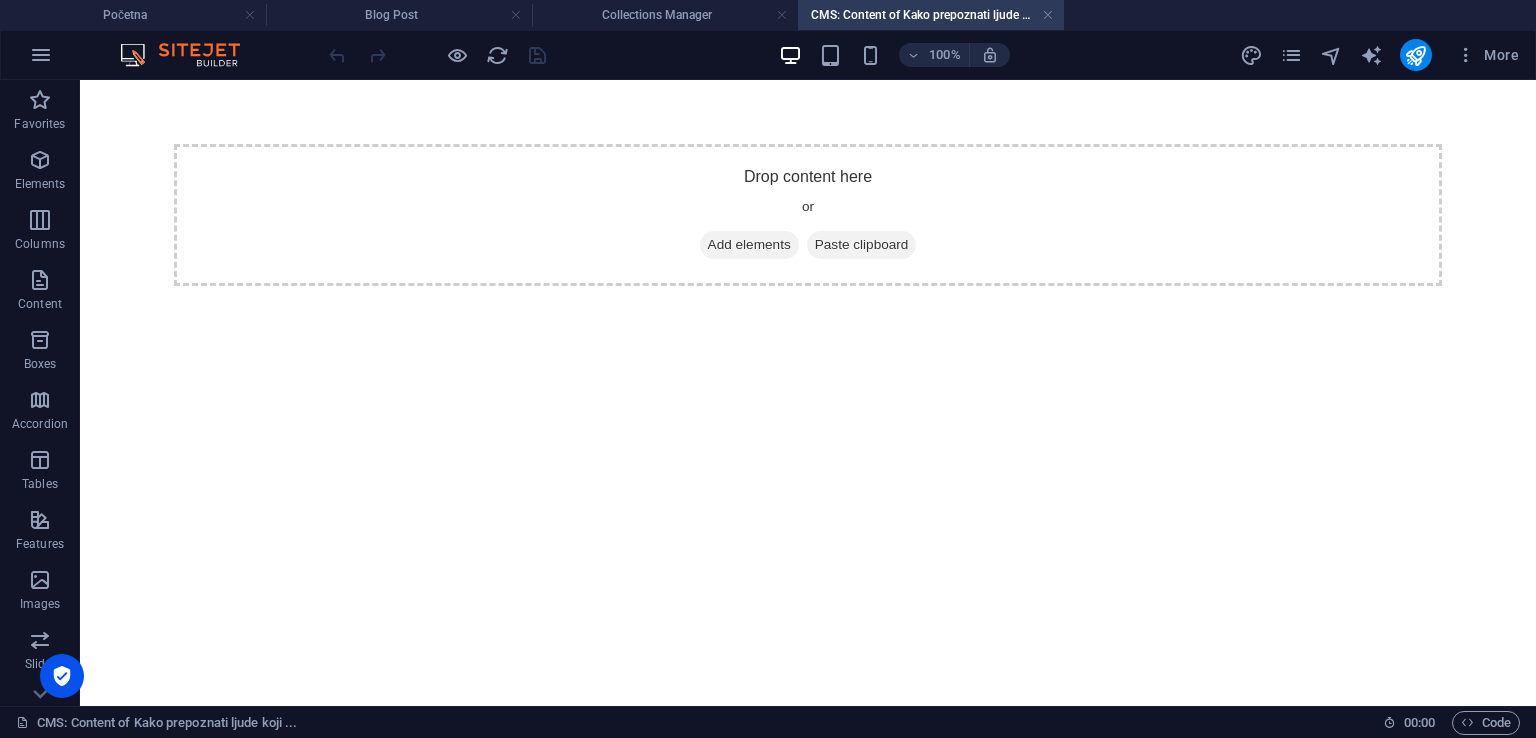 scroll, scrollTop: 0, scrollLeft: 0, axis: both 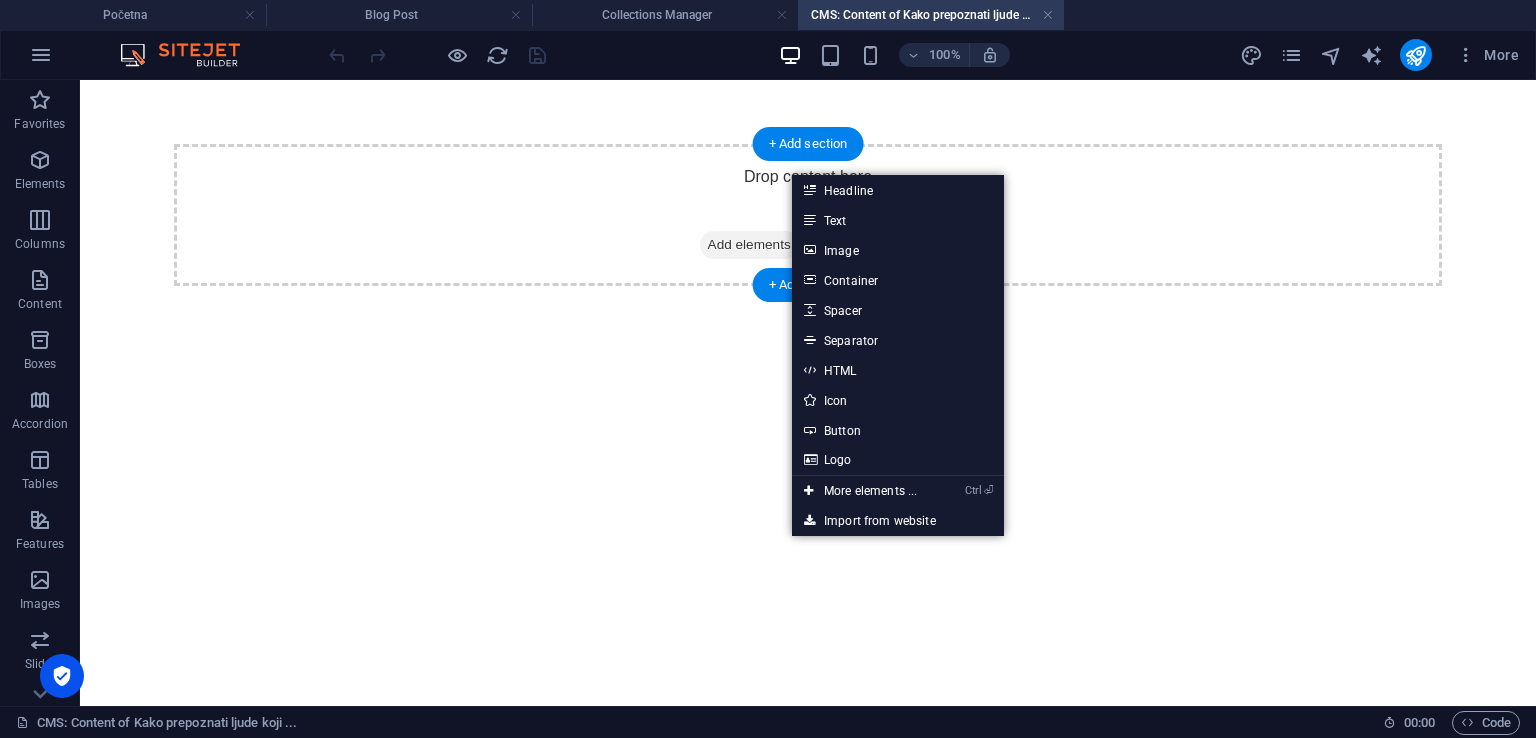 click on "Drop content here or  Add elements  Paste clipboard" at bounding box center (808, 215) 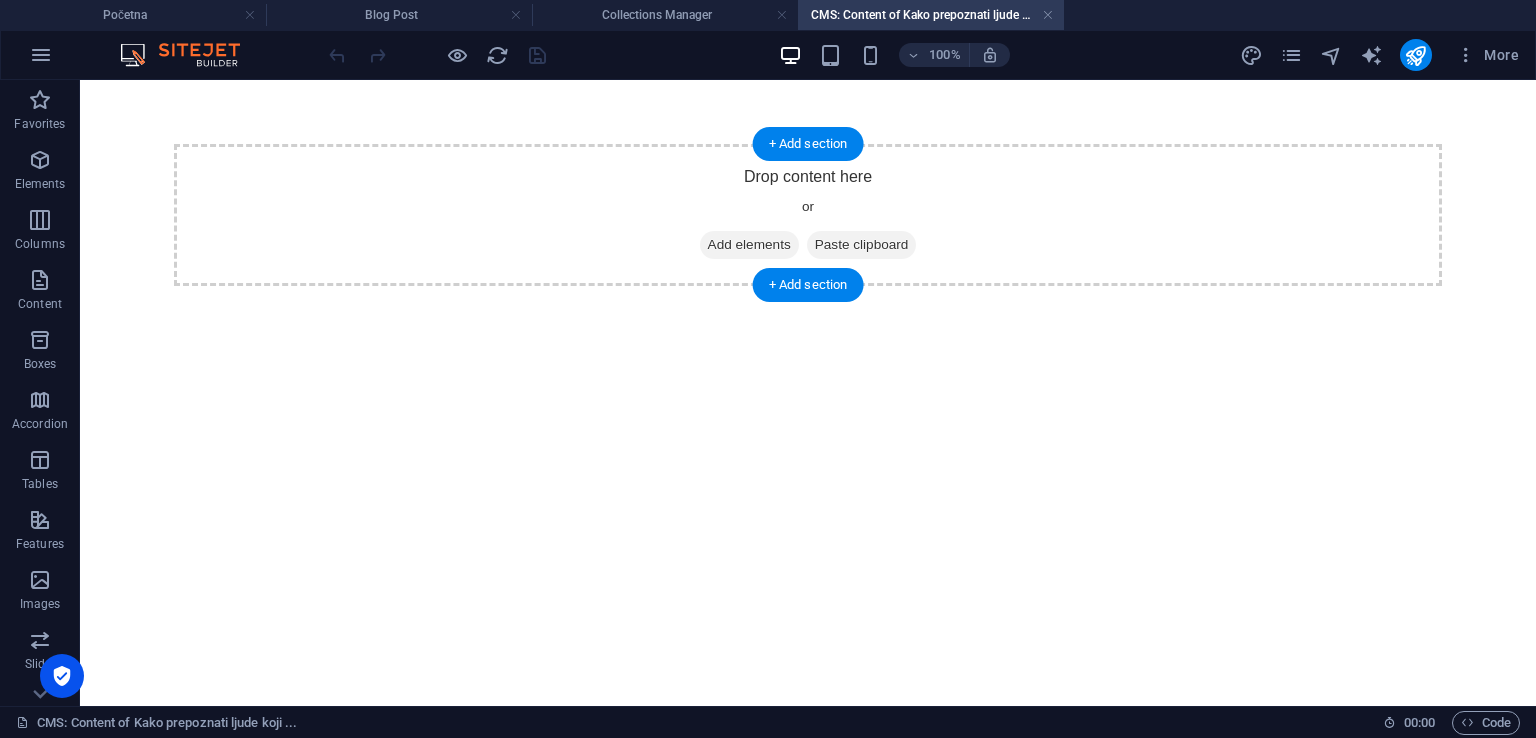 click on "Paste clipboard" at bounding box center (862, 245) 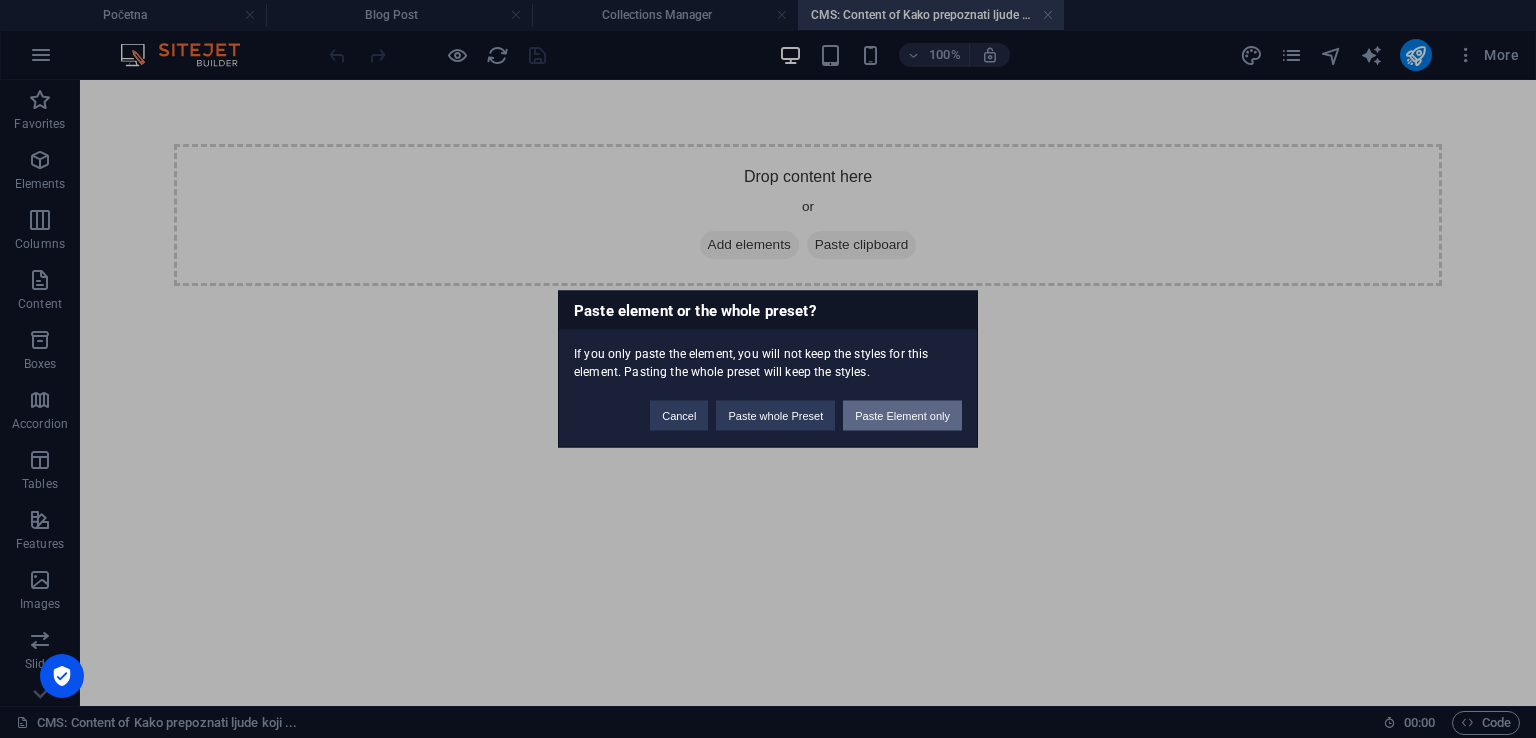 click on "Paste Element only" at bounding box center [902, 416] 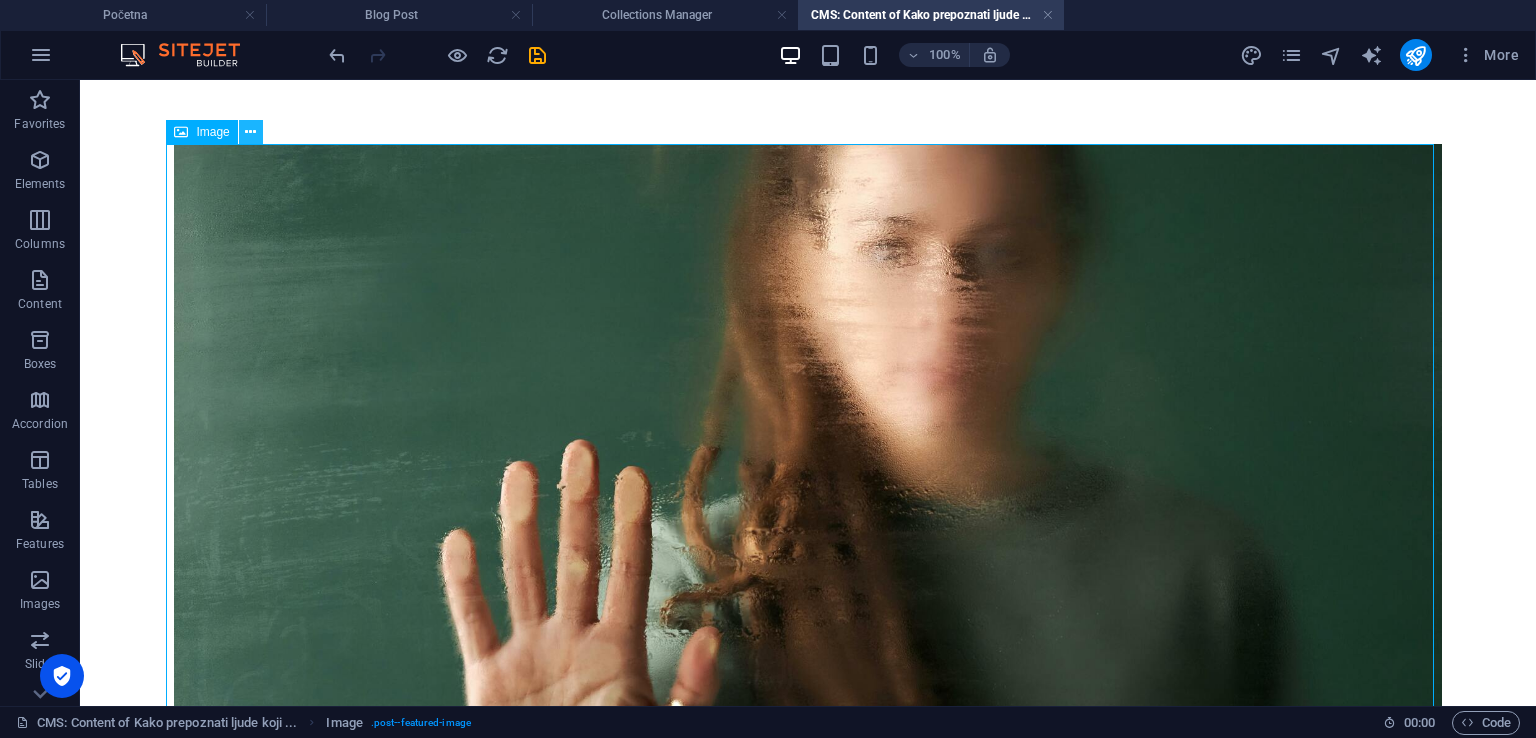 click at bounding box center [250, 132] 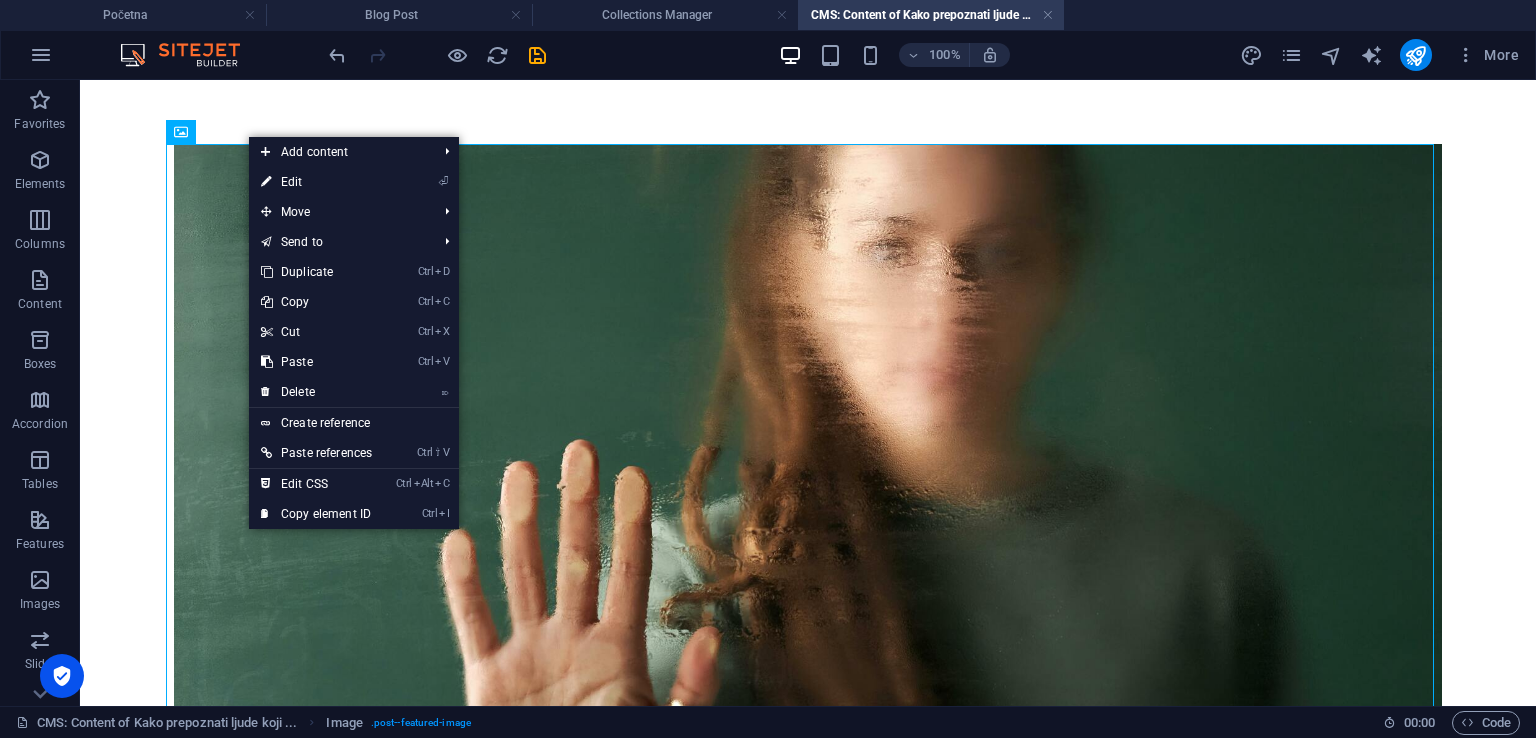 click on "⏎  Edit" at bounding box center (316, 182) 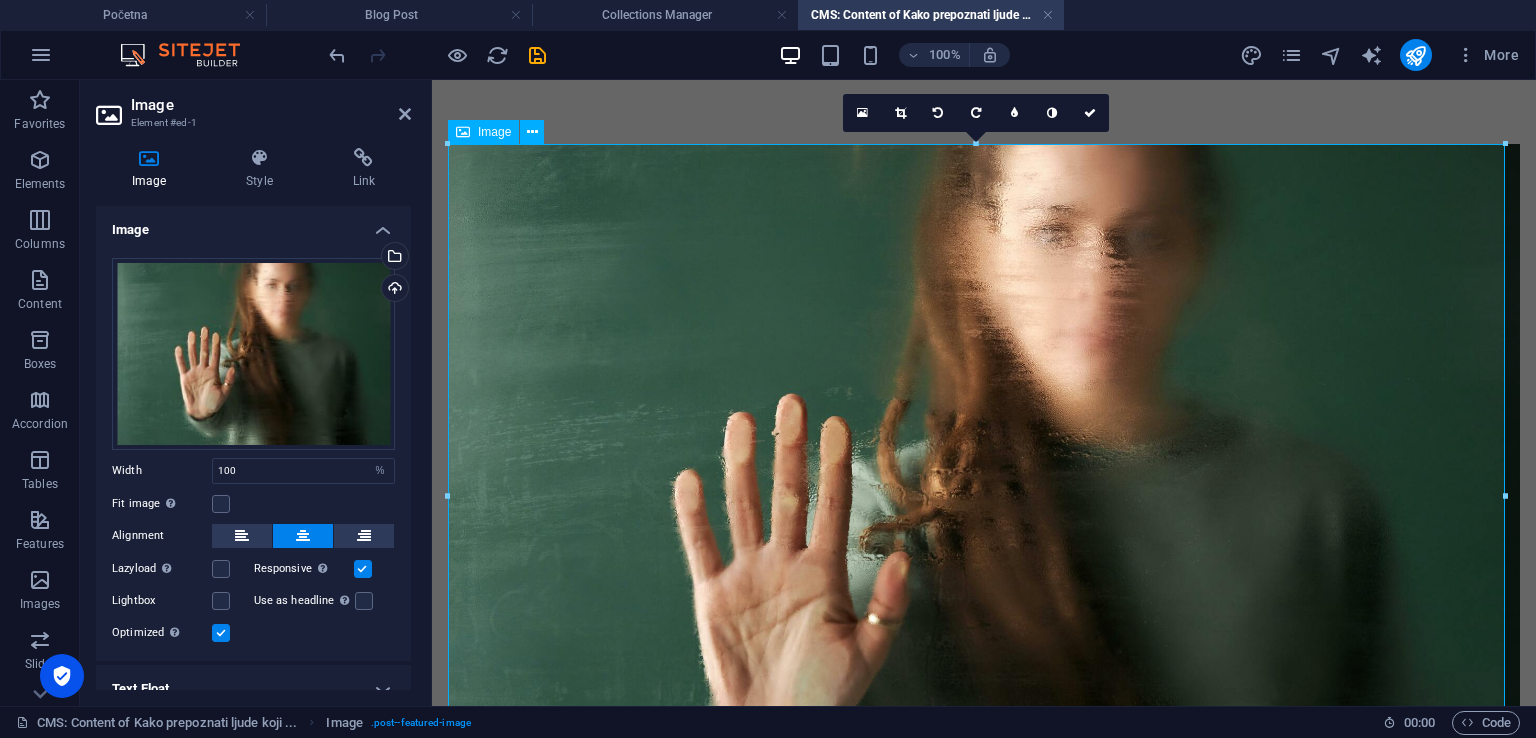 click at bounding box center (984, 501) 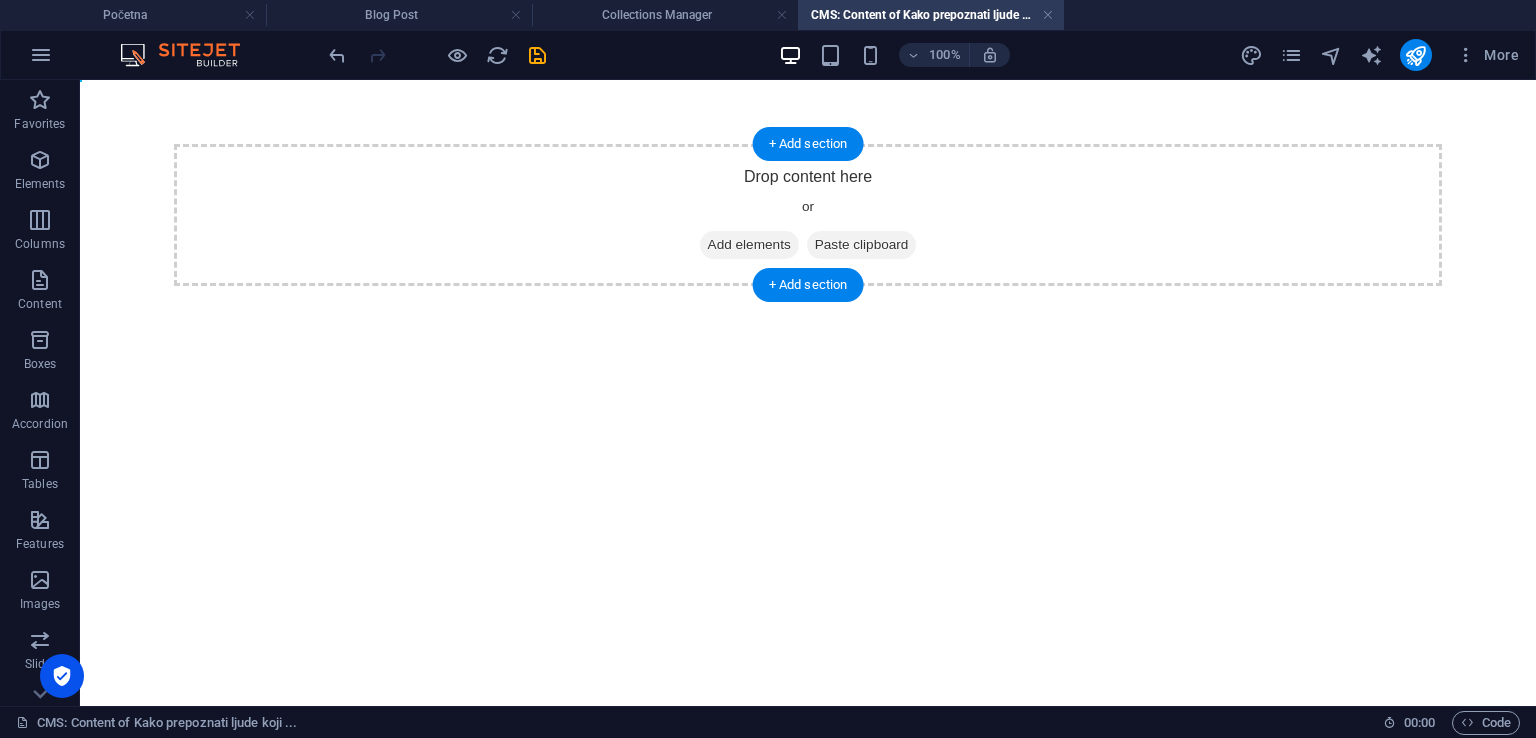 click on "Drop content here or  Add elements  Paste clipboard" at bounding box center [808, 215] 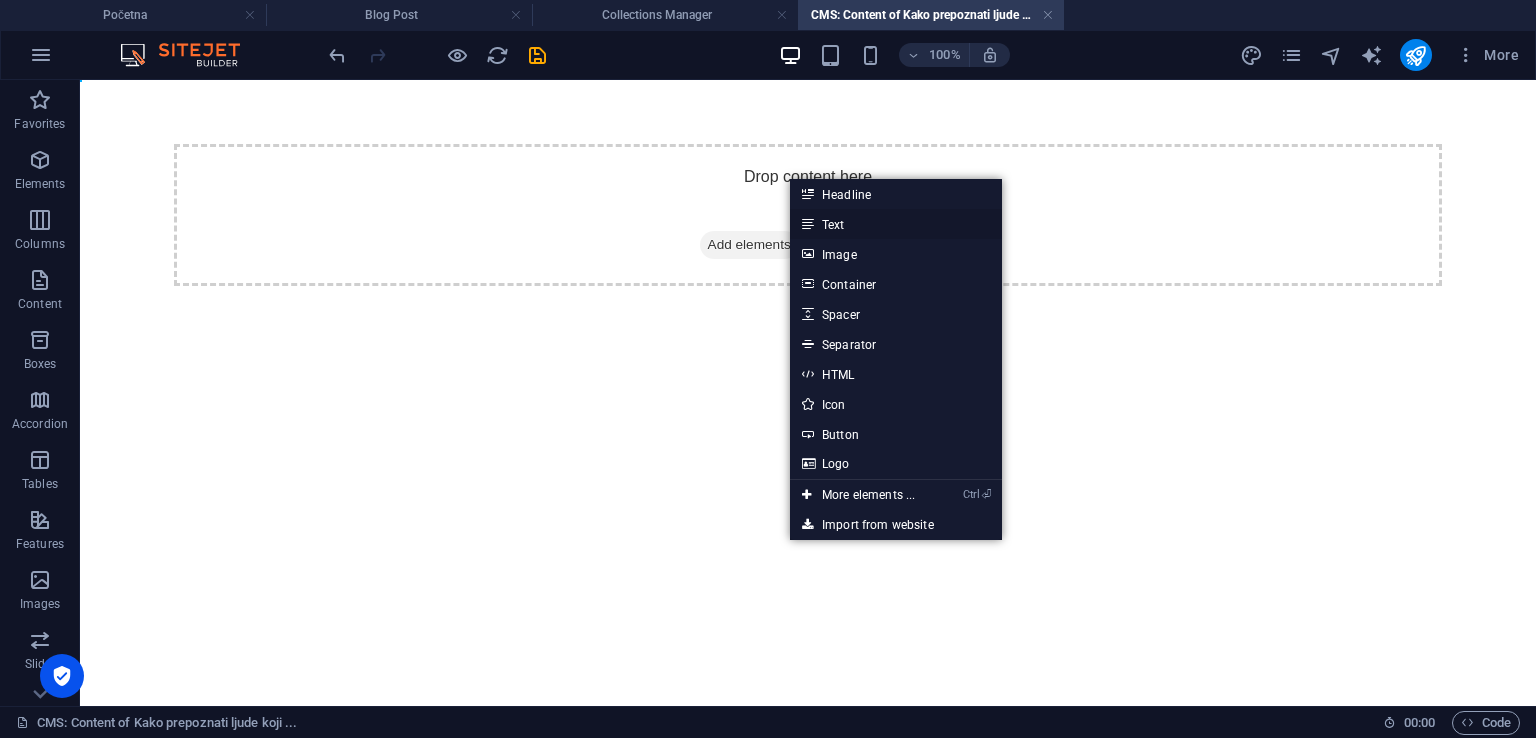 click on "Text" at bounding box center [896, 224] 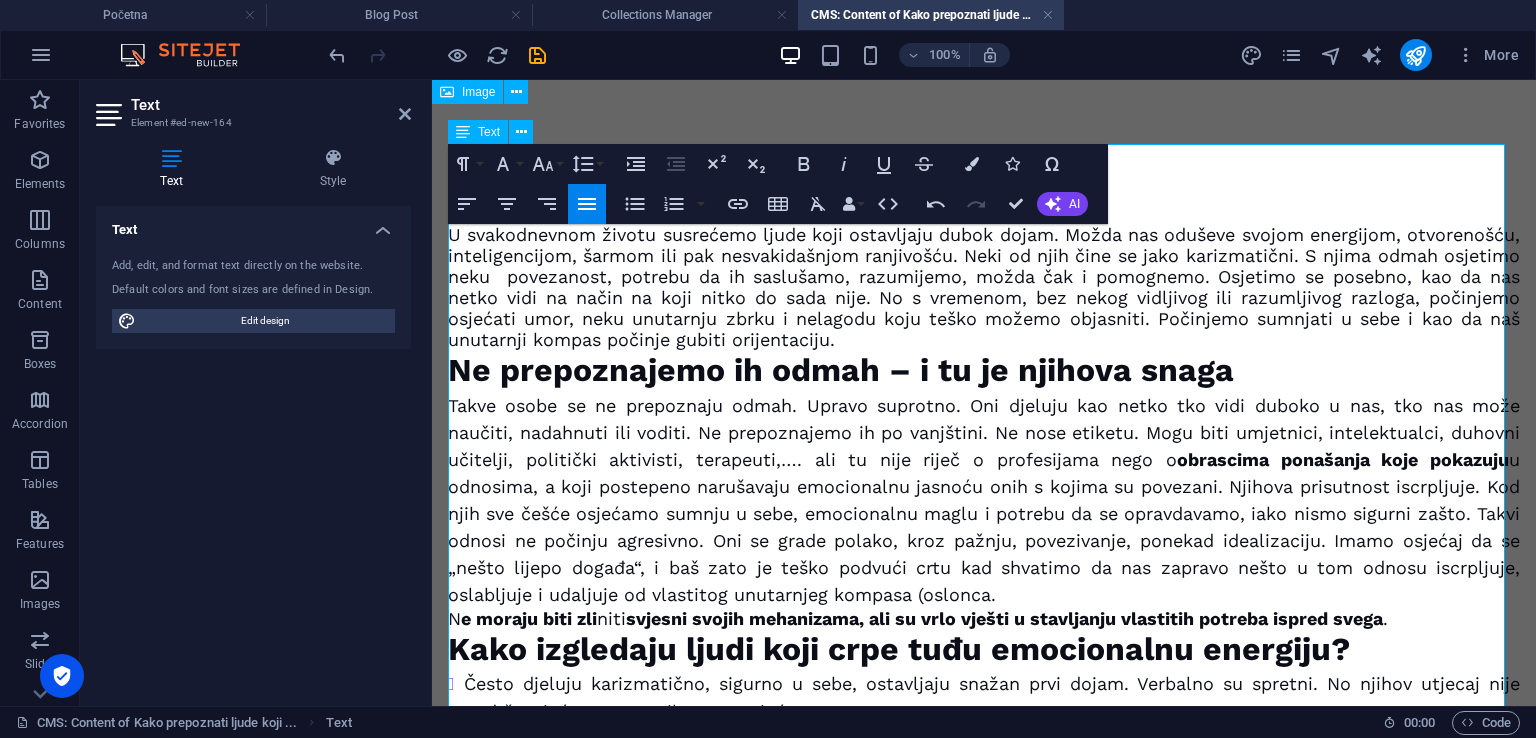click on "Ne prepoznajemo ih odmah – i tu je njihova snaga" at bounding box center (984, 371) 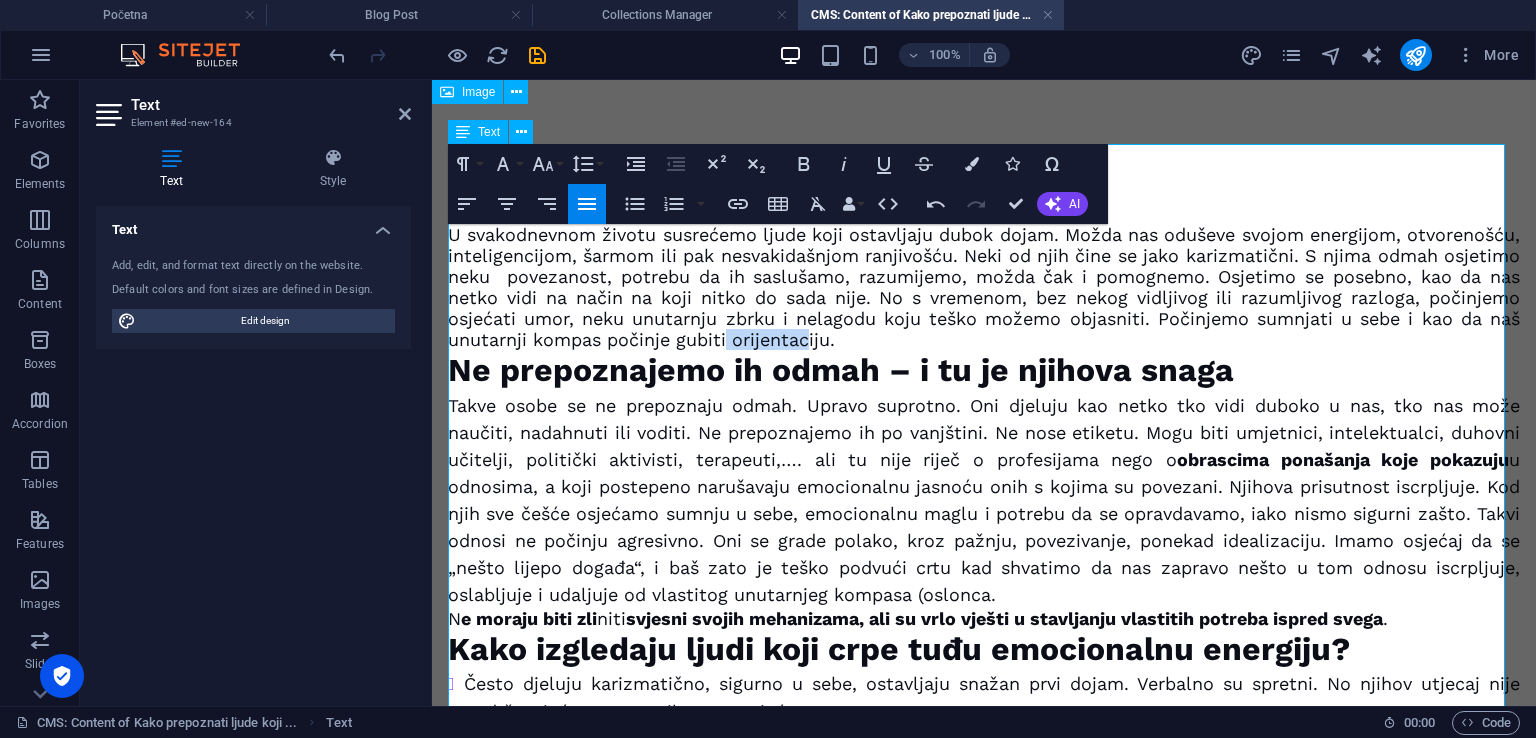 drag, startPoint x: 972, startPoint y: 337, endPoint x: 889, endPoint y: 333, distance: 83.09633 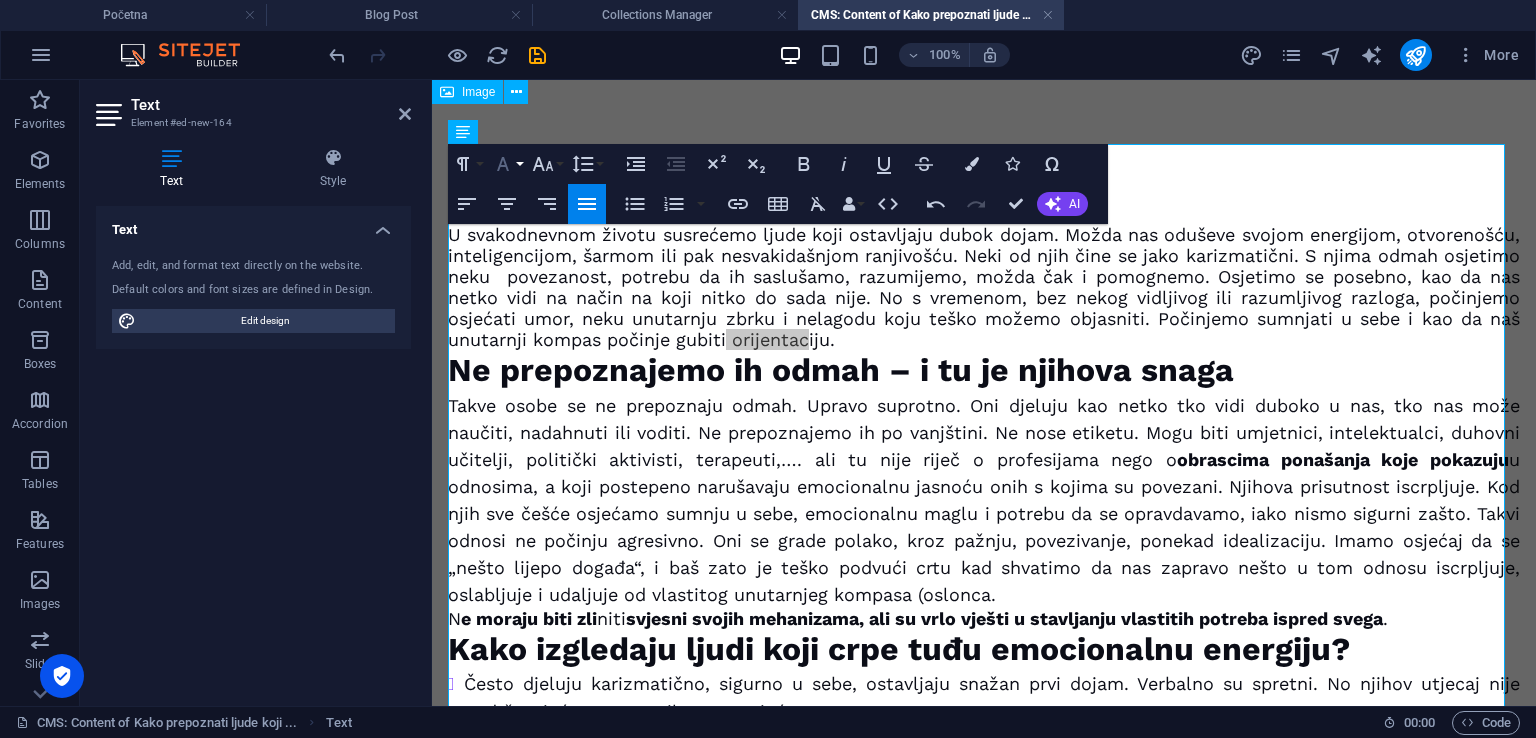 click on "Font Family" at bounding box center (507, 164) 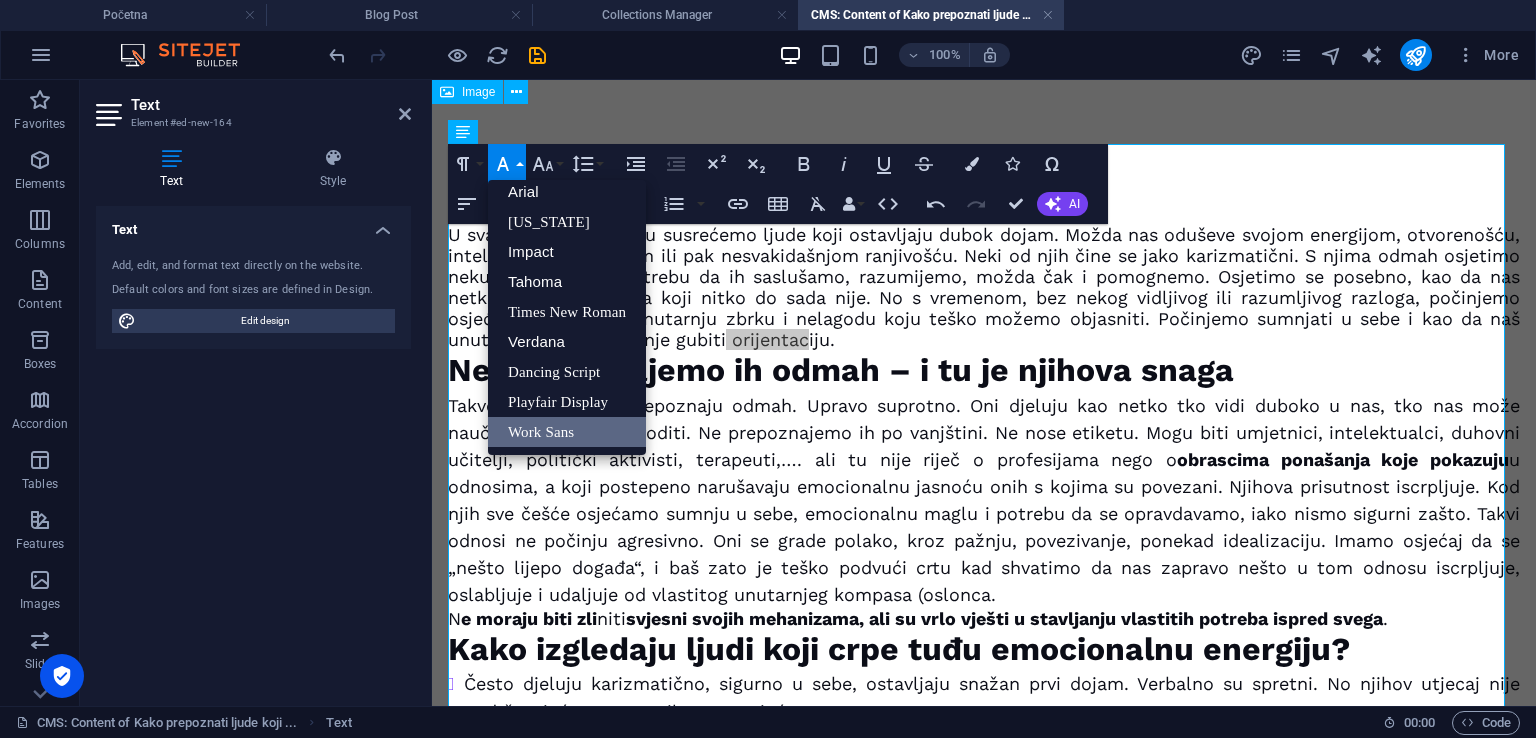 scroll, scrollTop: 11, scrollLeft: 0, axis: vertical 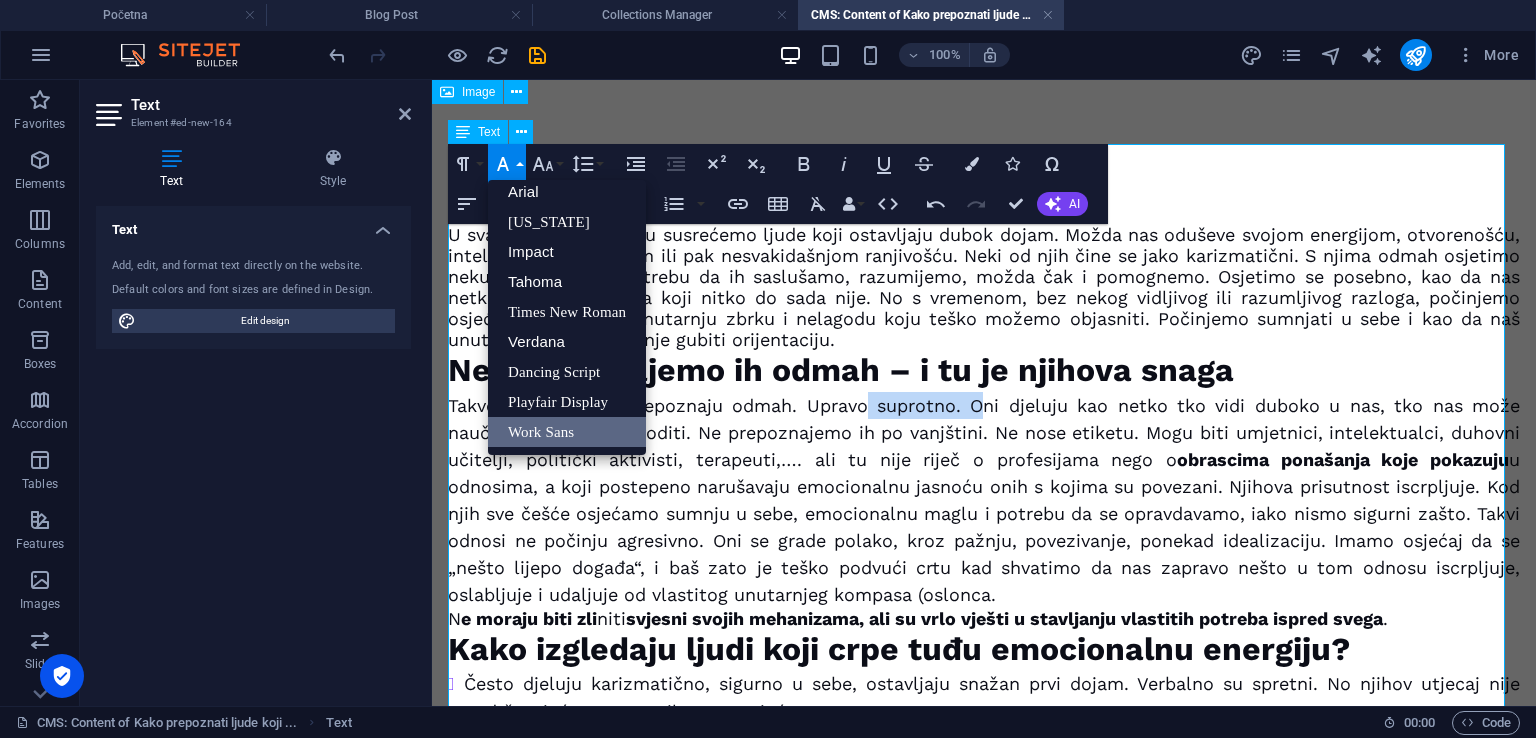drag, startPoint x: 868, startPoint y: 409, endPoint x: 974, endPoint y: 413, distance: 106.07545 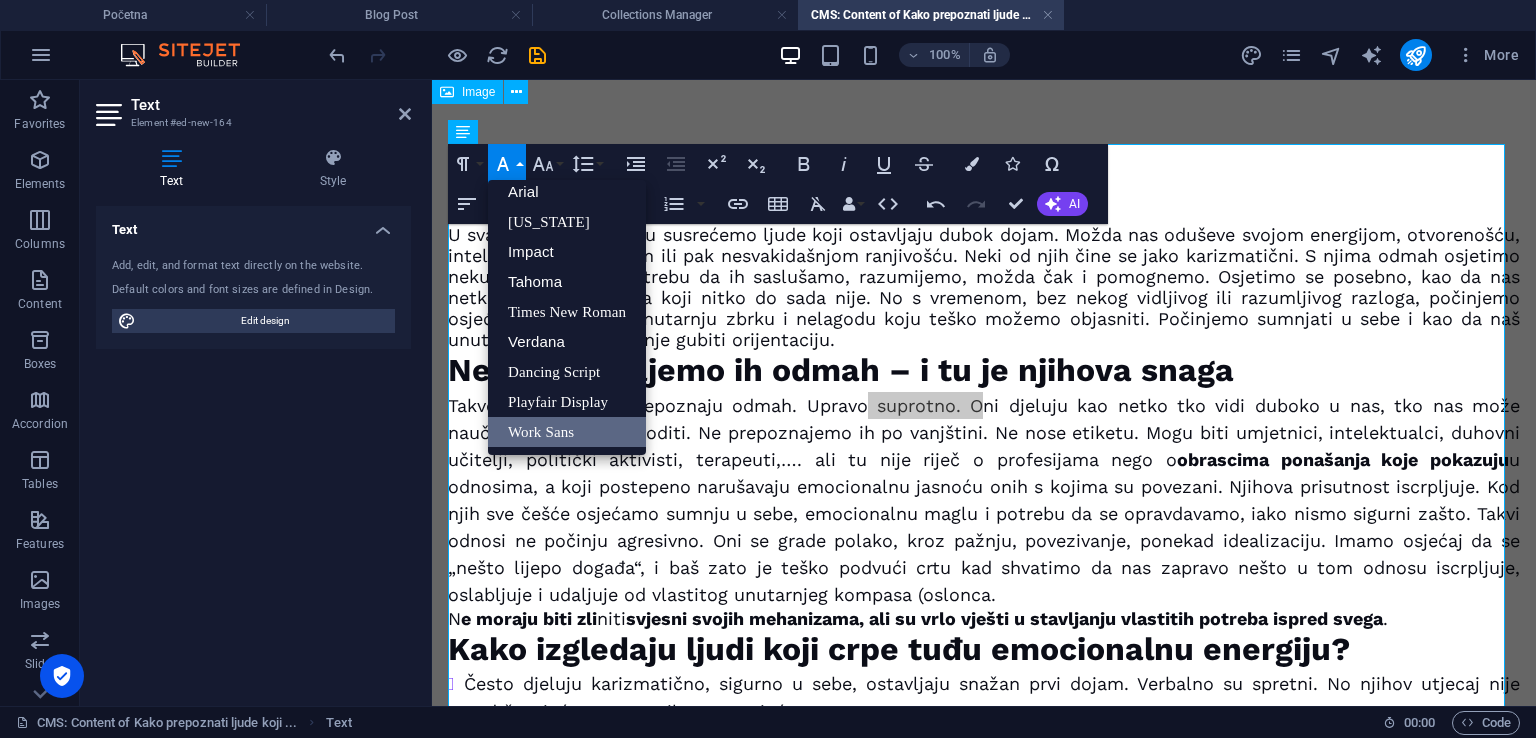 click 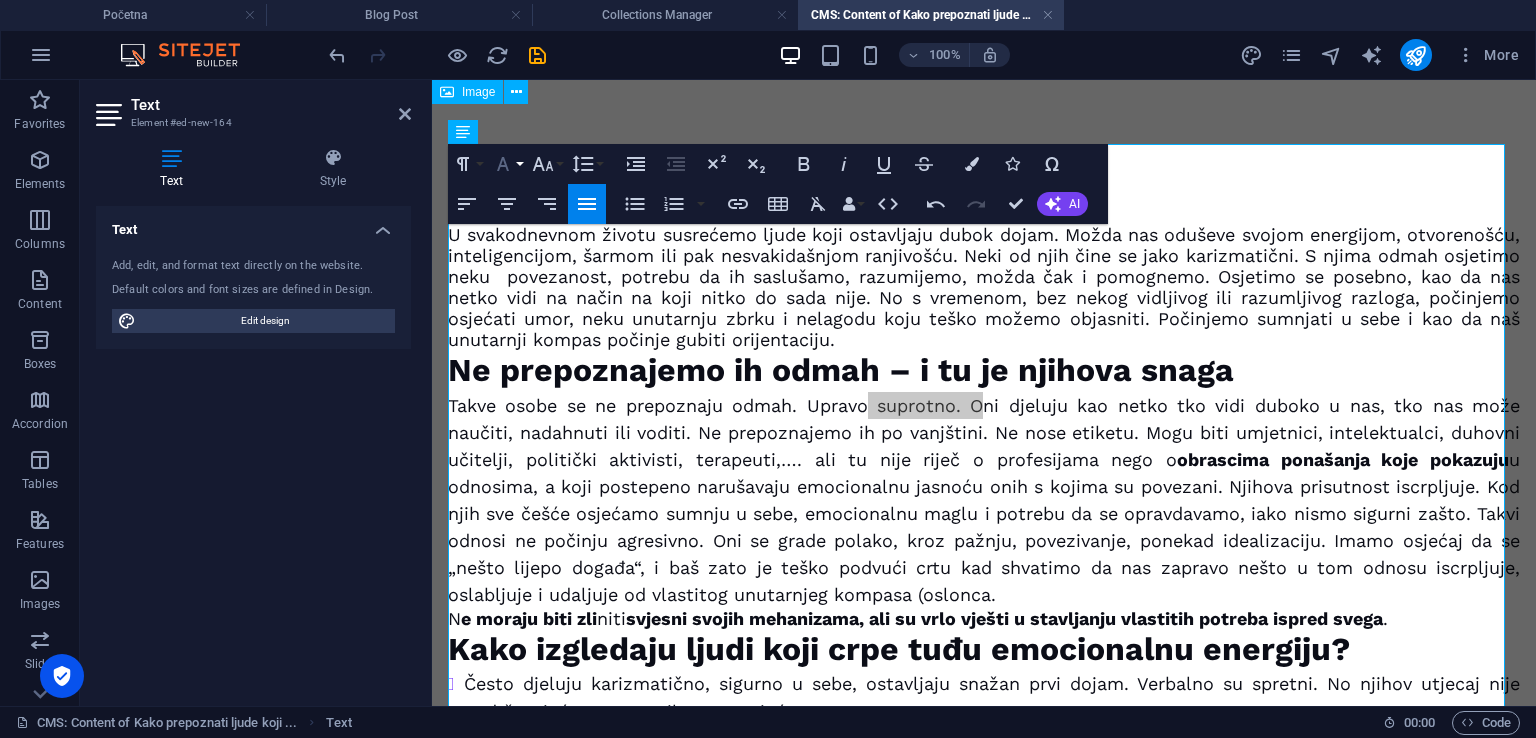 click 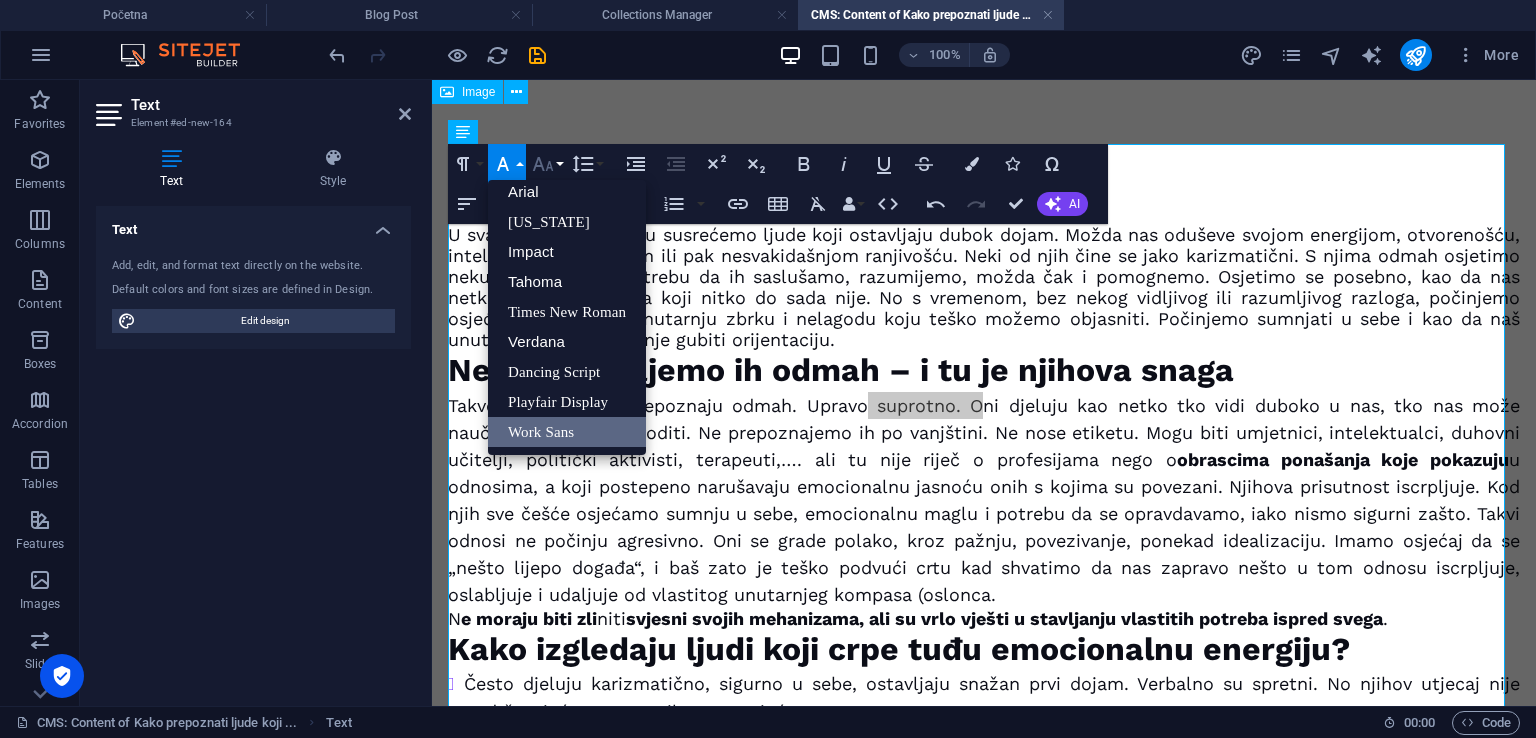 click 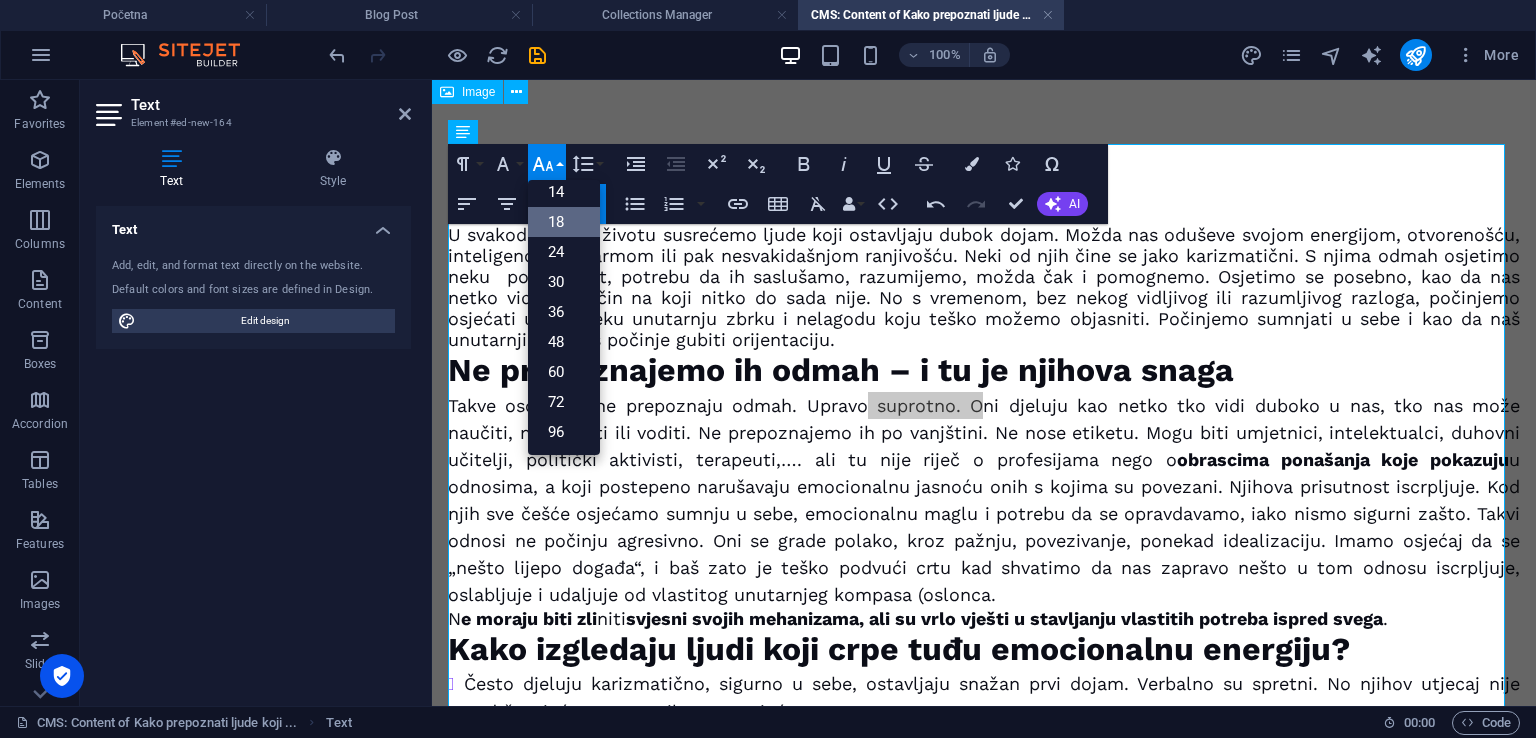 scroll, scrollTop: 160, scrollLeft: 0, axis: vertical 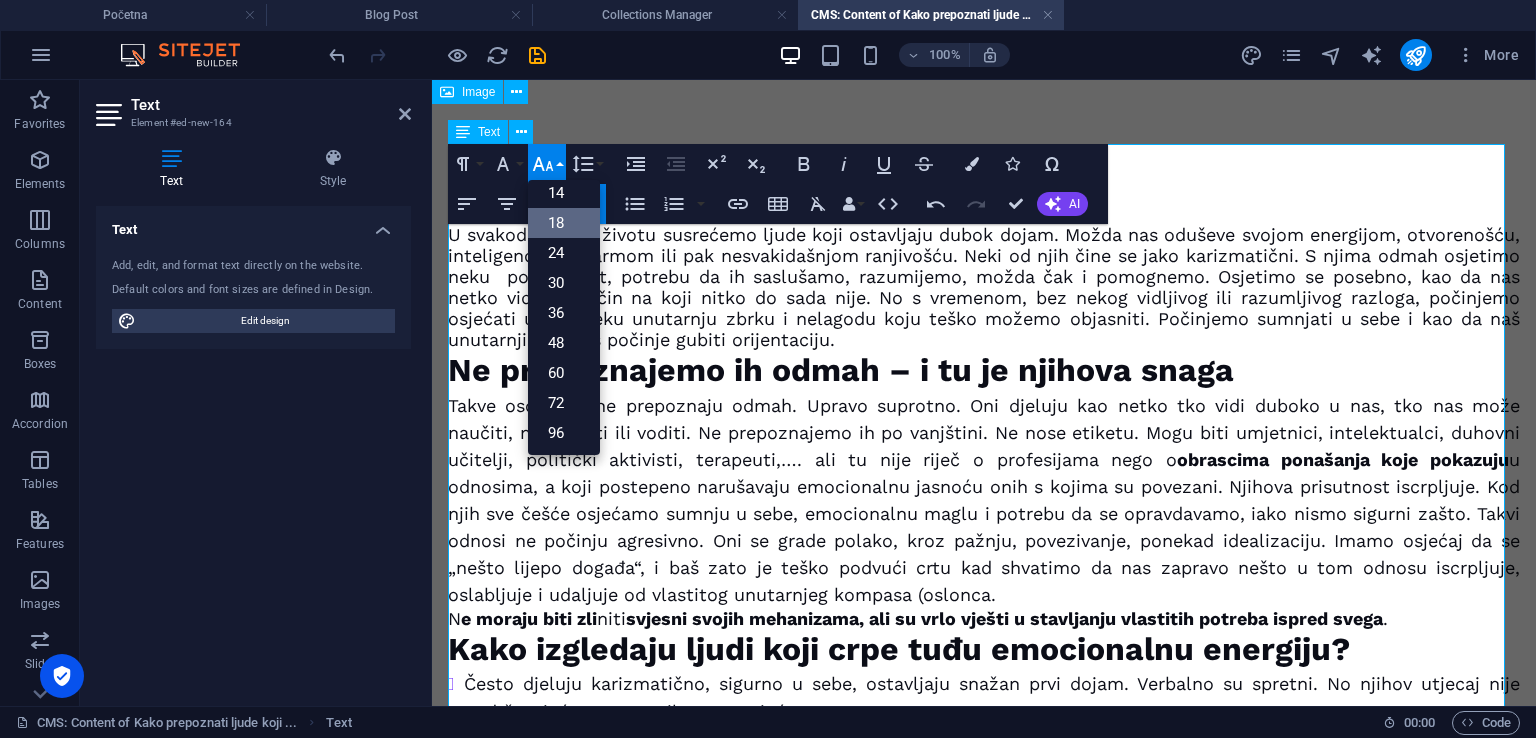 click on "U svakodnevnom životu susrećemo ljude koji ostavljaju dubok dojam. Možda nas oduševe svojom energijom, otvorenošću, inteligencijom, šarmom ili pak nesvakidašnjom ranjivošću. Neki od njih čine se jako karizmatični. S njima odmah osjetimo neku  povezanost, potrebu da ih saslušamo, razumijemo, možda čak i pomognemo. Osjetimo se posebno, kao da nas netko vidi na način na koji nitko do sada nije. No s vremenom, bez nekog vidljivog ili razumljivog razloga, počinjemo osjećati umor, neku unutarnju zbrku i nelagodu koju teško možemo objasniti. Počinjemo sumnjati u sebe i kao da naš unutarnji kompas počinje gubiti orijentaciju." at bounding box center [984, 287] 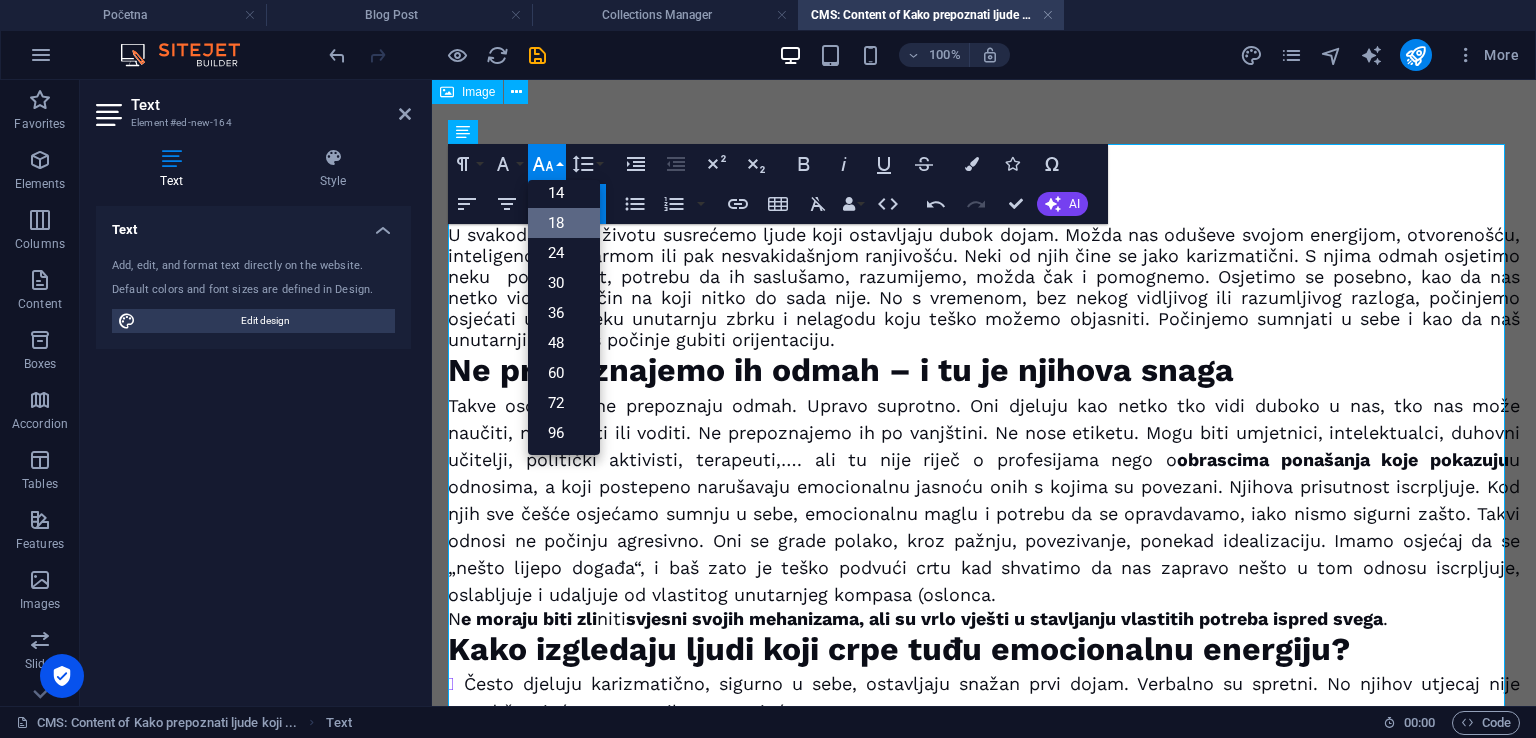 click 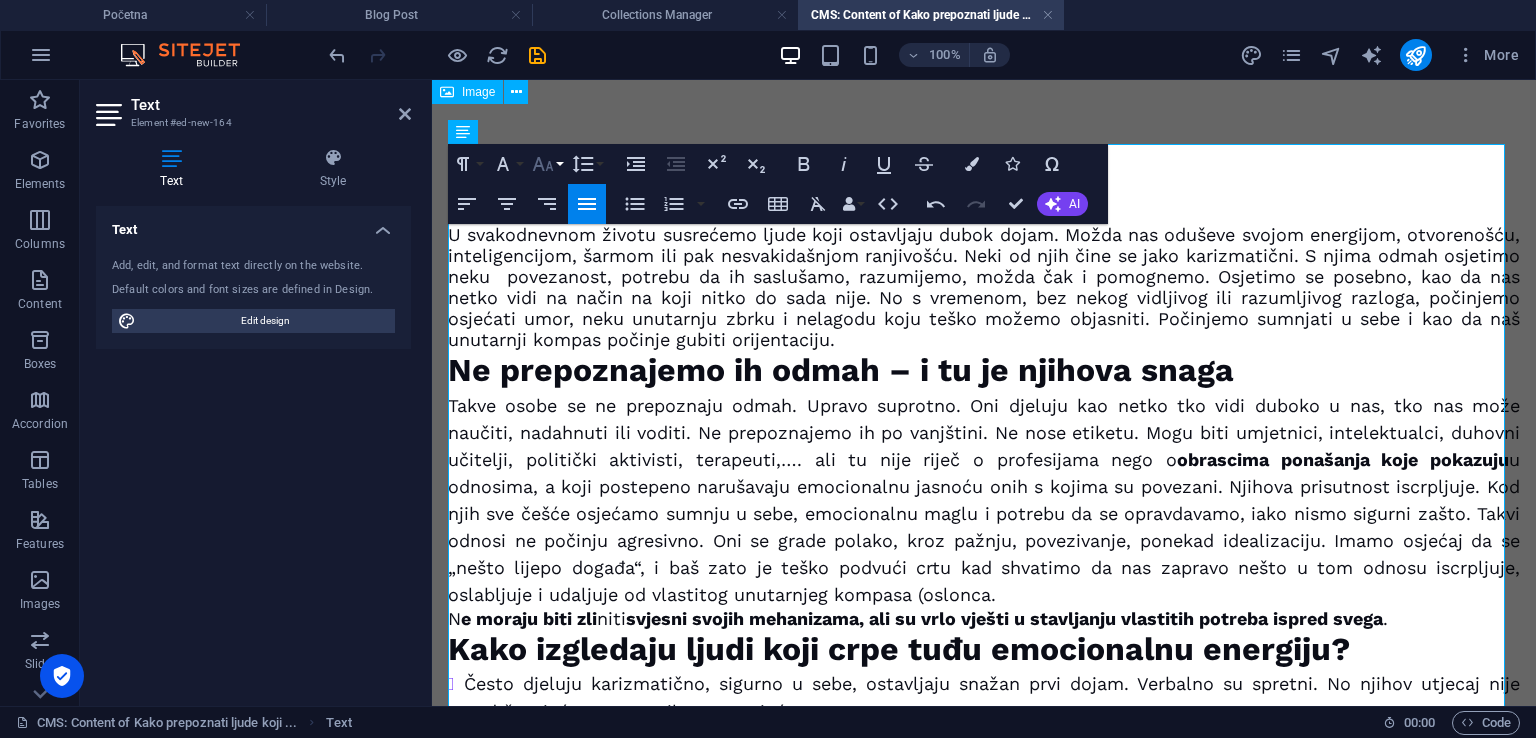 click 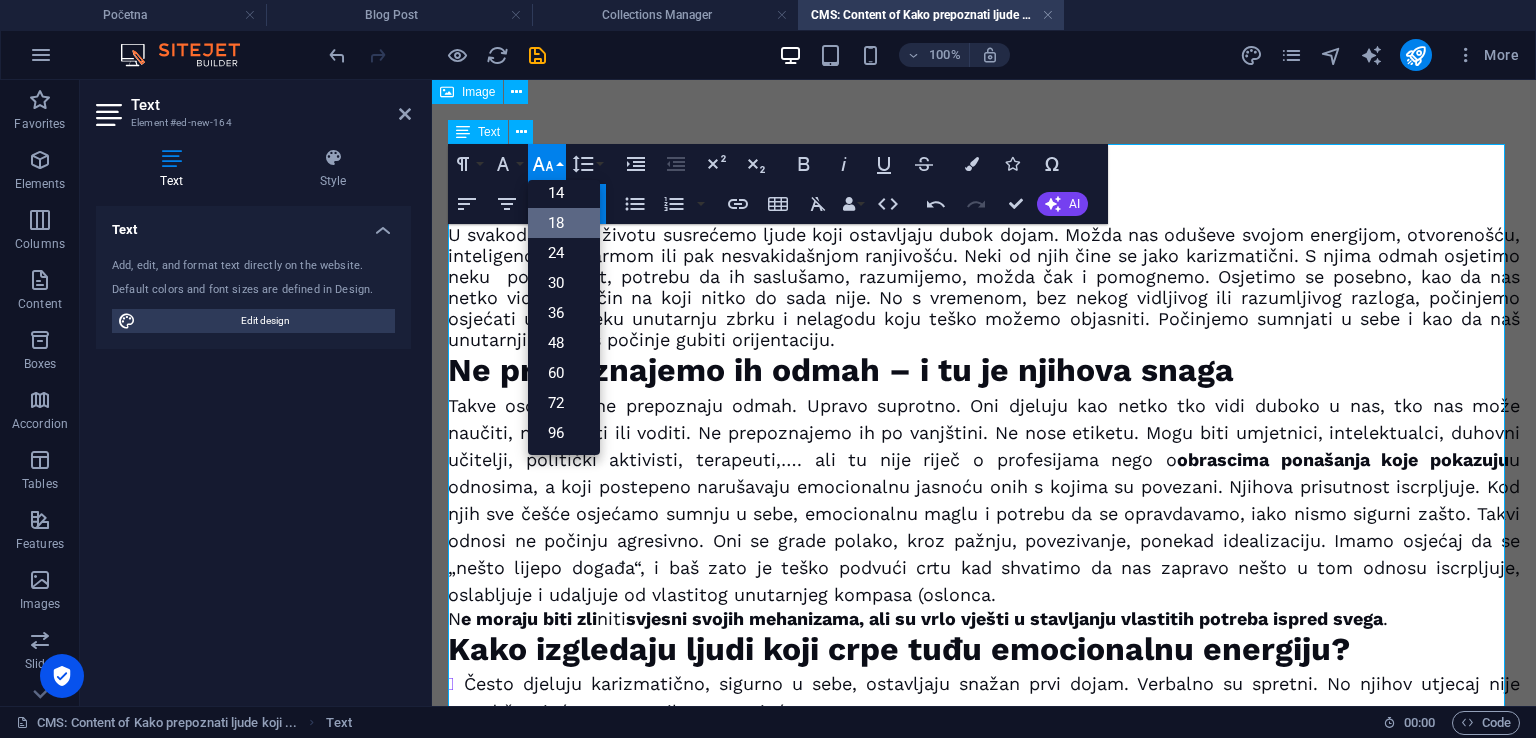 click on "Ne prepoznajemo ih odmah – i tu je njihova snaga" at bounding box center [984, 371] 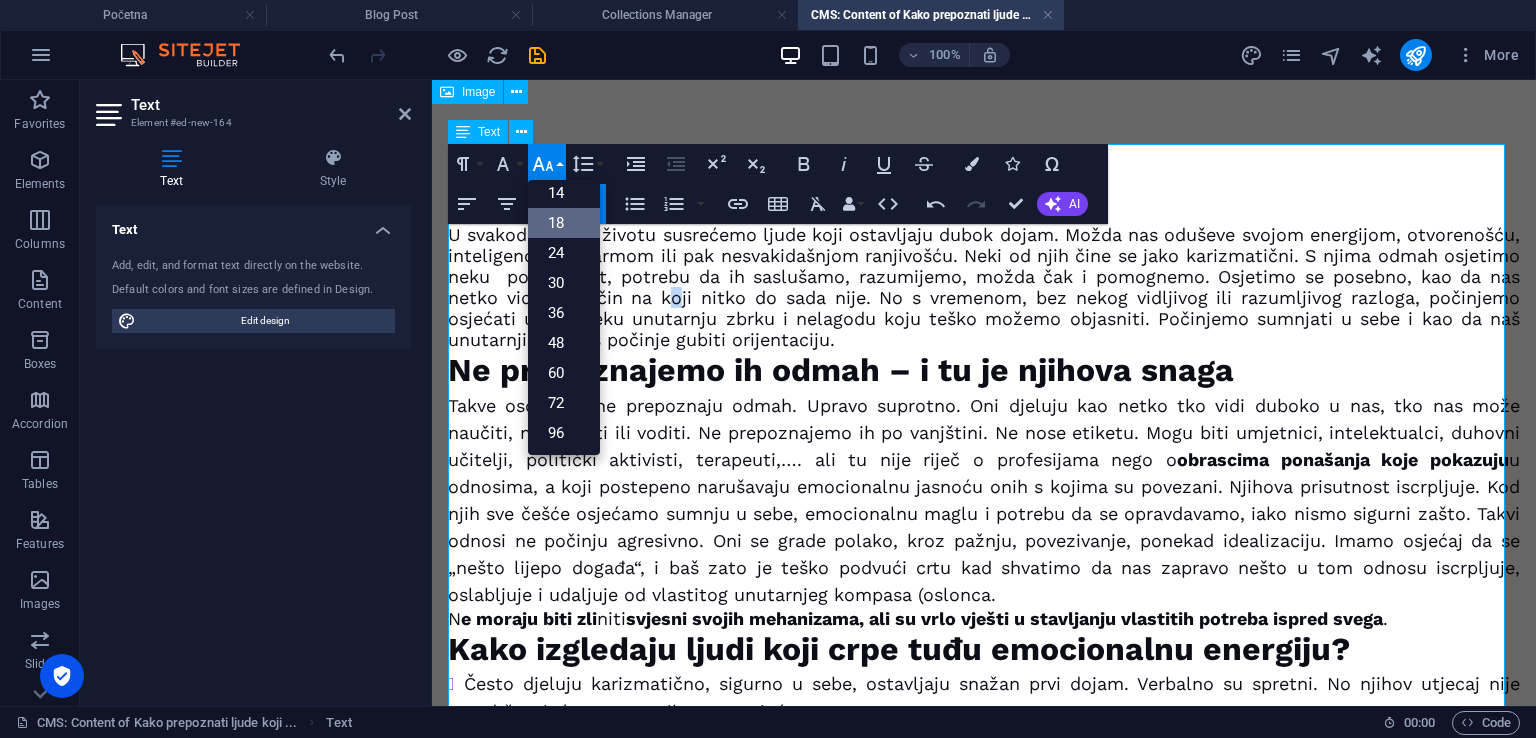 drag, startPoint x: 857, startPoint y: 293, endPoint x: 810, endPoint y: 308, distance: 49.335587 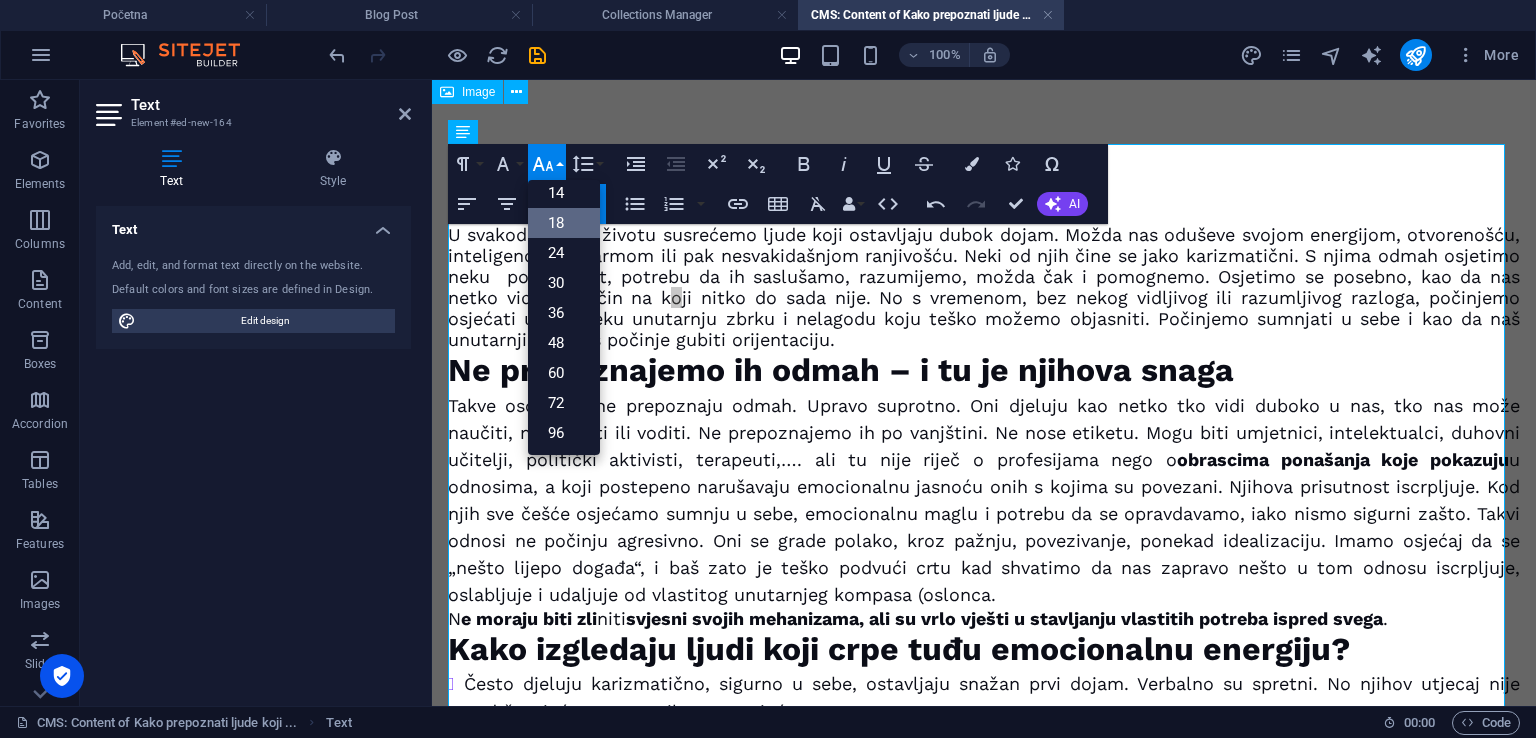 click 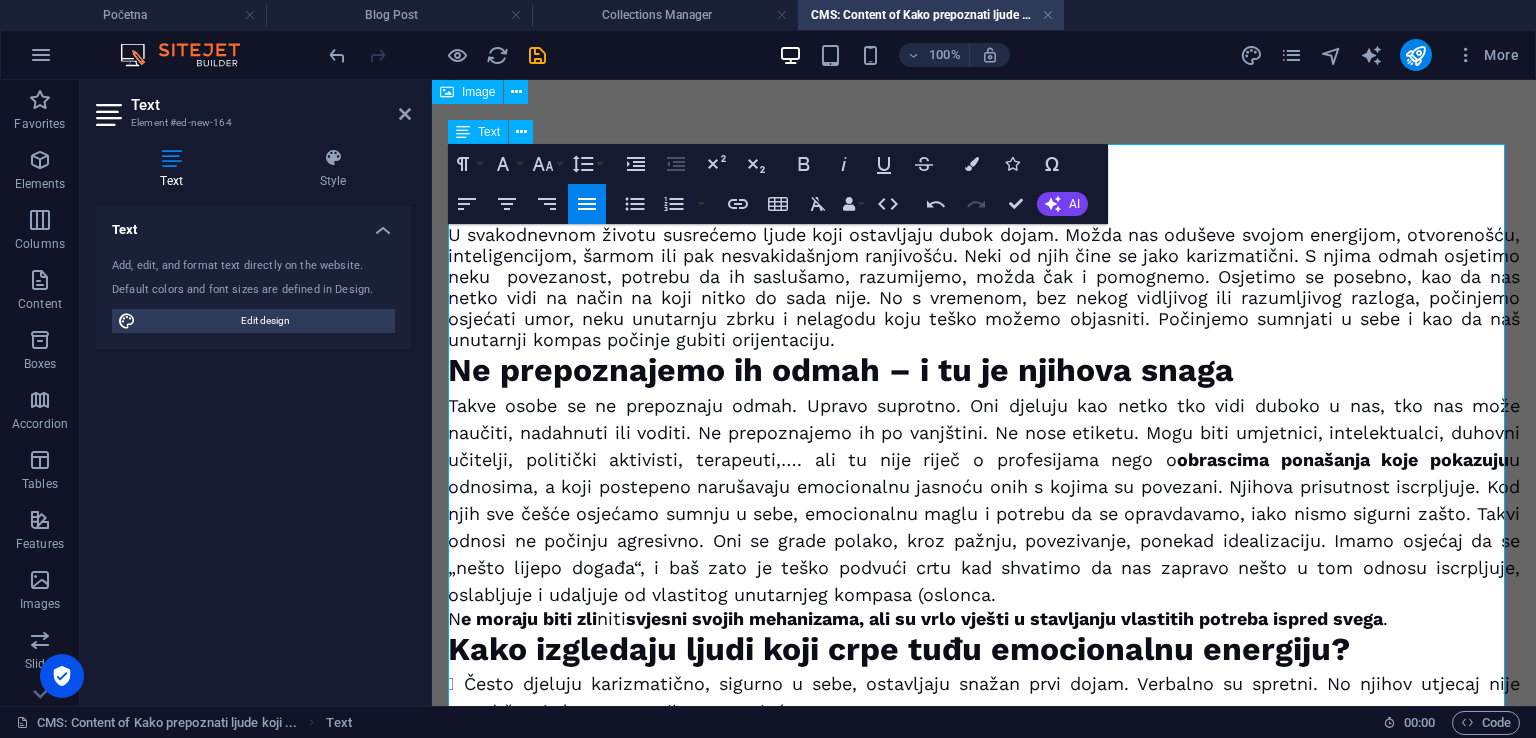 click on "Ne prepoznajemo ih odmah – i tu je njihova snaga" at bounding box center (984, 371) 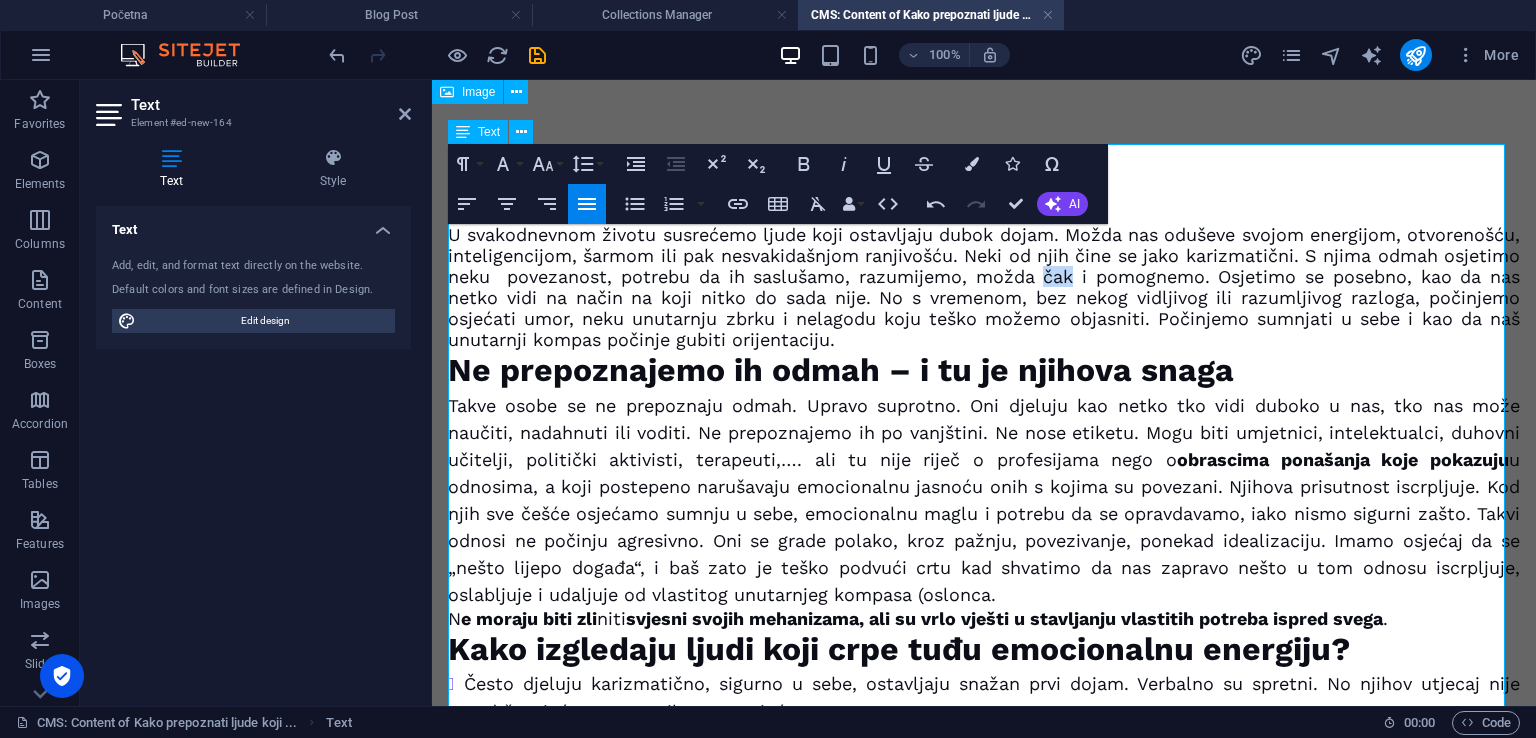 drag, startPoint x: 1218, startPoint y: 274, endPoint x: 1248, endPoint y: 281, distance: 30.805843 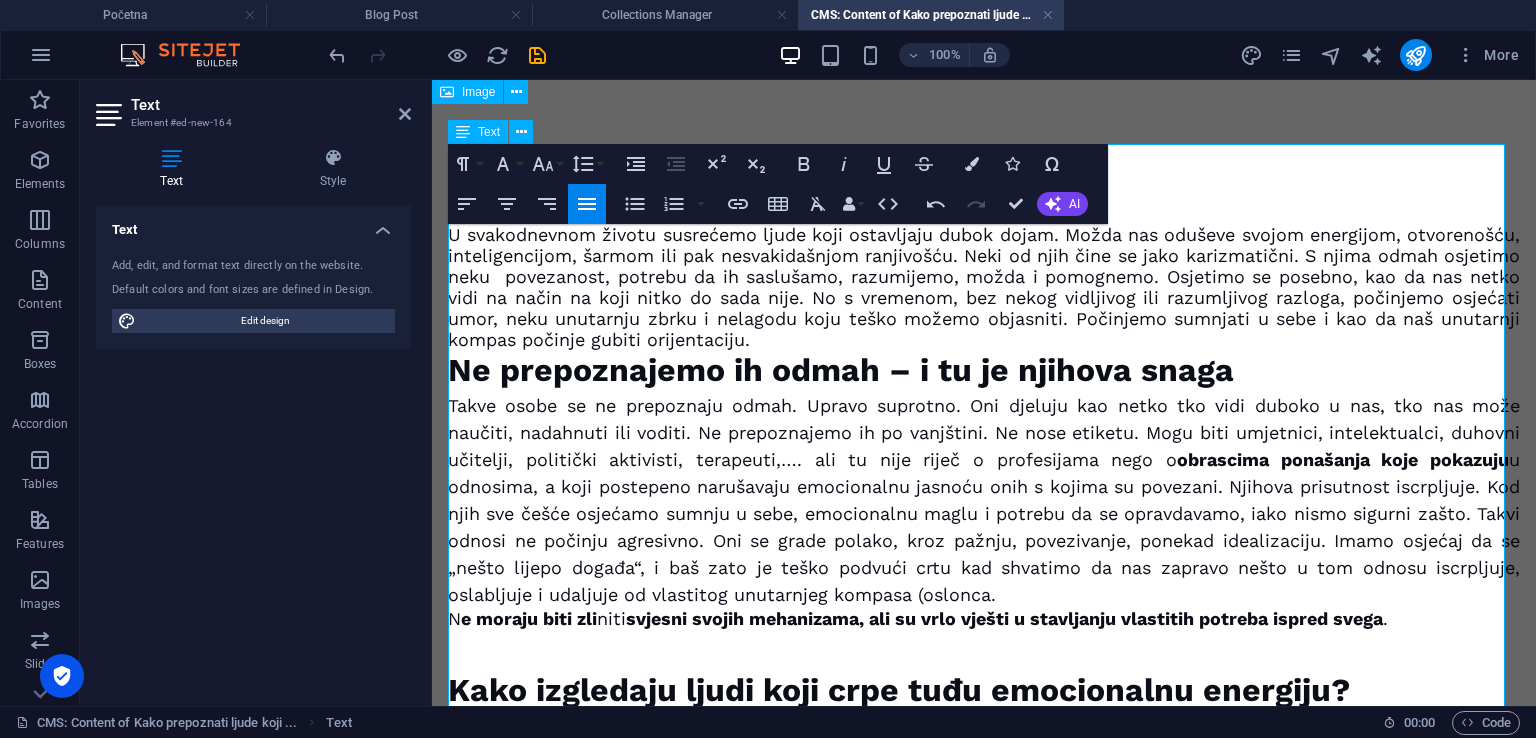 click on "Takve osobe se ne prepoznaju odmah. Upravo suprotno. Oni djeluju kao netko tko vidi duboko u nas, tko nas može naučiti, nadahnuti ili voditi. Ne prepoznajemo ih po vanjštini. Ne nose etiketu. Mogu biti umjetnici, intelektualci, duhovni učitelji, politički aktivisti, terapeuti,…. ali tu nije riječ o profesijama nego o  obrascima ponašanja koje pokazuju  u odnosima, a koji postepeno narušavaju emocionalnu jasnoću onih s kojima su povezani. Njihova prisutnost iscrpljuje. Kod njih sve češće osjećamo sumnju u sebe, emocionalnu maglu i potrebu da se opravdavamo, iako nismo sigurni zašto. Takvi odnosi ne počinju agresivno. Oni se grade polako, kroz pažnju, povezivanje, ponekad idealizaciju. Imamo osjećaj da se „nešto lijepo događa“, i baš zato je teško podvući crtu kad shvatimo da nas zapravo nešto u tom odnosu iscrpljuje, oslabljuje i udaljuje od vlastitog unutarnjeg kompasa (oslonca." at bounding box center (984, 500) 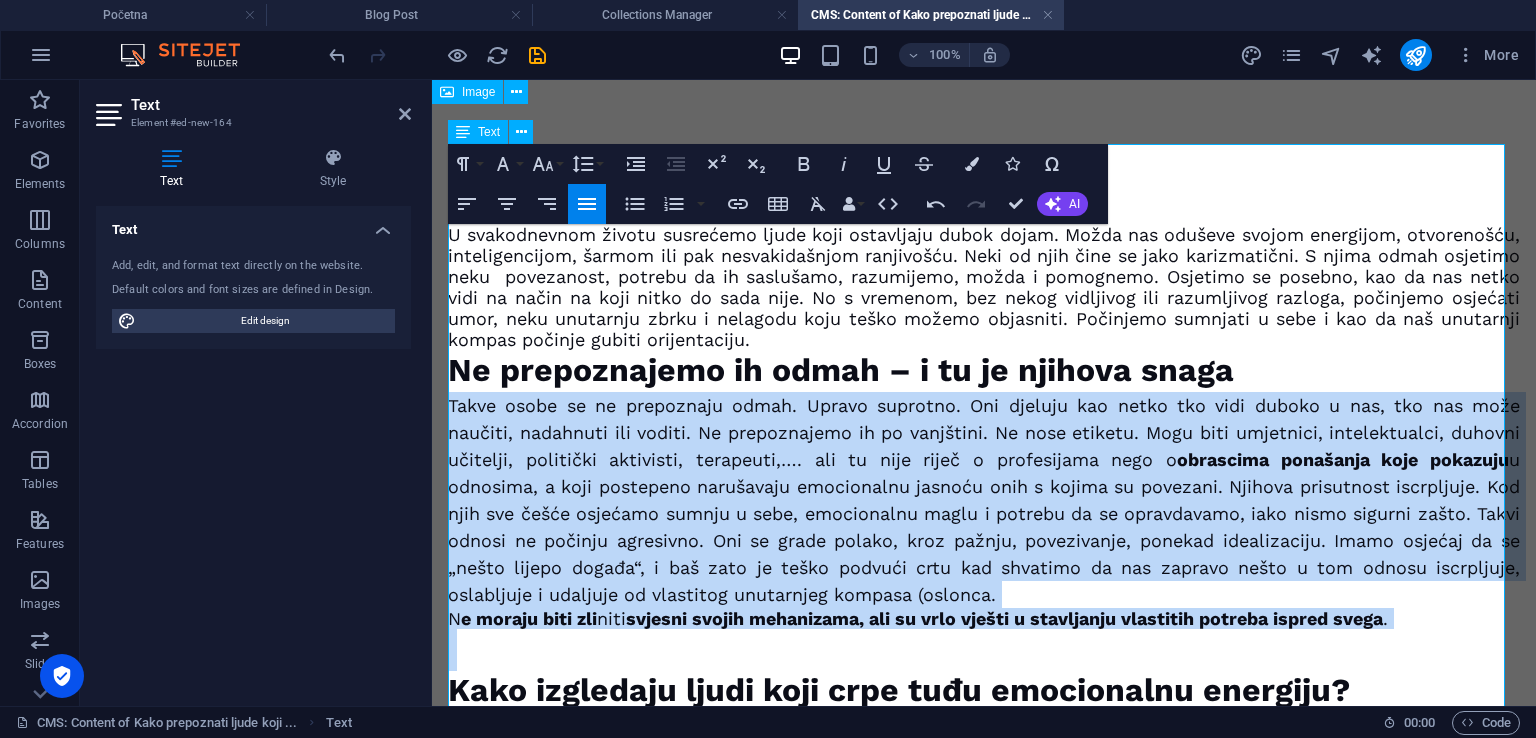 drag, startPoint x: 450, startPoint y: 399, endPoint x: 1073, endPoint y: 658, distance: 674.6925 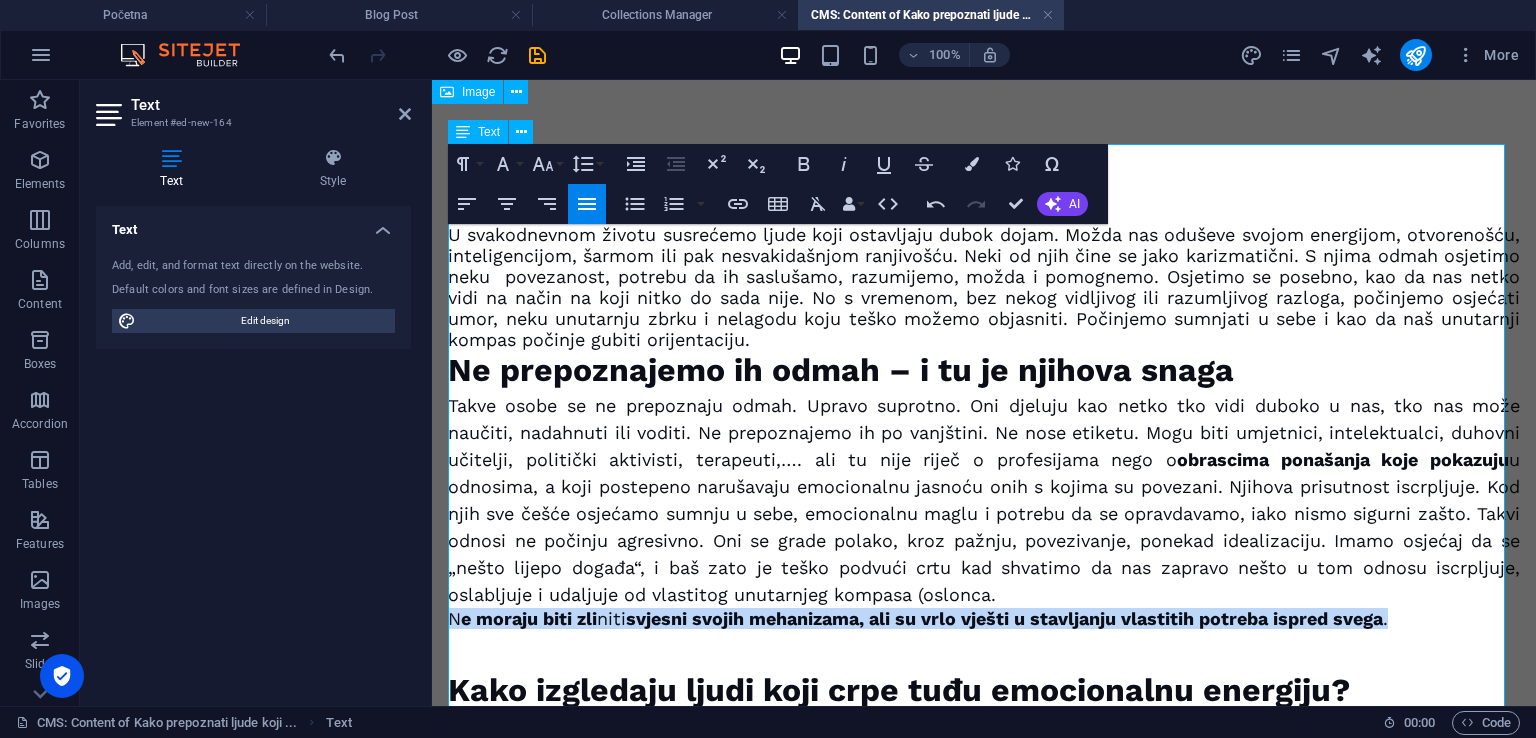 drag, startPoint x: 1421, startPoint y: 613, endPoint x: 452, endPoint y: 614, distance: 969.0005 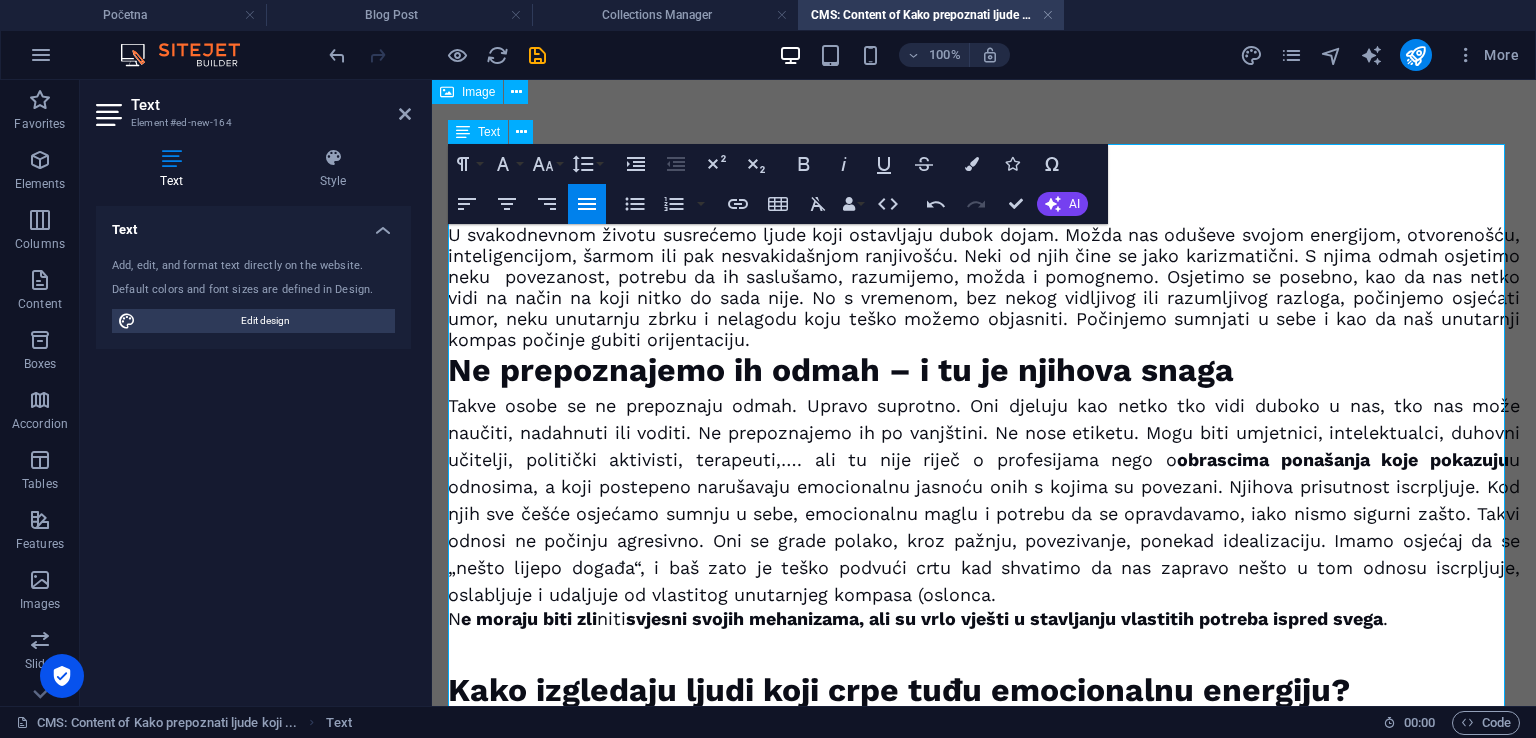 click on "Takve osobe se ne prepoznaju odmah. Upravo suprotno. Oni djeluju kao netko tko vidi duboko u nas, tko nas može naučiti, nadahnuti ili voditi. Ne prepoznajemo ih po vanjštini. Ne nose etiketu. Mogu biti umjetnici, intelektualci, duhovni učitelji, politički aktivisti, terapeuti,…. ali tu nije riječ o profesijama nego o  obrascima ponašanja koje pokazuju  u odnosima, a koji postepeno narušavaju emocionalnu jasnoću onih s kojima su povezani. Njihova prisutnost iscrpljuje. Kod njih sve češće osjećamo sumnju u sebe, emocionalnu maglu i potrebu da se opravdavamo, iako nismo sigurni zašto. Takvi odnosi ne počinju agresivno. Oni se grade polako, kroz pažnju, povezivanje, ponekad idealizaciju. Imamo osjećaj da se „nešto lijepo događa“, i baš zato je teško podvući crtu kad shvatimo da nas zapravo nešto u tom odnosu iscrpljuje, oslabljuje i udaljuje od vlastitog unutarnjeg kompasa (oslonca." at bounding box center (984, 500) 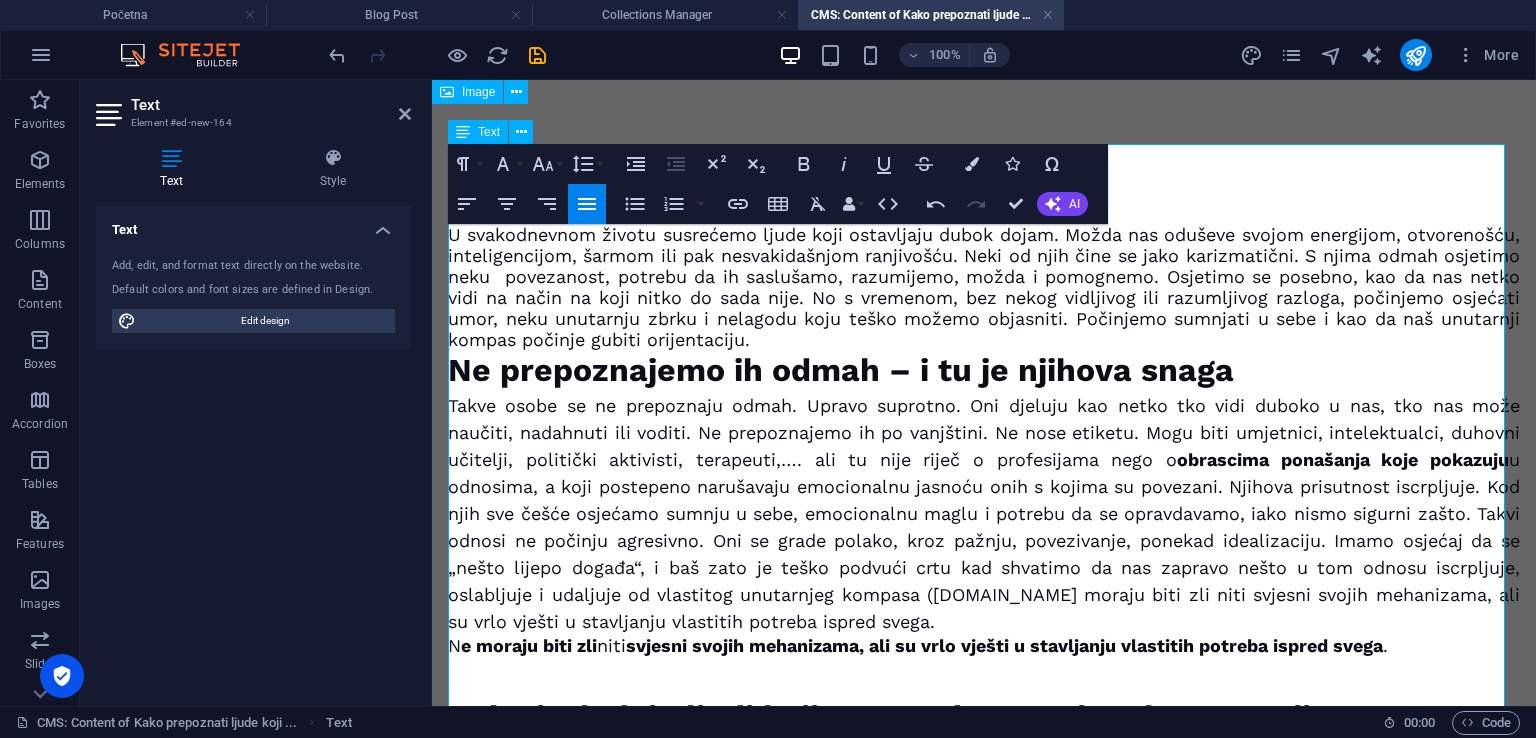 scroll, scrollTop: 1816, scrollLeft: 3, axis: both 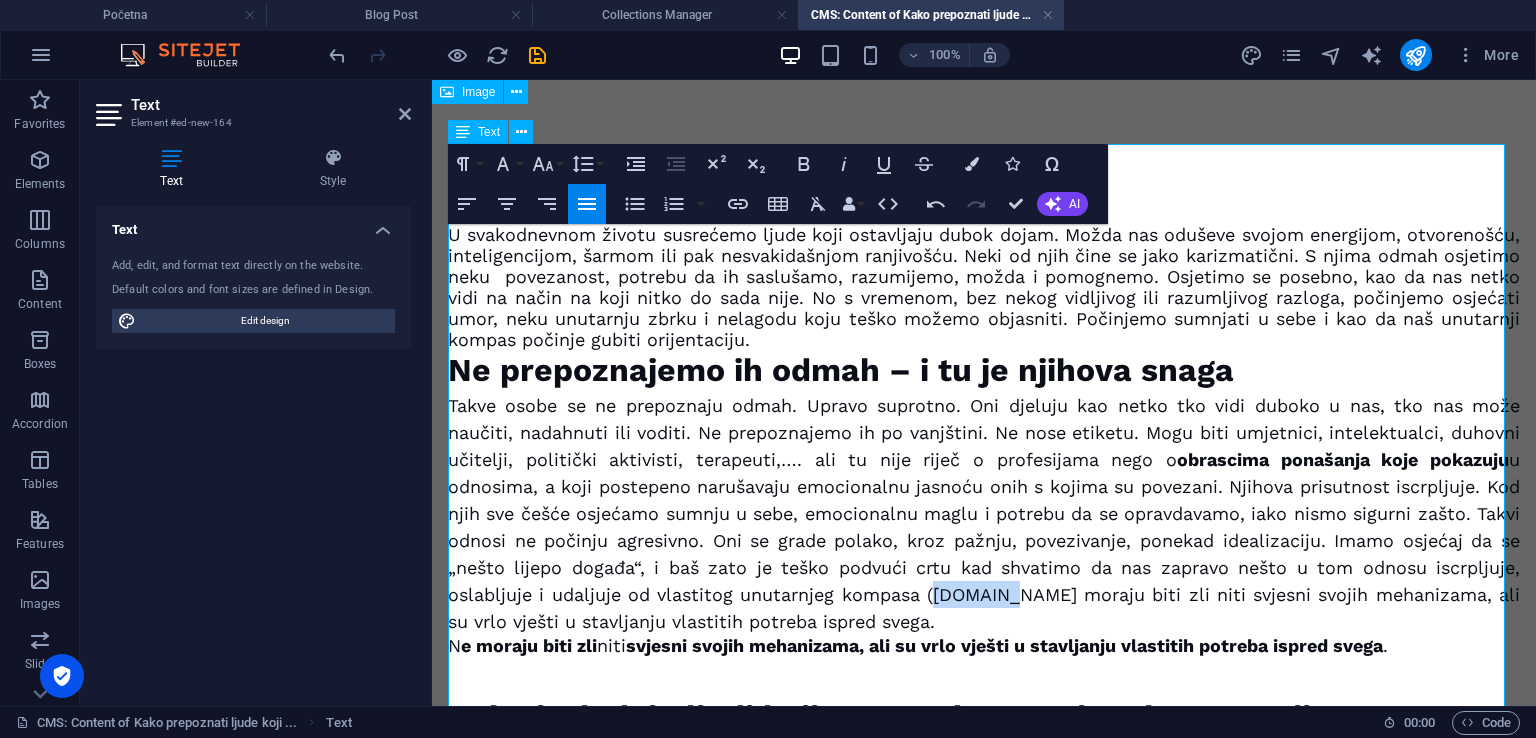 drag, startPoint x: 1072, startPoint y: 588, endPoint x: 1145, endPoint y: 592, distance: 73.109505 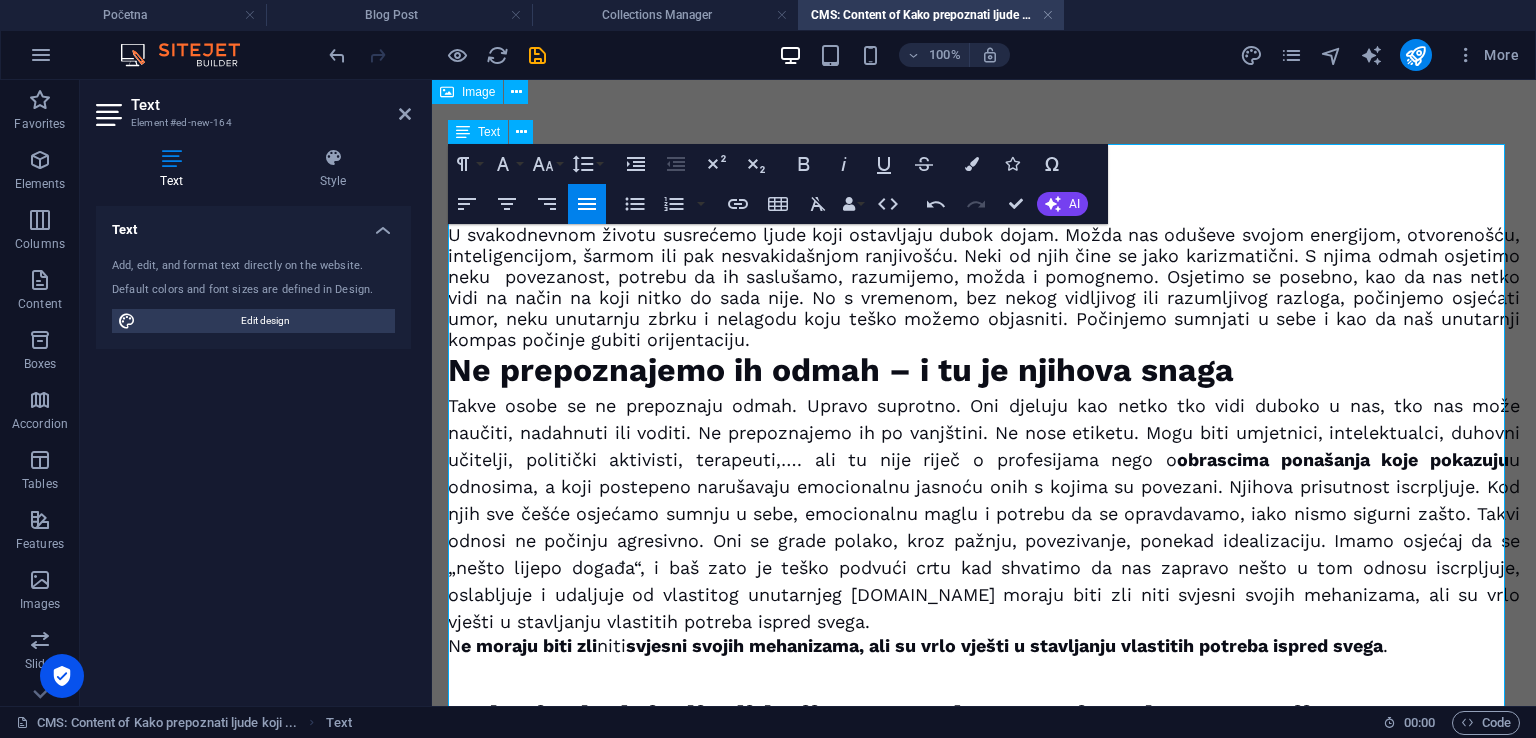 type 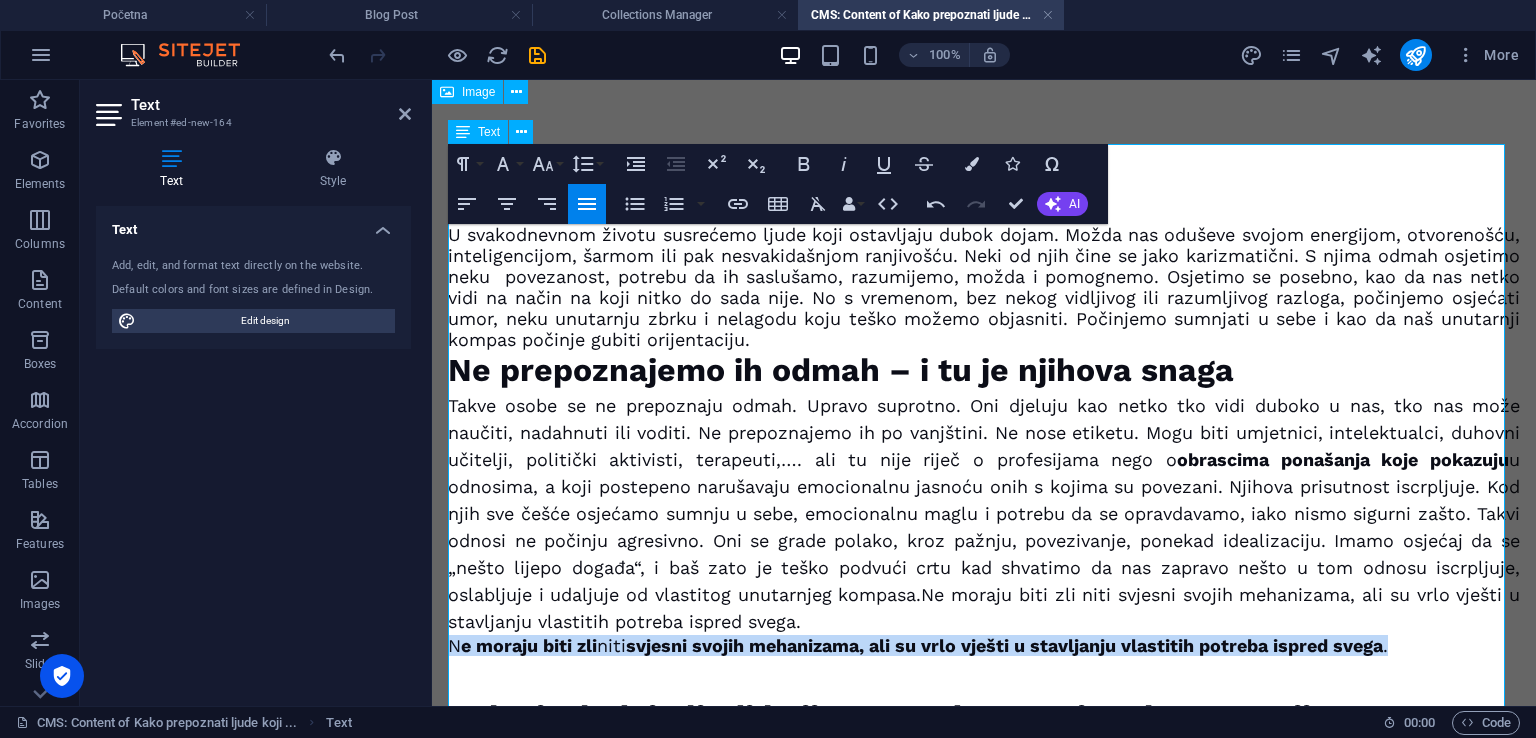 drag, startPoint x: 1452, startPoint y: 640, endPoint x: 452, endPoint y: 651, distance: 1000.0605 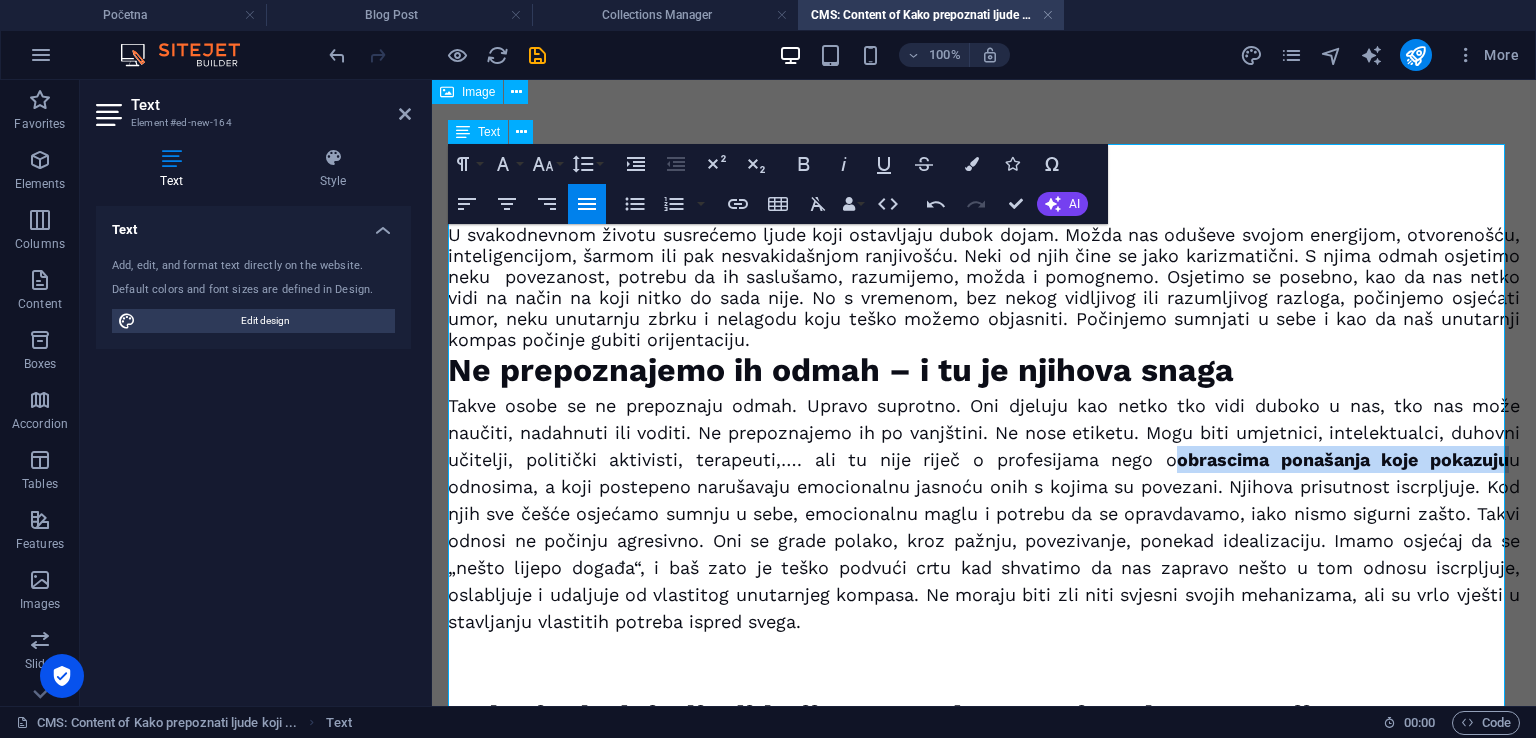 drag, startPoint x: 1188, startPoint y: 452, endPoint x: 1504, endPoint y: 462, distance: 316.1582 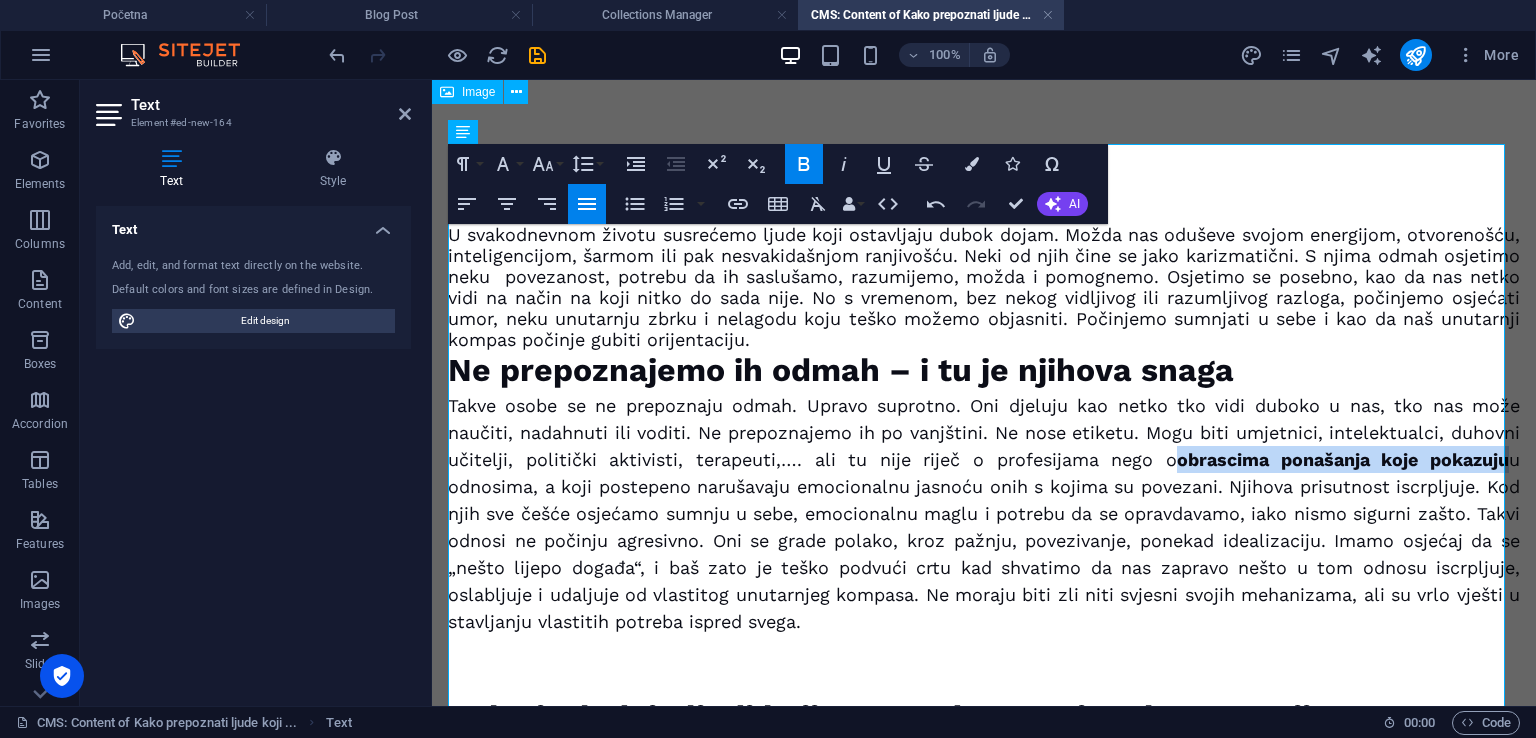 click 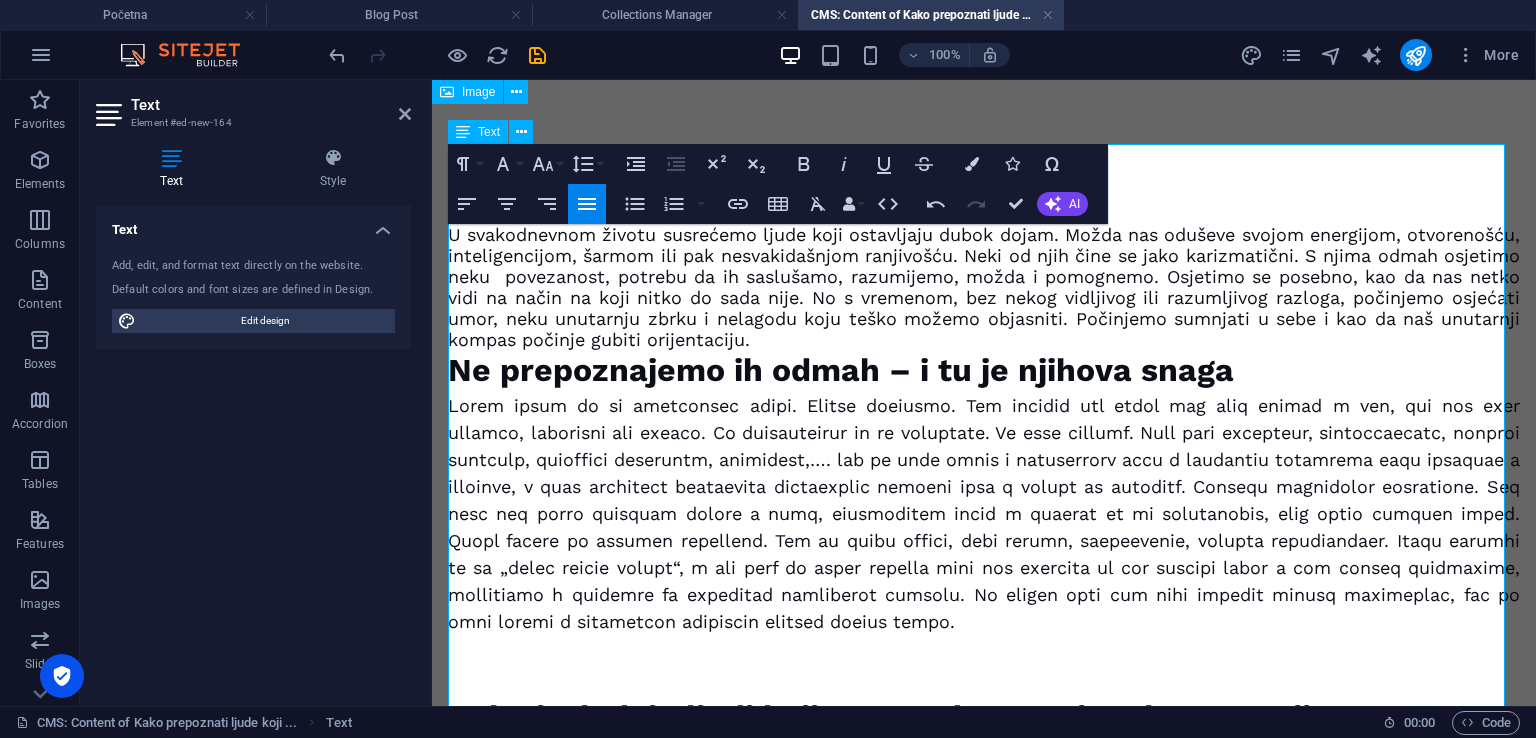 click at bounding box center (984, 513) 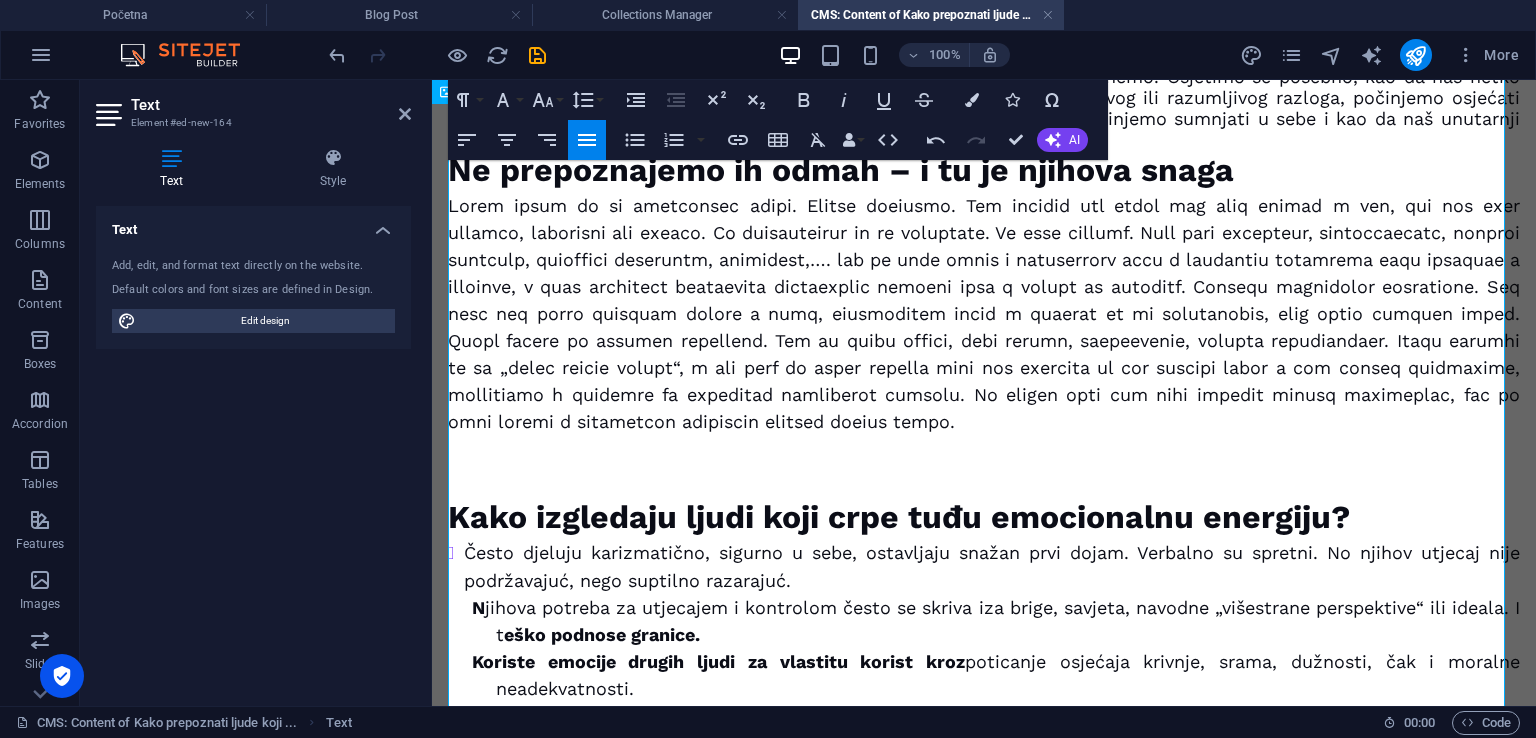scroll, scrollTop: 300, scrollLeft: 0, axis: vertical 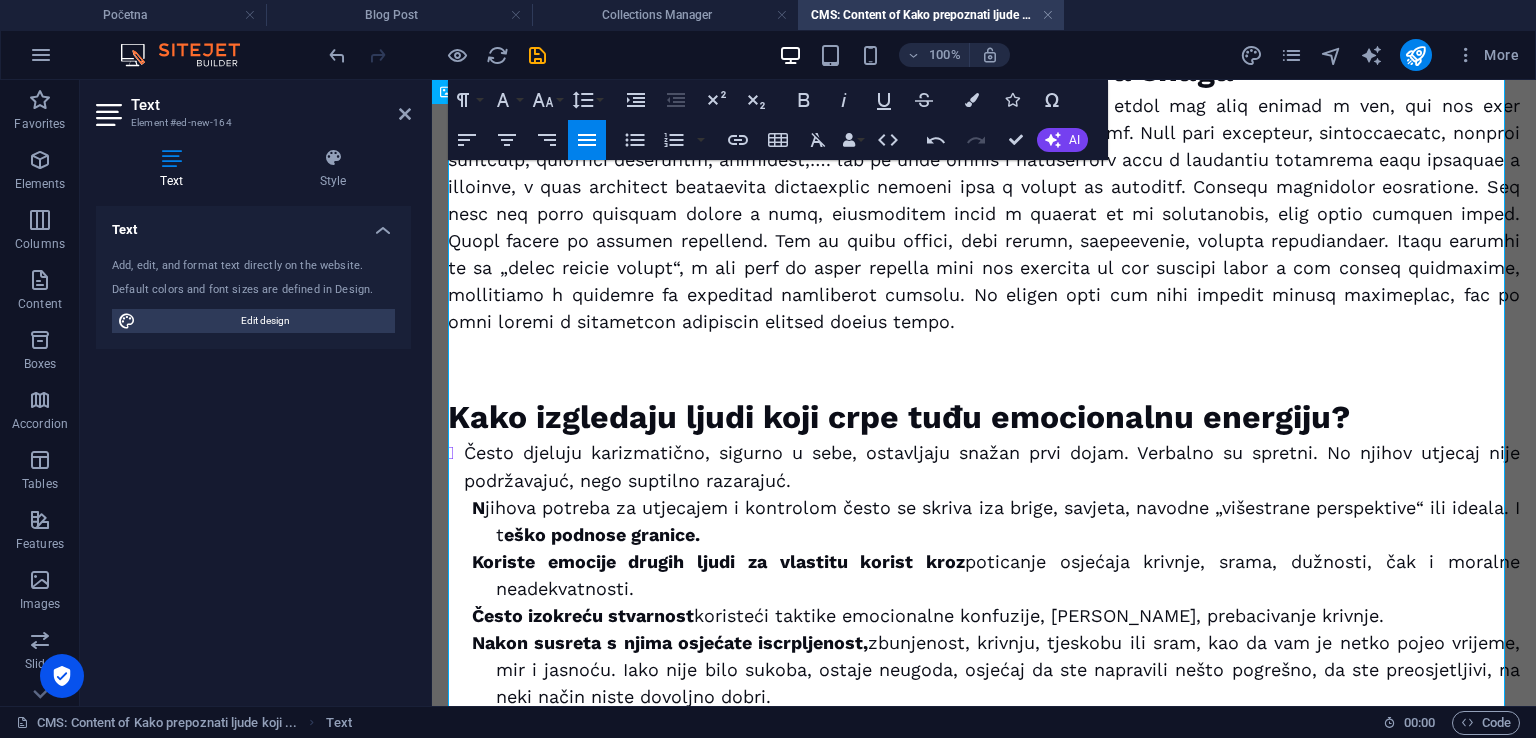 click on "Često djeluju karizmatično, sigurno u sebe, ostavljaju snažan prvi dojam. Verbalno su spretni. No njihov utjecaj nije podržavajuć, nego suptilno razarajuć." at bounding box center [992, 466] 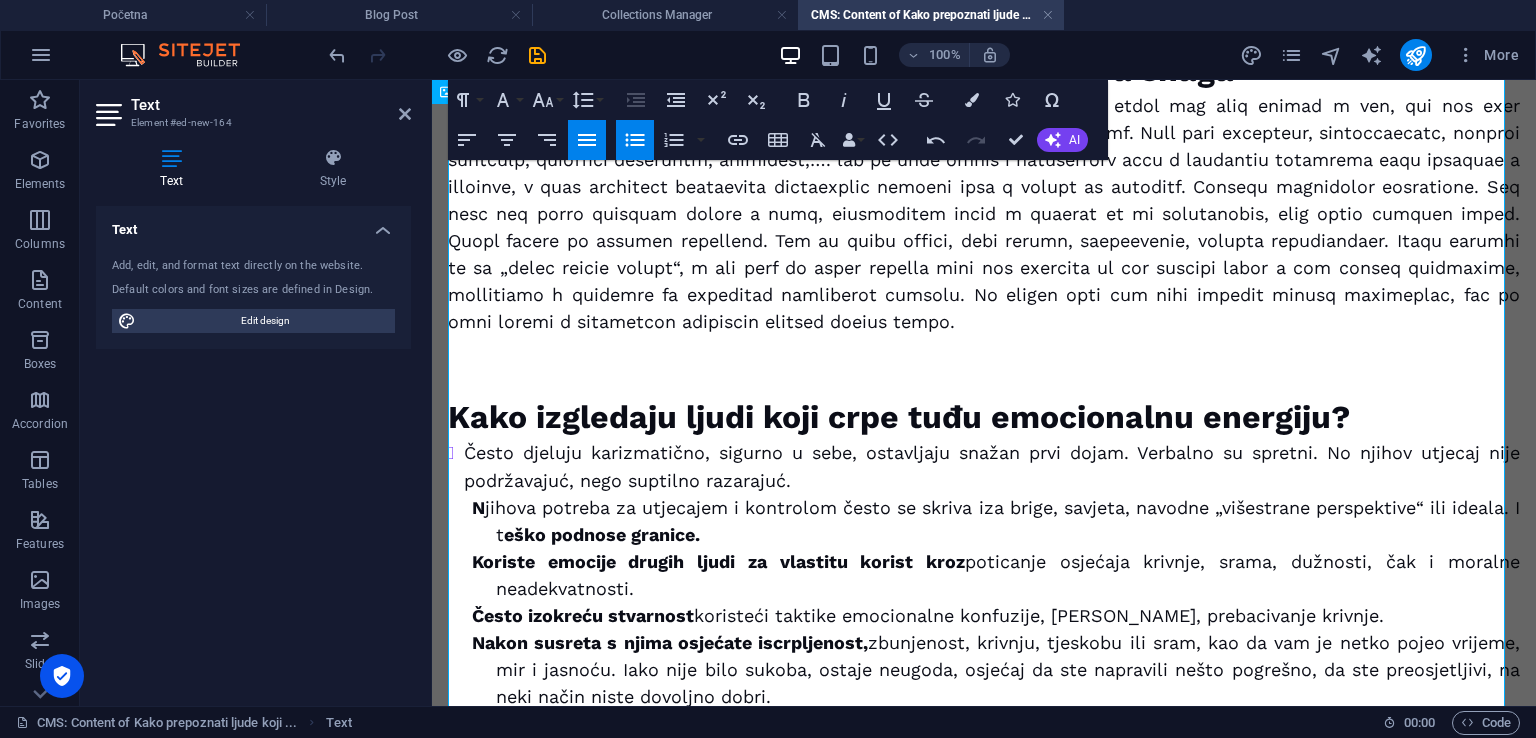 drag, startPoint x: 465, startPoint y: 449, endPoint x: 440, endPoint y: 446, distance: 25.179358 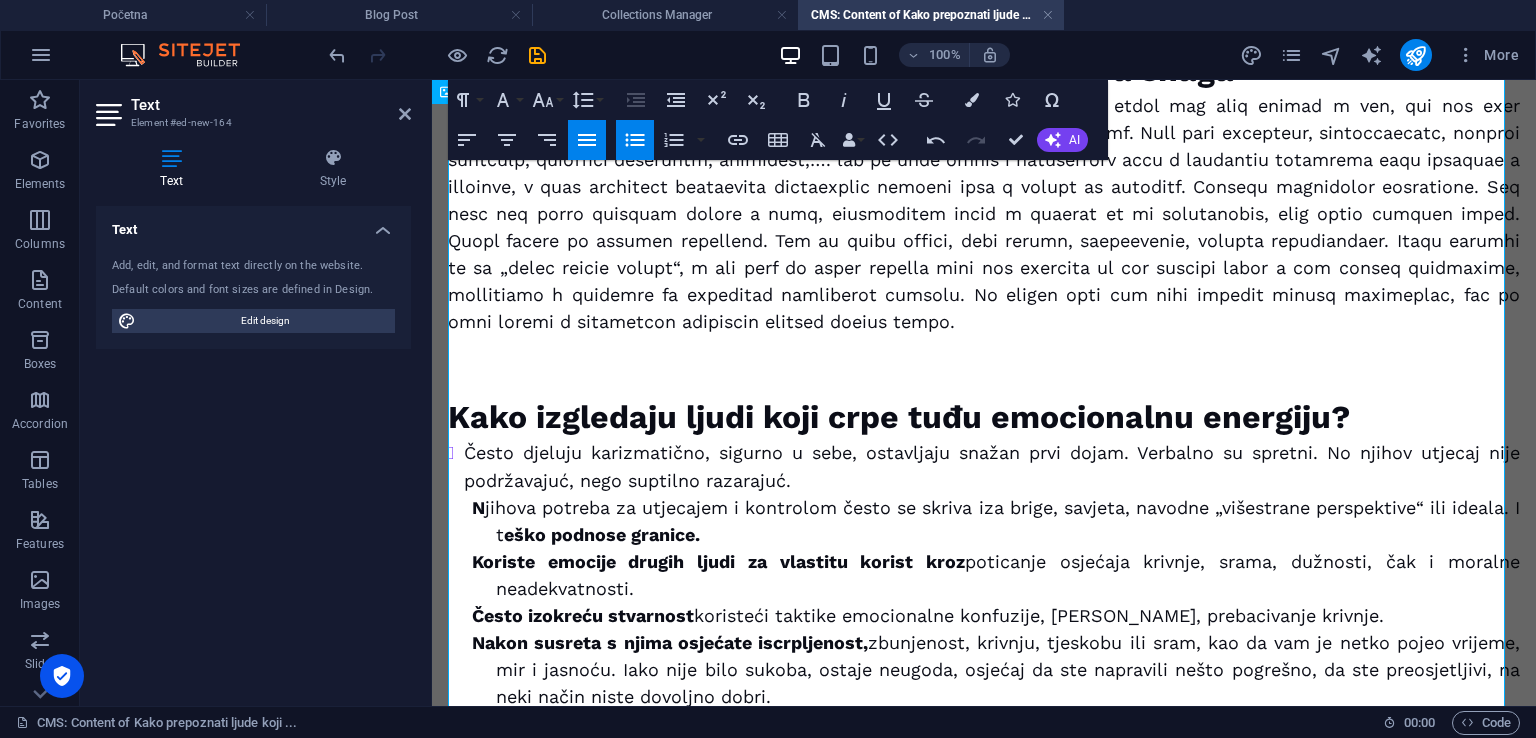 click on "Često djeluju karizmatično, sigurno u sebe, ostavljaju snažan prvi dojam. Verbalno su spretni. No njihov utjecaj nije podržavajuć, nego suptilno razarajuć." at bounding box center (992, 466) 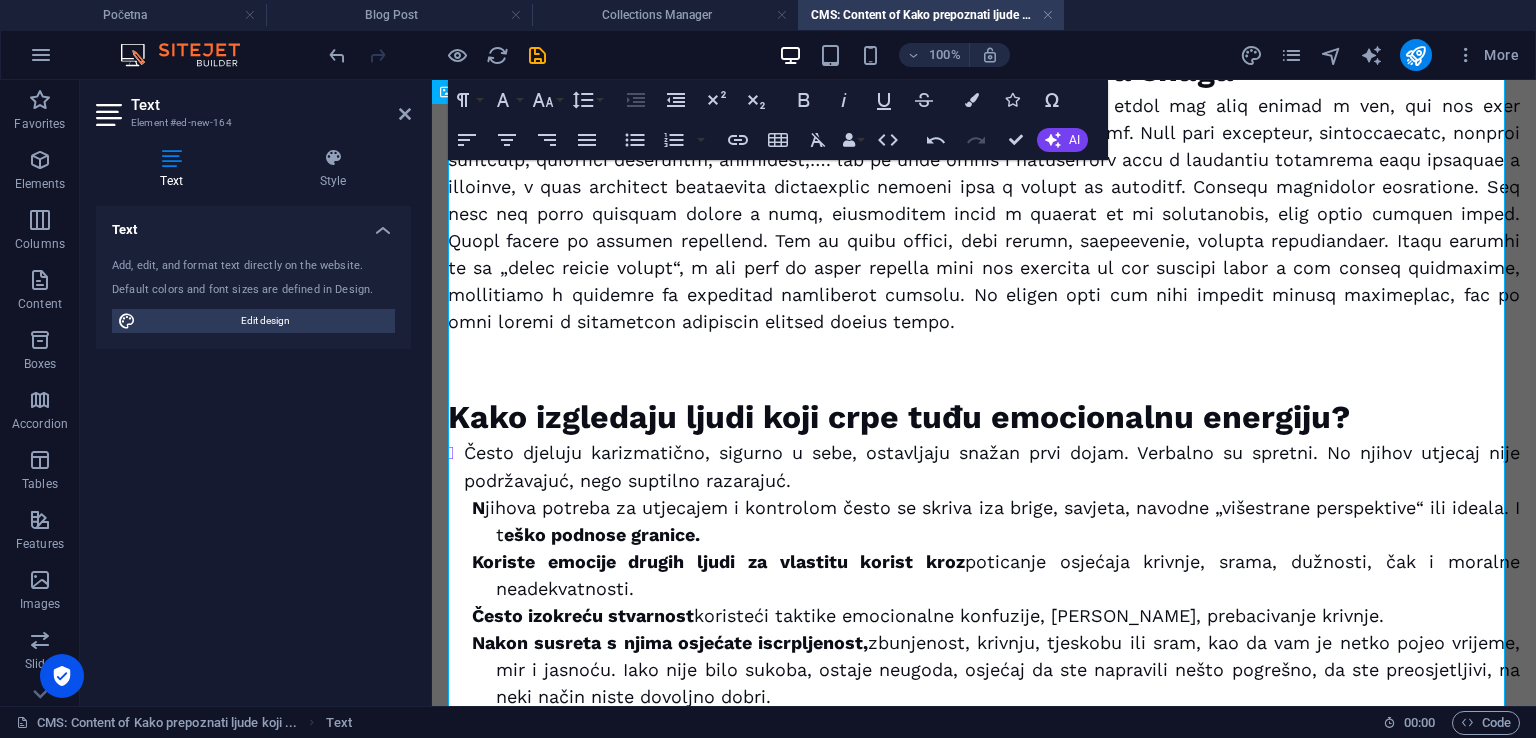 click on "N jihova potreba za utjecajem i kontrolom često se skriva iza brige, savjeta, navodne „višestrane perspektive“ ili ideala. I t eško podnose granice." at bounding box center [1008, 521] 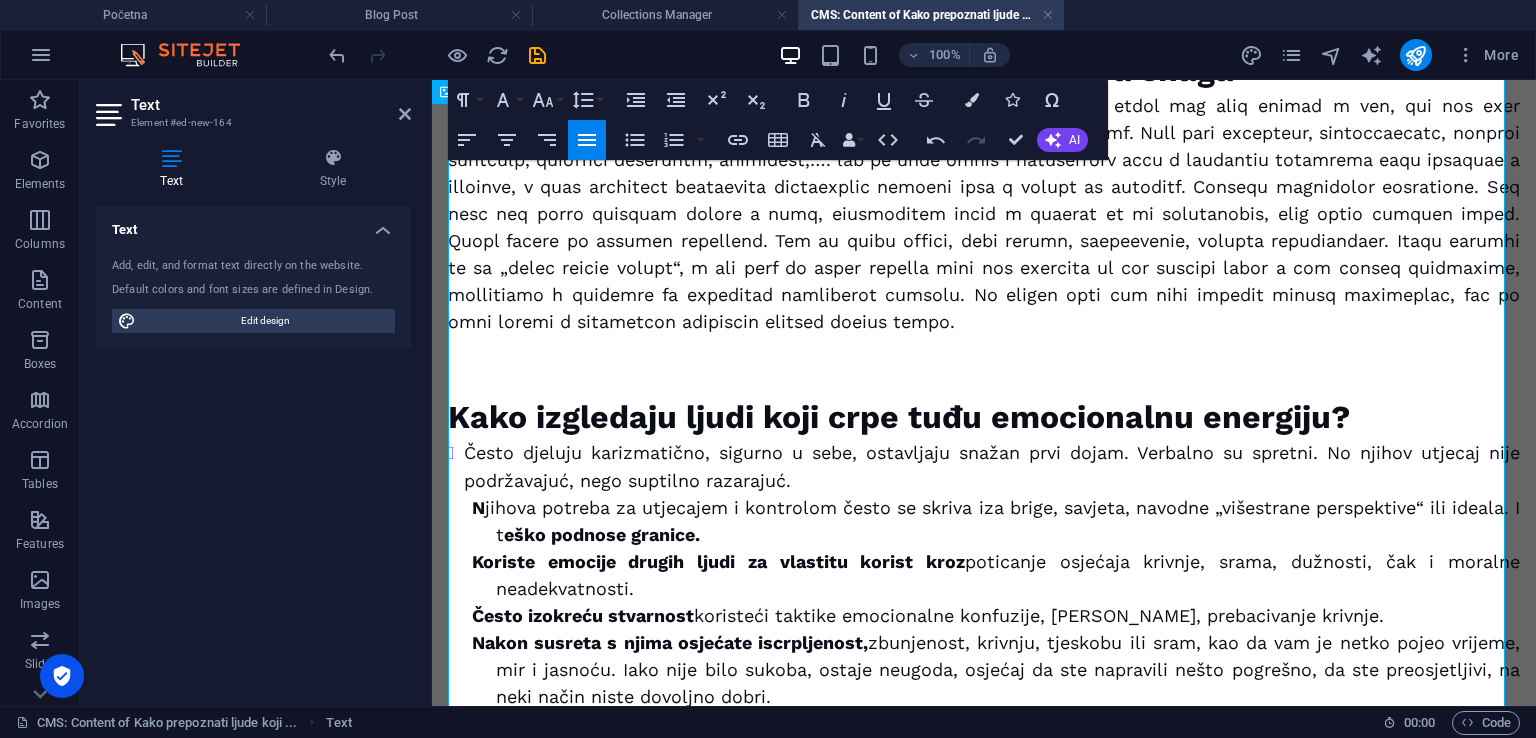 click on "Često djeluju karizmatično, sigurno u sebe, ostavljaju snažan prvi dojam. Verbalno su spretni. No njihov utjecaj nije podržavajuć, nego suptilno razarajuć." at bounding box center (992, 466) 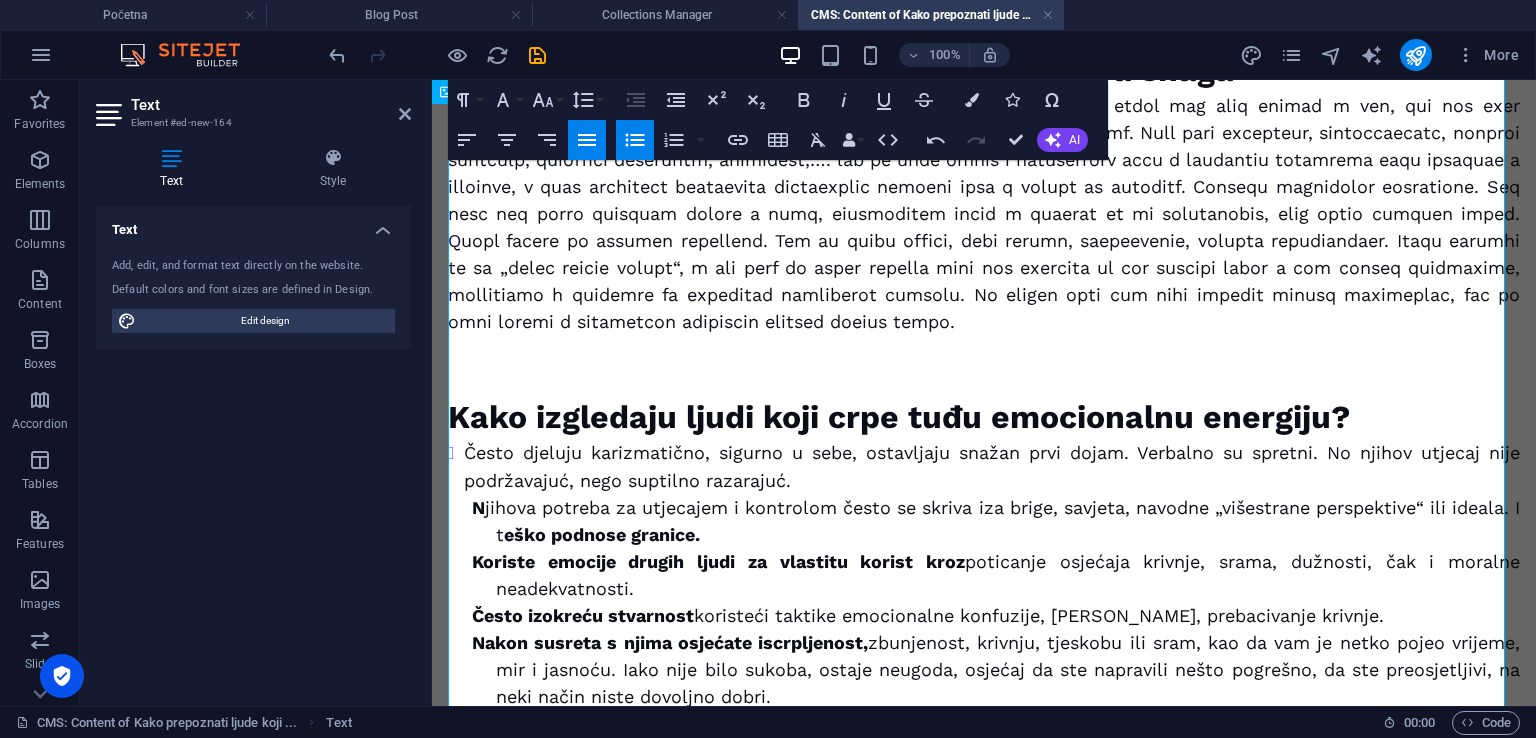 drag, startPoint x: 477, startPoint y: 501, endPoint x: 487, endPoint y: 483, distance: 20.59126 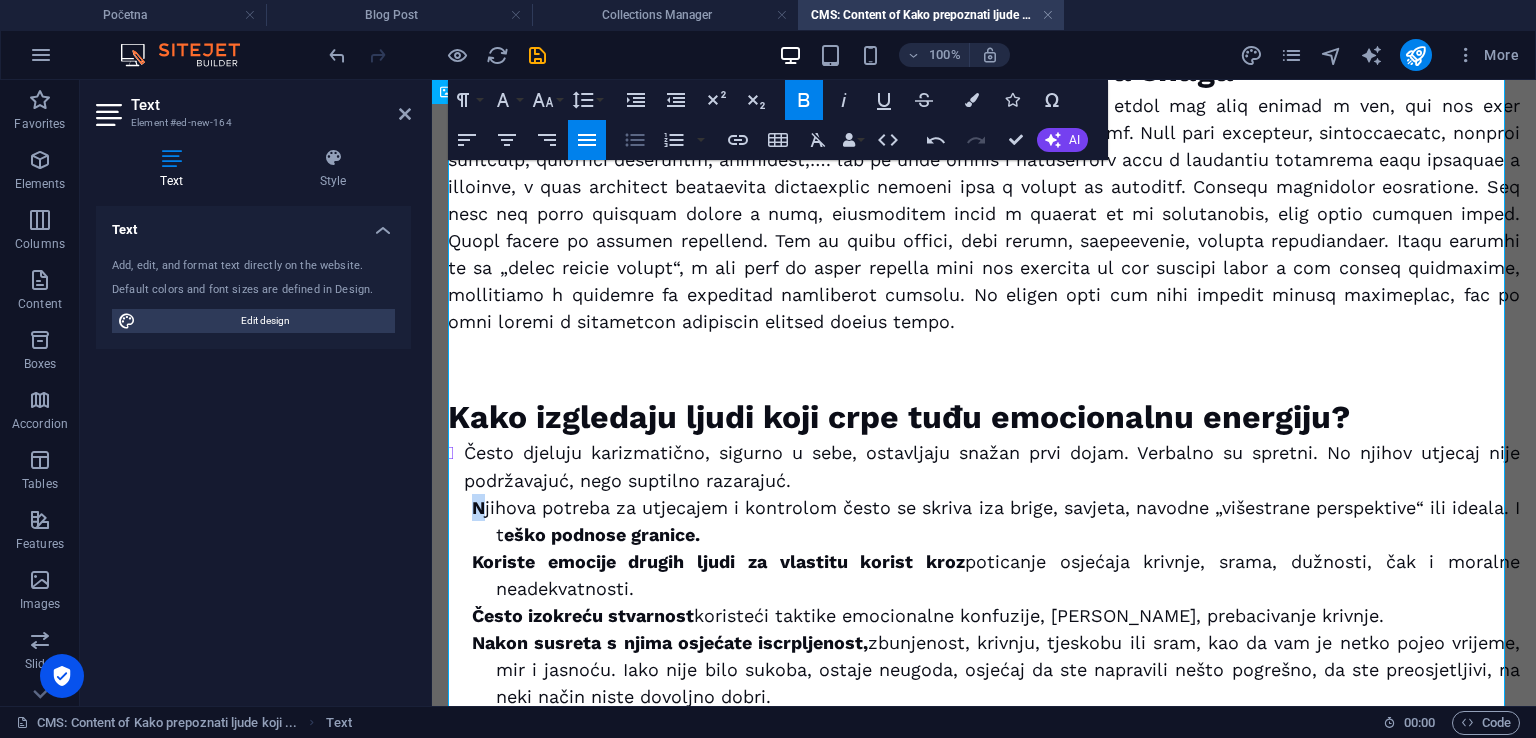 click 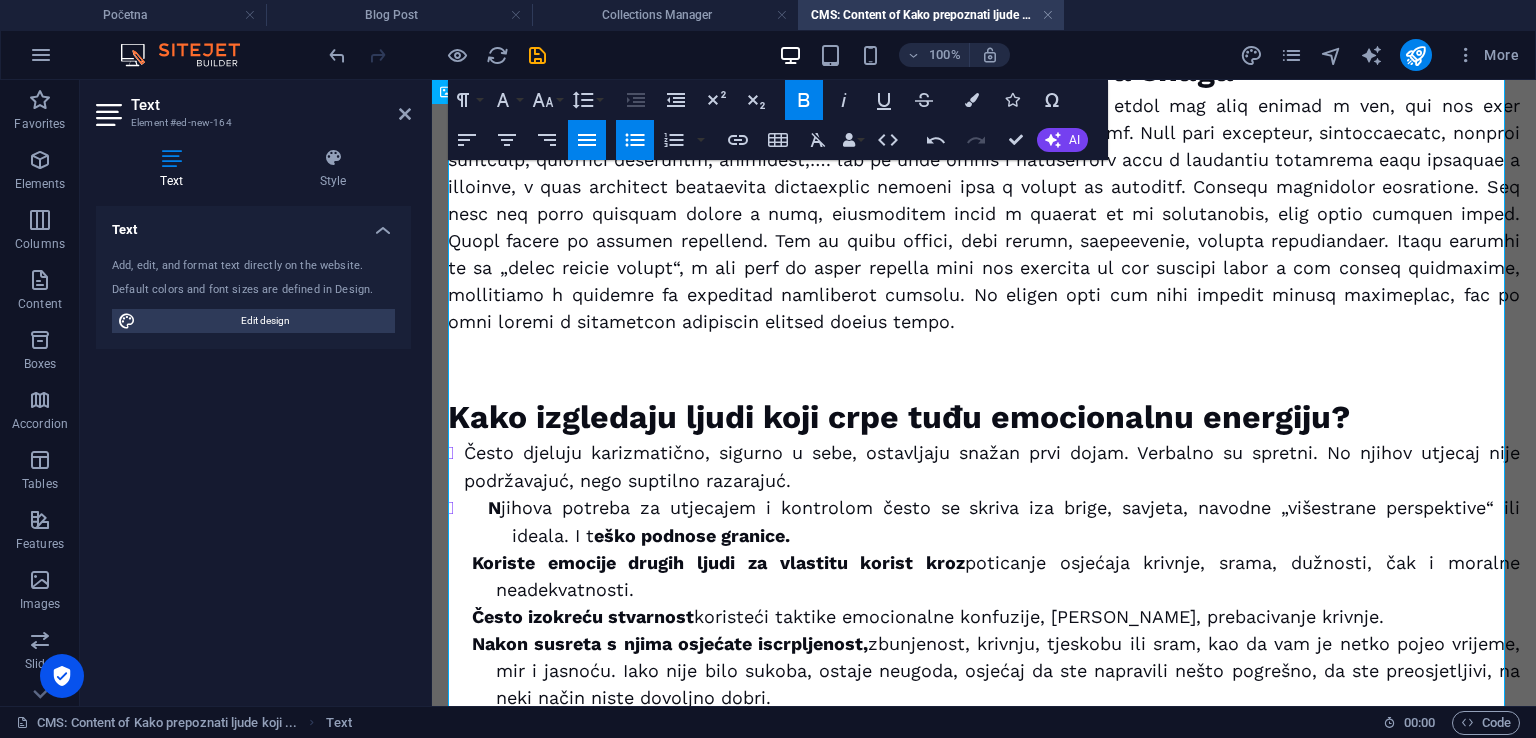 click on "N" at bounding box center (494, 507) 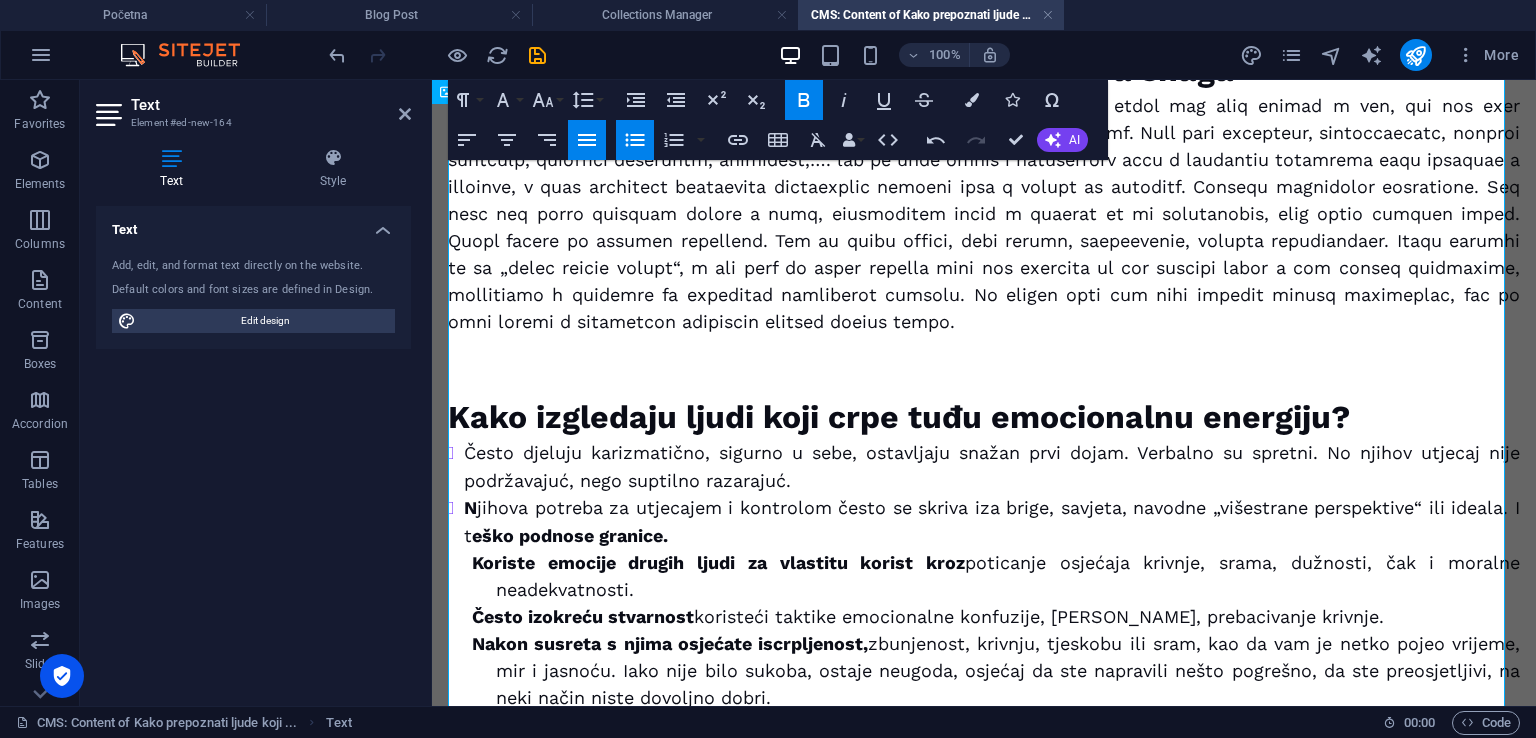 click on "U svakodnevnom životu susrećemo ljude koji ostavljaju dubok dojam. Možda nas oduševe svojom energijom, otvorenošću, inteligencijom, šarmom ili pak nesvakidašnjom ranjivošću. Neki od njih čine se jako karizmatični. S njima odmah osjetimo neku  povezanost, potrebu da ih saslušamo, razumijemo, možda i pomognemo. Osjetimo se posebno, kao da nas netko vidi na način na koji nitko do sada nije. No s vremenom, bez nekog vidljivog ili razumljivog razloga, počinjemo osjećati umor, neku unutarnju zbrku i nelagodu koju teško možemo objasniti. Počinjemo sumnjati u sebe i kao da naš unutarnji kompas počinje gubiti orijentaciju. Ne prepoznajemo ih odmah – i tu je njihova snaga Kako izgledaju ljudi koji crpe tuđu emocionalnu energiju? Često djeluju karizmatično, sigurno u sebe, ostavljaju snažan prvi dojam. Verbalno su spretni. No njihov utjecaj nije podržavajuć, nego suptilno razarajuć.   N eško podnose granice. Koriste emocije drugih ljudi za vlastitu korist kroz    . Kako se zaštititi?" at bounding box center (984, 737) 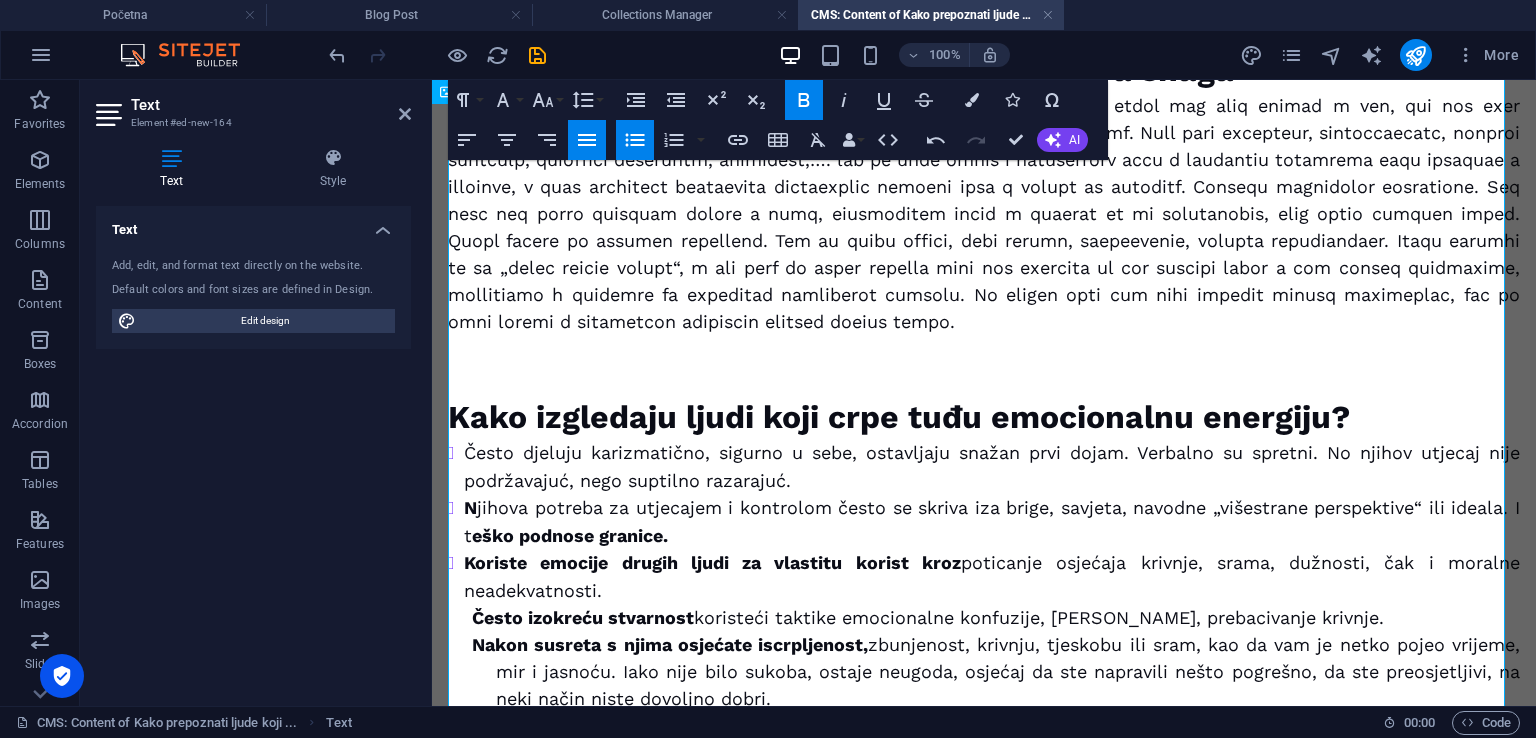 click on "U svakodnevnom životu susrećemo ljude koji ostavljaju dubok dojam. Možda nas oduševe svojom energijom, otvorenošću, inteligencijom, šarmom ili pak nesvakidašnjom ranjivošću. Neki od njih čine se jako karizmatični. S njima odmah osjetimo neku  povezanost, potrebu da ih saslušamo, razumijemo, možda i pomognemo. Osjetimo se posebno, kao da nas netko vidi na način na koji nitko do sada nije. No s vremenom, bez nekog vidljivog ili razumljivog razloga, počinjemo osjećati umor, neku unutarnju zbrku i nelagodu koju teško možemo objasniti. Počinjemo sumnjati u sebe i kao da naš unutarnji kompas počinje gubiti orijentaciju. Ne prepoznajemo ih odmah – i tu je njihova snaga Kako izgledaju ljudi koji crpe tuđu emocionalnu energiju? Često djeluju karizmatično, sigurno u sebe, ostavljaju snažan prvi dojam. Verbalno su spretni. No njihov utjecaj nije podržavajuć, nego suptilno razarajuć.   N eško podnose granice. Koriste emocije drugih ljudi za vlastitu korist kroz    . Kako se zaštititi?" at bounding box center [984, 737] 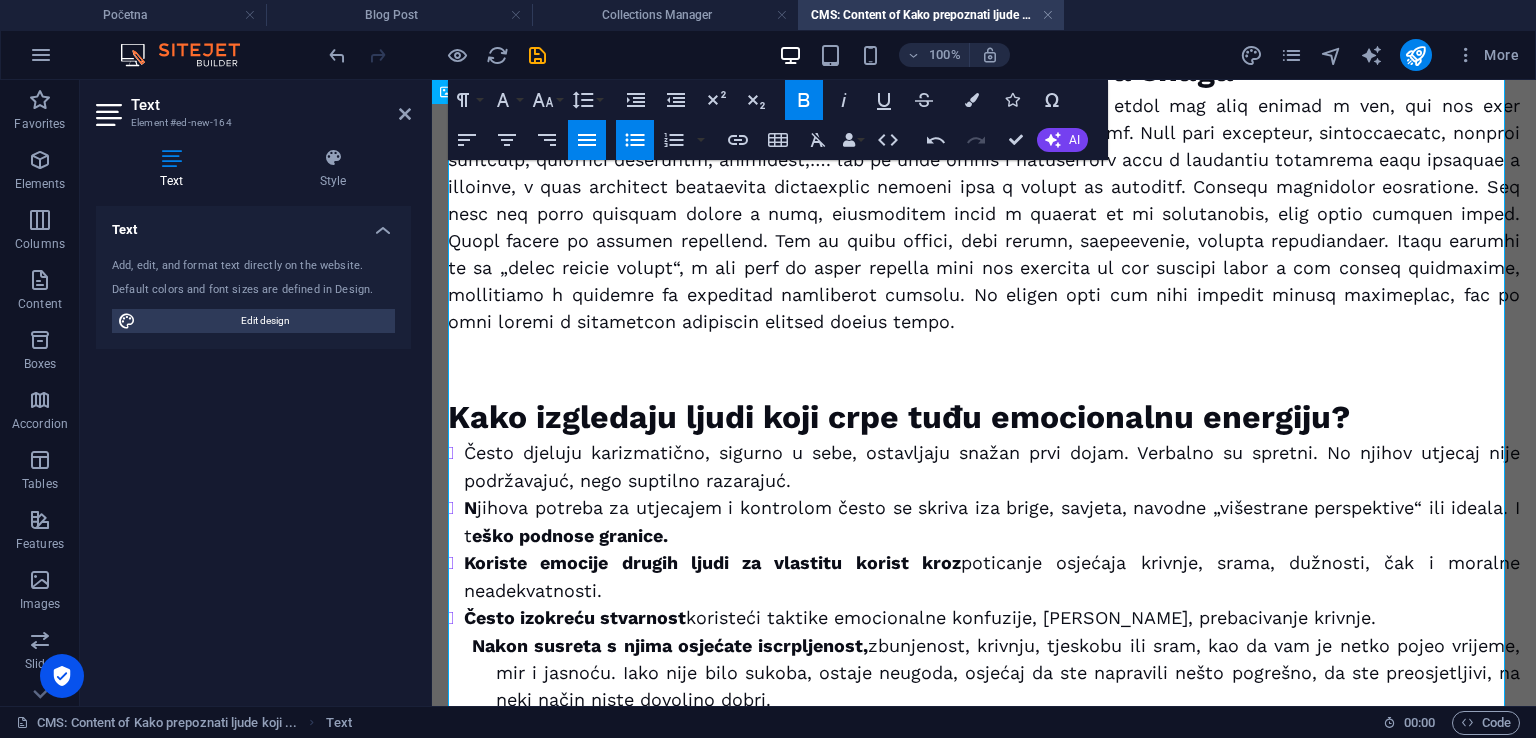 click on "U svakodnevnom životu susrećemo ljude koji ostavljaju dubok dojam. Možda nas oduševe svojom energijom, otvorenošću, inteligencijom, šarmom ili pak nesvakidašnjom ranjivošću. Neki od njih čine se jako karizmatični. S njima odmah osjetimo neku  povezanost, potrebu da ih saslušamo, razumijemo, možda i pomognemo. Osjetimo se posebno, kao da nas netko vidi na način na koji nitko do sada nije. No s vremenom, bez nekog vidljivog ili razumljivog razloga, počinjemo osjećati umor, neku unutarnju zbrku i nelagodu koju teško možemo objasniti. Počinjemo sumnjati u sebe i kao da naš unutarnji kompas počinje gubiti orijentaciju. Ne prepoznajemo ih odmah – i tu je njihova snaga Kako izgledaju ljudi koji crpe tuđu emocionalnu energiju? Često djeluju karizmatično, sigurno u sebe, ostavljaju snažan prvi dojam. Verbalno su spretni. No njihov utjecaj nije podržavajuć, nego suptilno razarajuć.   N eško podnose granice. Koriste emocije drugih ljudi za vlastitu korist kroz    . Kako se zaštititi?" at bounding box center (984, 738) 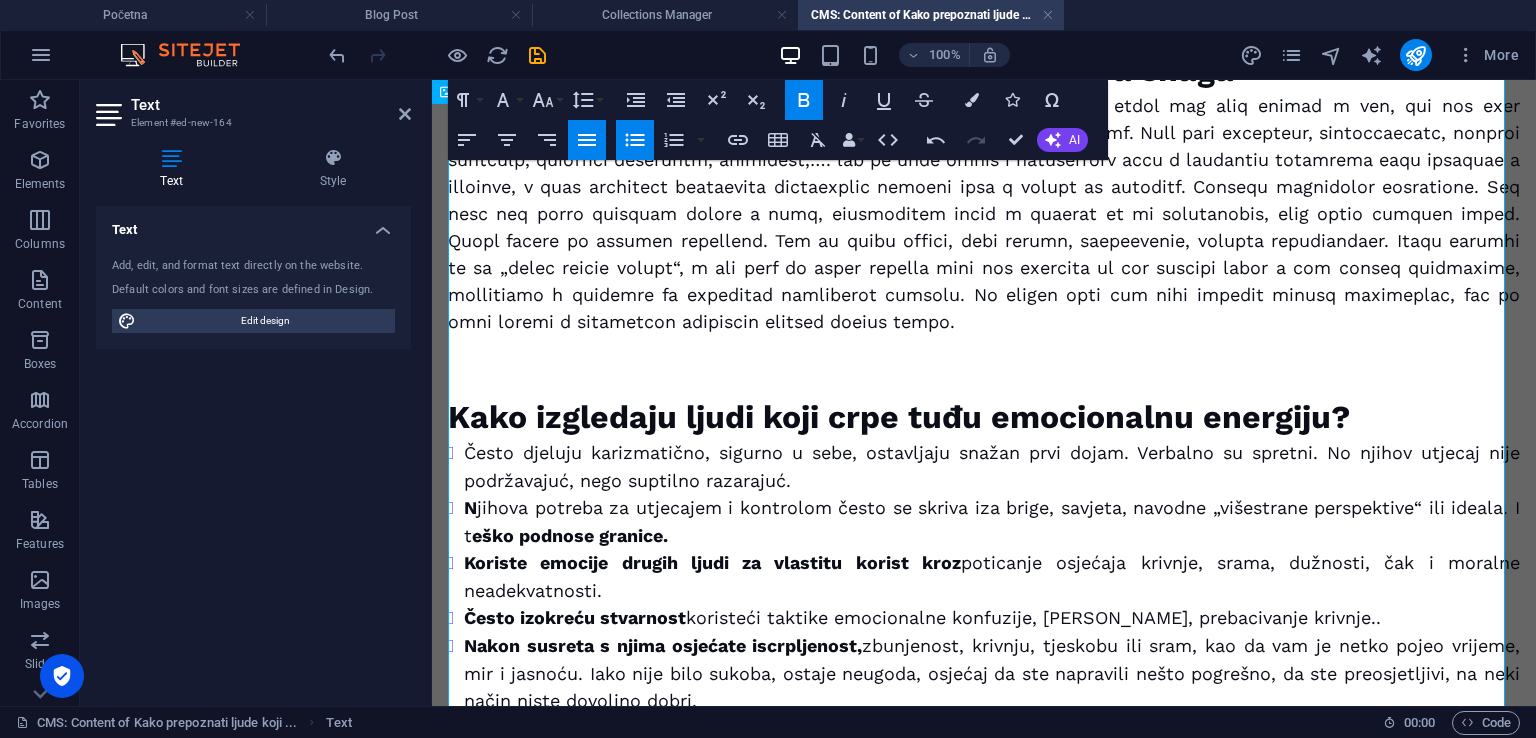 click on "Često izokreću stvarnost  koristeći taktike emocionalne konfuzije, gaslightinga, prebacivanje krivnje.." at bounding box center (992, 618) 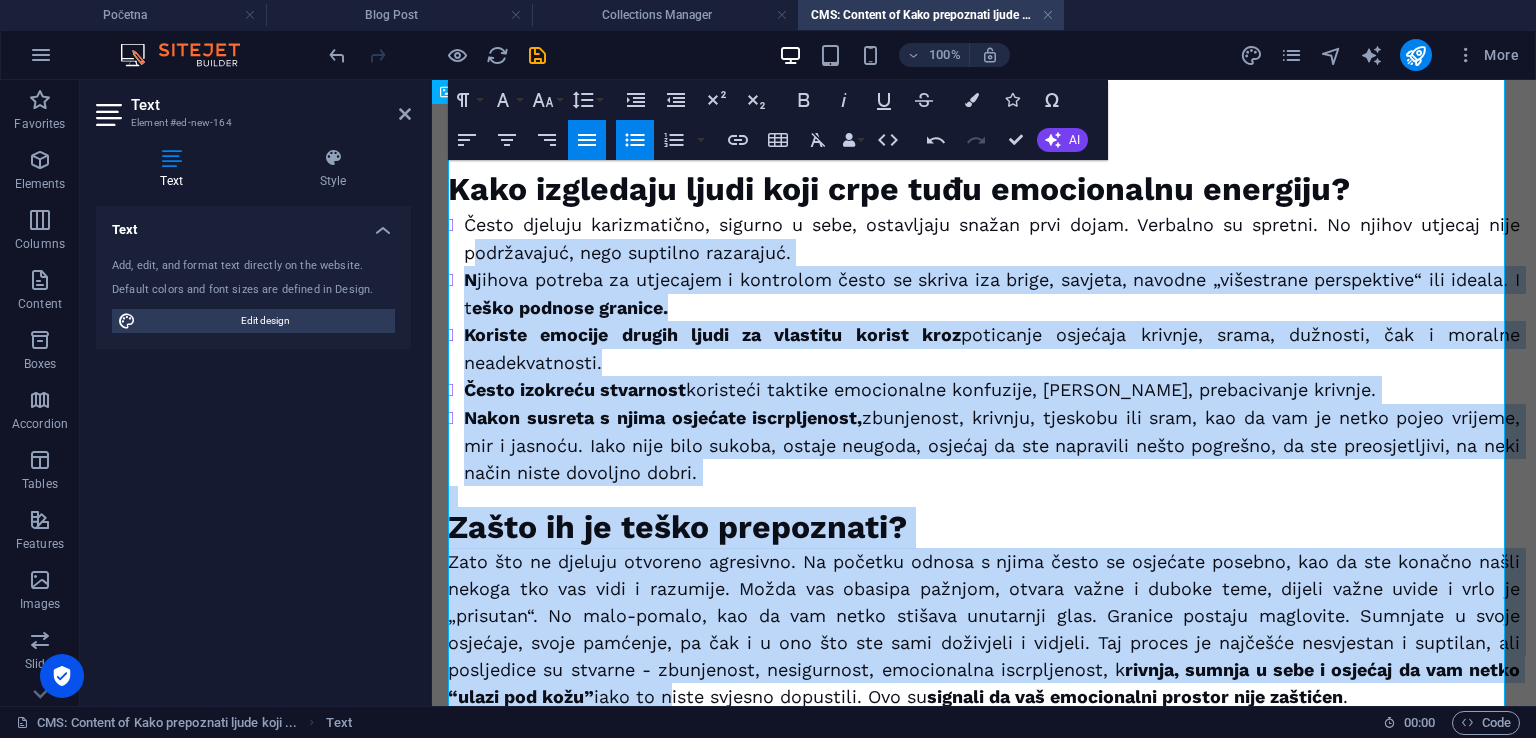 scroll, scrollTop: 543, scrollLeft: 0, axis: vertical 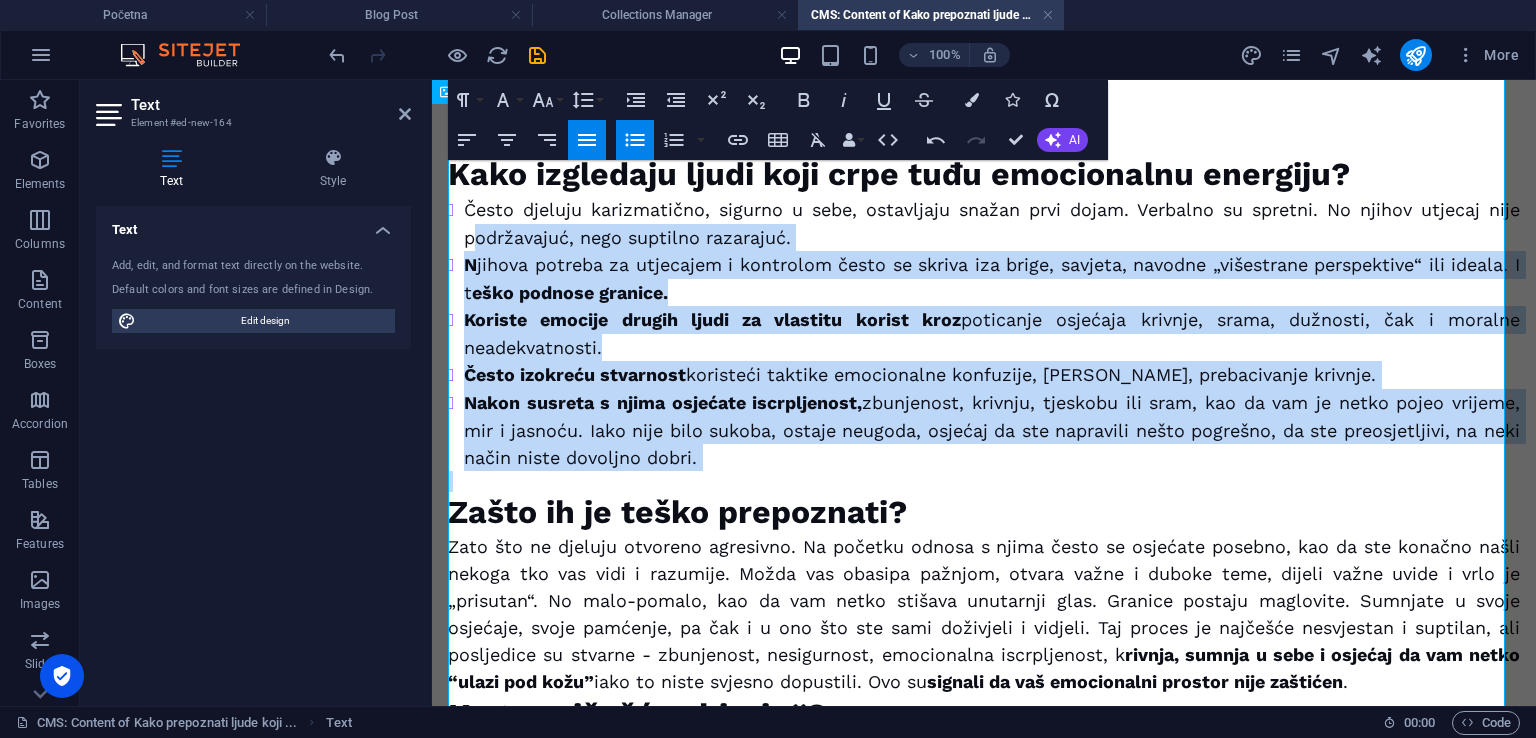 drag, startPoint x: 473, startPoint y: 481, endPoint x: 746, endPoint y: 465, distance: 273.46848 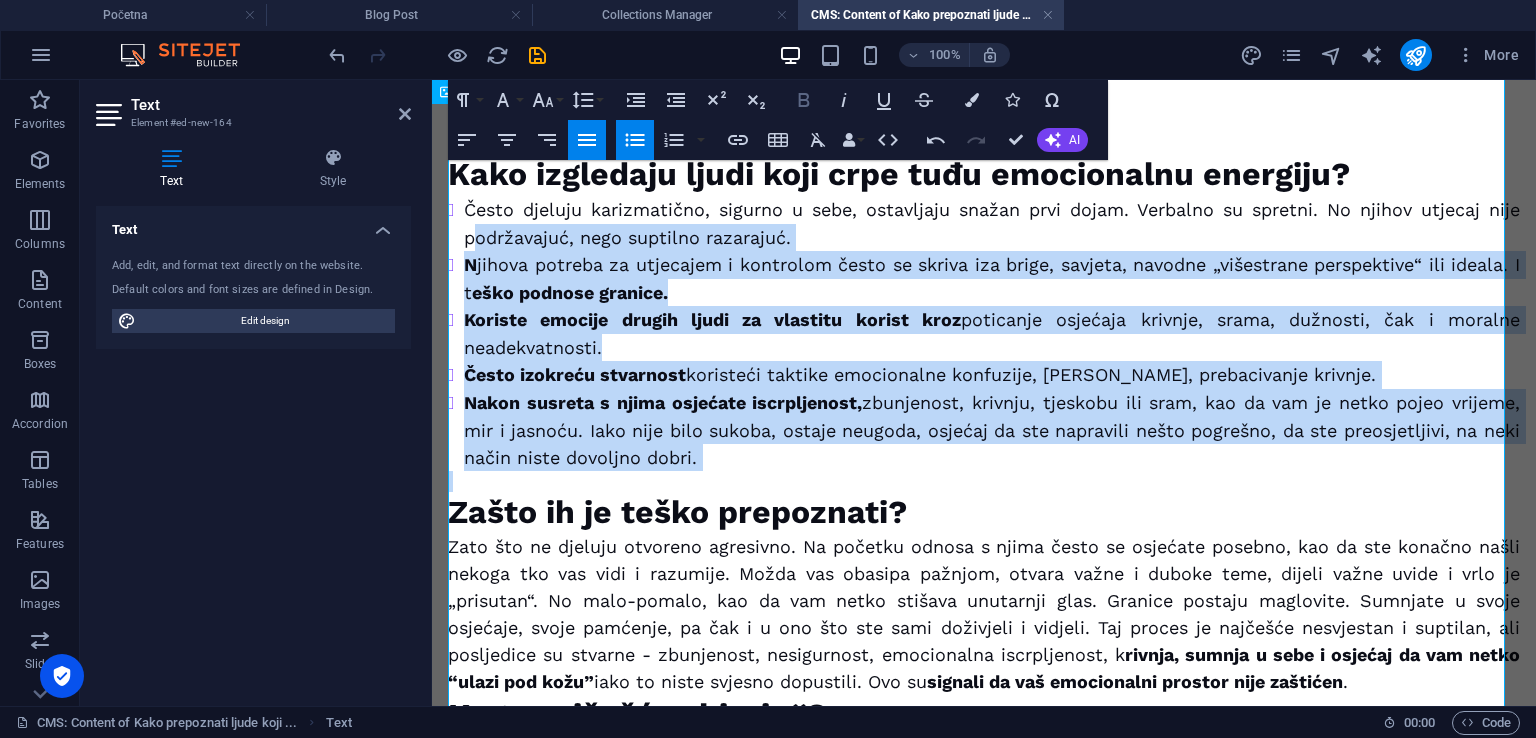click 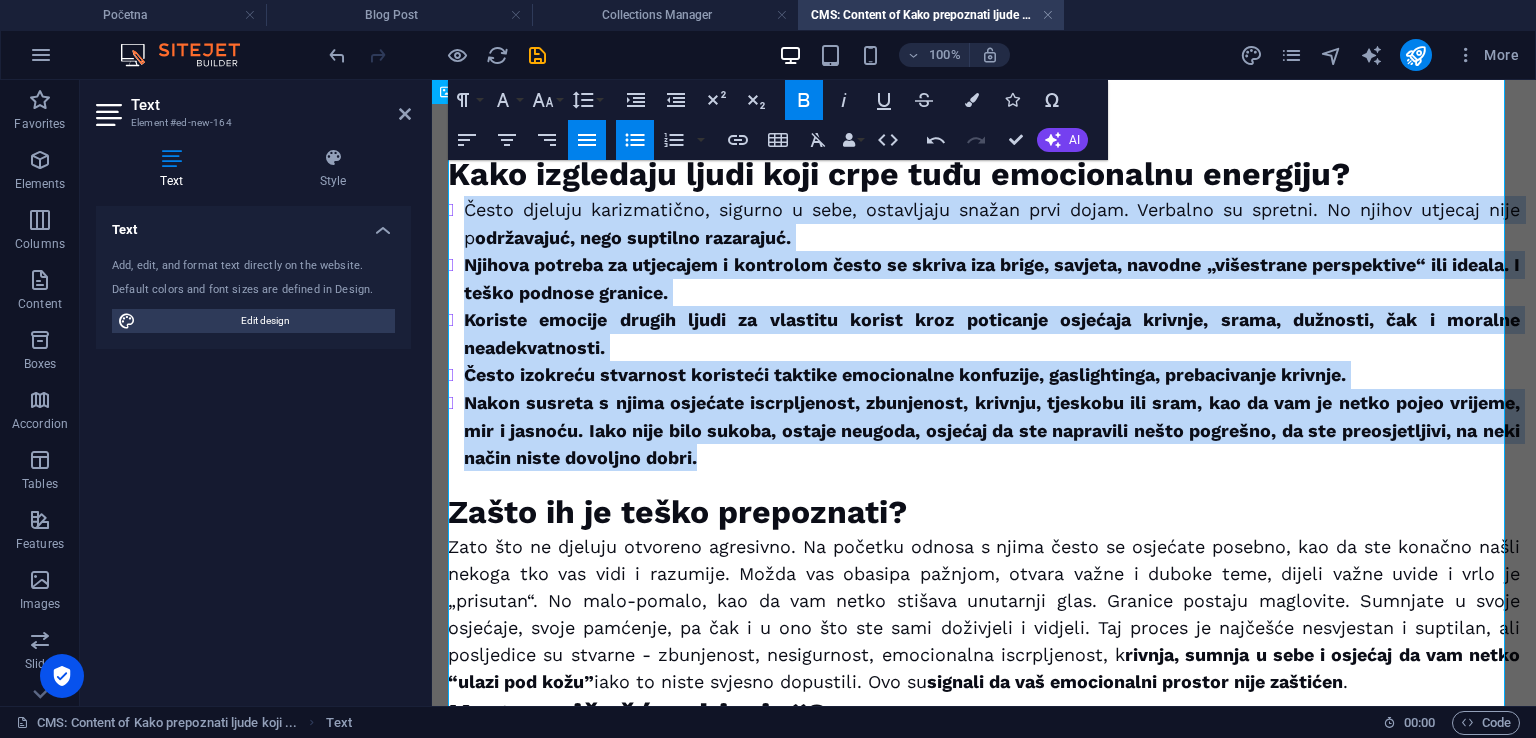 click 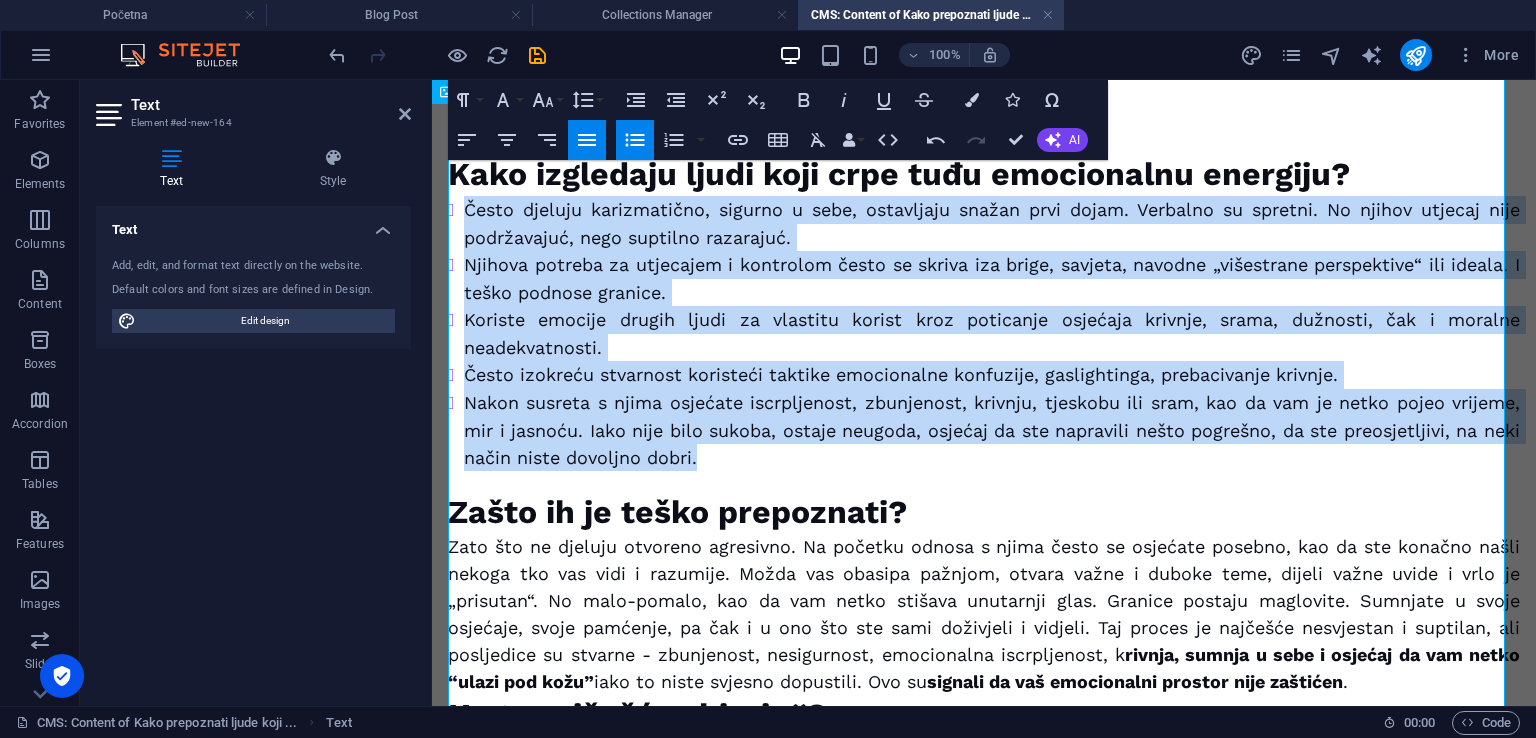 click on "Koriste emocije drugih ljudi za vlastitu korist kroz poticanje osjećaja krivnje, srama, dužnosti, čak i moralne neadekvatnosti." at bounding box center (992, 333) 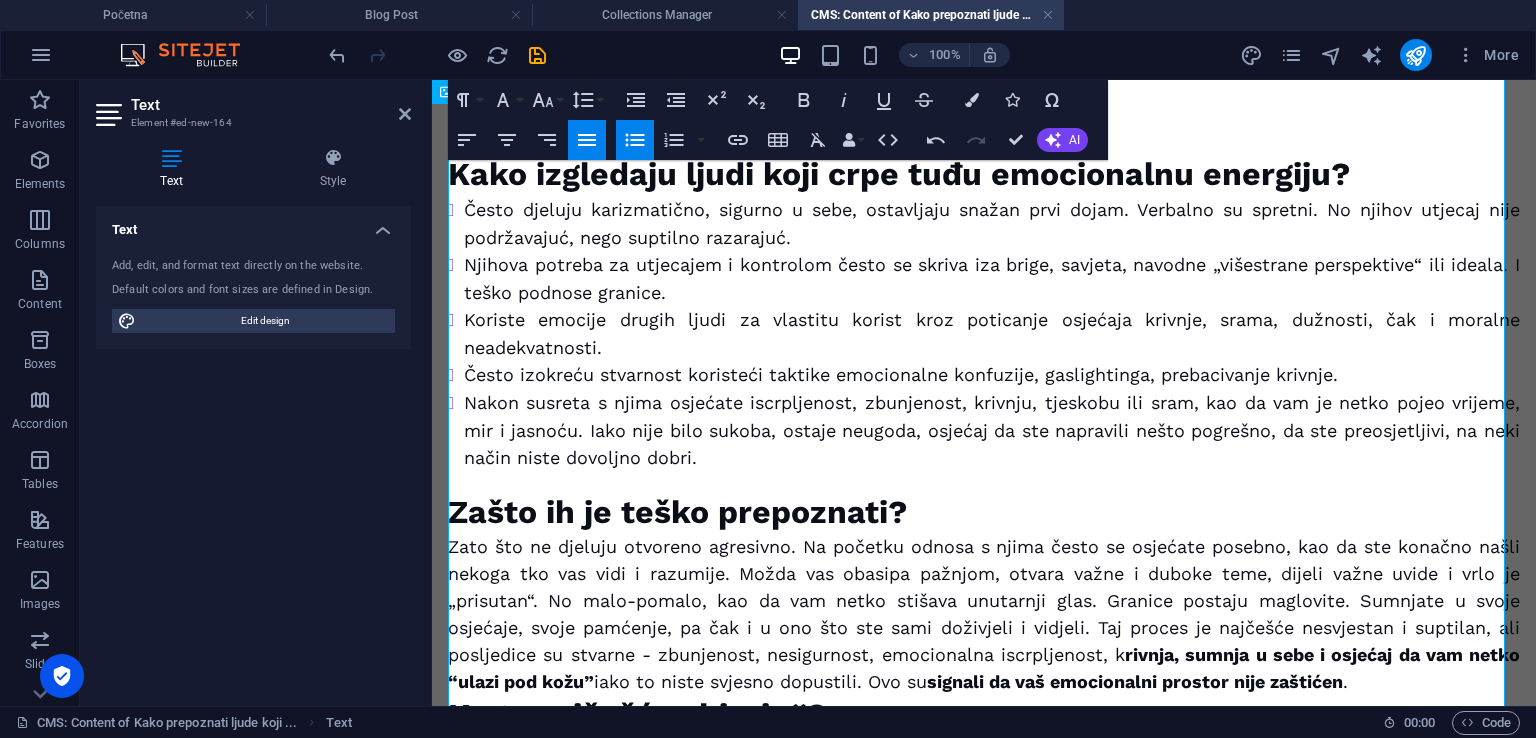 click on "Nakon susreta s njima osjećate iscrpljenost, zbunjenost, krivnju, tjeskobu ili sram, kao da vam je netko pojeo vrijeme, mir i jasnoću. Iako nije bilo sukoba, ostaje neugoda, osjećaj da ste napravili nešto pogrešno, da ste preosjetljivi, na neki način niste dovoljno dobri." at bounding box center (992, 430) 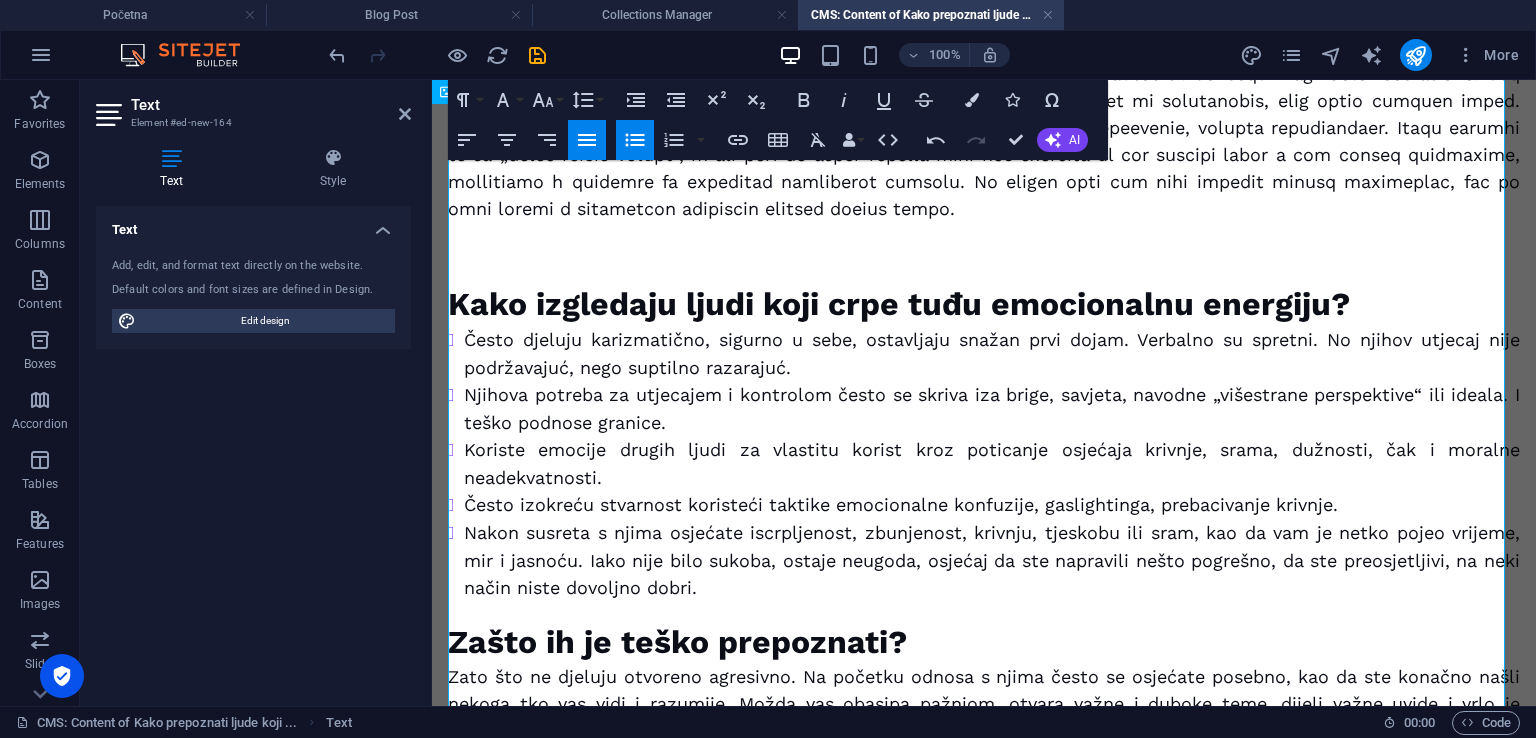 scroll, scrollTop: 643, scrollLeft: 0, axis: vertical 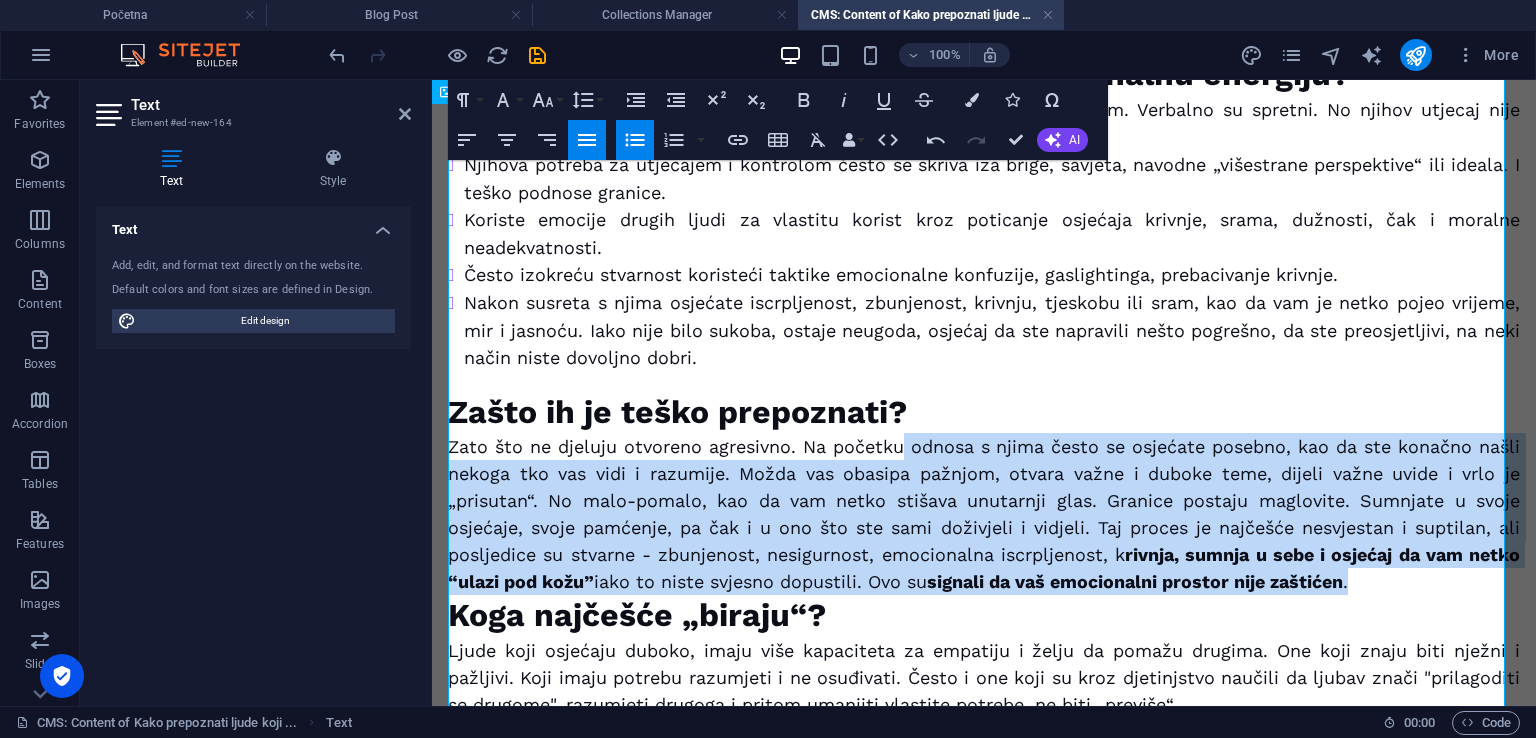drag, startPoint x: 917, startPoint y: 453, endPoint x: 1456, endPoint y: 577, distance: 553.0796 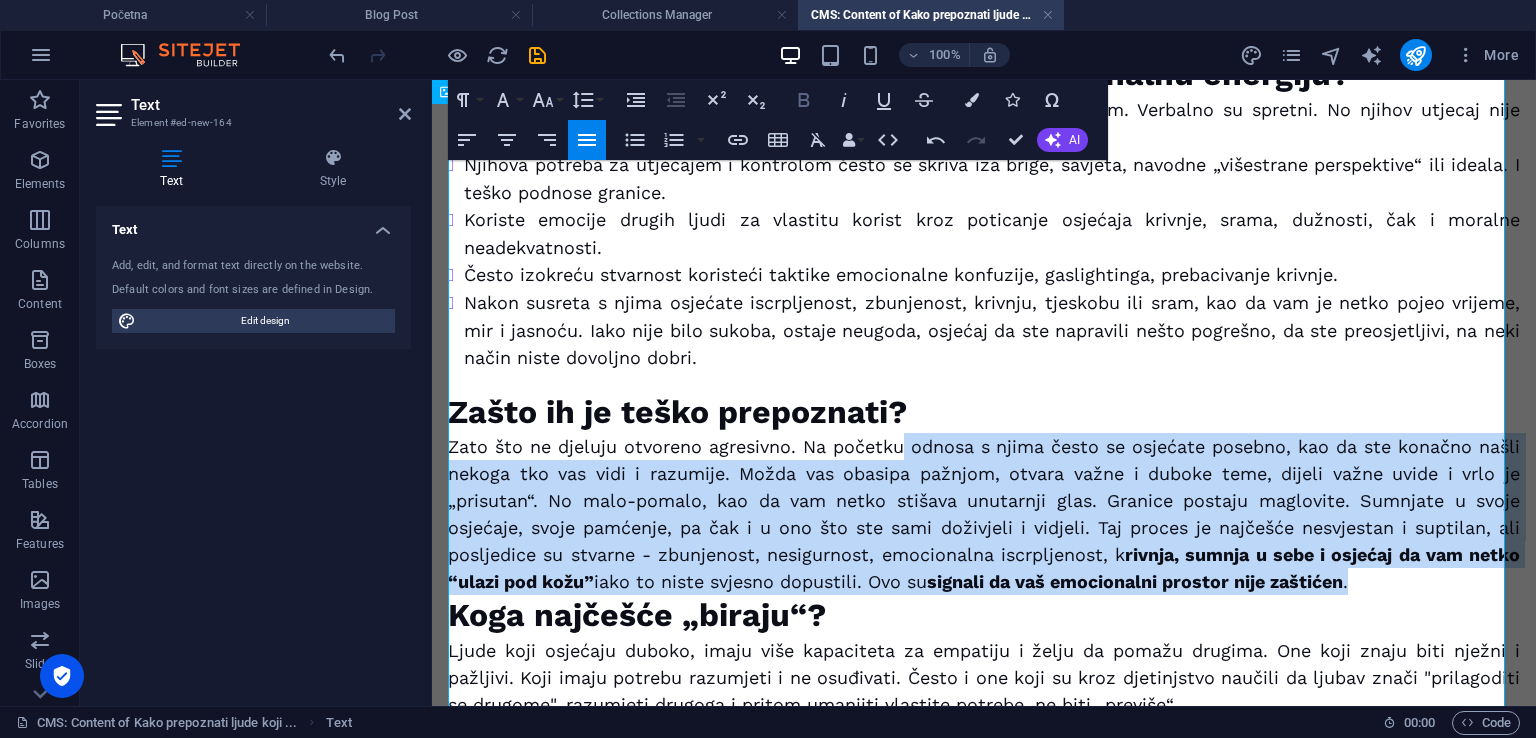 click 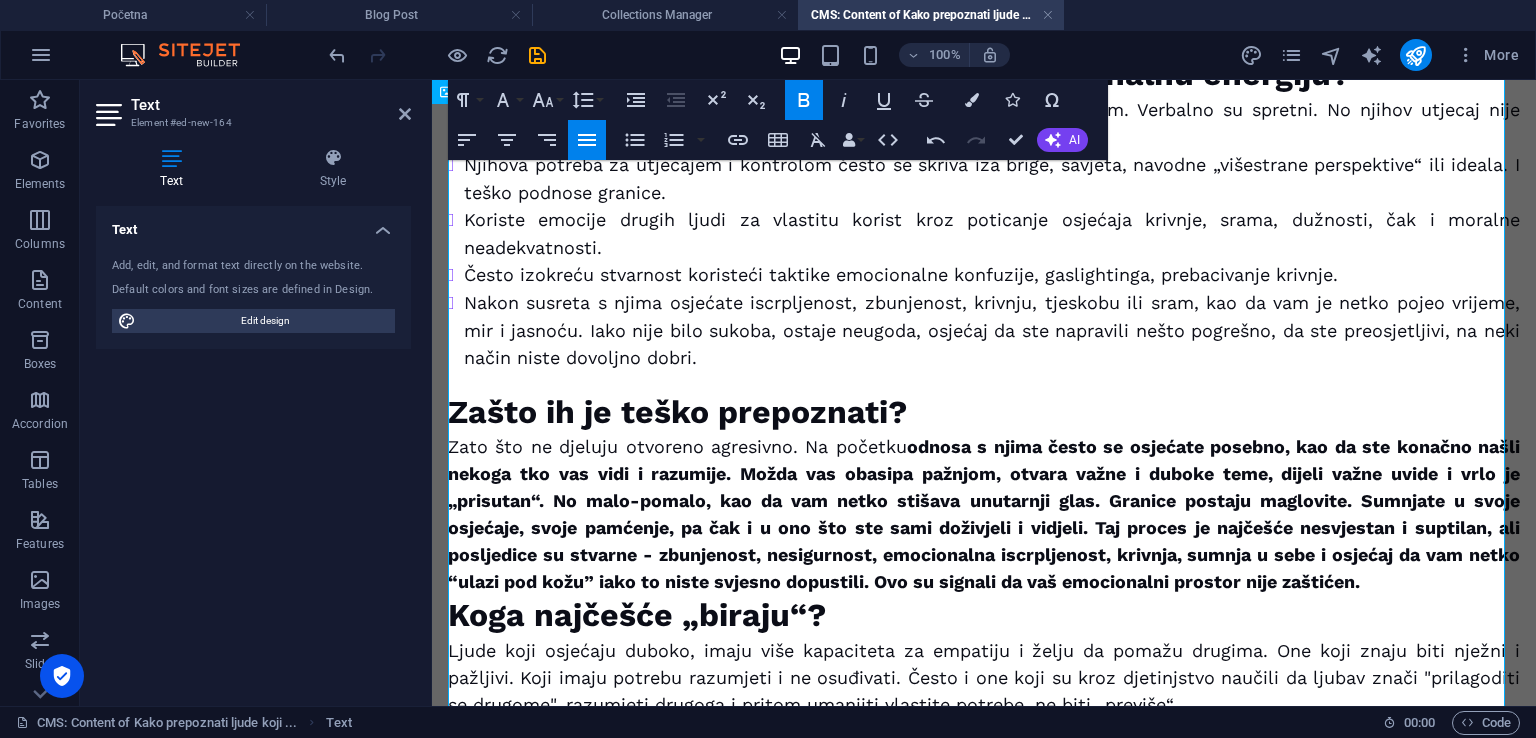 click 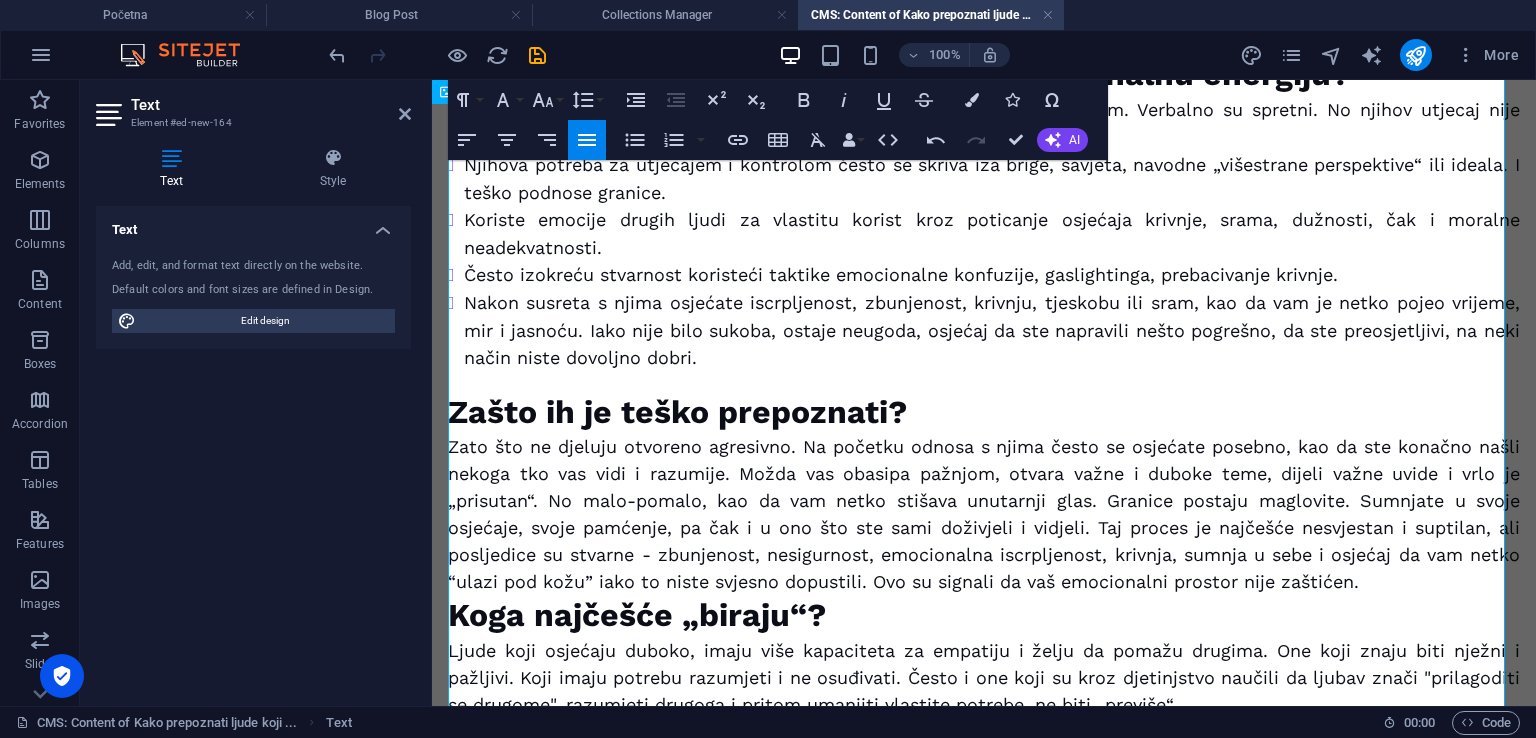 click on "Zato što ne djeluju otvoreno agresivno. Na početku odnosa s njima često se osjećate posebno, kao da ste konačno našli nekoga tko vas vidi i razumije. Možda vas obasipa pažnjom, otvara važne i duboke teme, dijeli važne uvide i vrlo je „prisutan“. No malo-pomalo, kao da vam netko stišava unutarnji glas. Granice postaju maglovite. Sumnjate u svoje osjećaje, svoje pamćenje, pa čak i u ono što ste sami doživjeli i vidjeli. Taj proces je najčešće nesvjestan i suptilan, ali posljedice su stvarne - zbunjenost, nesigurnost, emocionalna iscrpljenost, krivnja, sumnja u sebe i osjećaj da vam netko “ulazi pod kožu” iako to niste svjesno dopustili. Ovo su signali da vaš emocionalni prostor nije zaštićen." at bounding box center [984, 514] 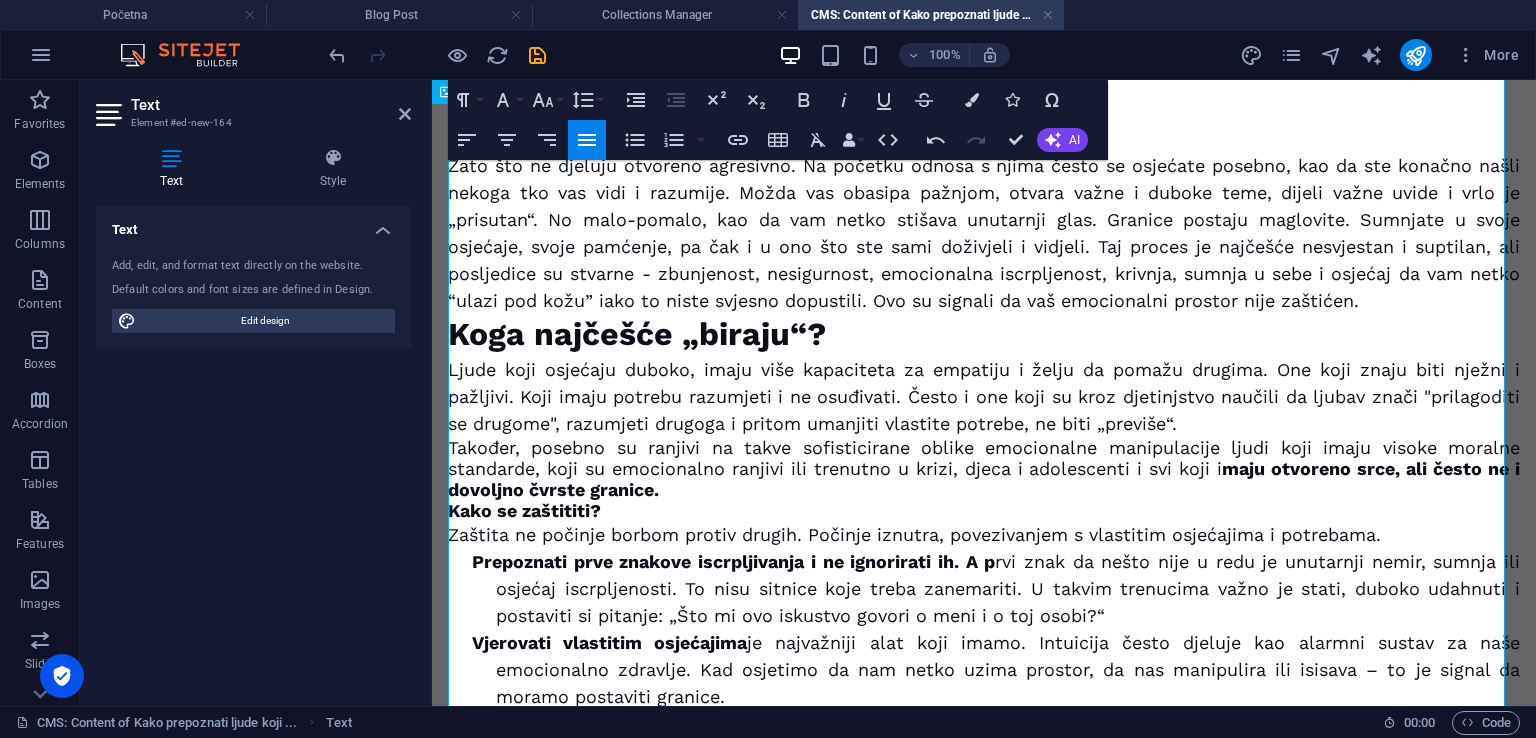 scroll, scrollTop: 943, scrollLeft: 0, axis: vertical 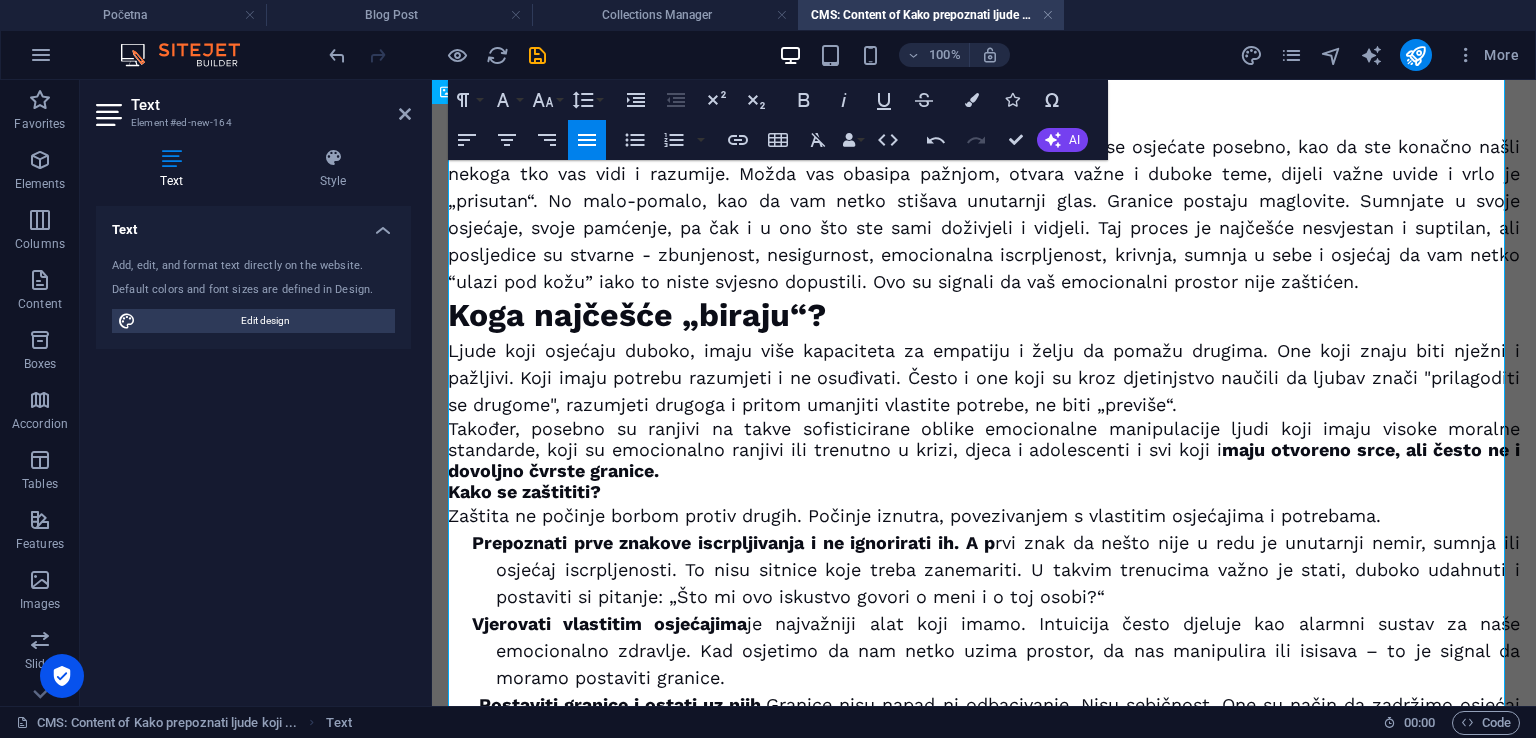 click on "Također, posebno su ranjivi na takve sofisticirane oblike emocionalne manipulacije ljudi koji imaju visoke moralne standarde, koji su emocionalno ranjivi ili trenutno u krizi, djeca i adolescenti i svi koji i maju otvoreno srce, ali često ne i dovoljno čvrste granice." at bounding box center (984, 449) 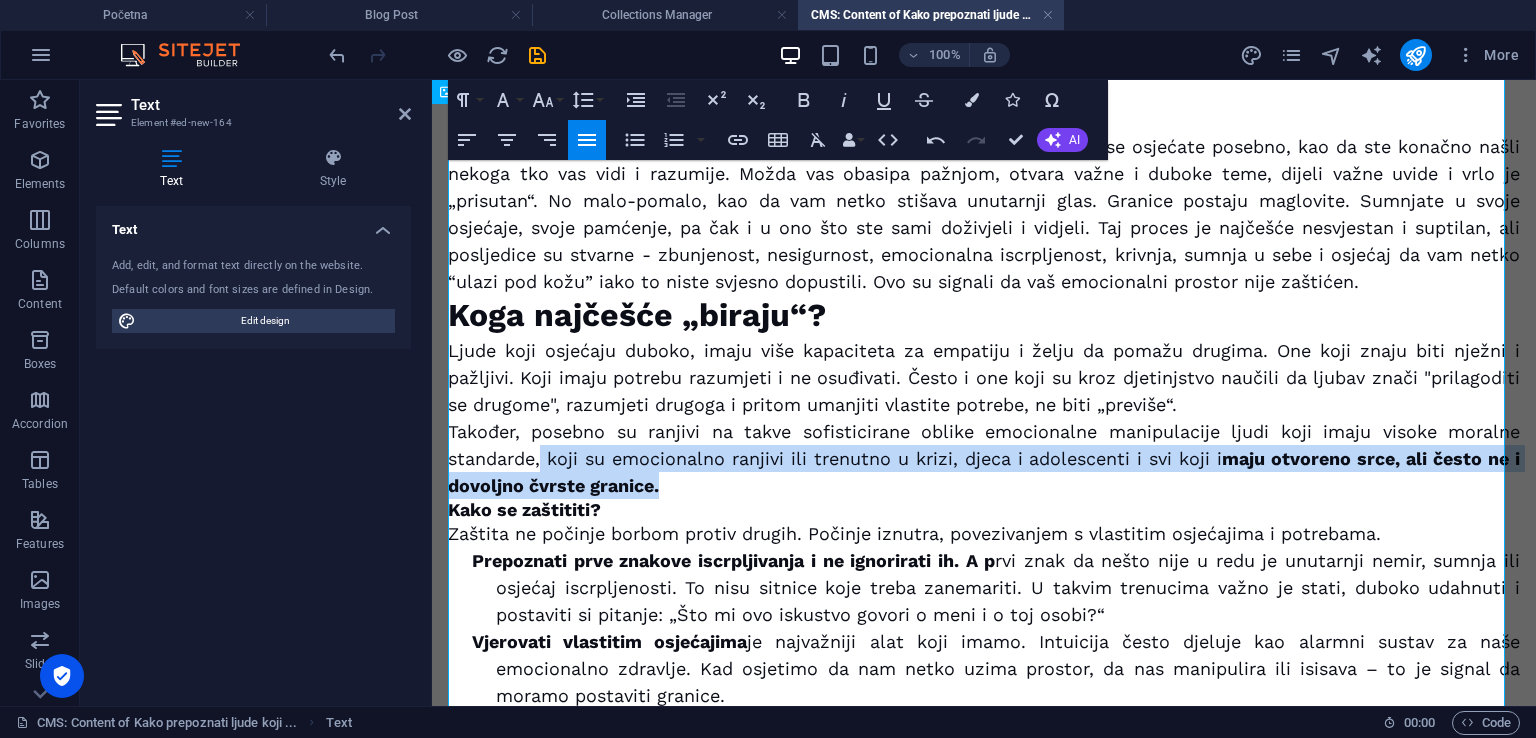 drag, startPoint x: 539, startPoint y: 442, endPoint x: 685, endPoint y: 484, distance: 151.92104 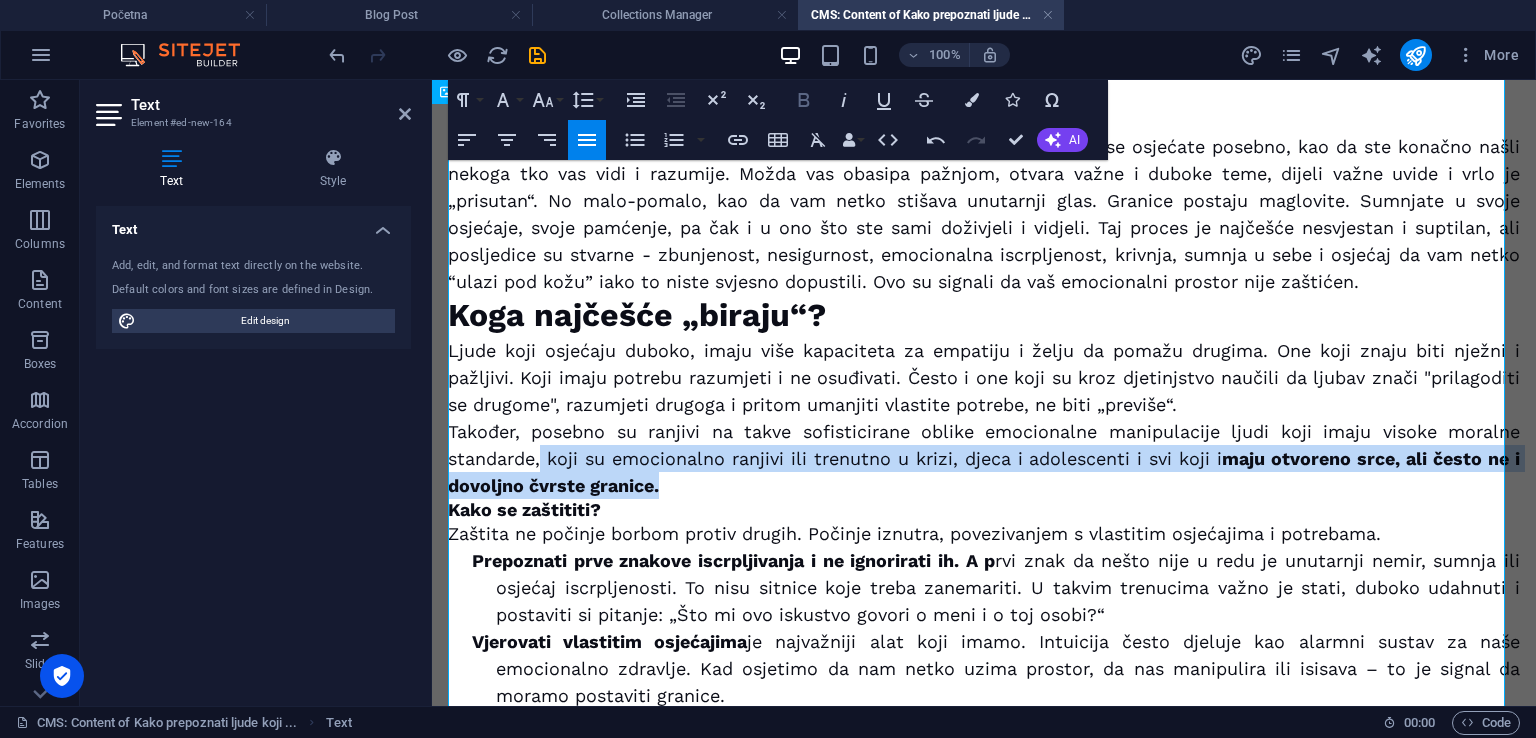 click 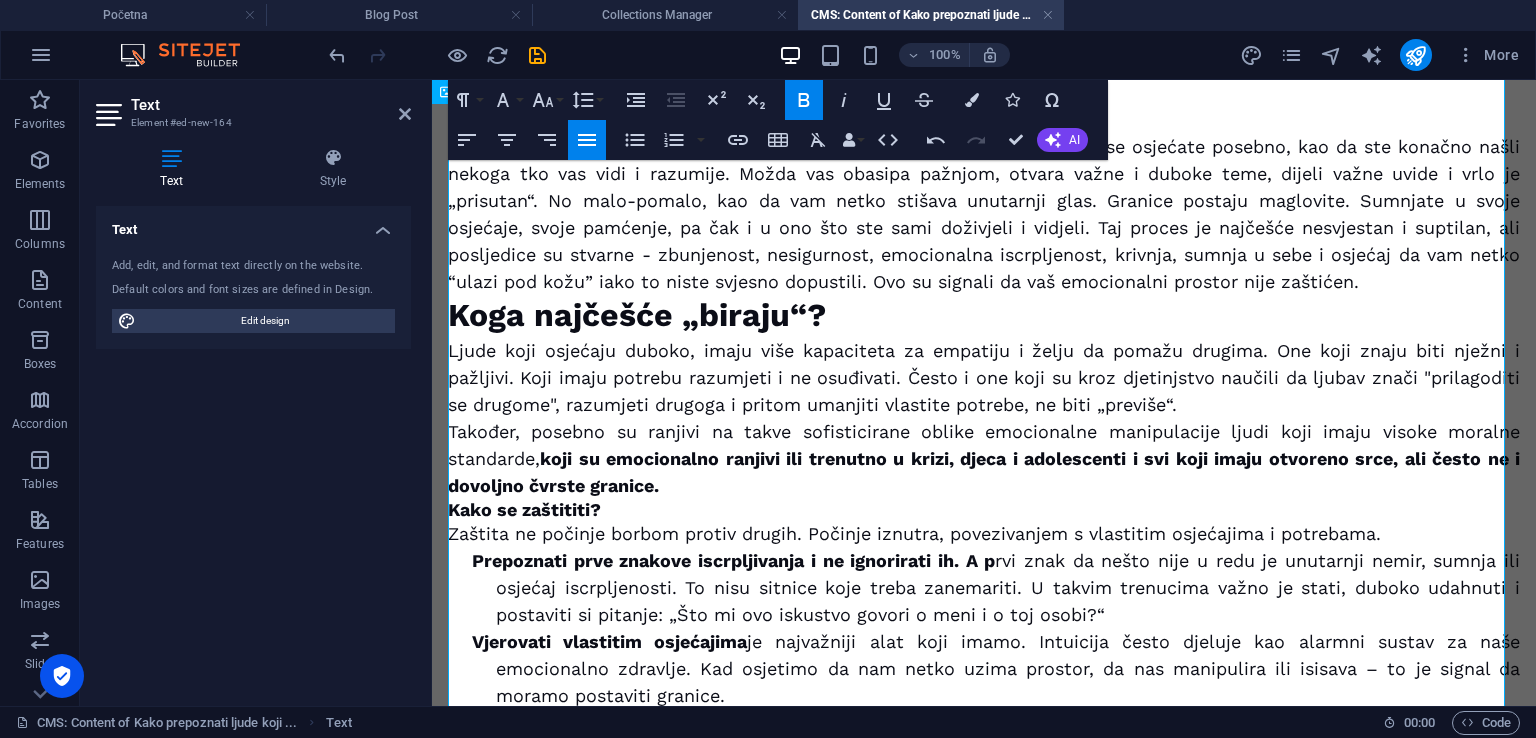 click 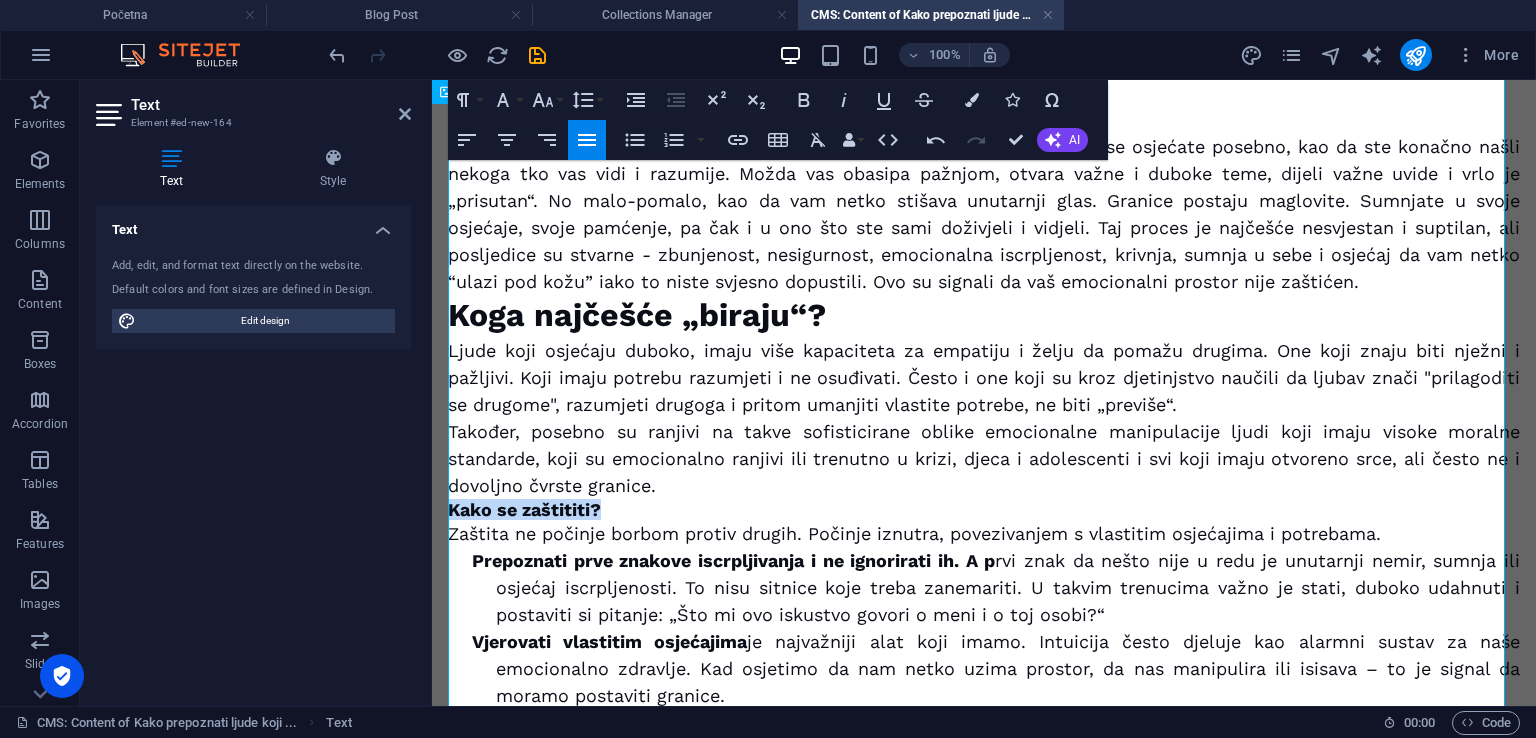 drag, startPoint x: 617, startPoint y: 504, endPoint x: 498, endPoint y: 422, distance: 144.51643 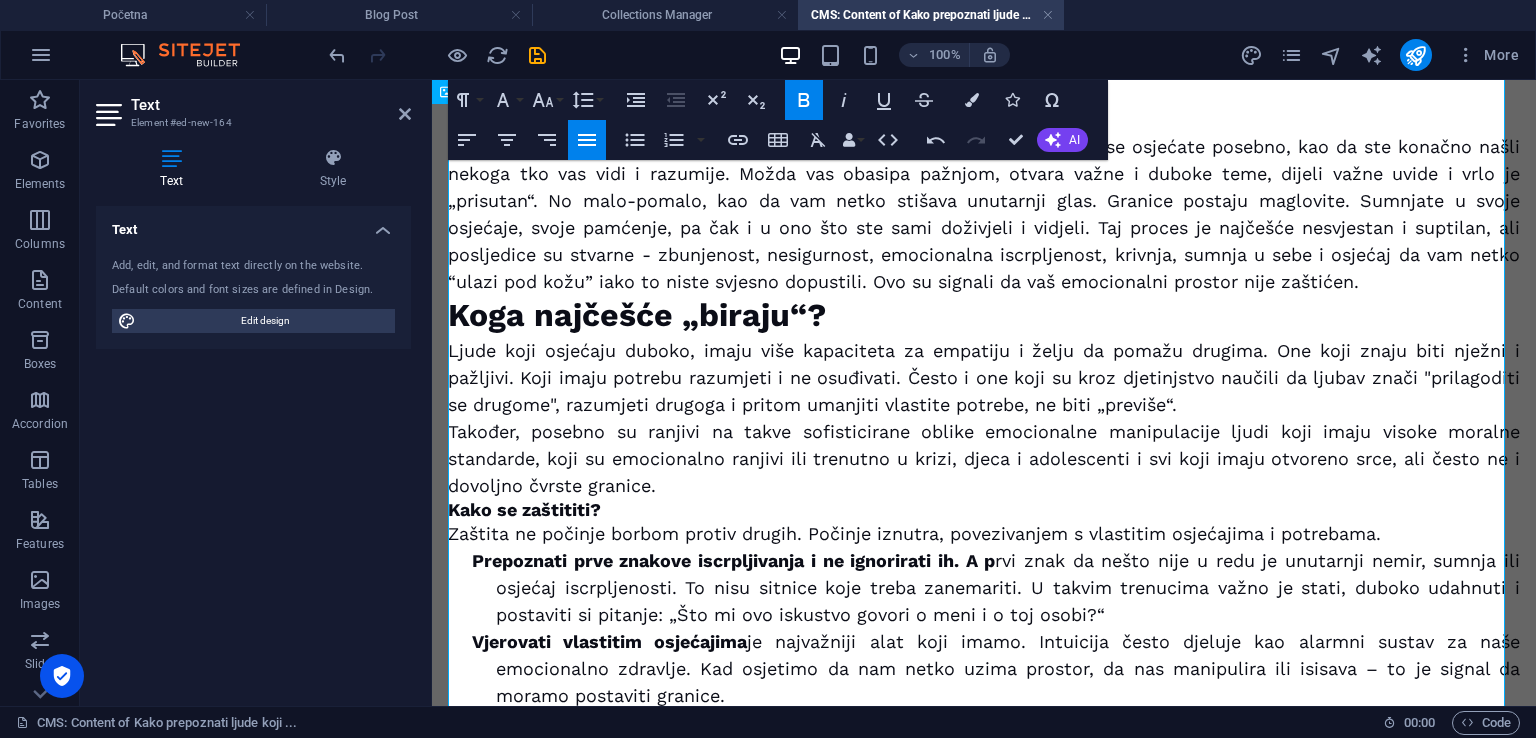 click on "Koga najčešće „biraju“?" at bounding box center (984, 316) 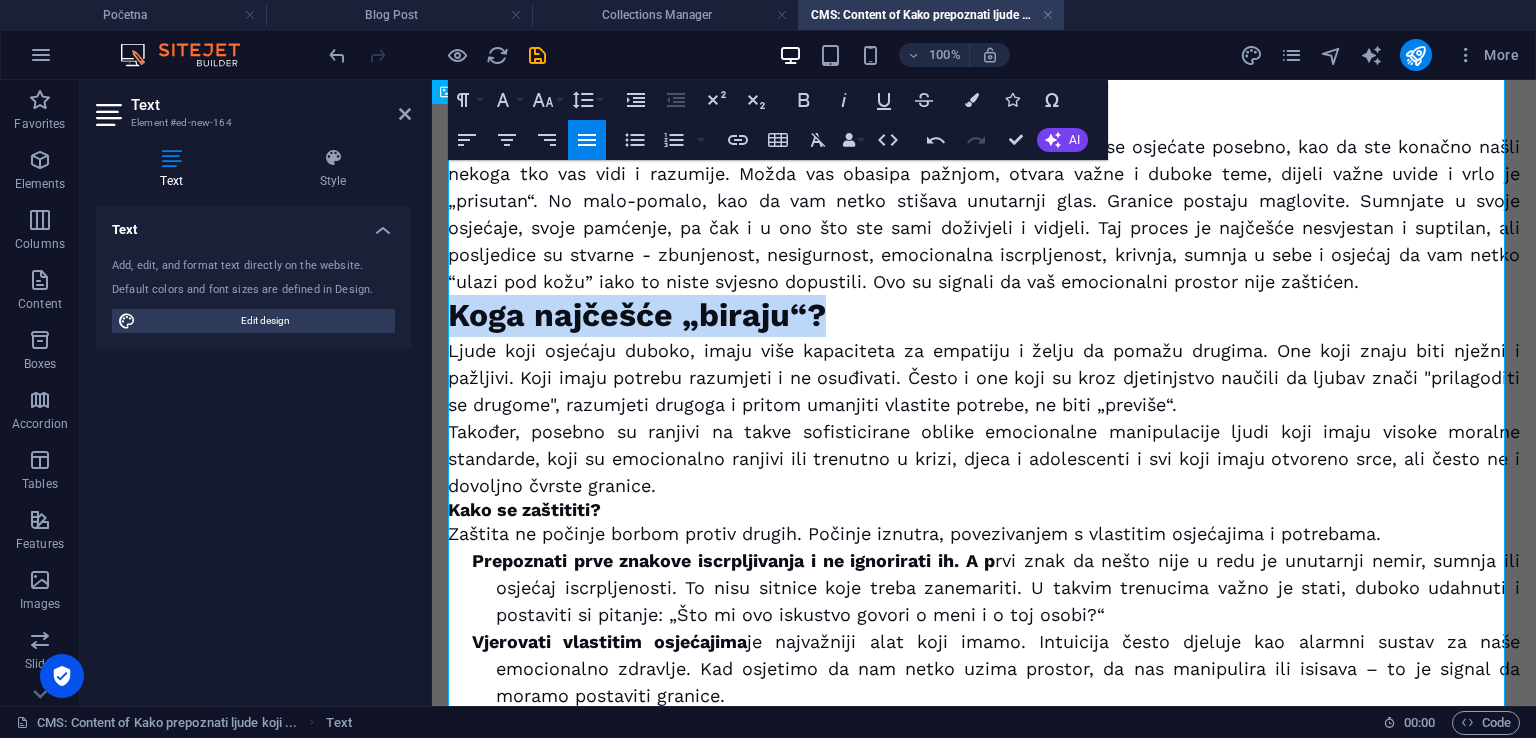 drag, startPoint x: 872, startPoint y: 305, endPoint x: 452, endPoint y: 309, distance: 420.01904 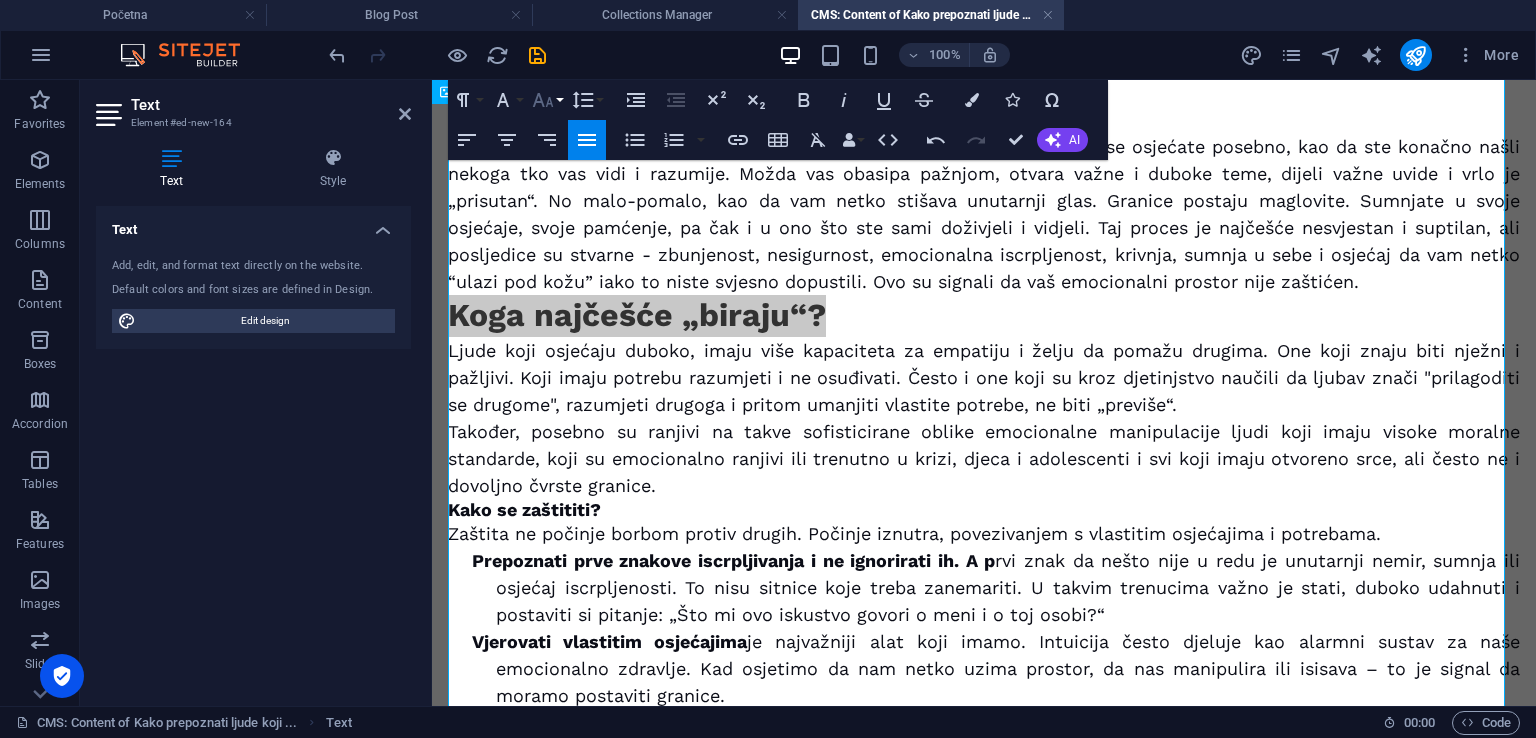 click on "Font Size" at bounding box center (547, 100) 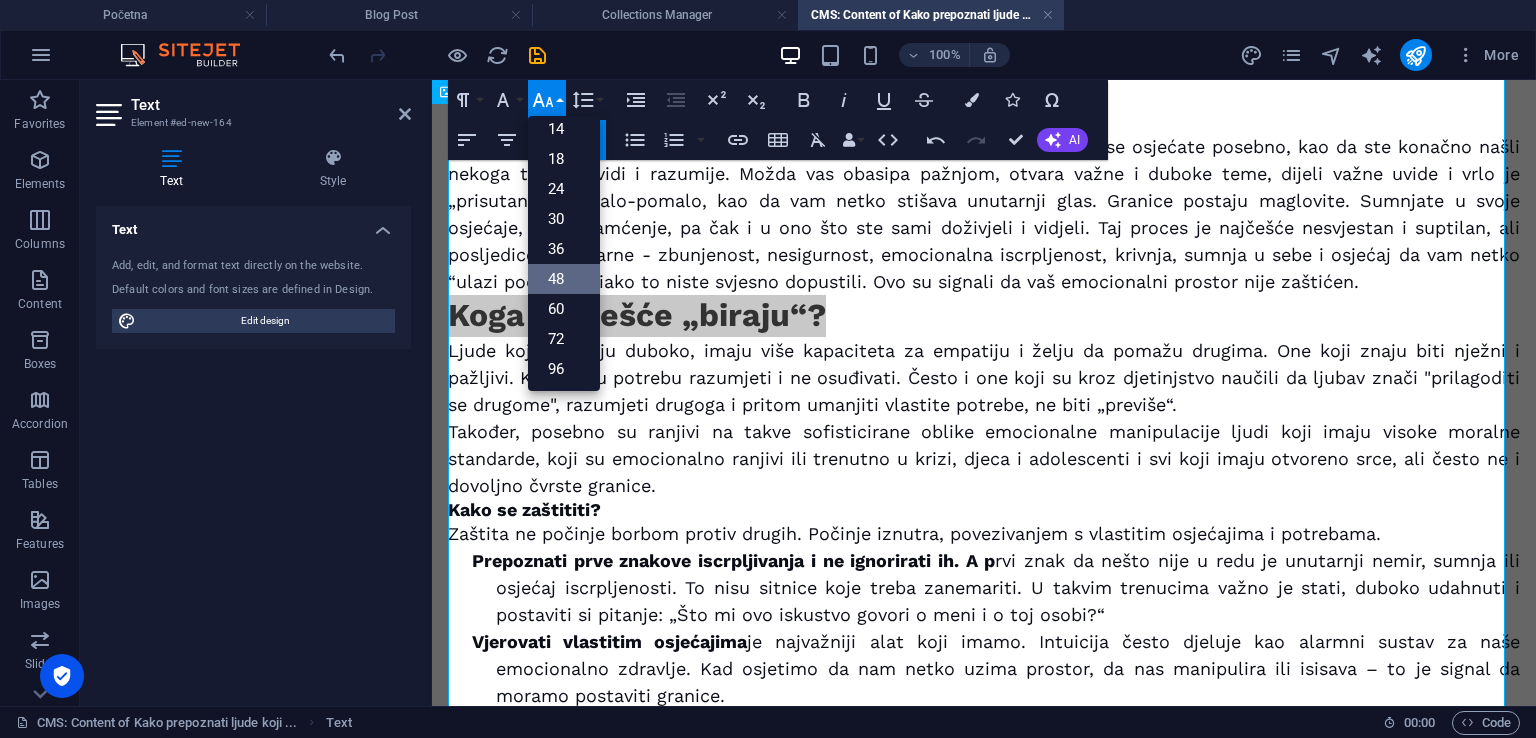scroll, scrollTop: 0, scrollLeft: 0, axis: both 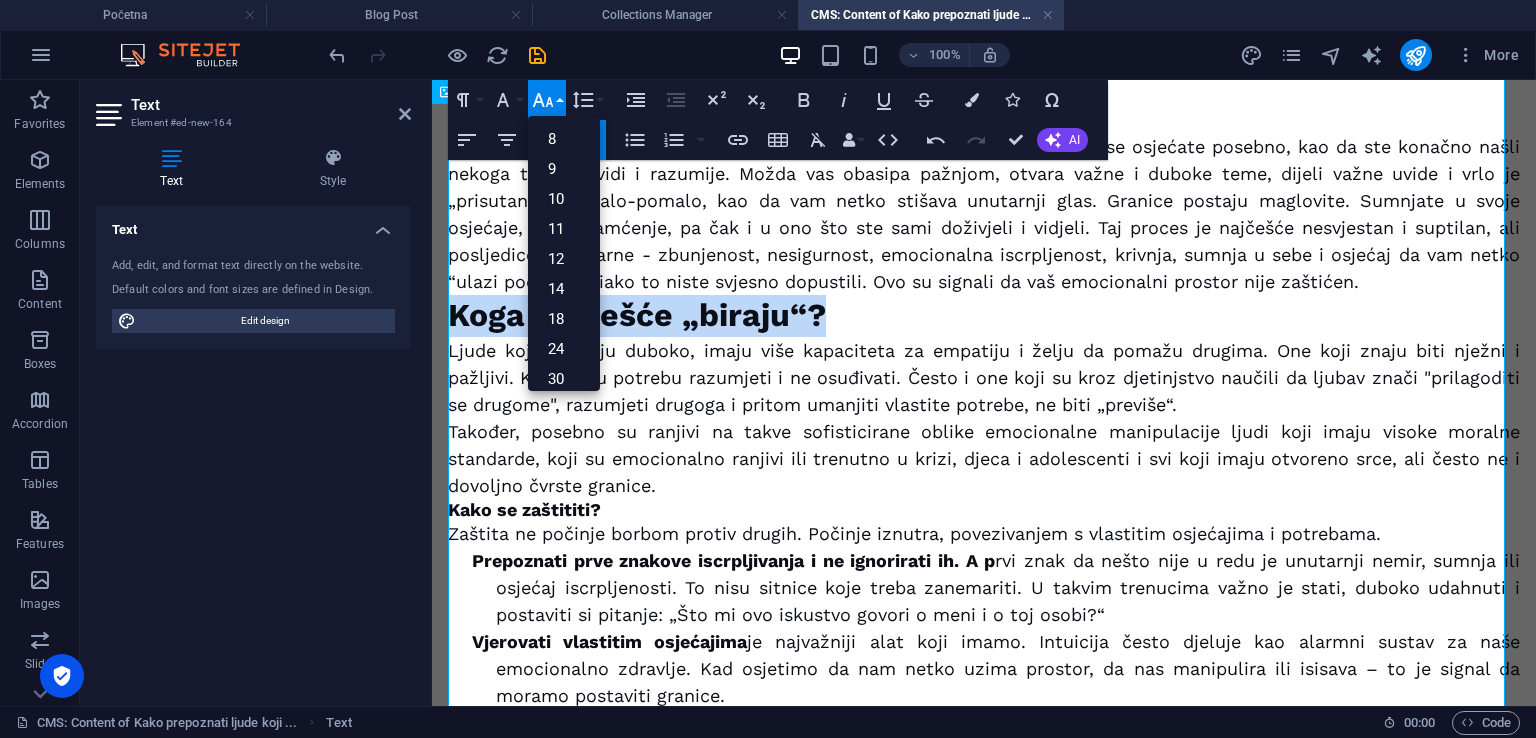 click on "Koga najčešće „biraju“?" at bounding box center (984, 316) 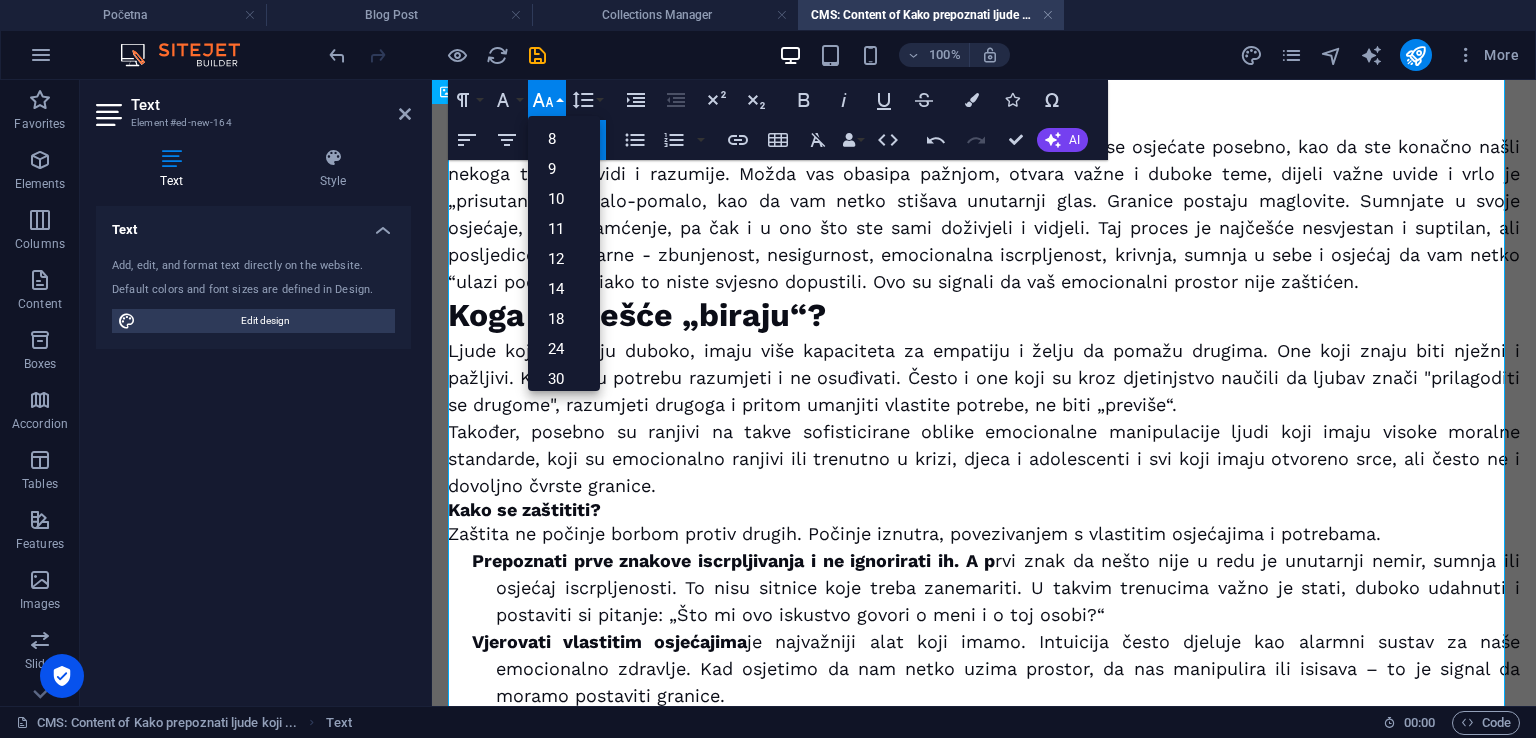 click on "Kako se zaštititi?" at bounding box center (984, 509) 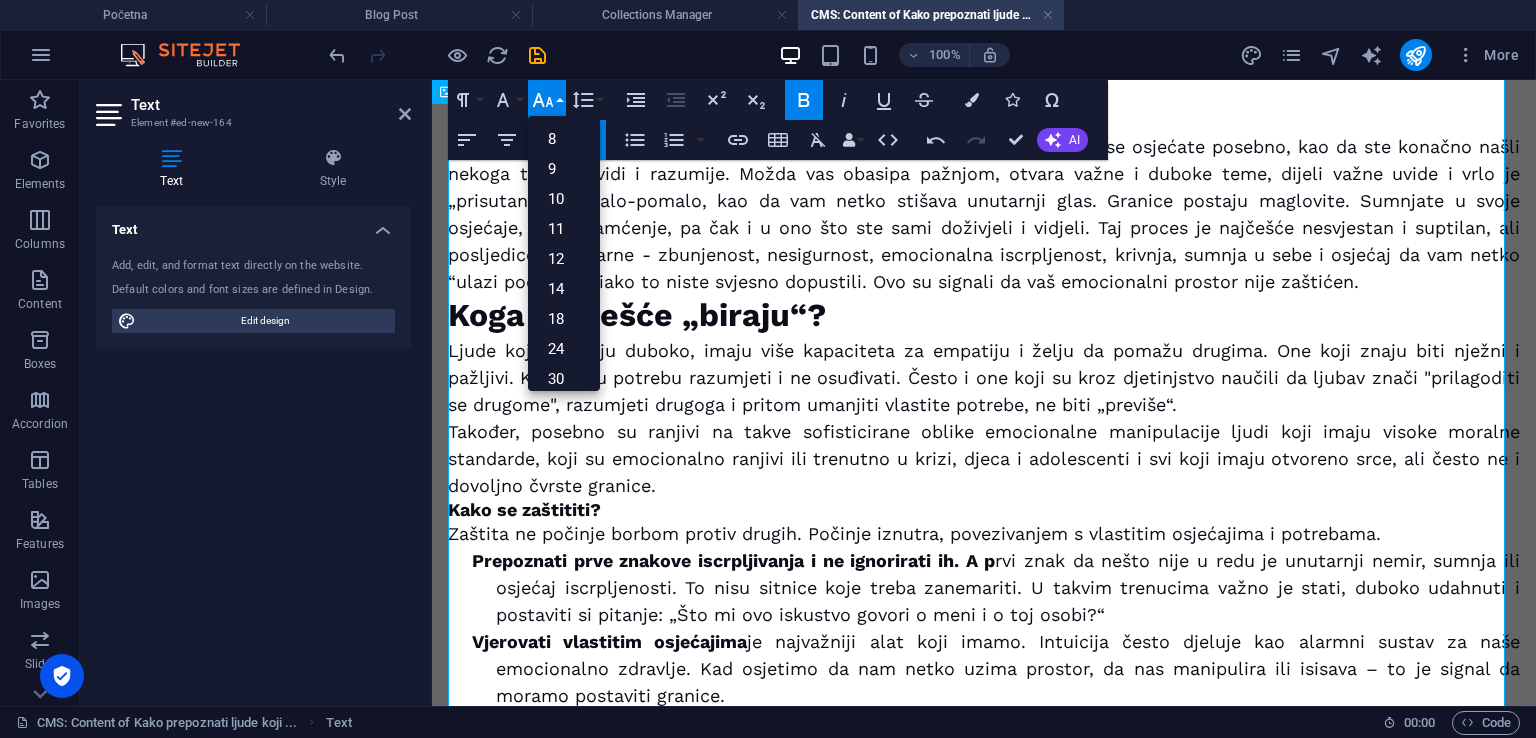 click on "Također, posebno su ranjivi na takve sofisticirane oblike emocionalne manipulacije ljudi koji imaju visoke moralne standarde, koji su emocionalno ranjivi ili trenutno u krizi, djeca i adolescenti i svi koji imaju otvoreno srce, ali često ne i dovoljno čvrste granice." at bounding box center (984, 458) 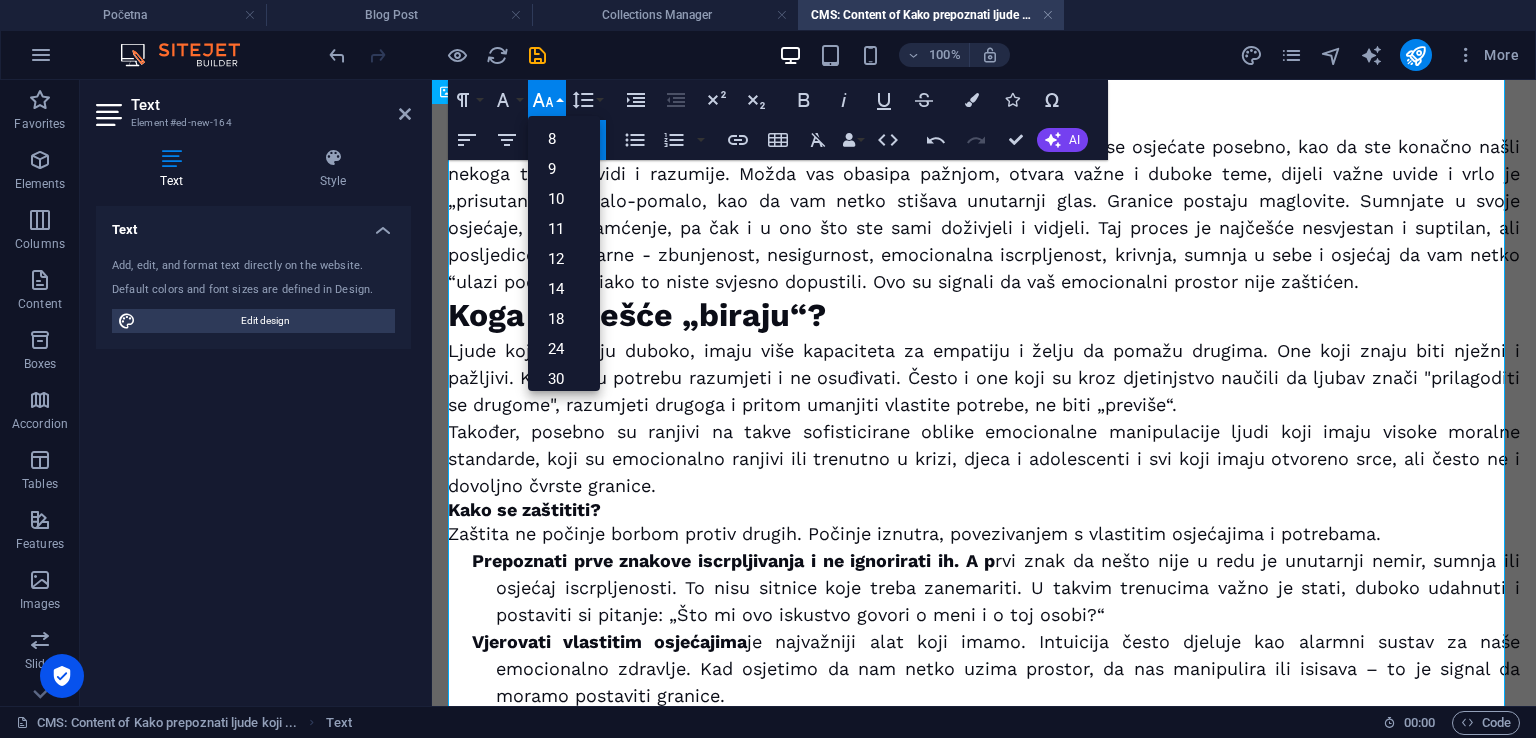 click on "Zato što ne djeluju otvoreno agresivno. Na početku odnosa s njima često se osjećate posebno, kao da ste konačno našli nekoga tko vas vidi i razumije. Možda vas obasipa pažnjom, otvara važne i duboke teme, dijeli važne uvide i vrlo je „prisutan“. No malo-pomalo, kao da vam netko stišava unutarnji glas. Granice postaju maglovite. Sumnjate u svoje osjećaje, svoje pamćenje, pa čak i u ono što ste sami doživjeli i vidjeli. Taj proces je najčešće nesvjestan i suptilan, ali posljedice su stvarne - zbunjenost, nesigurnost, emocionalna iscrpljenost, krivnja, sumnja u sebe i osjećaj da vam netko “ulazi pod kožu” iako to niste svjesno dopustili. Ovo su signali da vaš emocionalni prostor nije zaštićen." at bounding box center (984, 214) 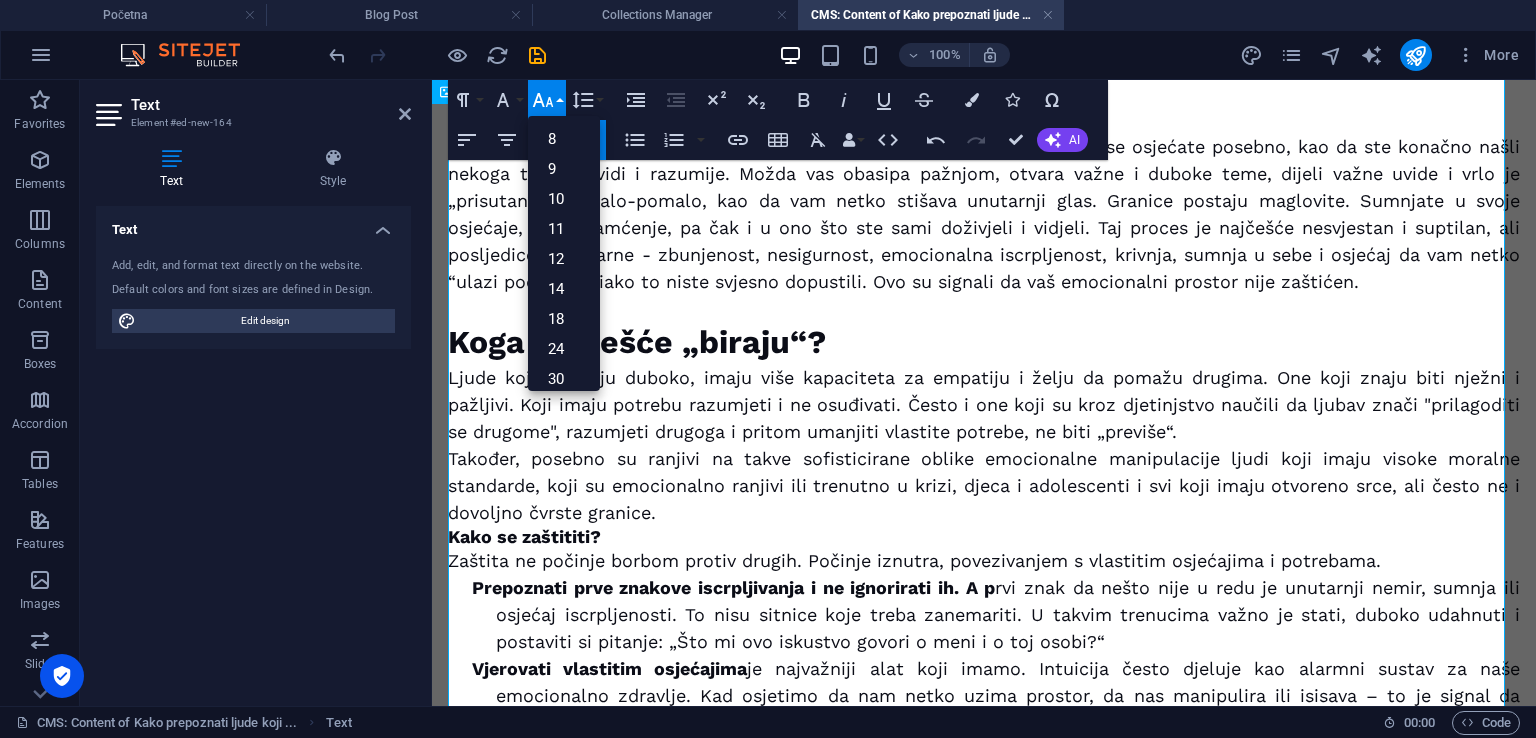 click on "Također, posebno su ranjivi na takve sofisticirane oblike emocionalne manipulacije ljudi koji imaju visoke moralne standarde, koji su emocionalno ranjivi ili trenutno u krizi, djeca i adolescenti i svi koji imaju otvoreno srce, ali često ne i dovoljno čvrste granice." at bounding box center (984, 485) 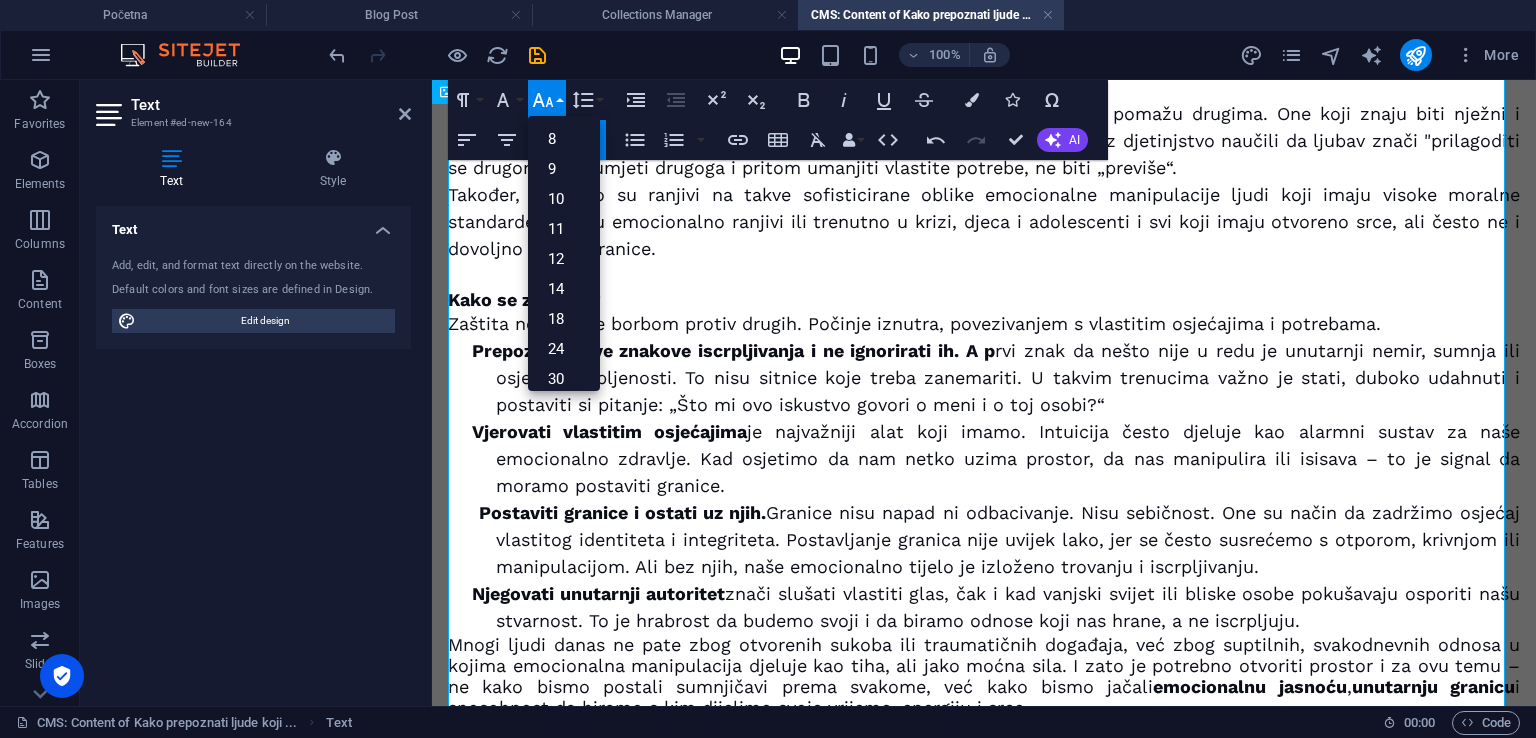 scroll, scrollTop: 1243, scrollLeft: 0, axis: vertical 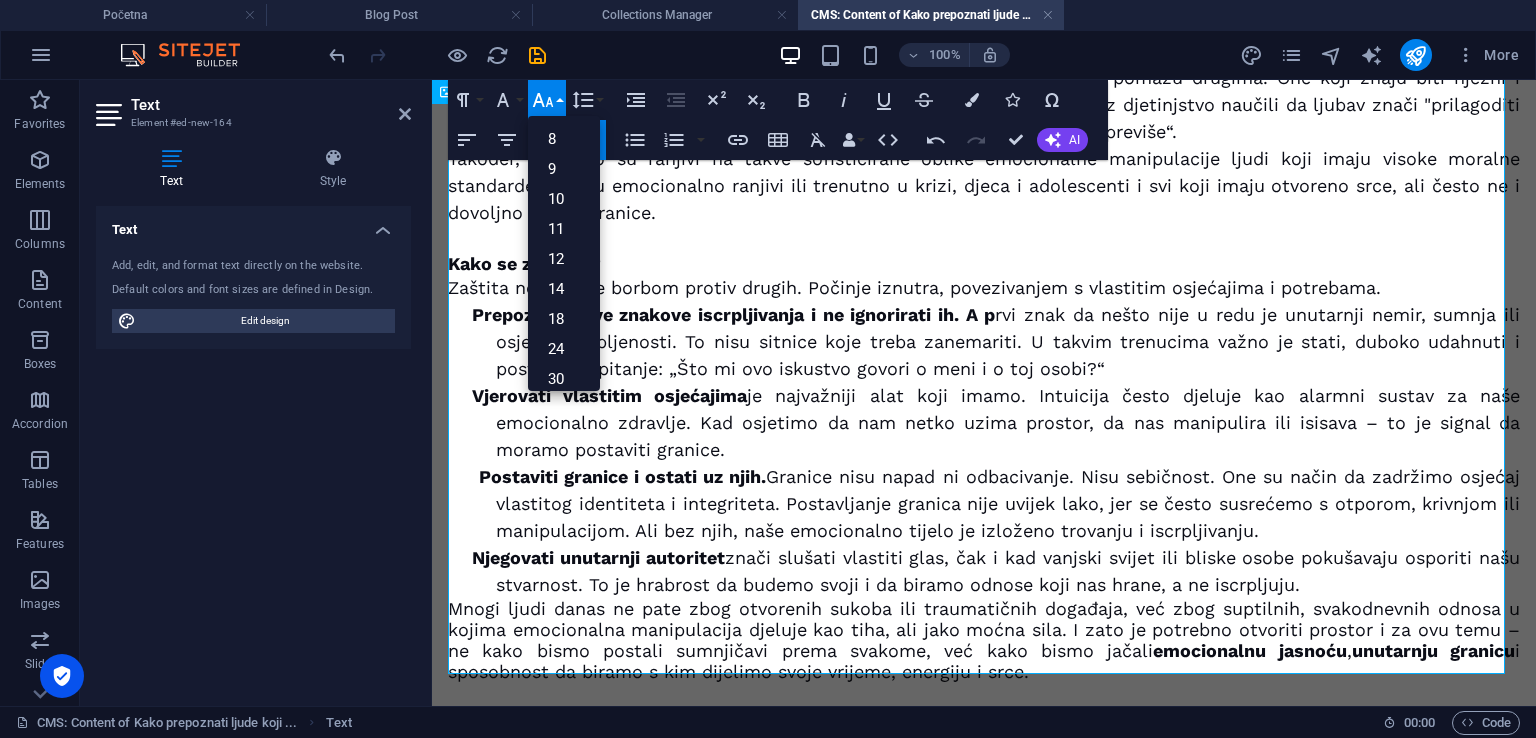 click on "Zaštita ne počinje borbom protiv drugih. Počinje iznutra, povezivanjem s vlastitim osjećajima i potrebama." at bounding box center [984, 287] 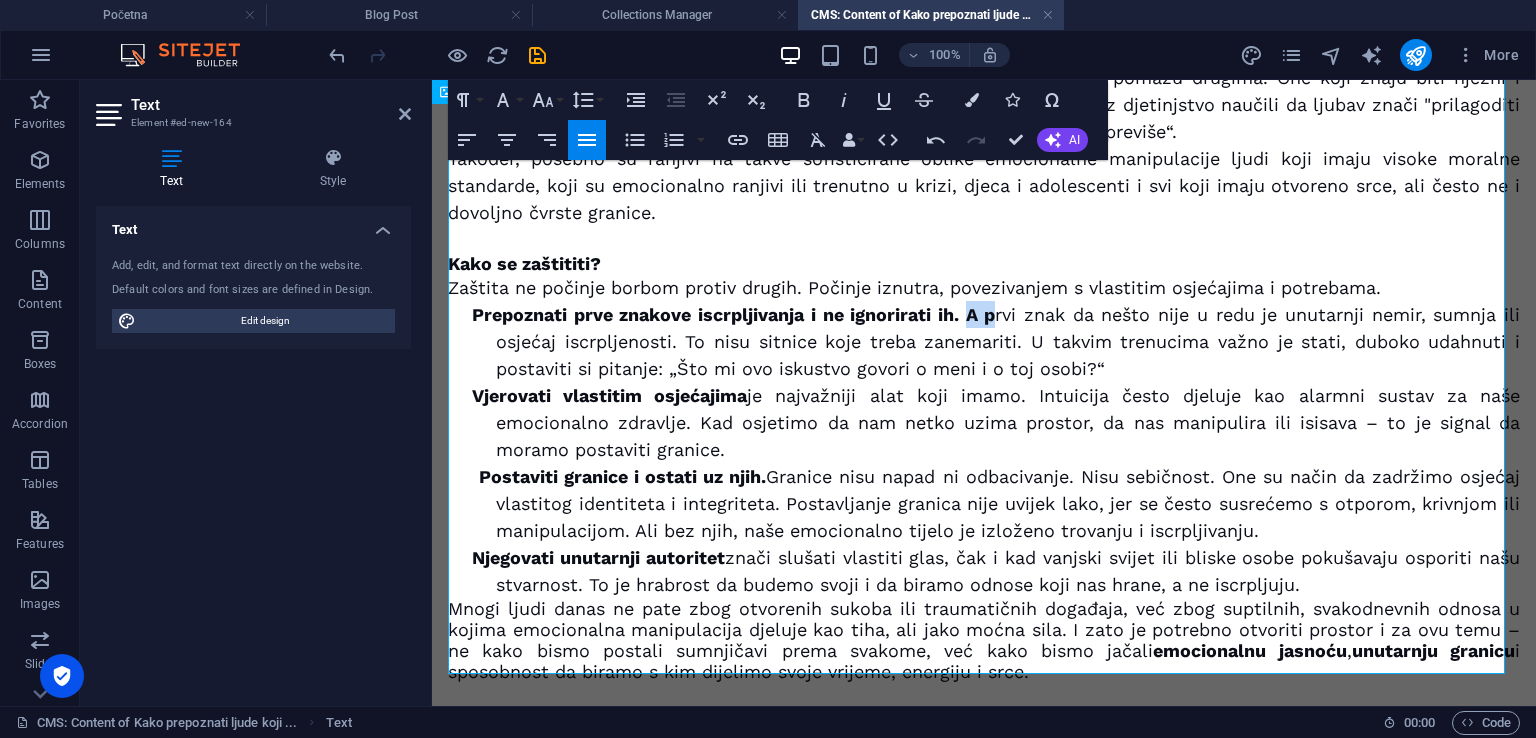 drag, startPoint x: 964, startPoint y: 305, endPoint x: 987, endPoint y: 300, distance: 23.537205 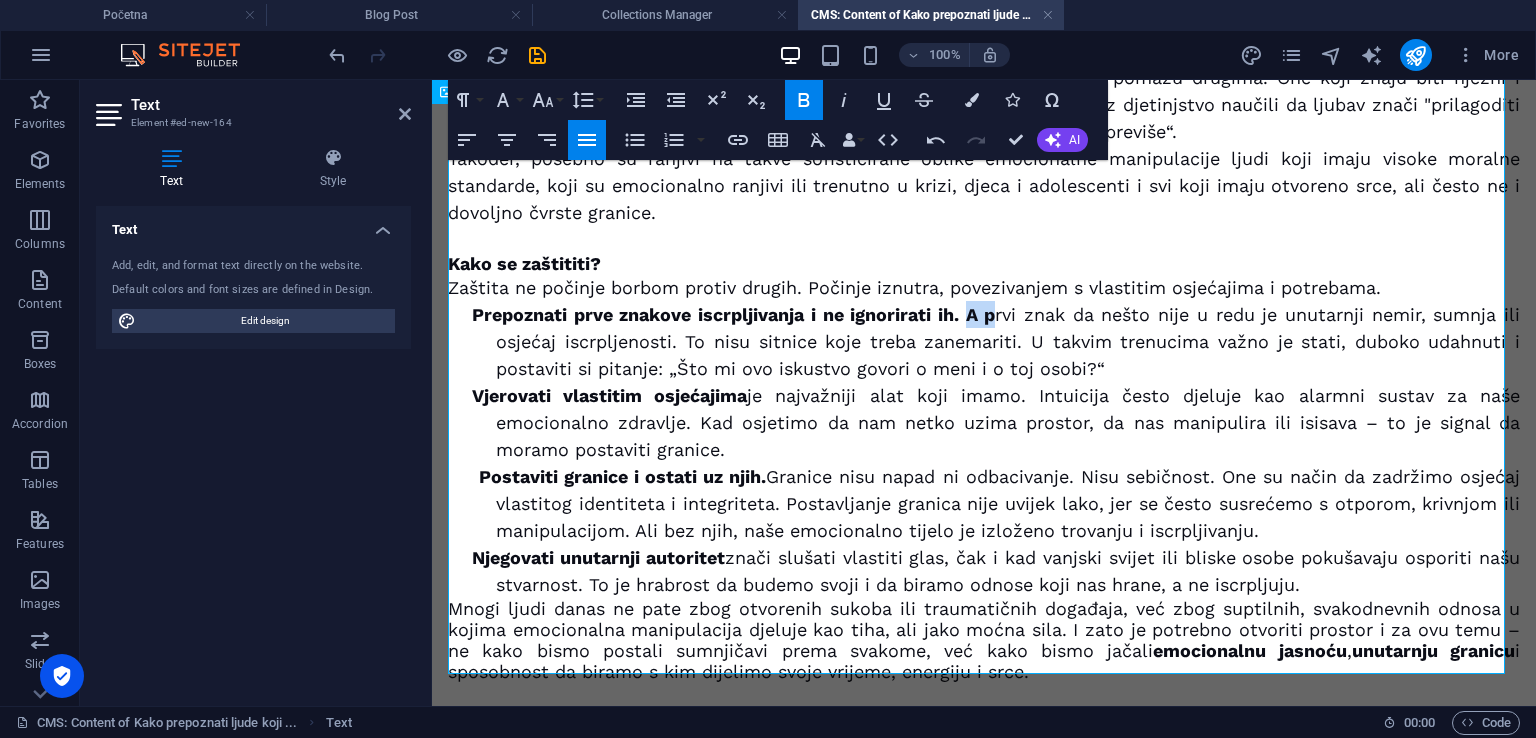 click 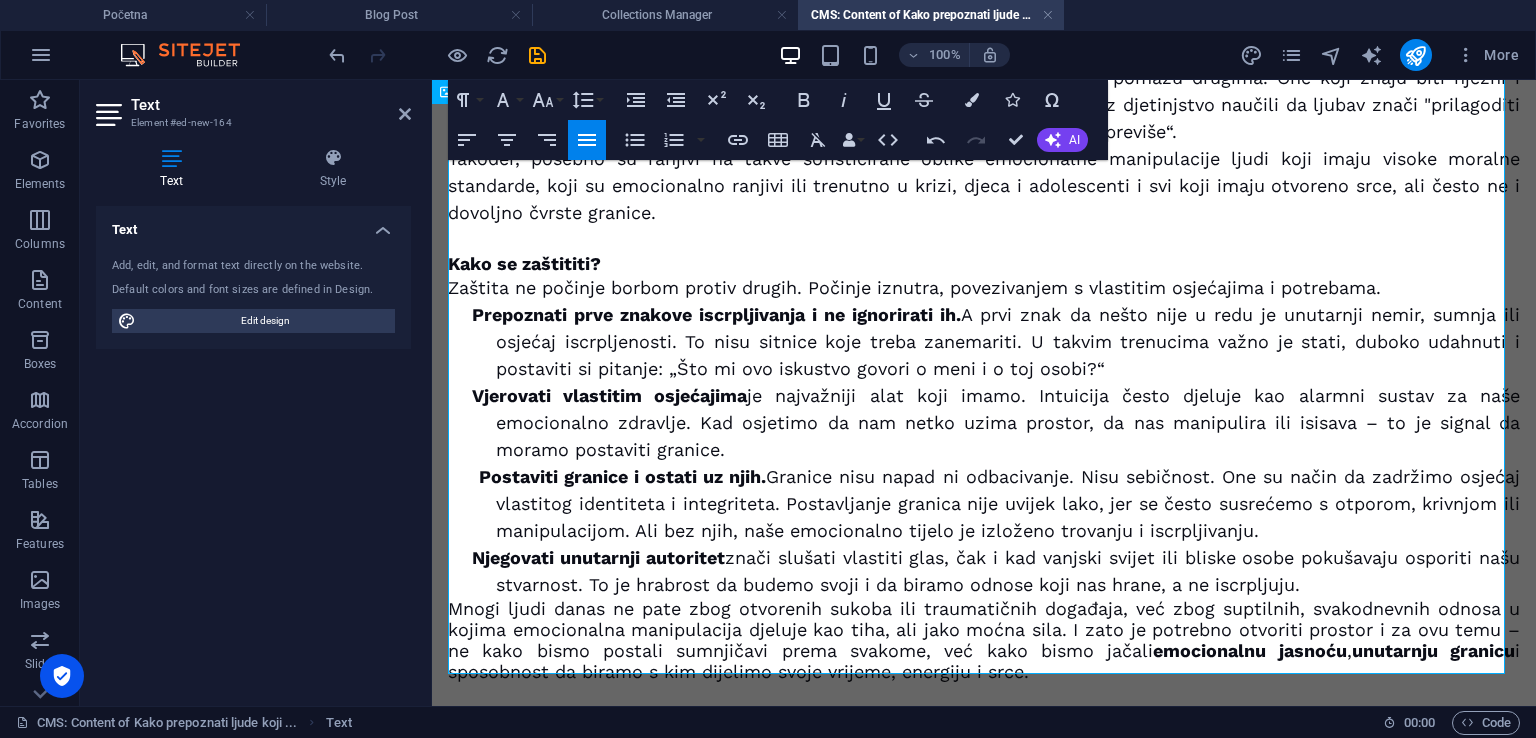 click on "Vjerovati vlastitim osjećajima  je najvažniji alat koji imamo. Intuicija često djeluje kao alarmni sustav za naše emocionalno zdravlje. Kad osjetimo da nam netko uzima prostor, da nas manipulira ili isisava – to je signal da moramo postaviti granice." at bounding box center [1008, 422] 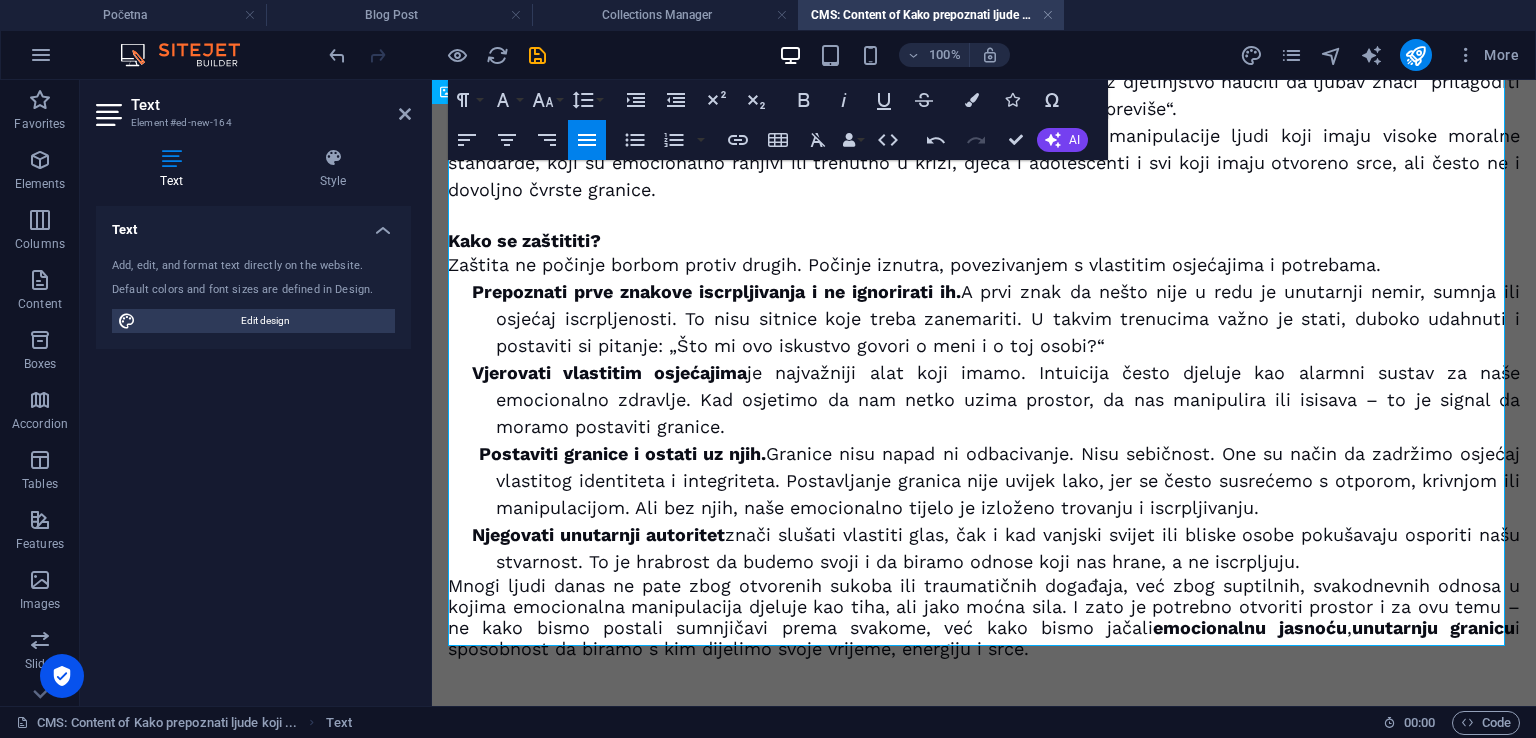 scroll, scrollTop: 1276, scrollLeft: 0, axis: vertical 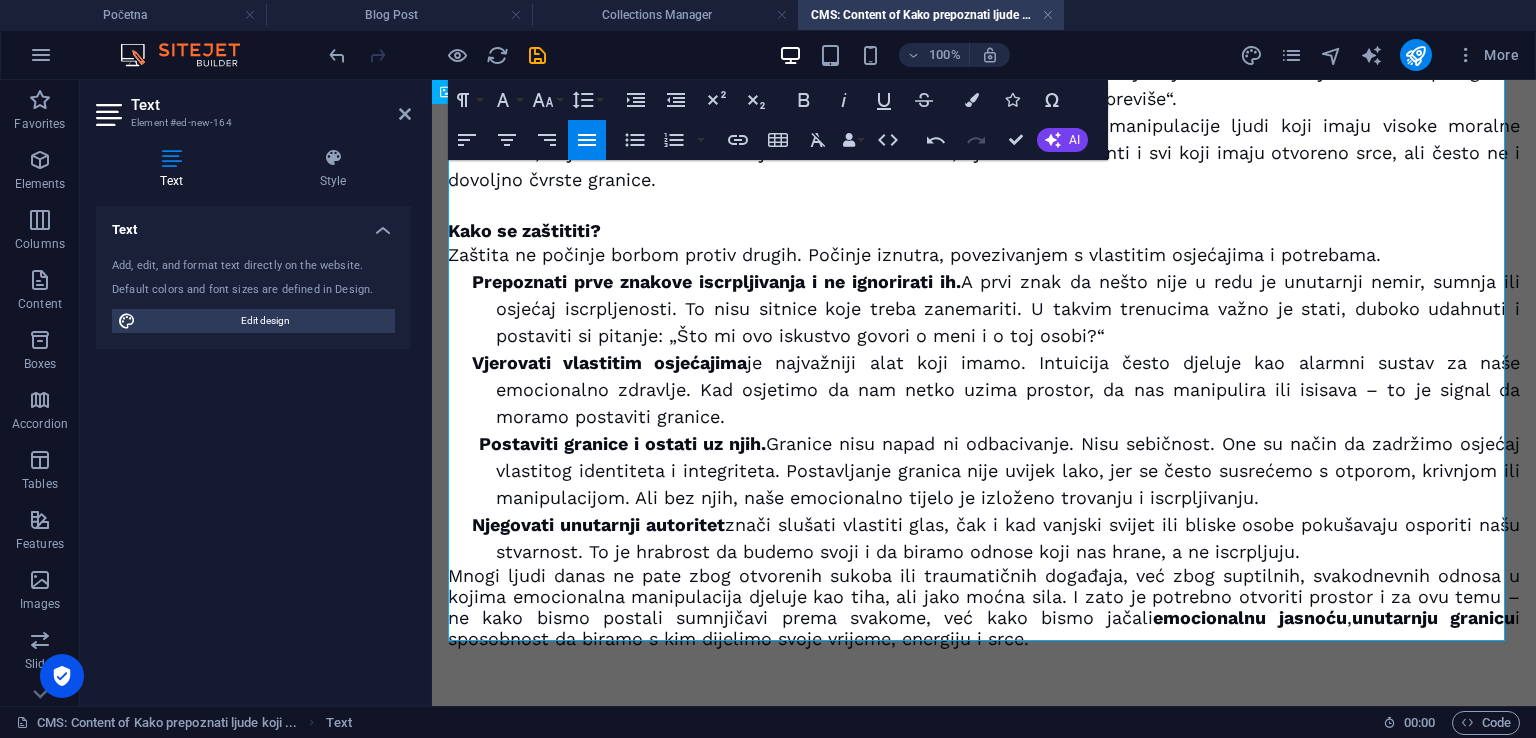 click on "Mnogi ljudi danas ne pate zbog otvorenih sukoba ili traumatičnih događaja, već zbog suptilnih, svakodnevnih odnosa u kojima emocionalna manipulacija djeluje kao tiha, ali jako moćna sila. I zato je potrebno otvoriti prostor i za ovu temu – ne kako bismo postali sumnjičavi prema svakome, već kako bismo jačali  emocionalnu jasnoću ,  unutarnju granicu  i sposobnost da biramo s kim dijelimo svoje vrijeme, energiju i srce." at bounding box center (984, 607) 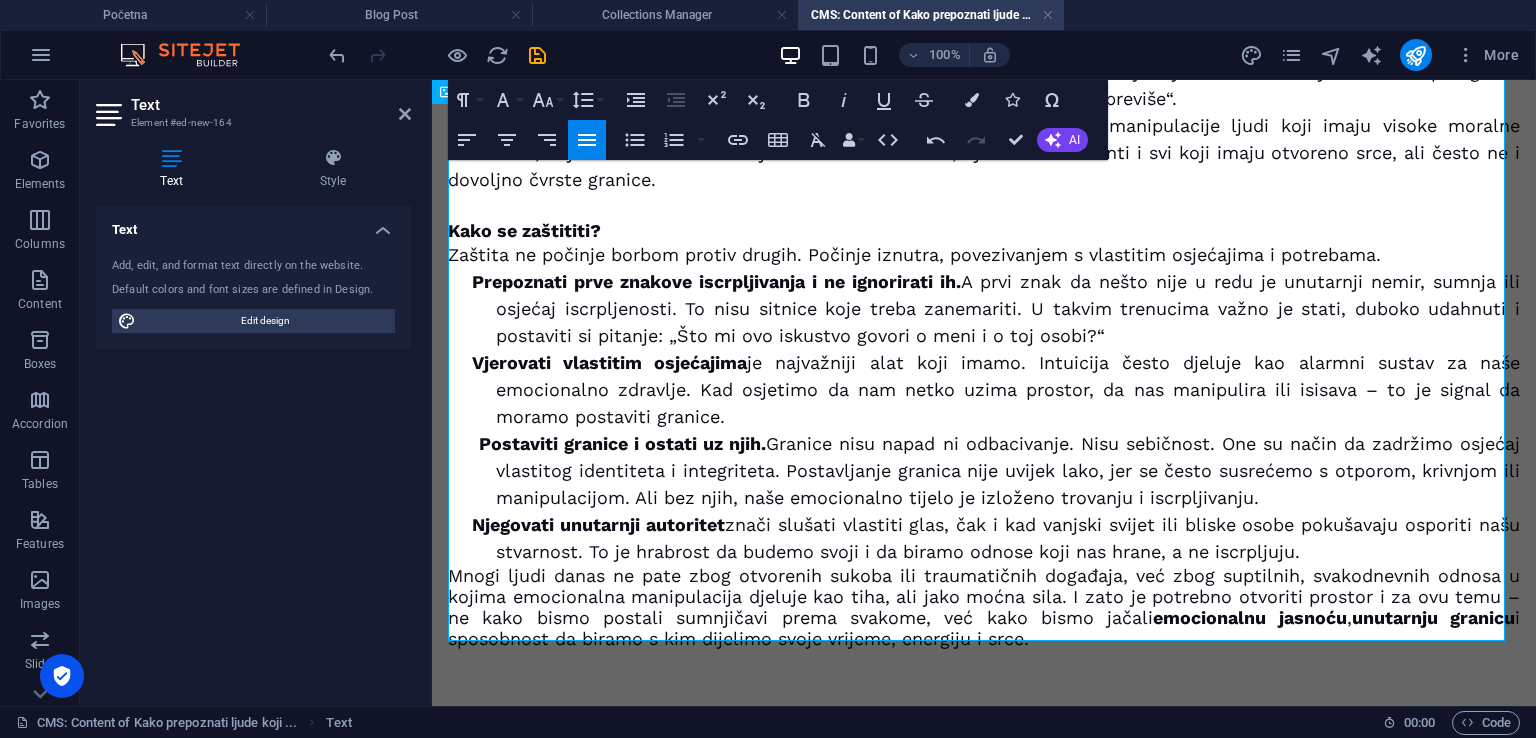 click on "Mnogi ljudi danas ne pate zbog otvorenih sukoba ili traumatičnih događaja, već zbog suptilnih, svakodnevnih odnosa u kojima emocionalna manipulacija djeluje kao tiha, ali jako moćna sila. I zato je potrebno otvoriti prostor i za ovu temu – ne kako bismo postali sumnjičavi prema svakome, već kako bismo jačali  emocionalnu jasnoću ,  unutarnju granicu  i sposobnost da biramo s kim dijelimo svoje vrijeme, energiju i srce." at bounding box center (984, 607) 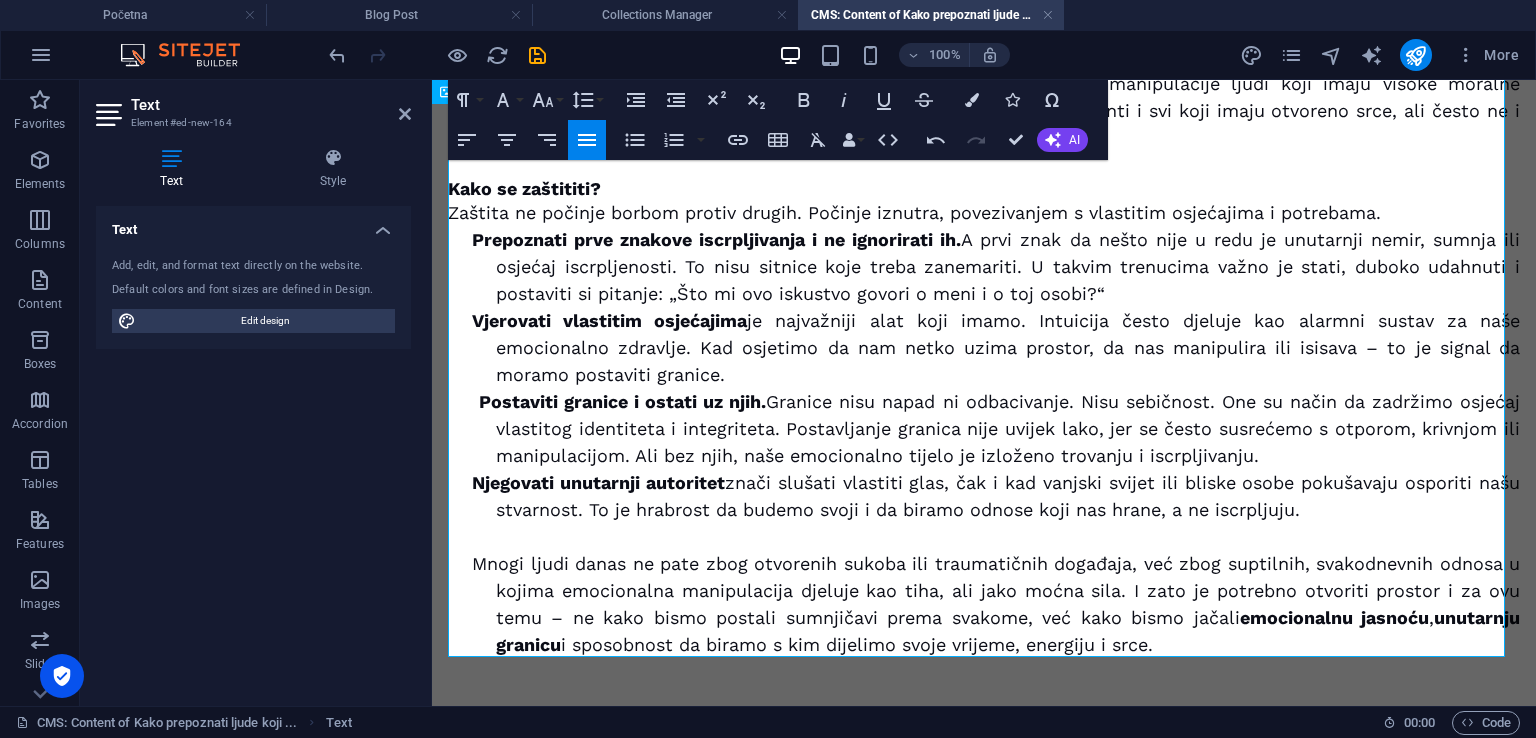 scroll, scrollTop: 1328, scrollLeft: 0, axis: vertical 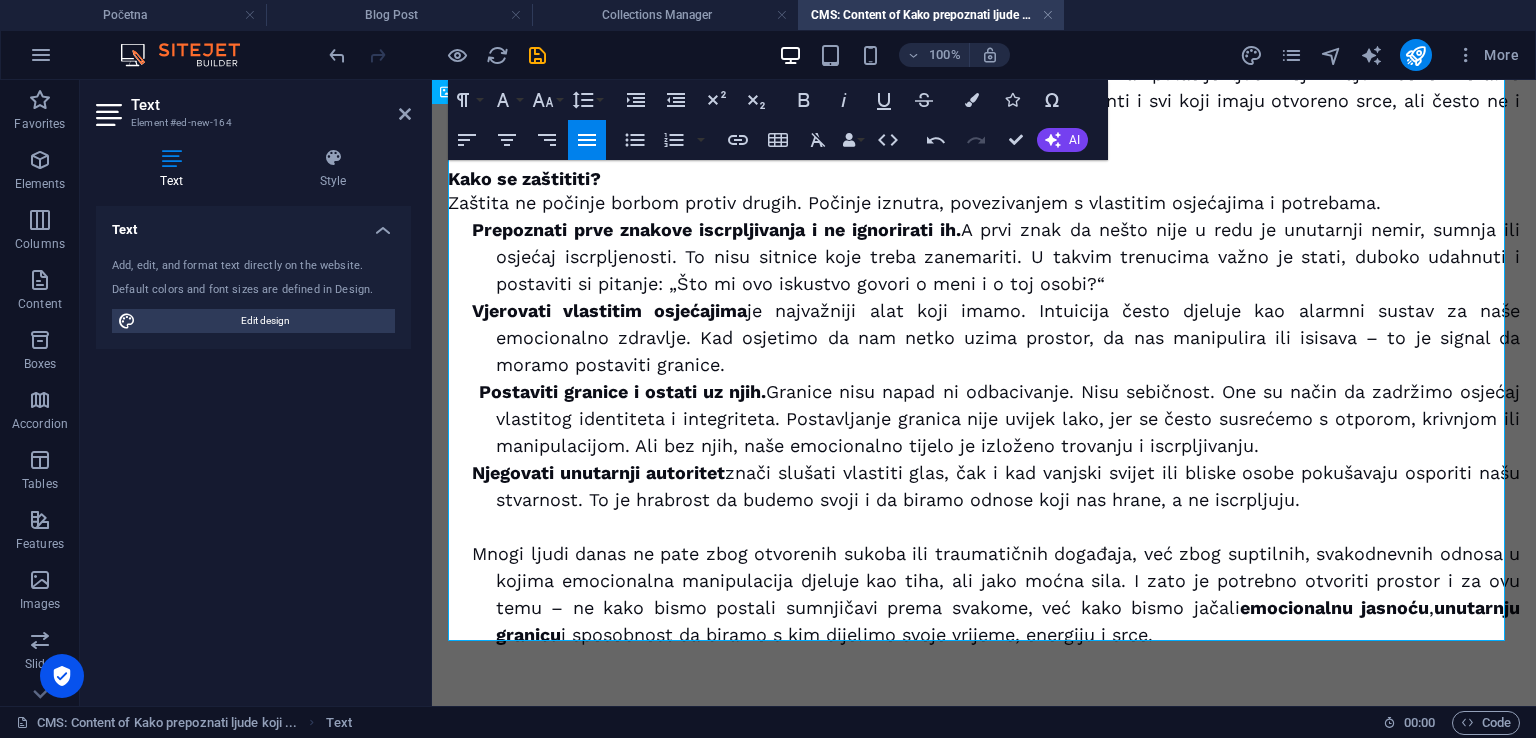 drag, startPoint x: 1224, startPoint y: 598, endPoint x: 1223, endPoint y: 624, distance: 26.019224 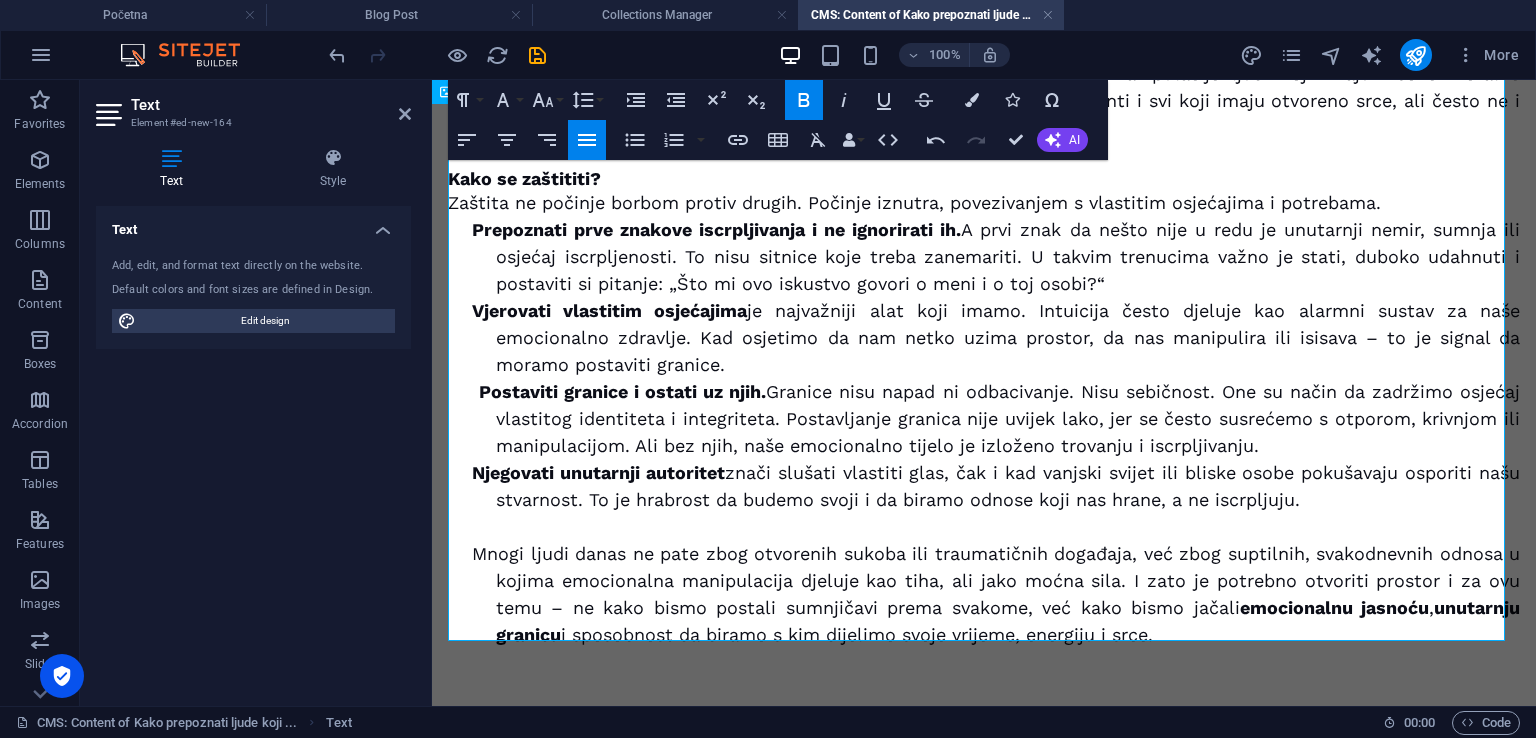 click on "emocionalnu jasnoću" at bounding box center [1334, 607] 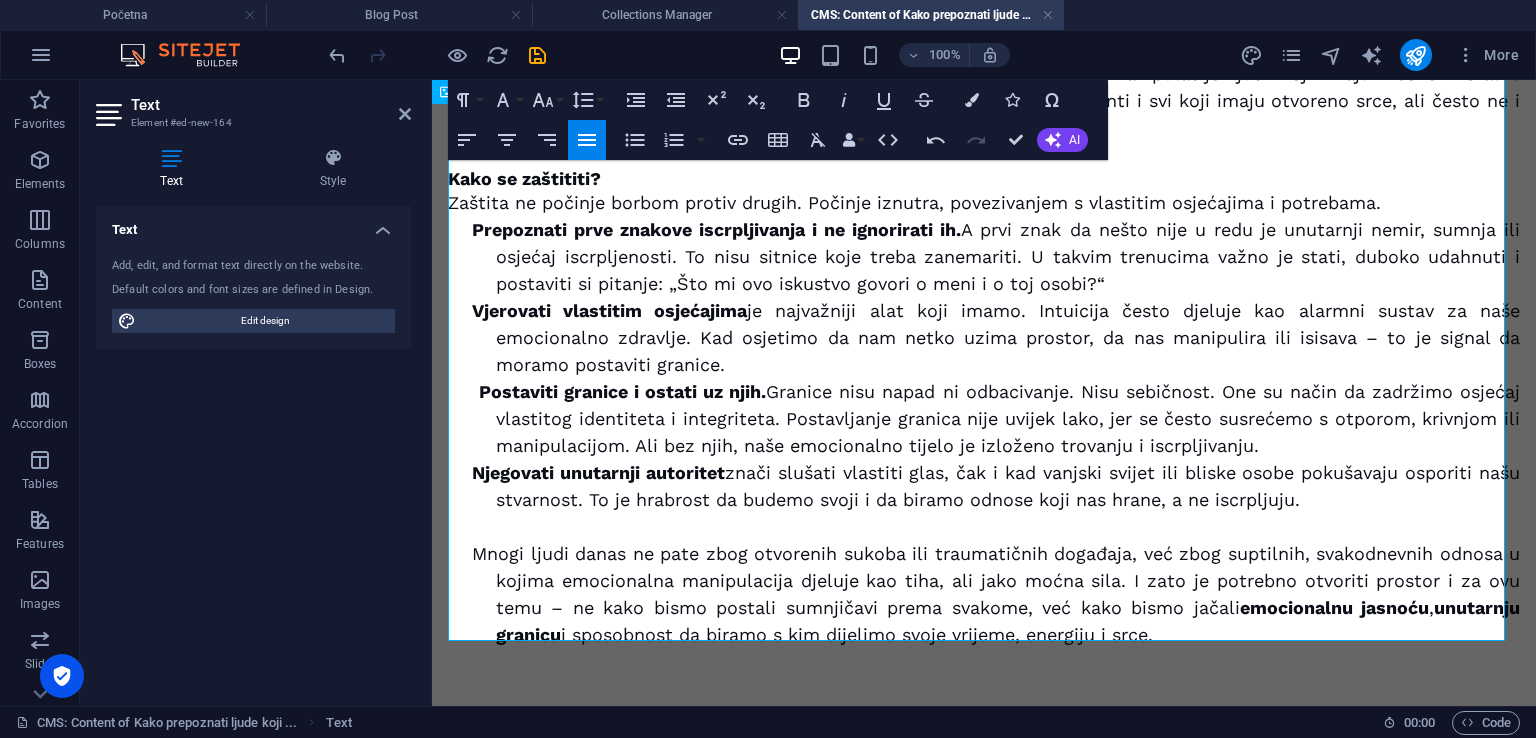 drag, startPoint x: 1219, startPoint y: 597, endPoint x: 1223, endPoint y: 630, distance: 33.24154 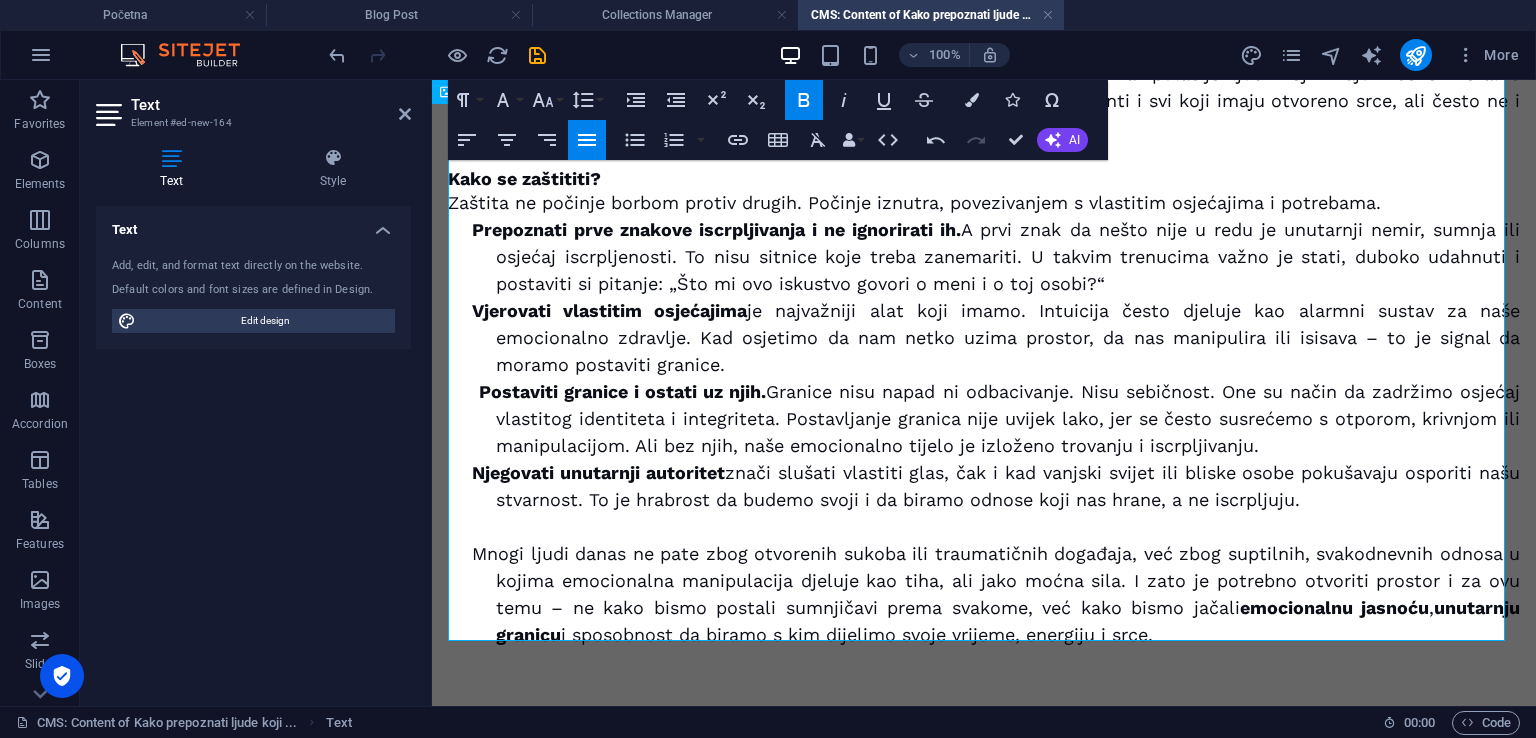 click 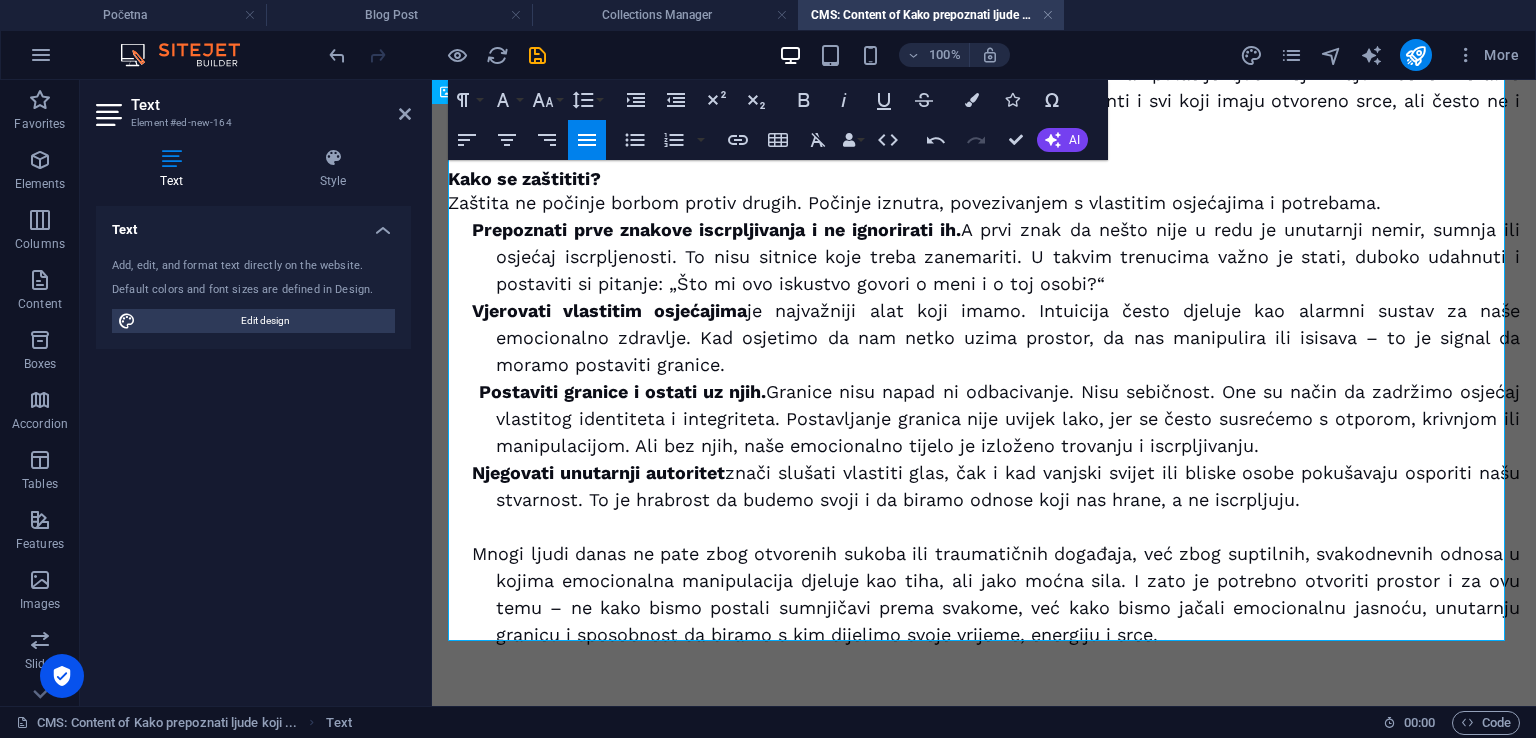 click on "Mnogi ljudi danas ne pate zbog otvorenih sukoba ili traumatičnih događaja, već zbog suptilnih, svakodnevnih odnosa u kojima emocionalna manipulacija djeluje kao tiha, ali jako moćna sila. I zato je potrebno otvoriti prostor i za ovu temu – ne kako bismo postali sumnjičavi prema svakome, već kako bismo jačali emocionalnu jasnoću, unutarnju granicu i sposobnost da biramo s kim dijelimo svoje vrijeme, energiju i srce." at bounding box center [1008, 594] 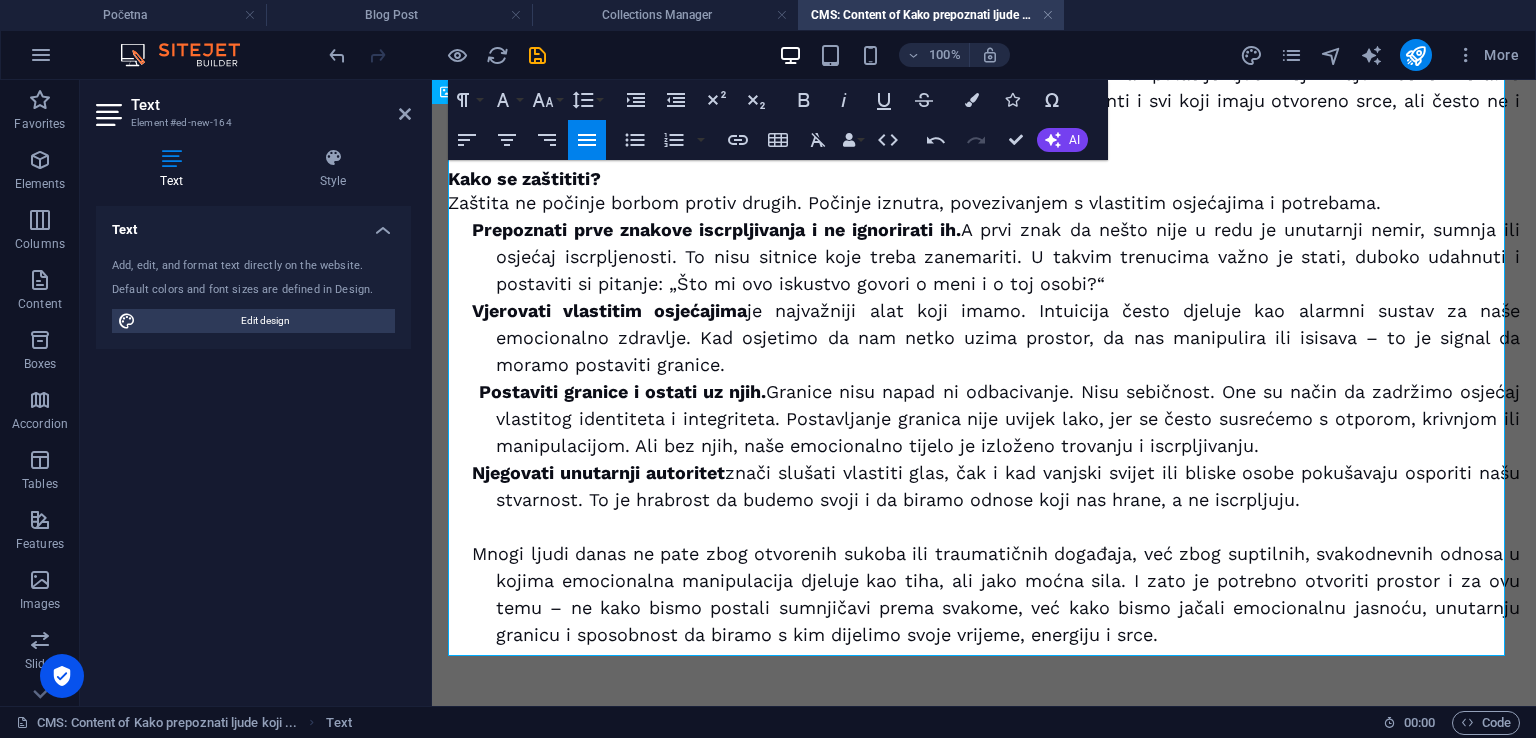 scroll, scrollTop: 1228, scrollLeft: 0, axis: vertical 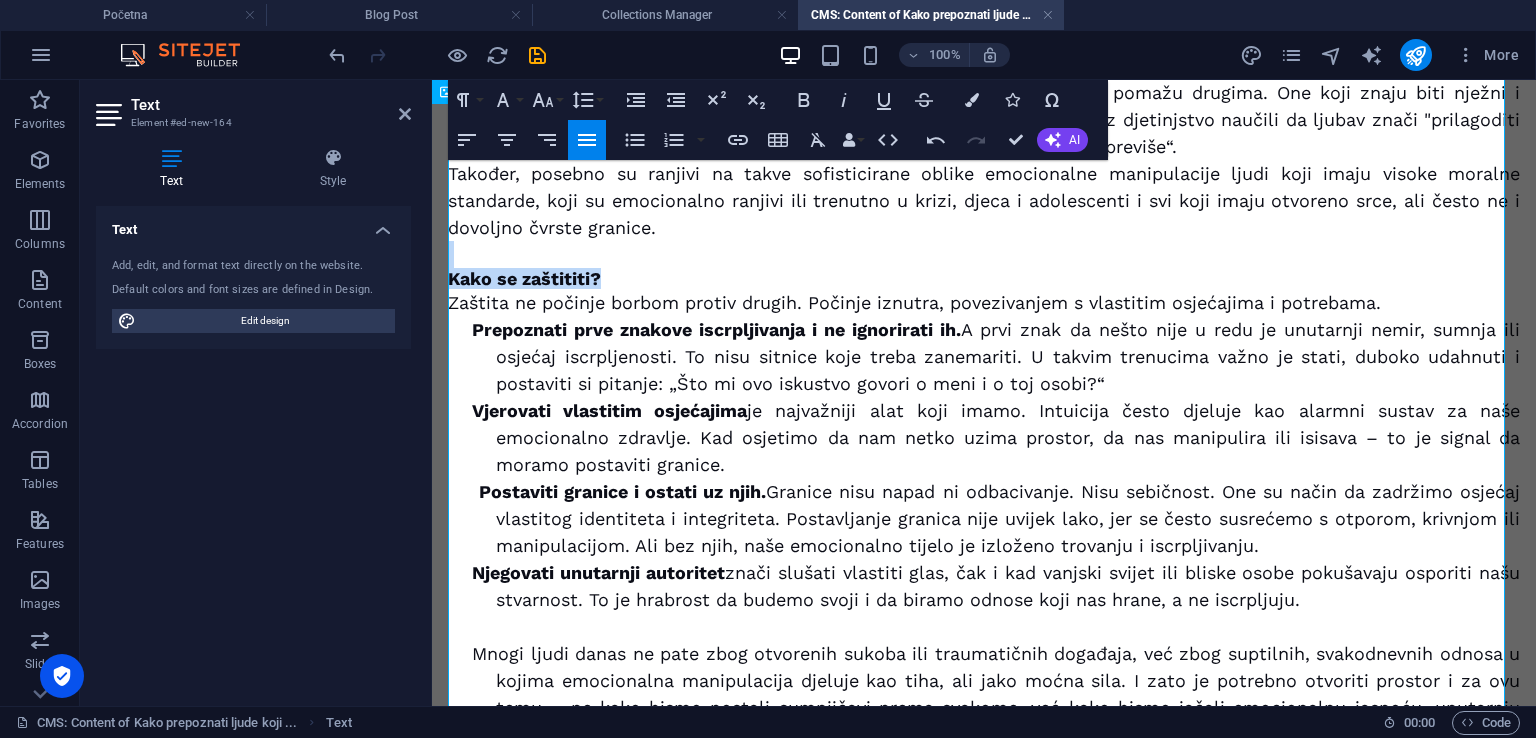 drag, startPoint x: 618, startPoint y: 269, endPoint x: 452, endPoint y: 259, distance: 166.30093 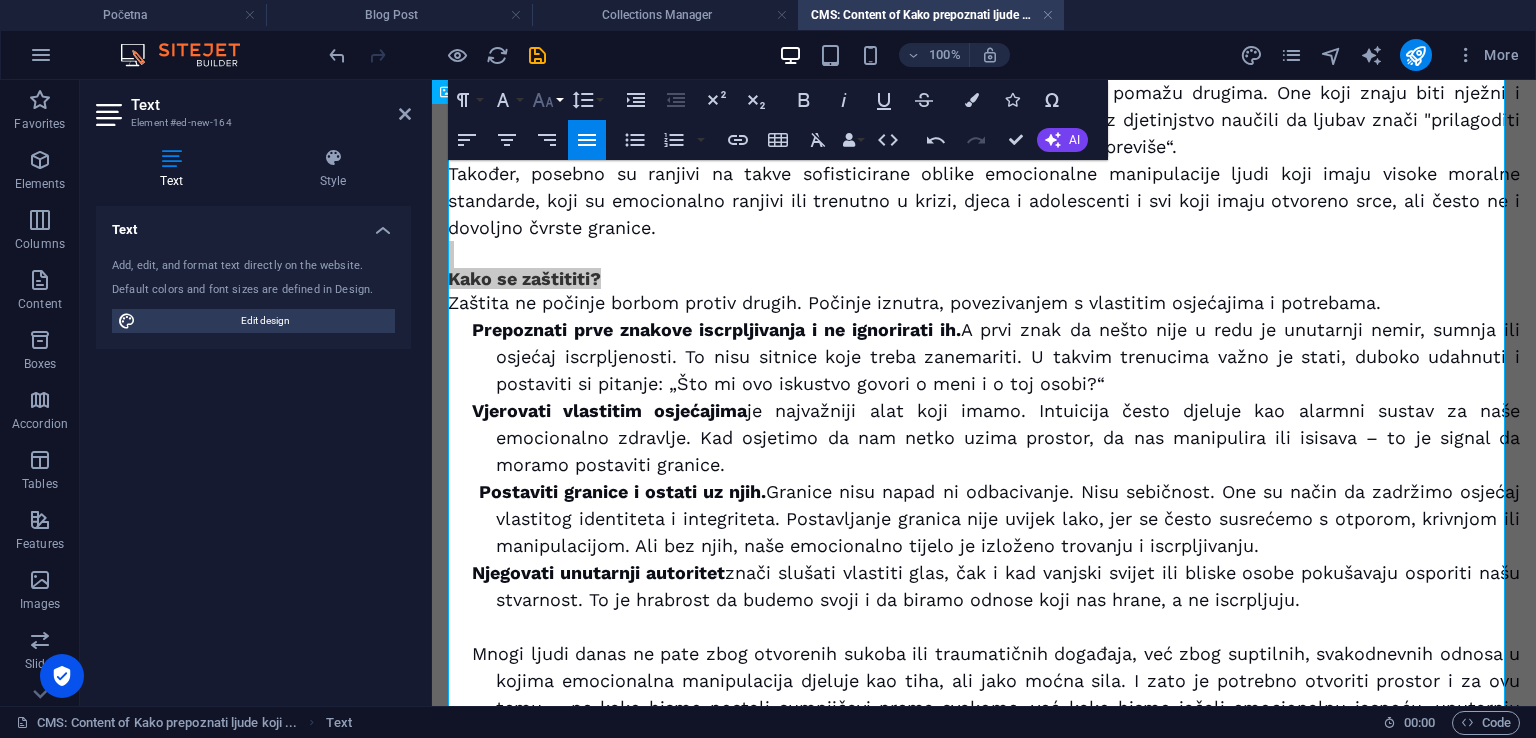 click on "Font Size" at bounding box center (547, 100) 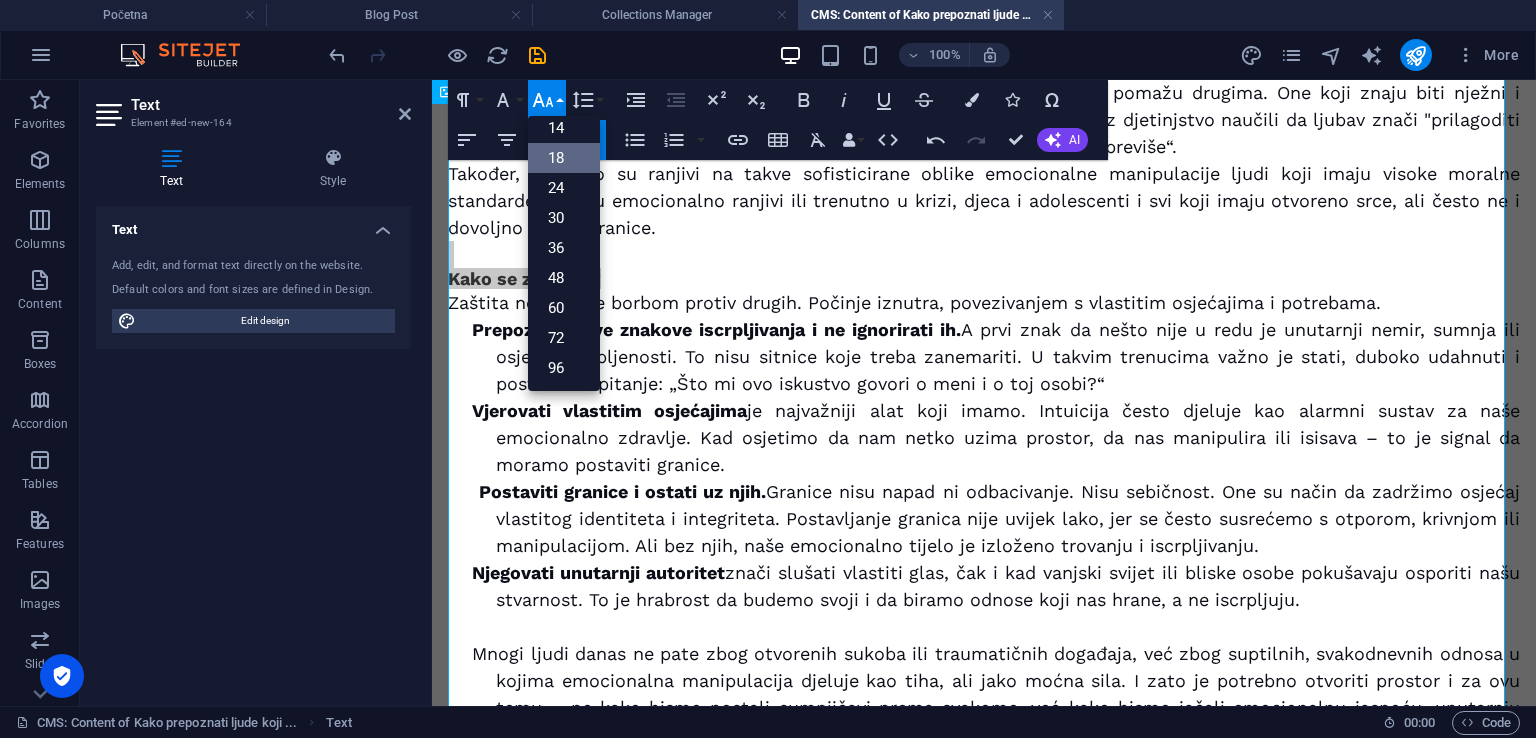 scroll, scrollTop: 160, scrollLeft: 0, axis: vertical 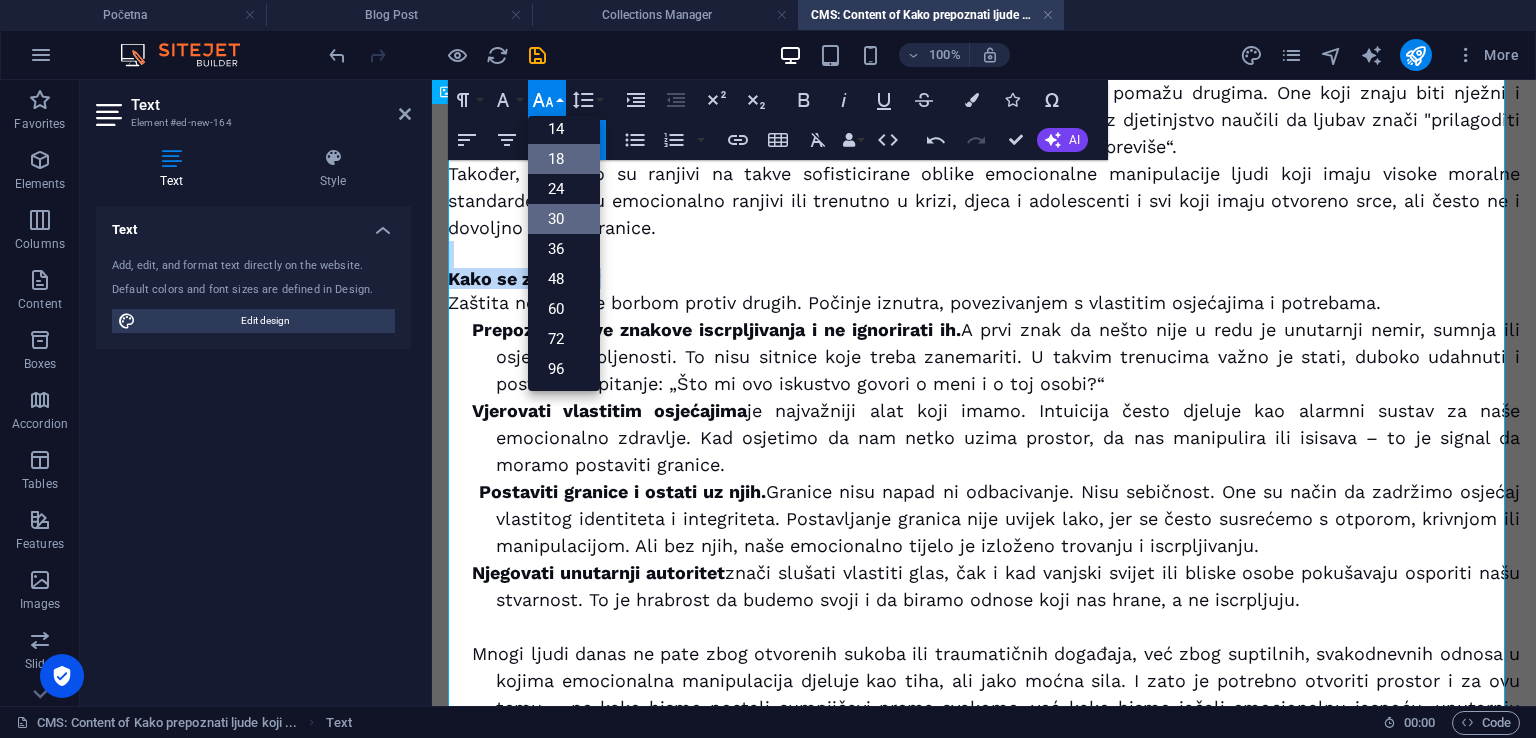 click on "30" at bounding box center [564, 219] 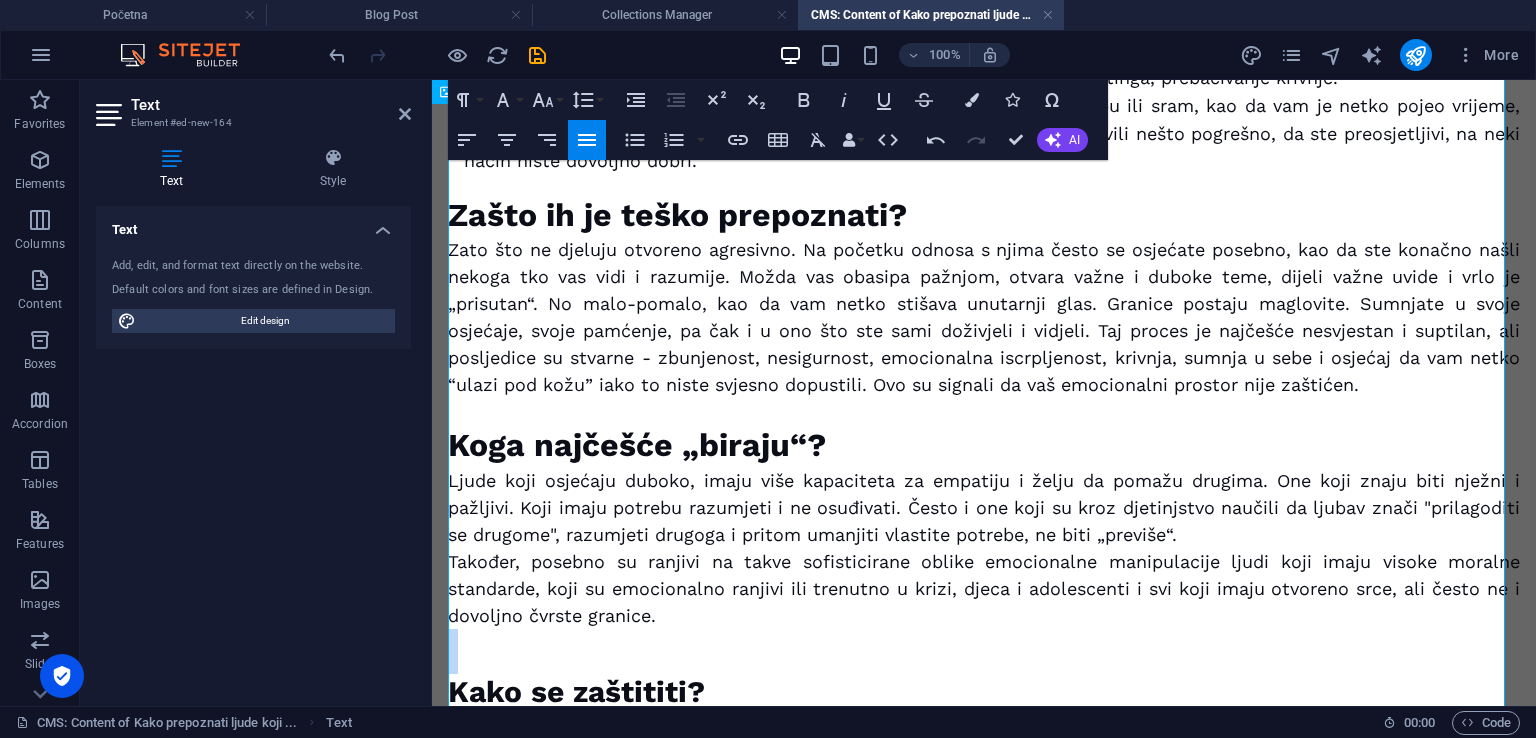 scroll, scrollTop: 828, scrollLeft: 0, axis: vertical 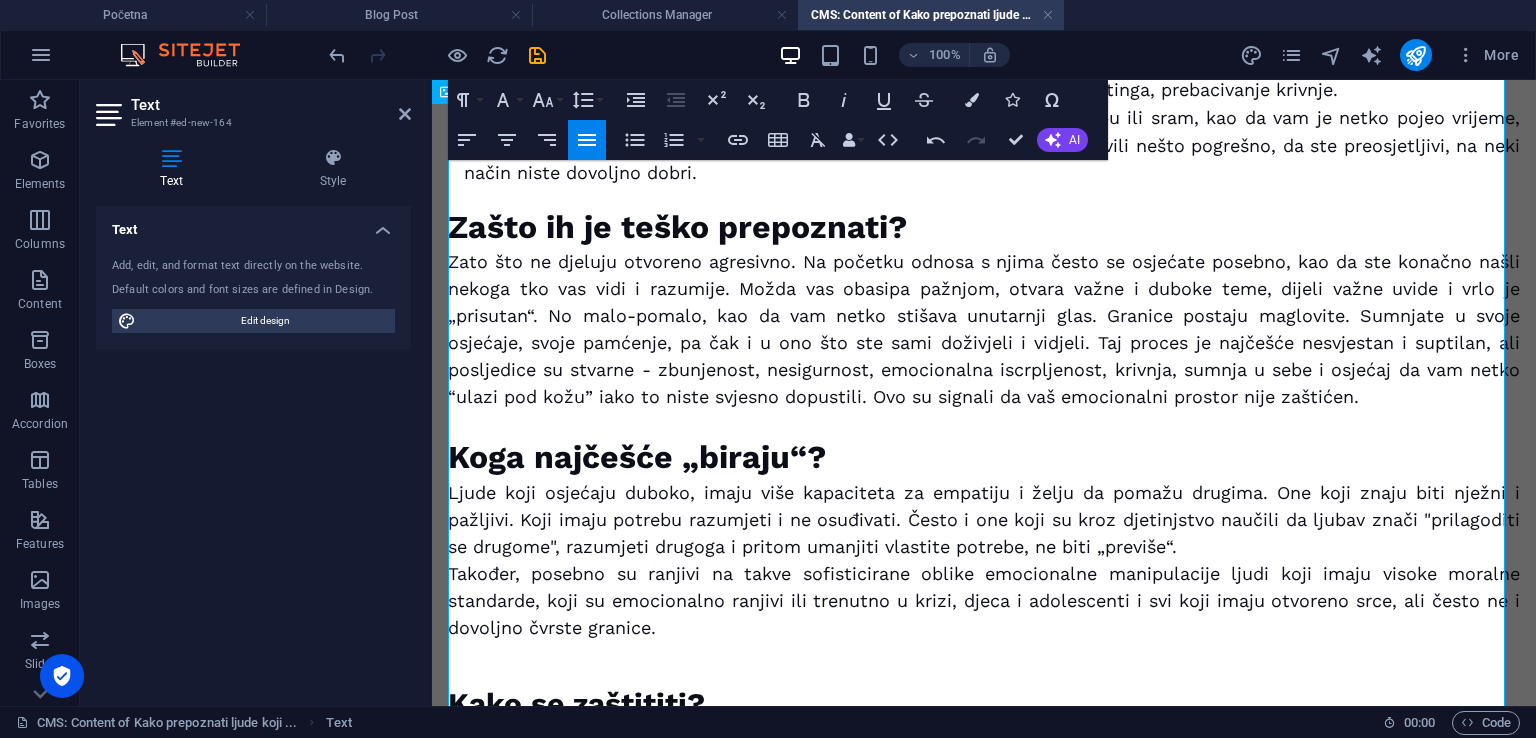 click on "Koga najčešće „biraju“?" at bounding box center (984, 458) 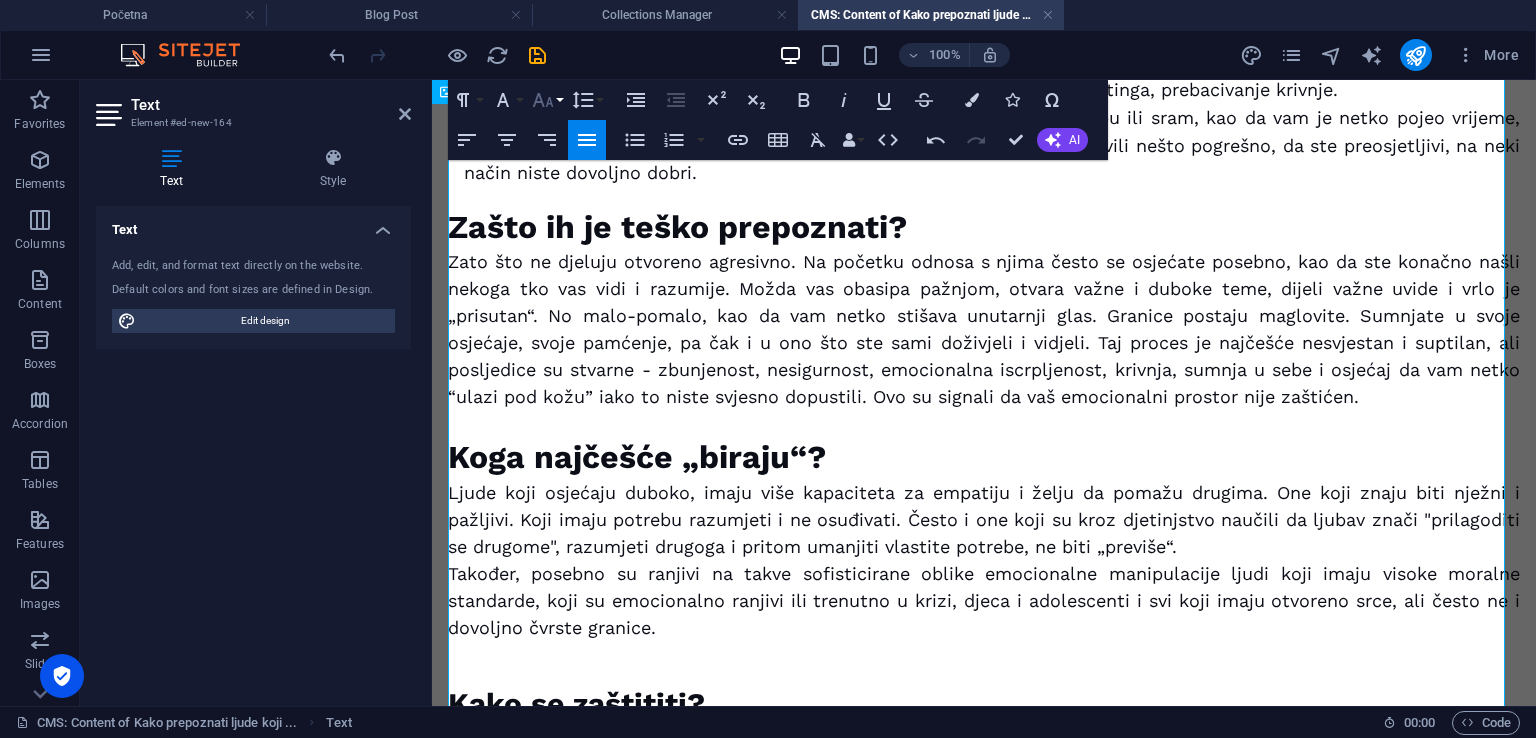 click 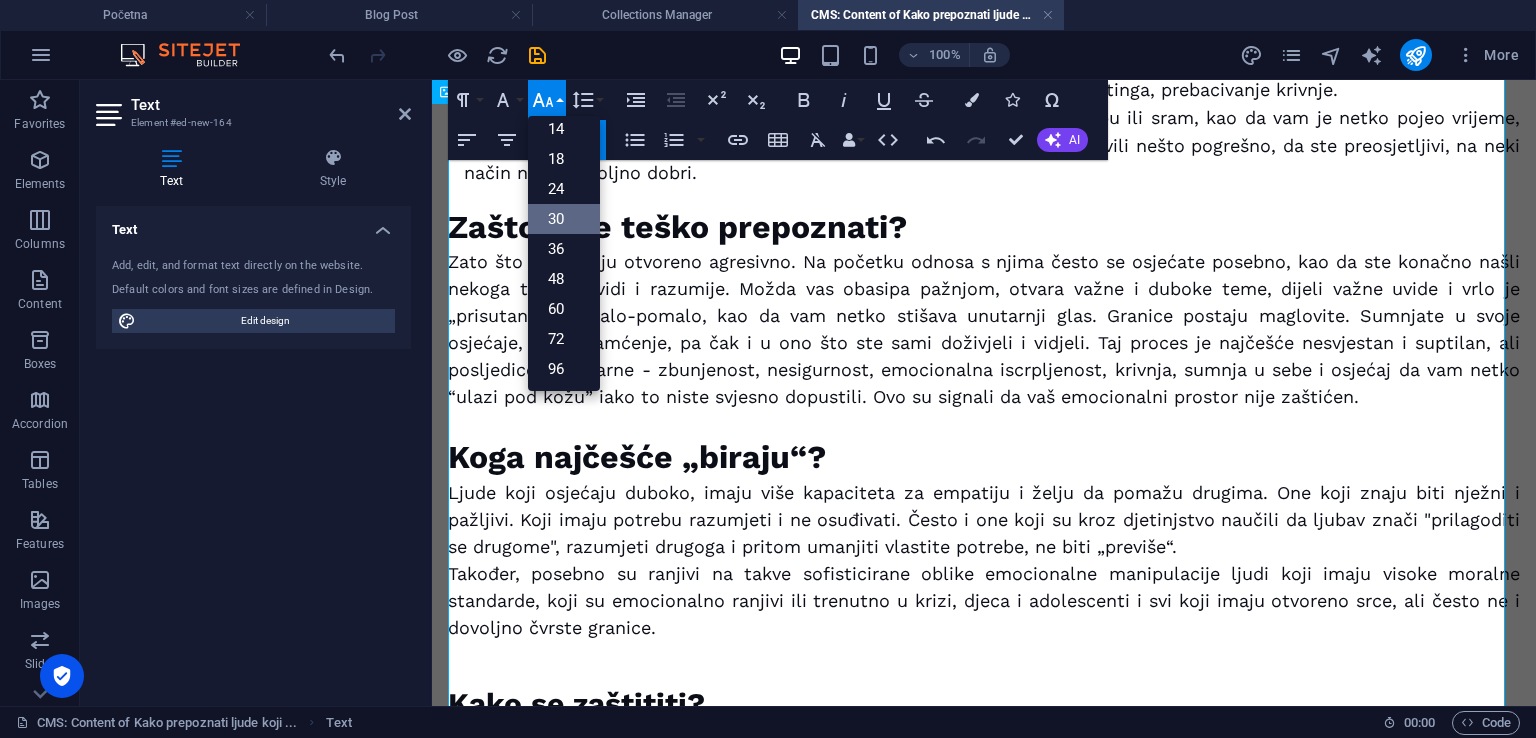 click on "30" at bounding box center [564, 219] 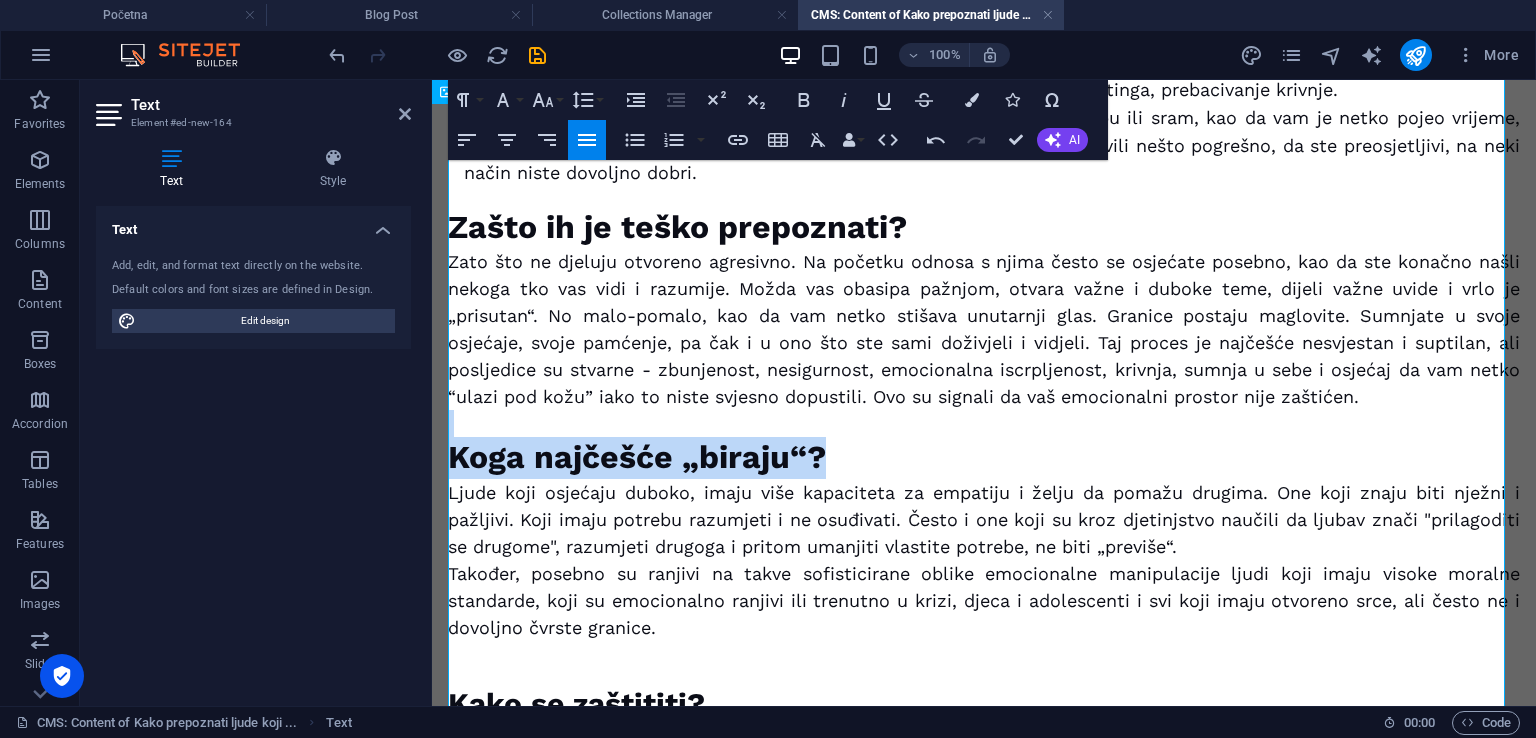drag, startPoint x: 865, startPoint y: 449, endPoint x: 541, endPoint y: 416, distance: 325.6762 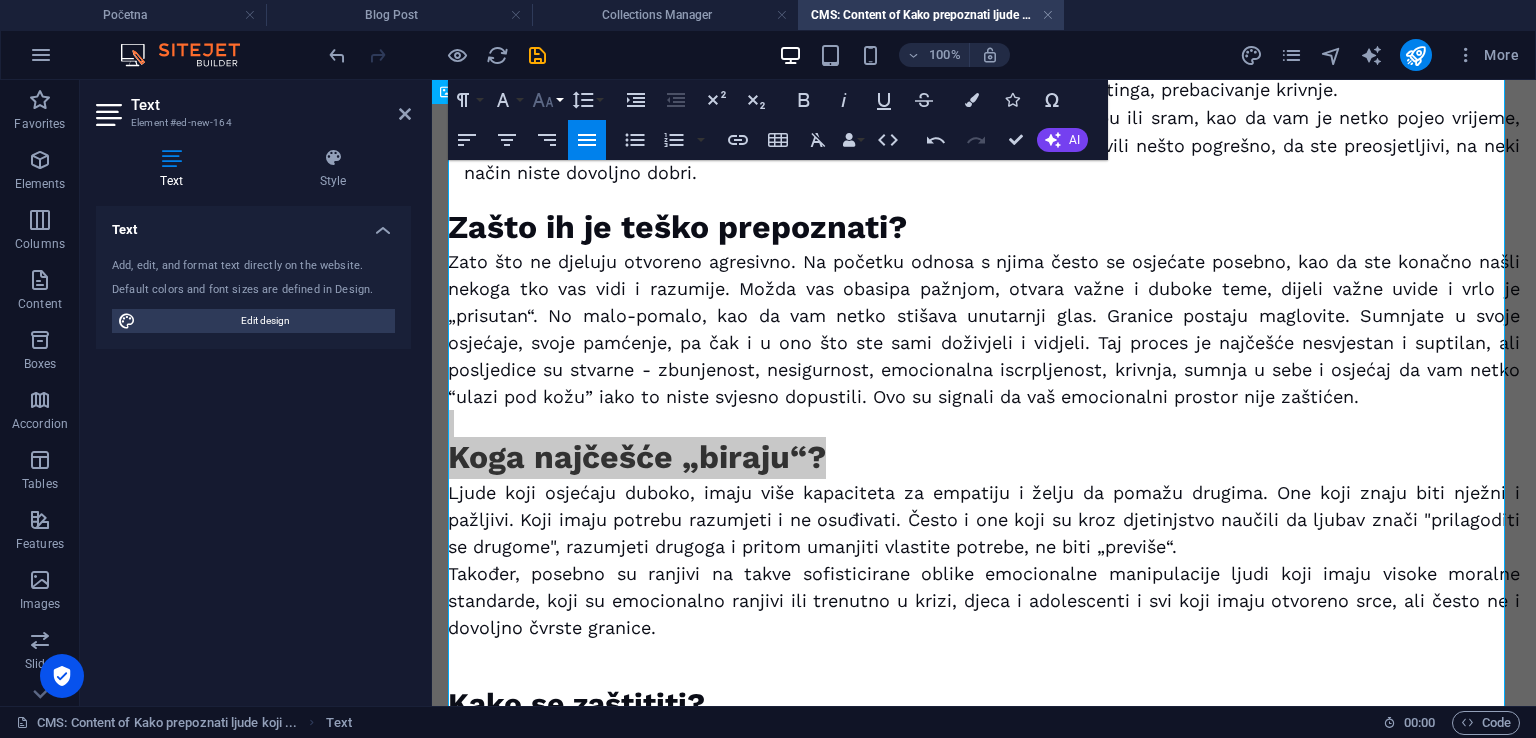 click 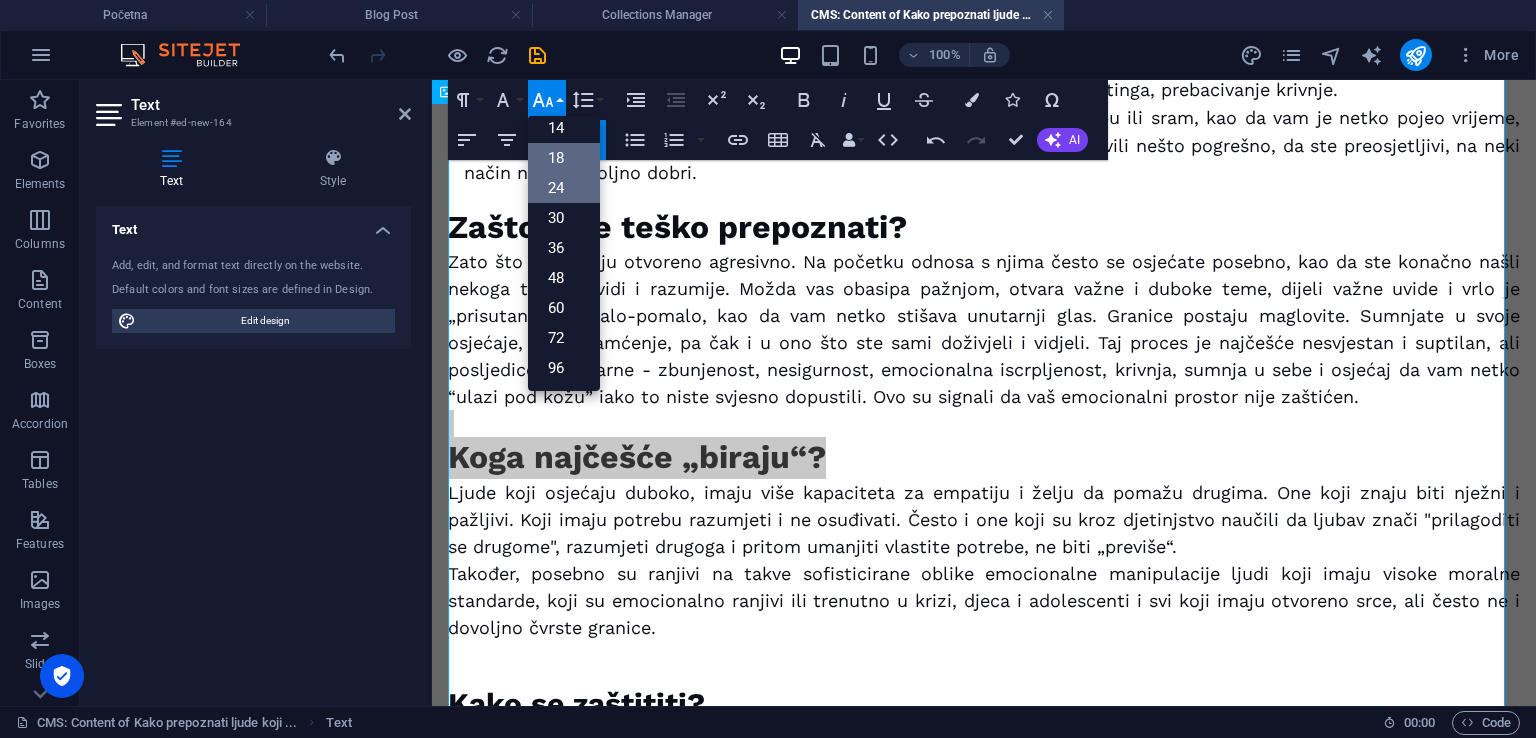 scroll, scrollTop: 160, scrollLeft: 0, axis: vertical 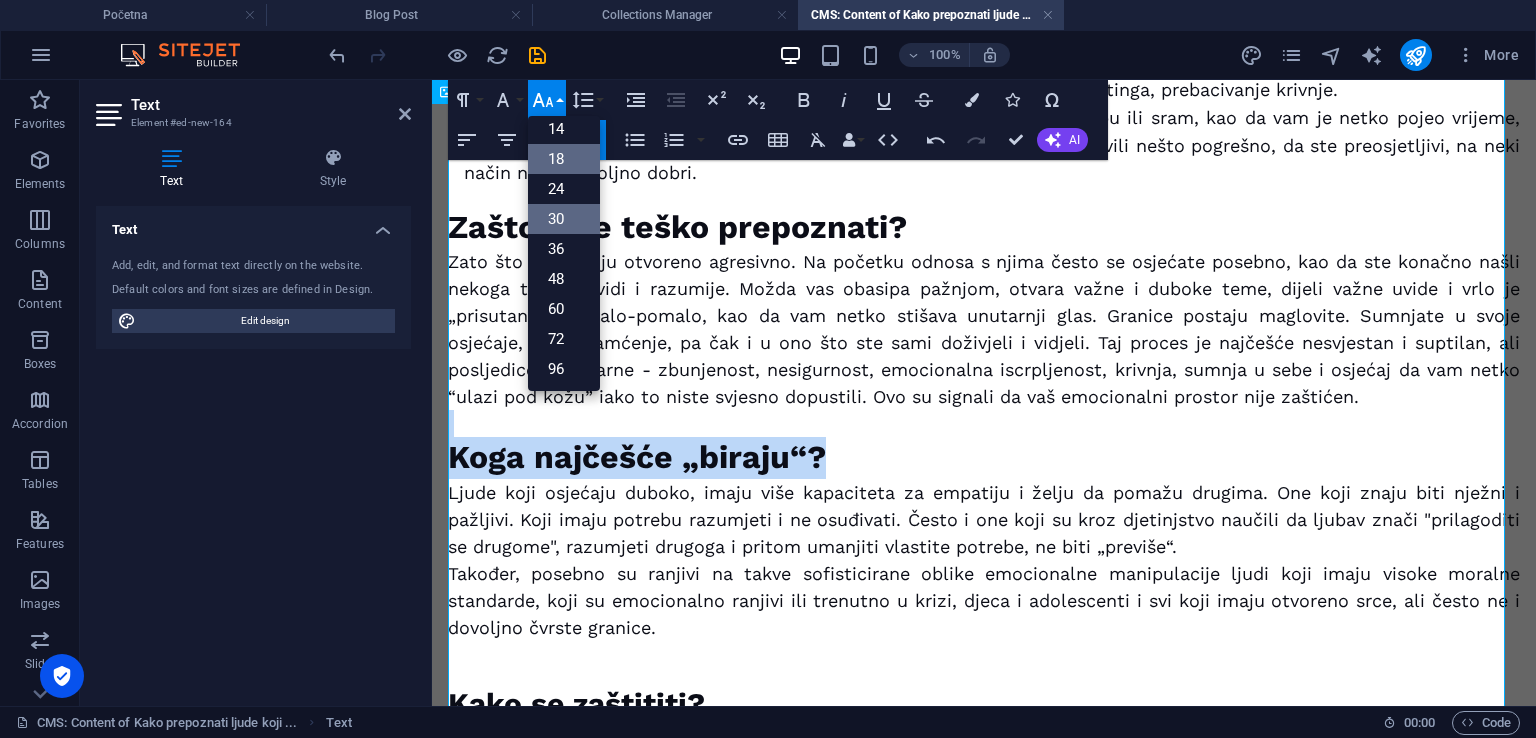 click on "30" at bounding box center [564, 219] 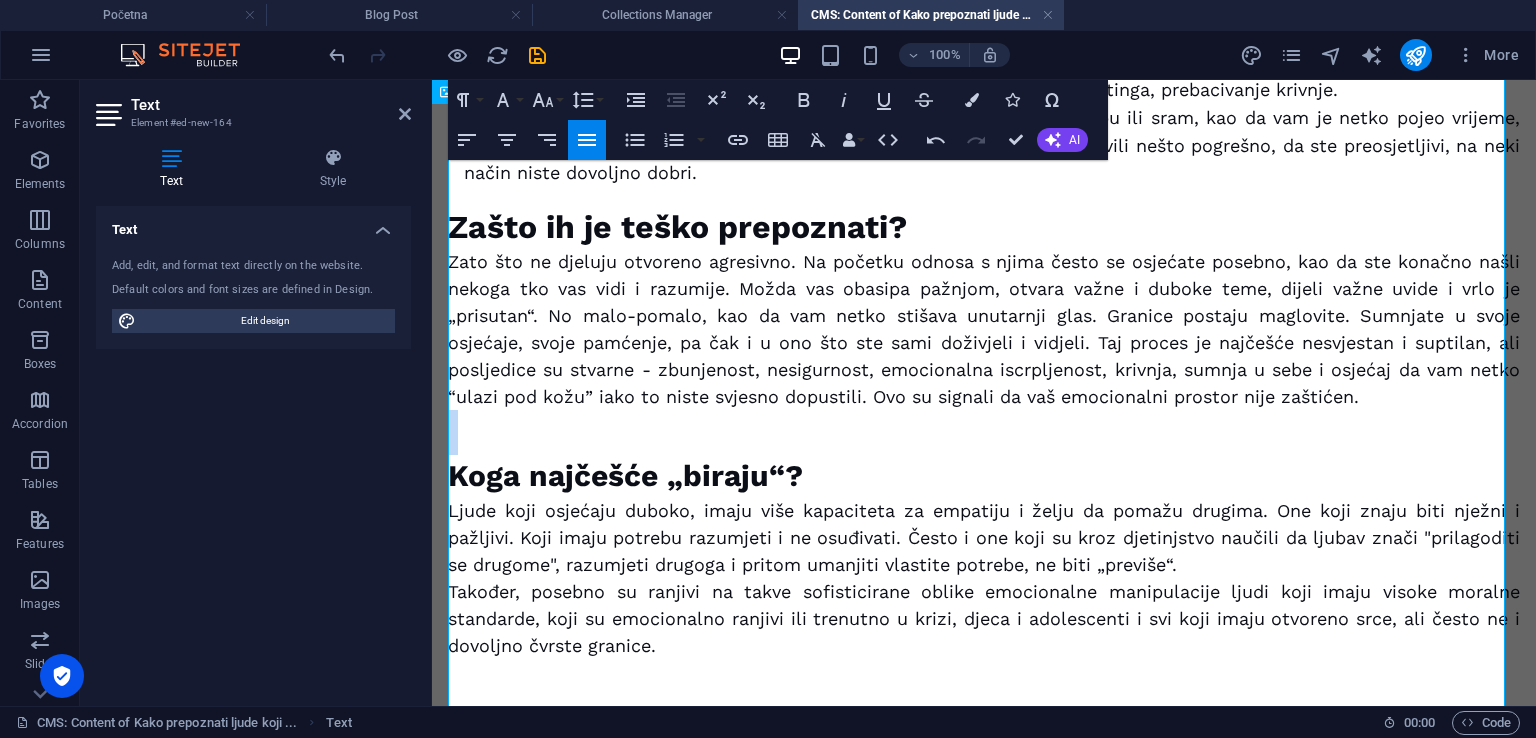 click at bounding box center [984, 432] 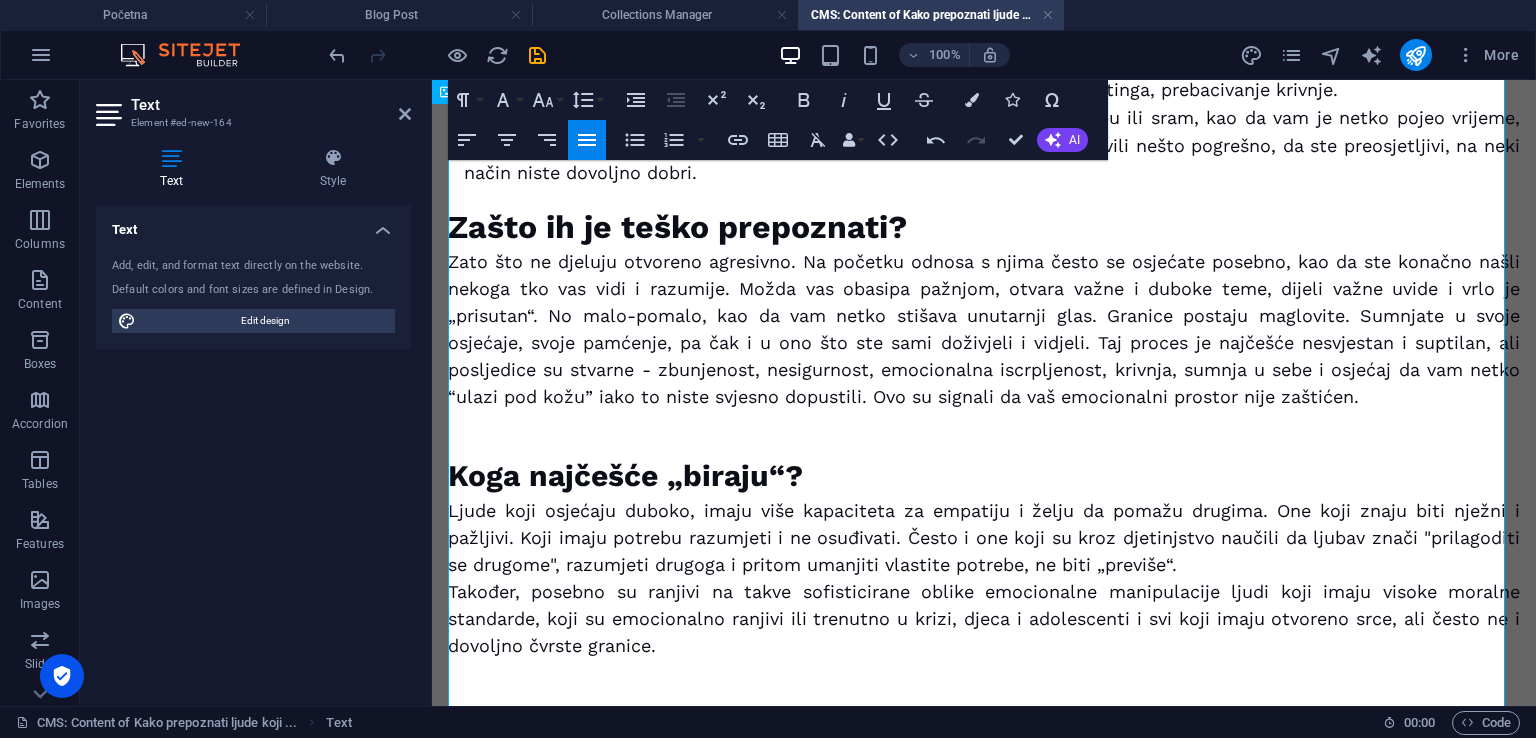 click at bounding box center (984, 432) 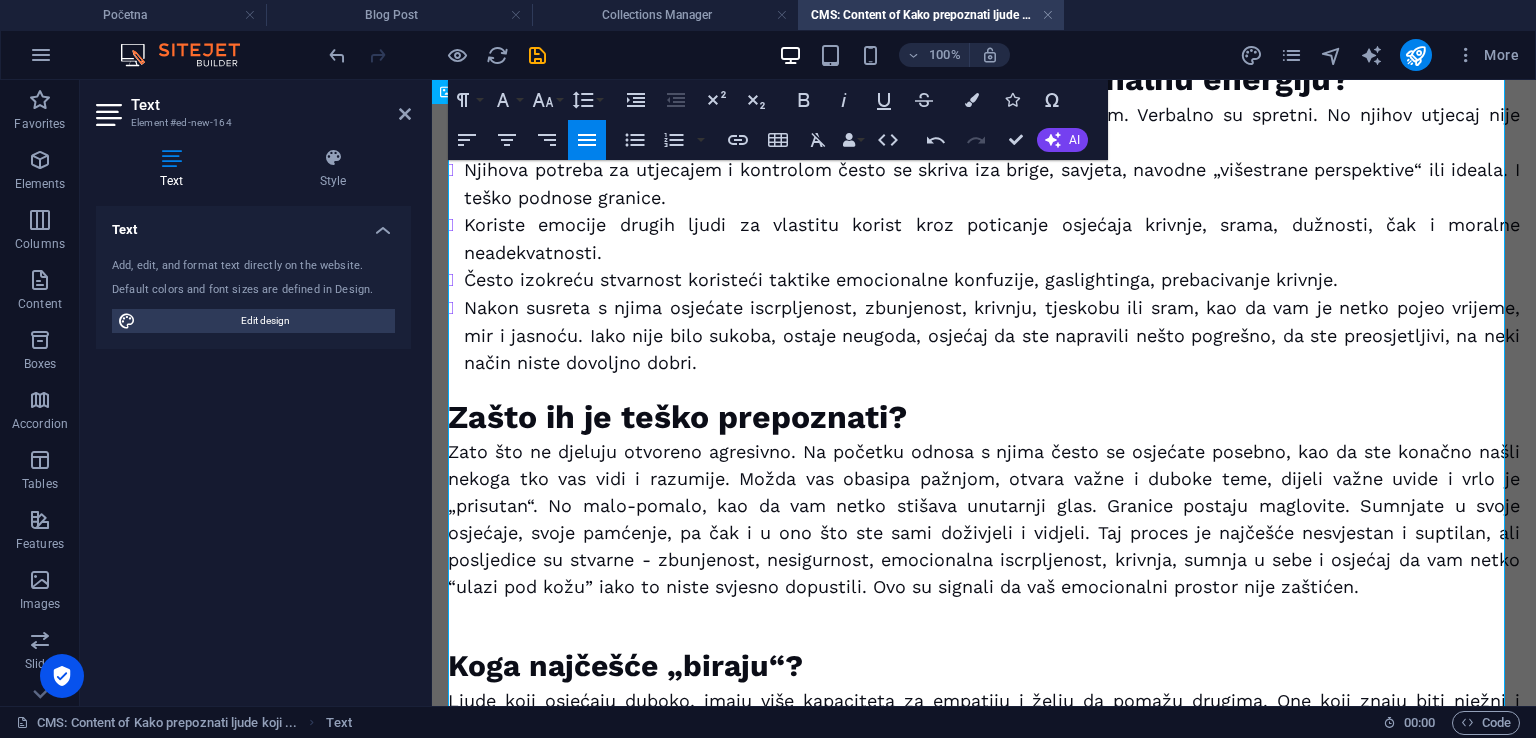 scroll, scrollTop: 628, scrollLeft: 0, axis: vertical 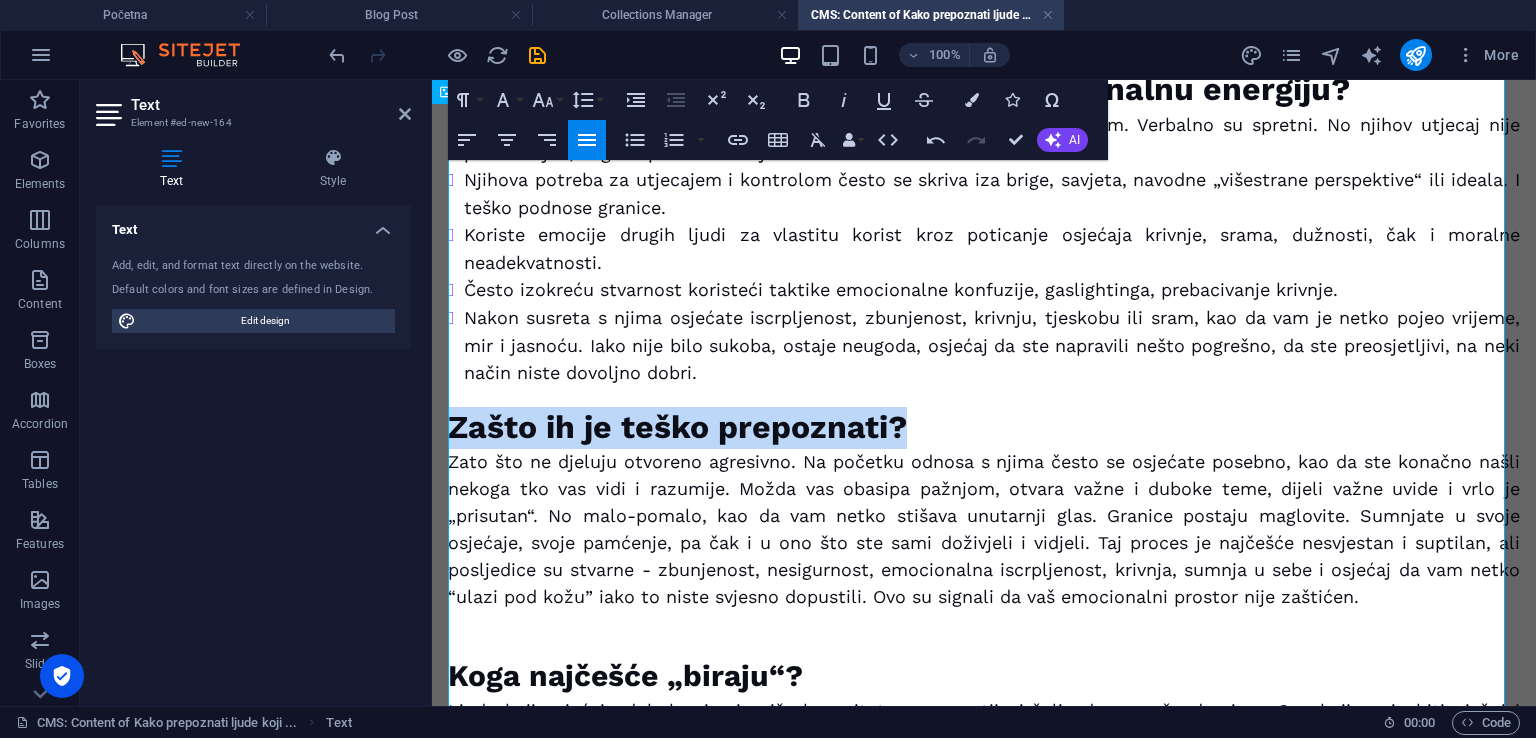 drag, startPoint x: 919, startPoint y: 416, endPoint x: 496, endPoint y: 385, distance: 424.1344 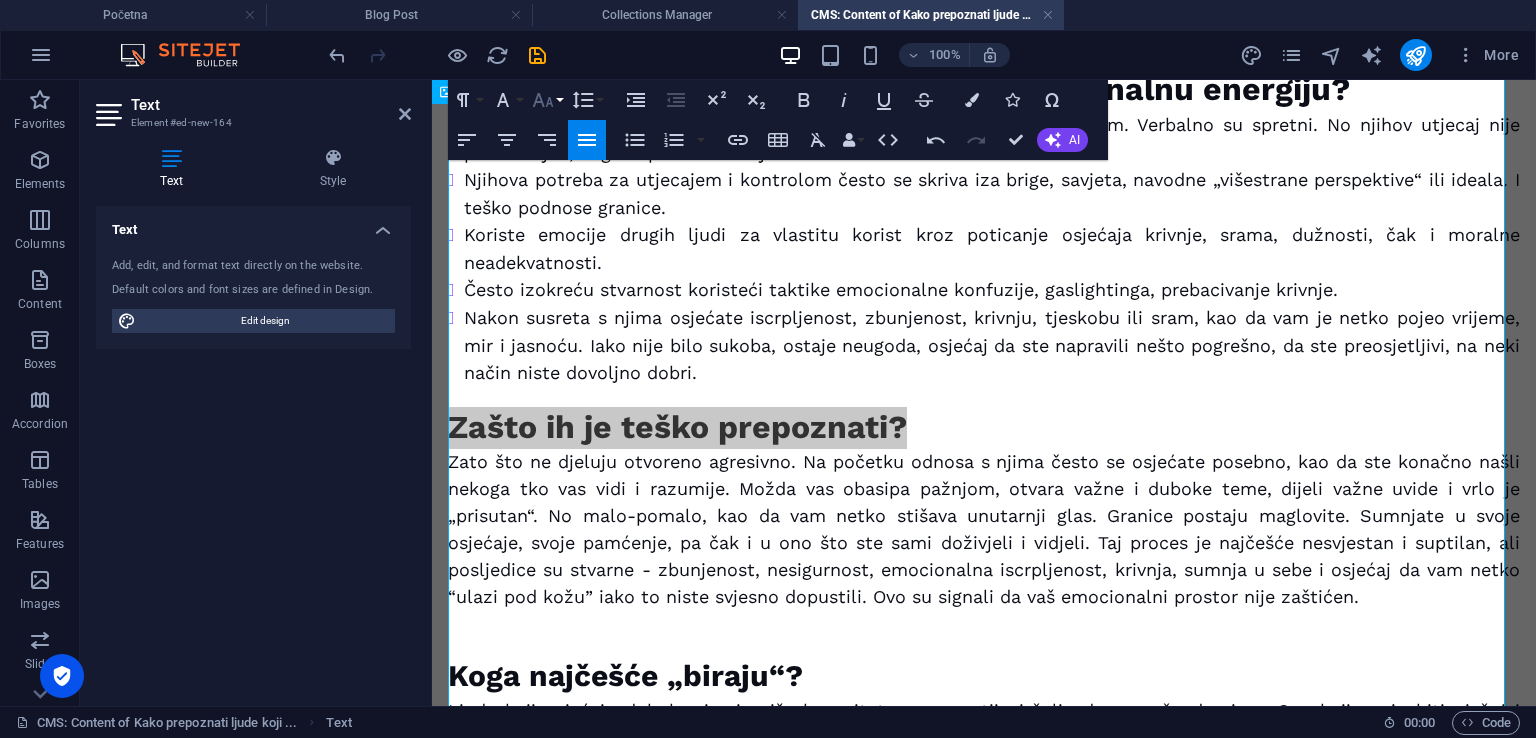 click 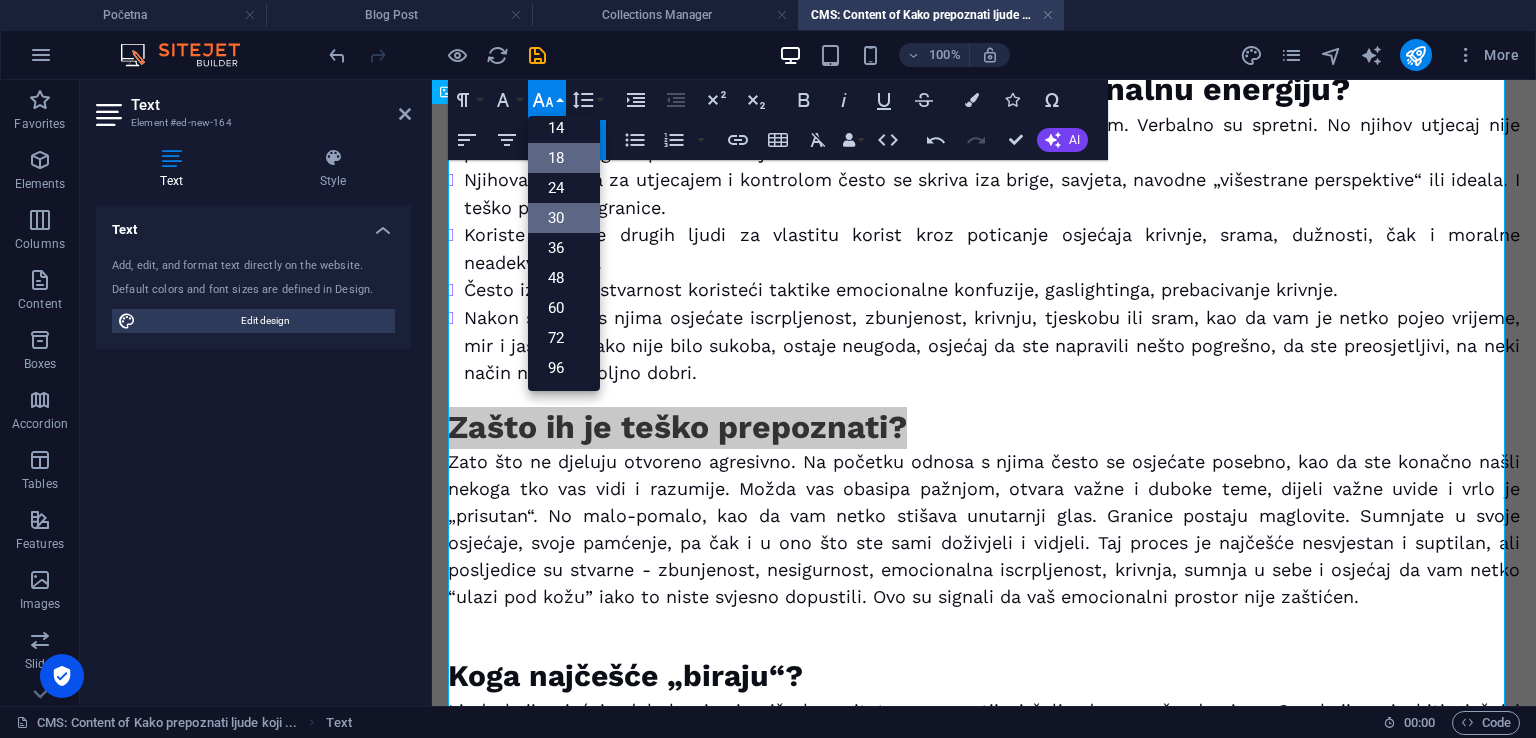 scroll, scrollTop: 160, scrollLeft: 0, axis: vertical 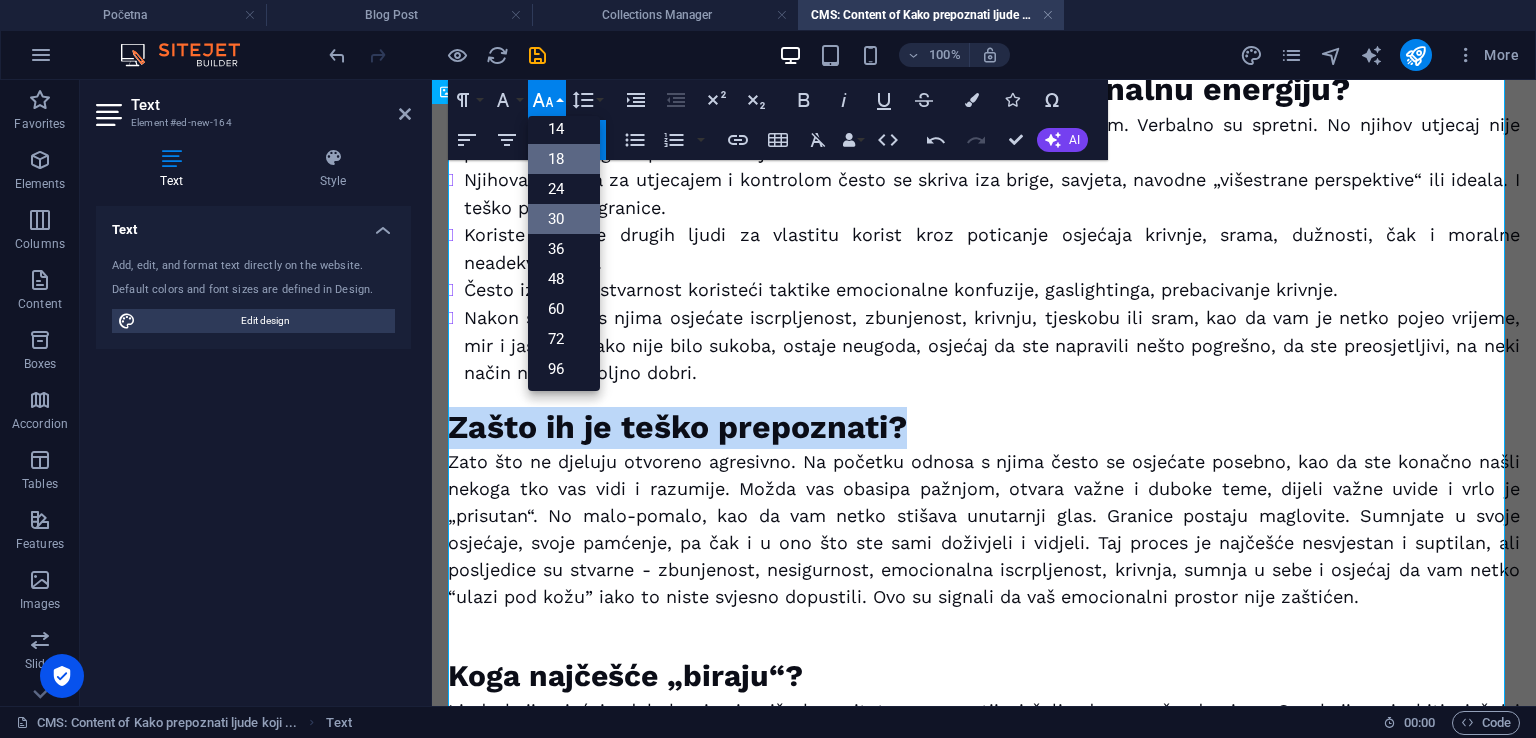 click on "30" at bounding box center (564, 219) 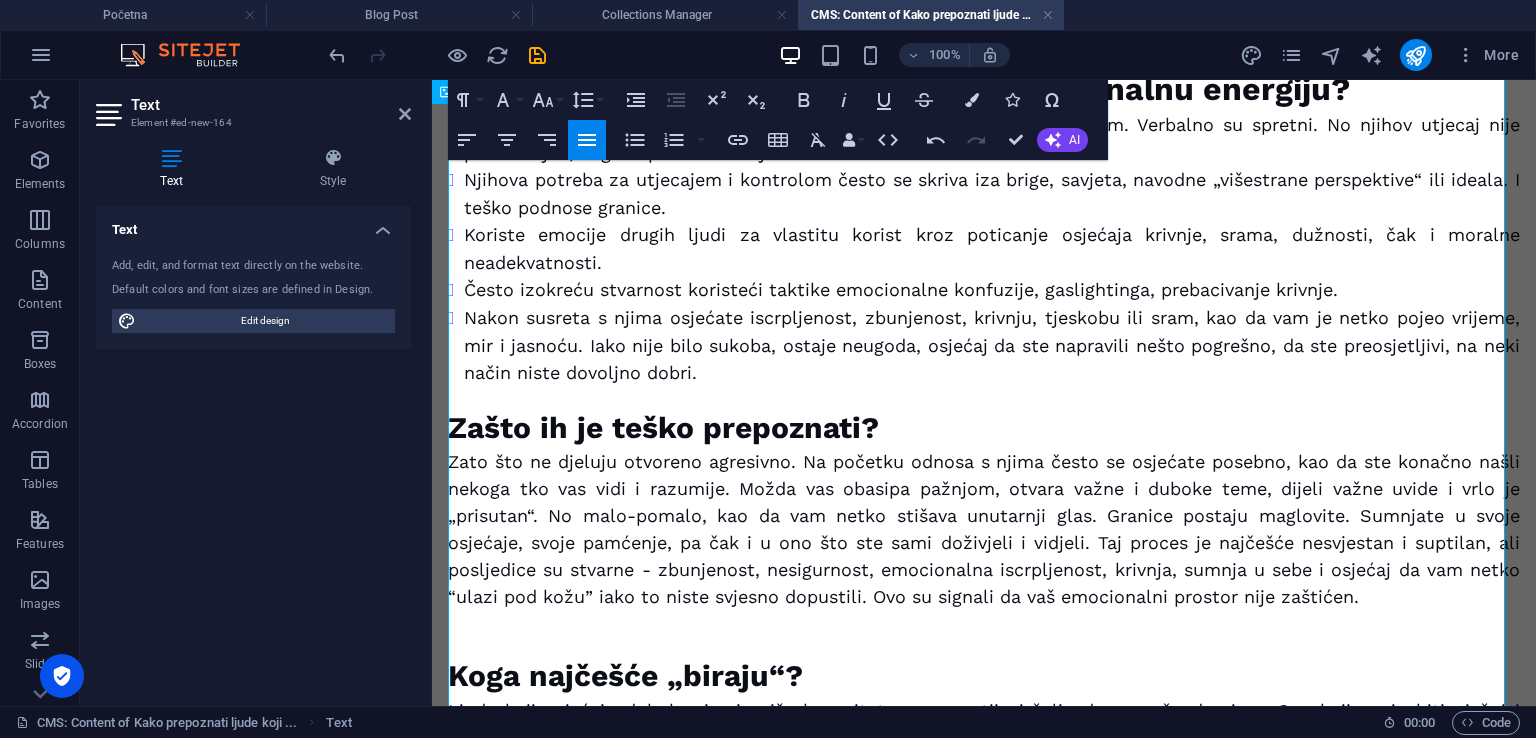 click at bounding box center (984, 396) 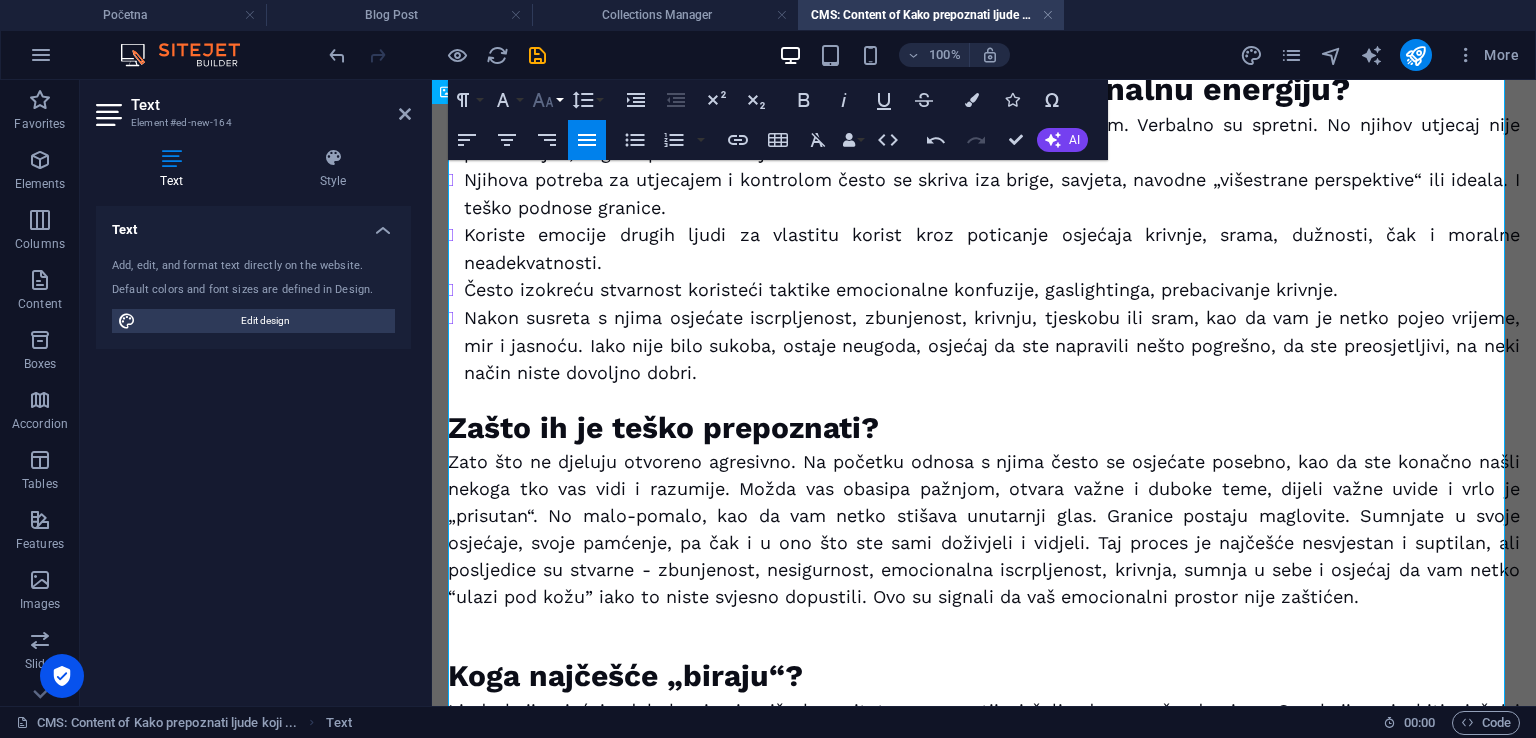 click 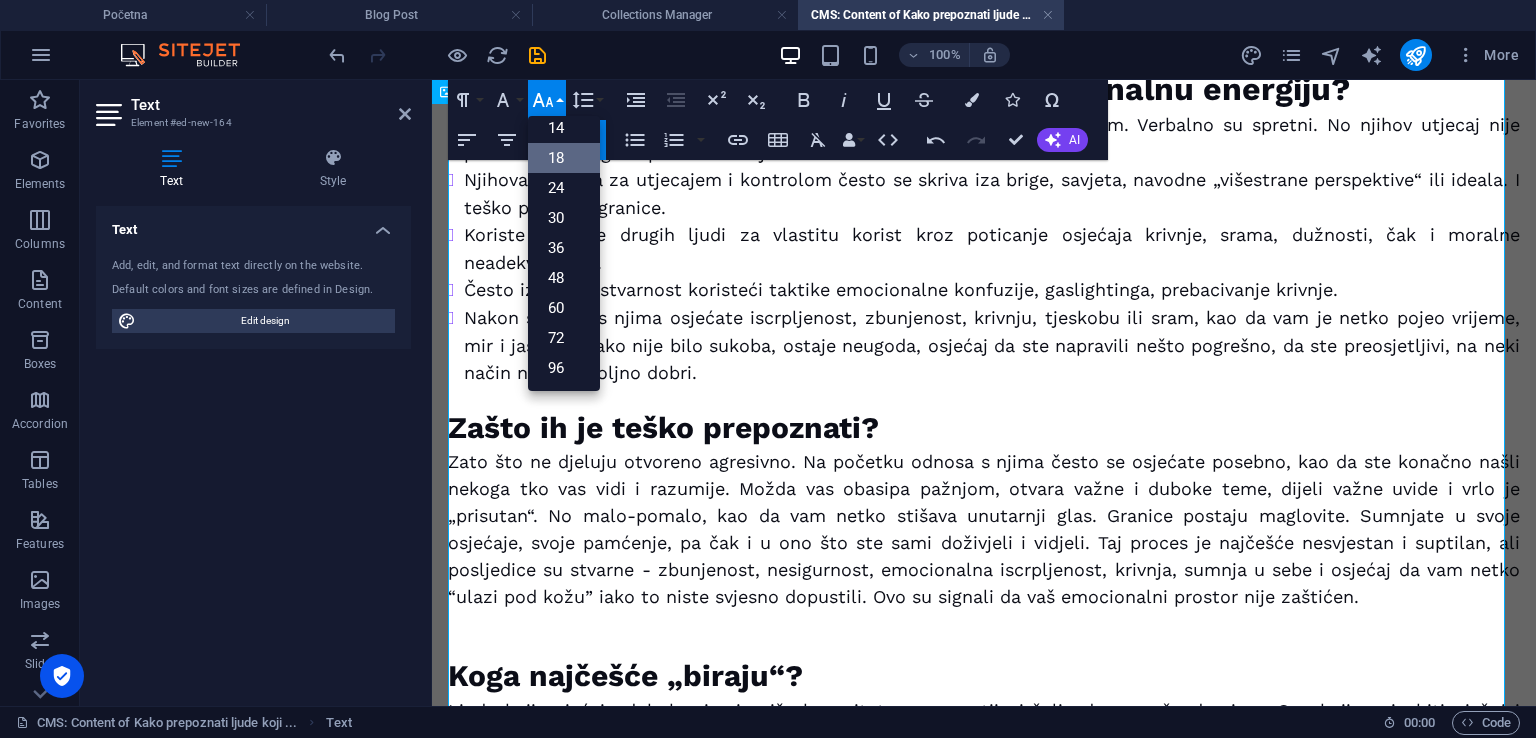 scroll, scrollTop: 160, scrollLeft: 0, axis: vertical 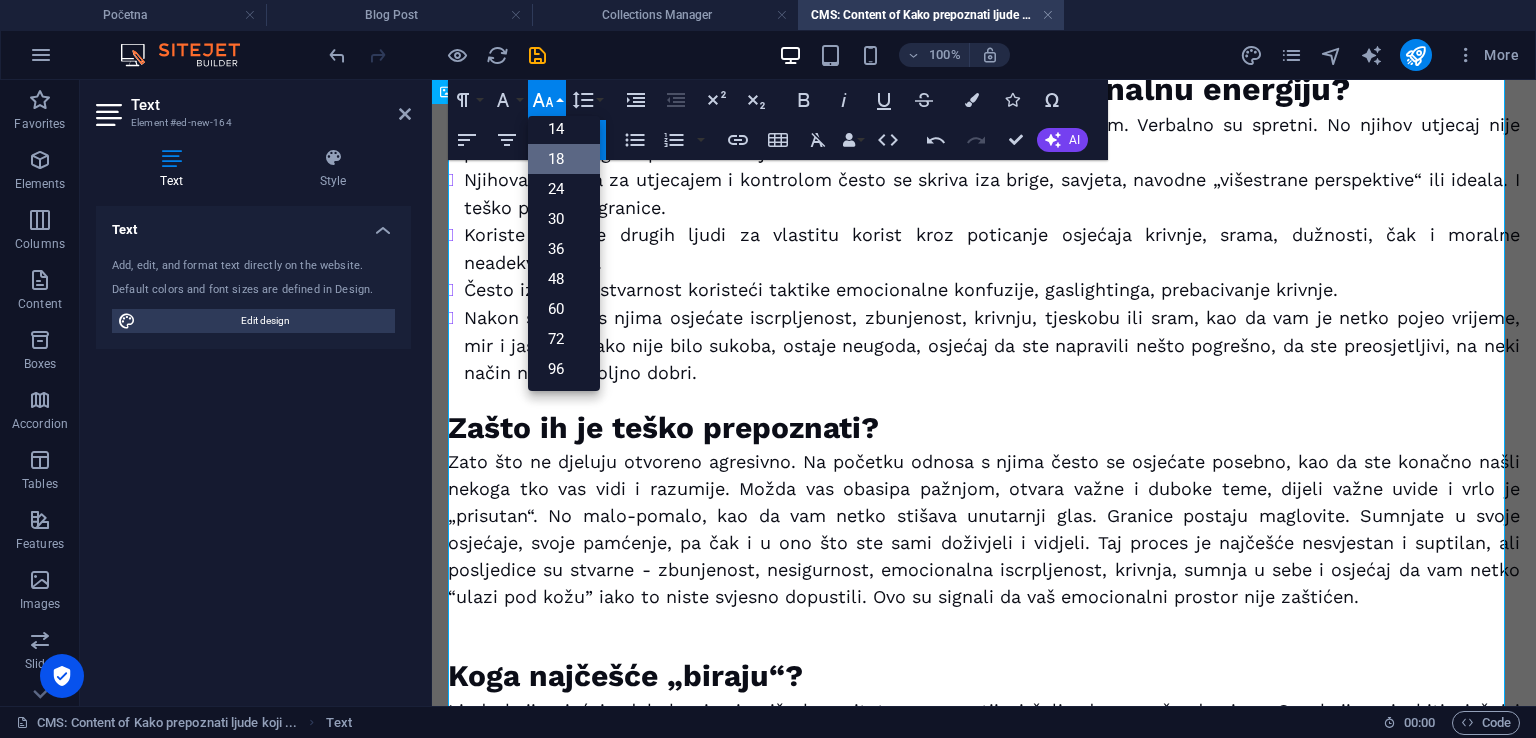 click at bounding box center (984, 632) 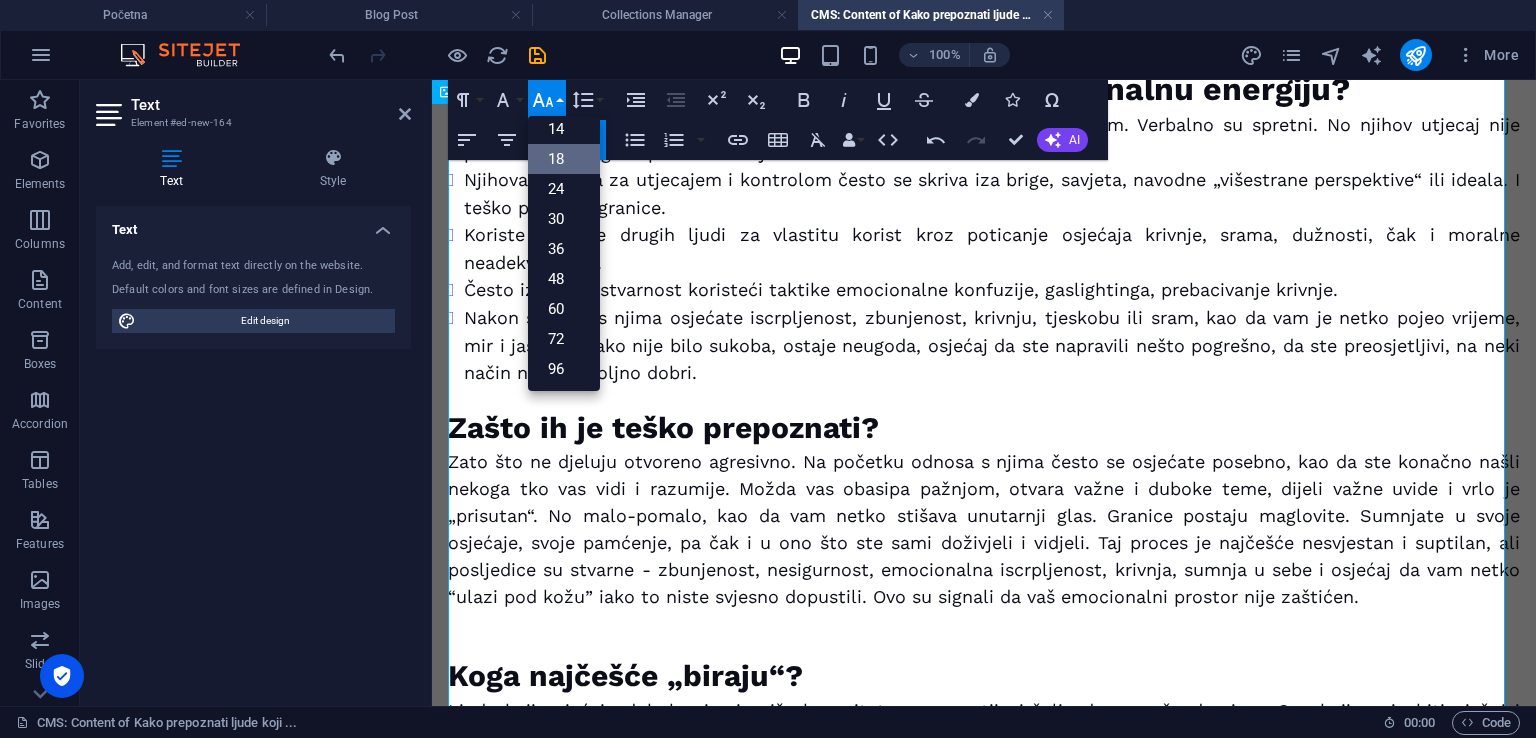 click on "18" at bounding box center (564, 159) 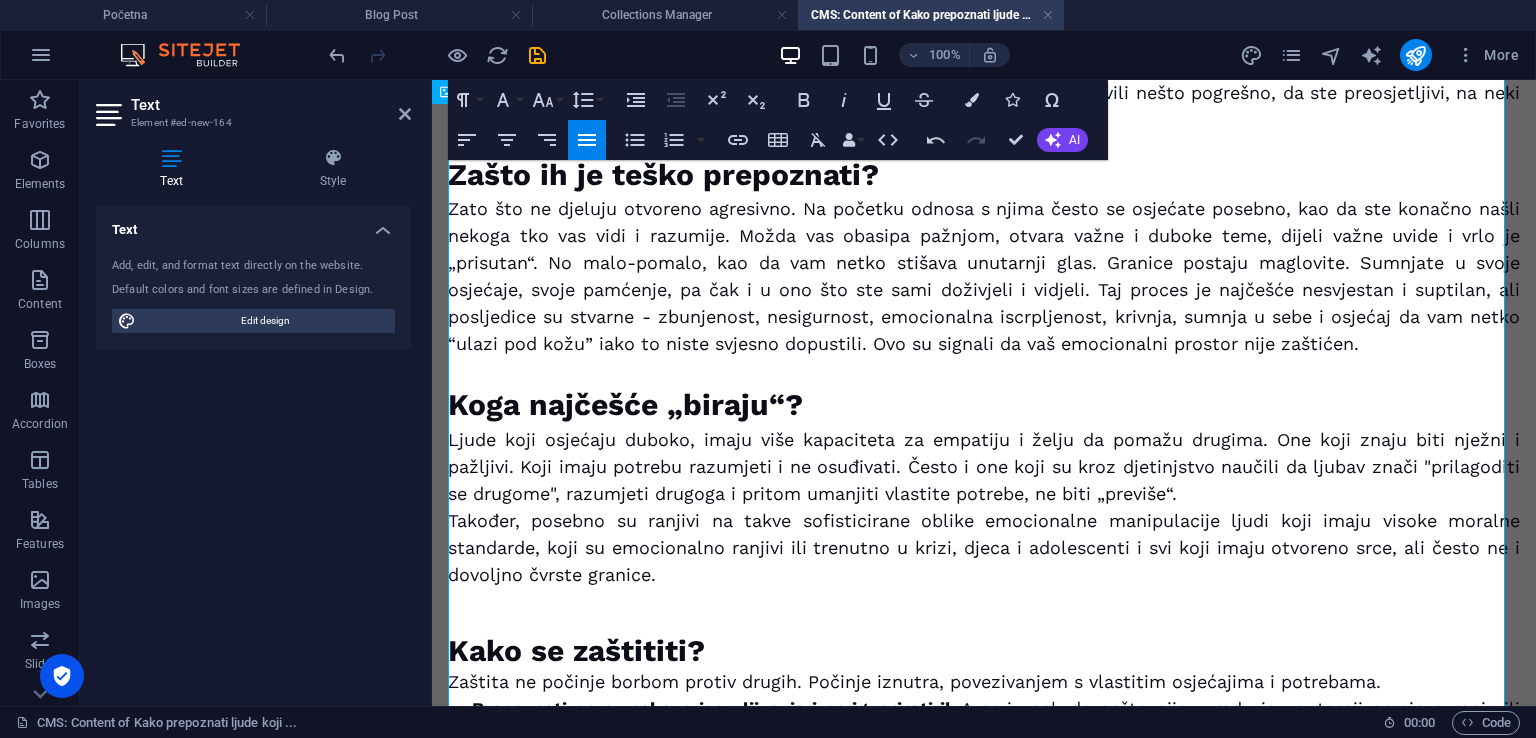 scroll, scrollTop: 928, scrollLeft: 0, axis: vertical 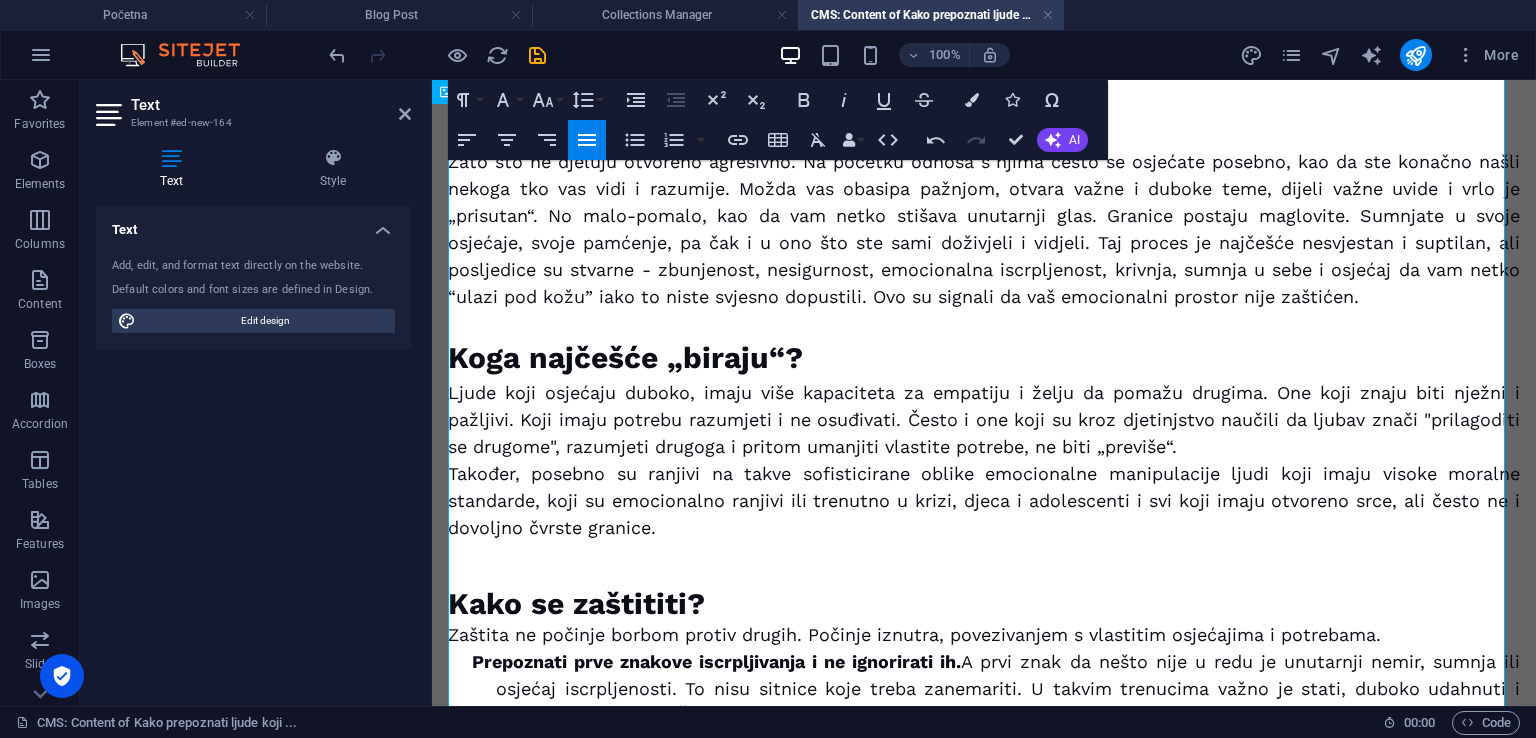 drag, startPoint x: 536, startPoint y: 547, endPoint x: 536, endPoint y: 498, distance: 49 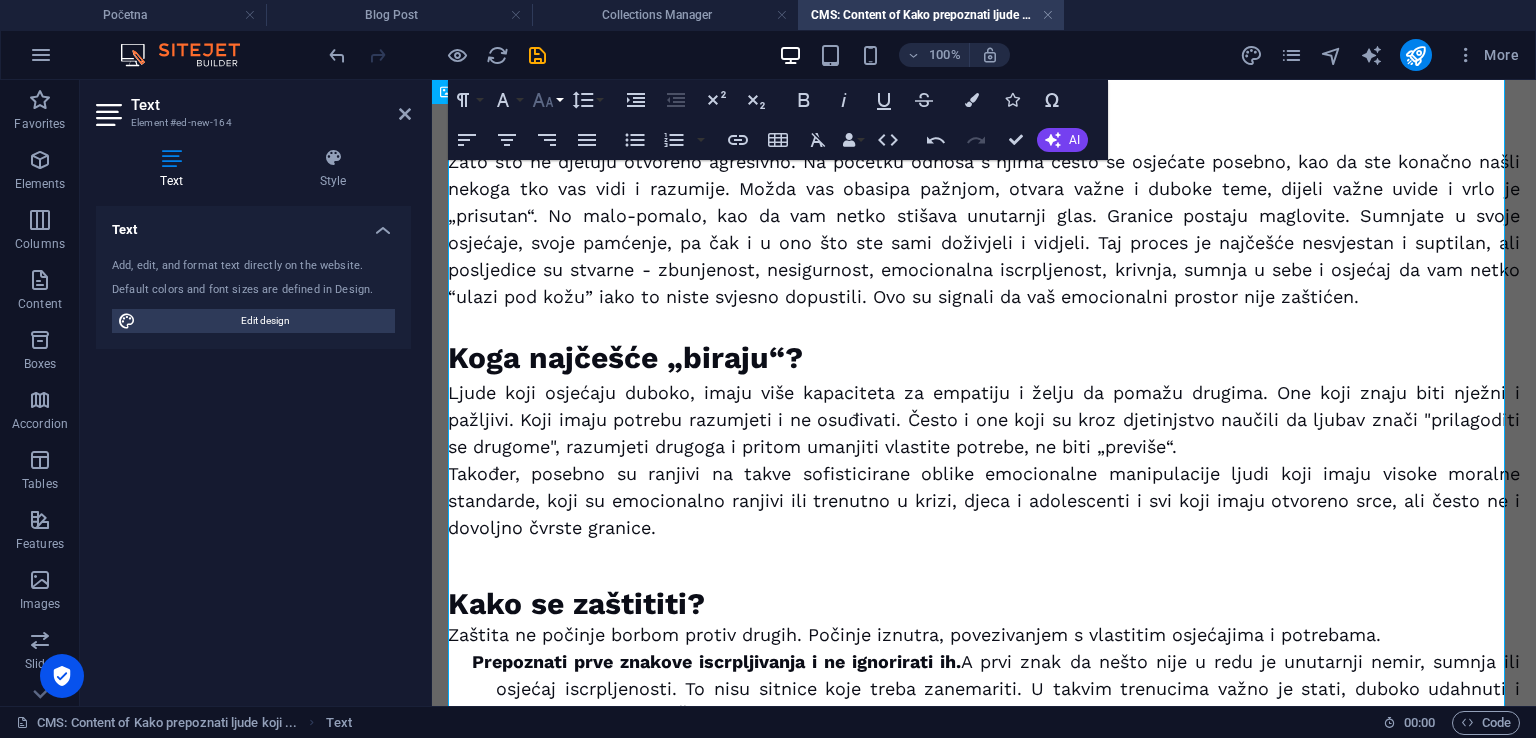 click 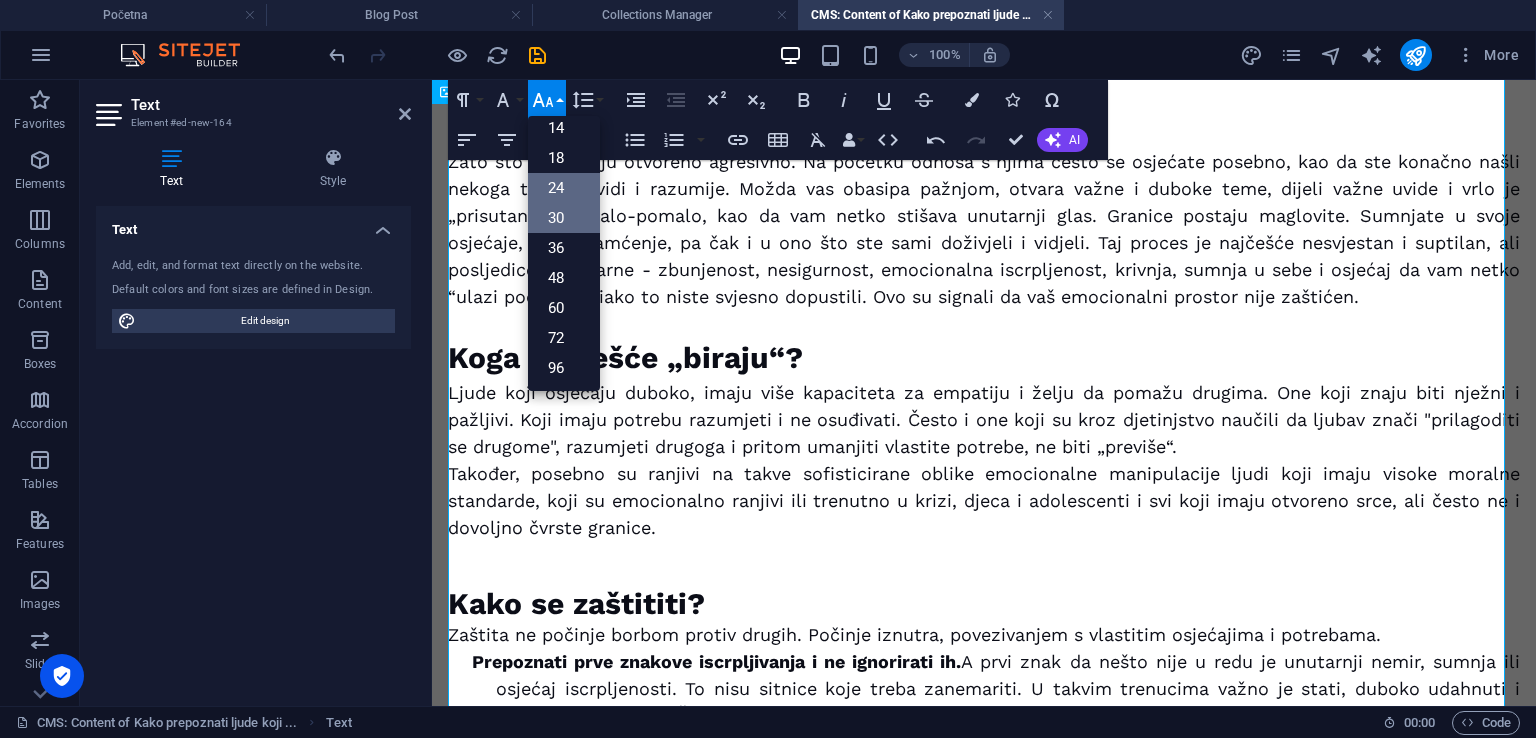 scroll, scrollTop: 160, scrollLeft: 0, axis: vertical 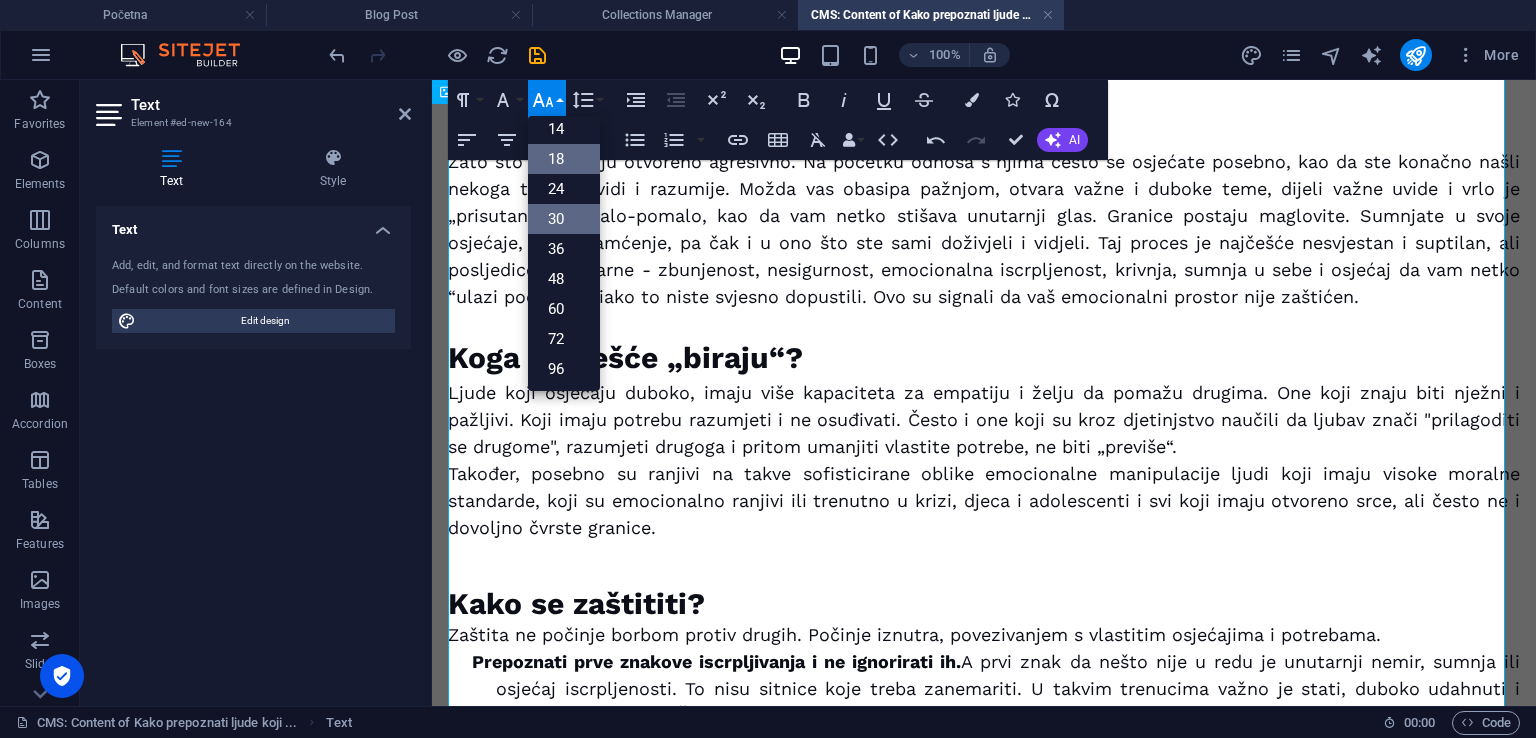 click on "18" at bounding box center [564, 159] 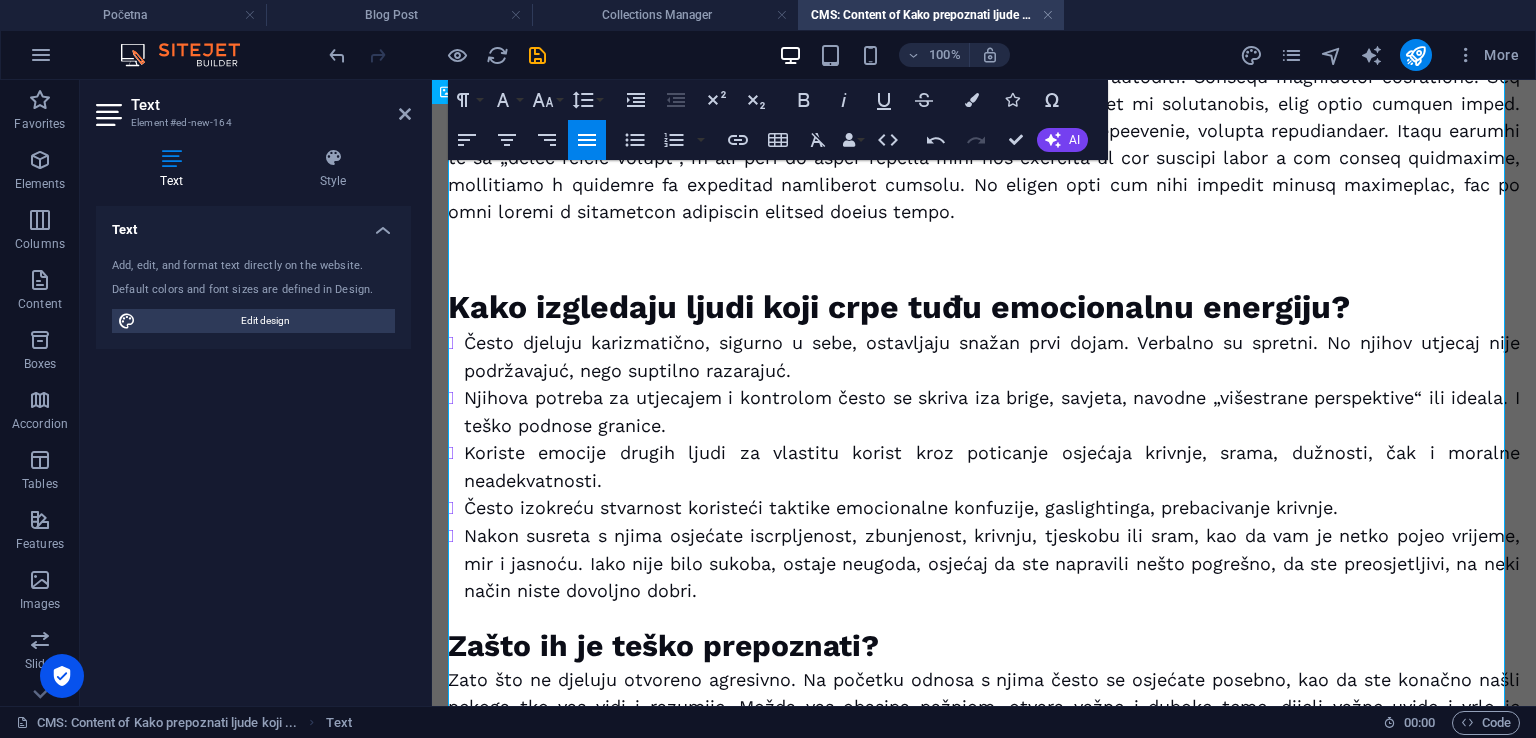scroll, scrollTop: 328, scrollLeft: 0, axis: vertical 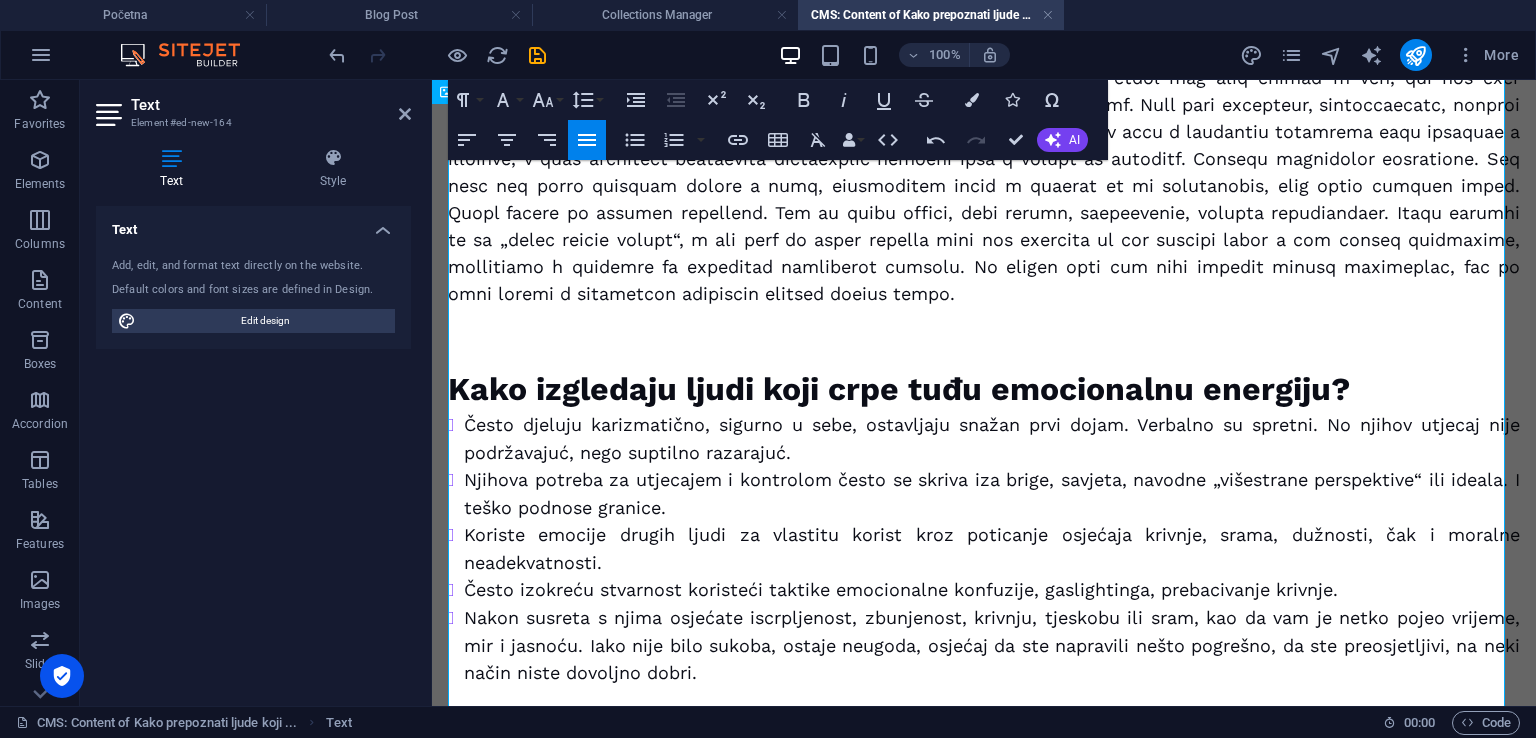 click on "Kako izgledaju ljudi koji crpe tuđu emocionalnu energiju?" at bounding box center [984, 390] 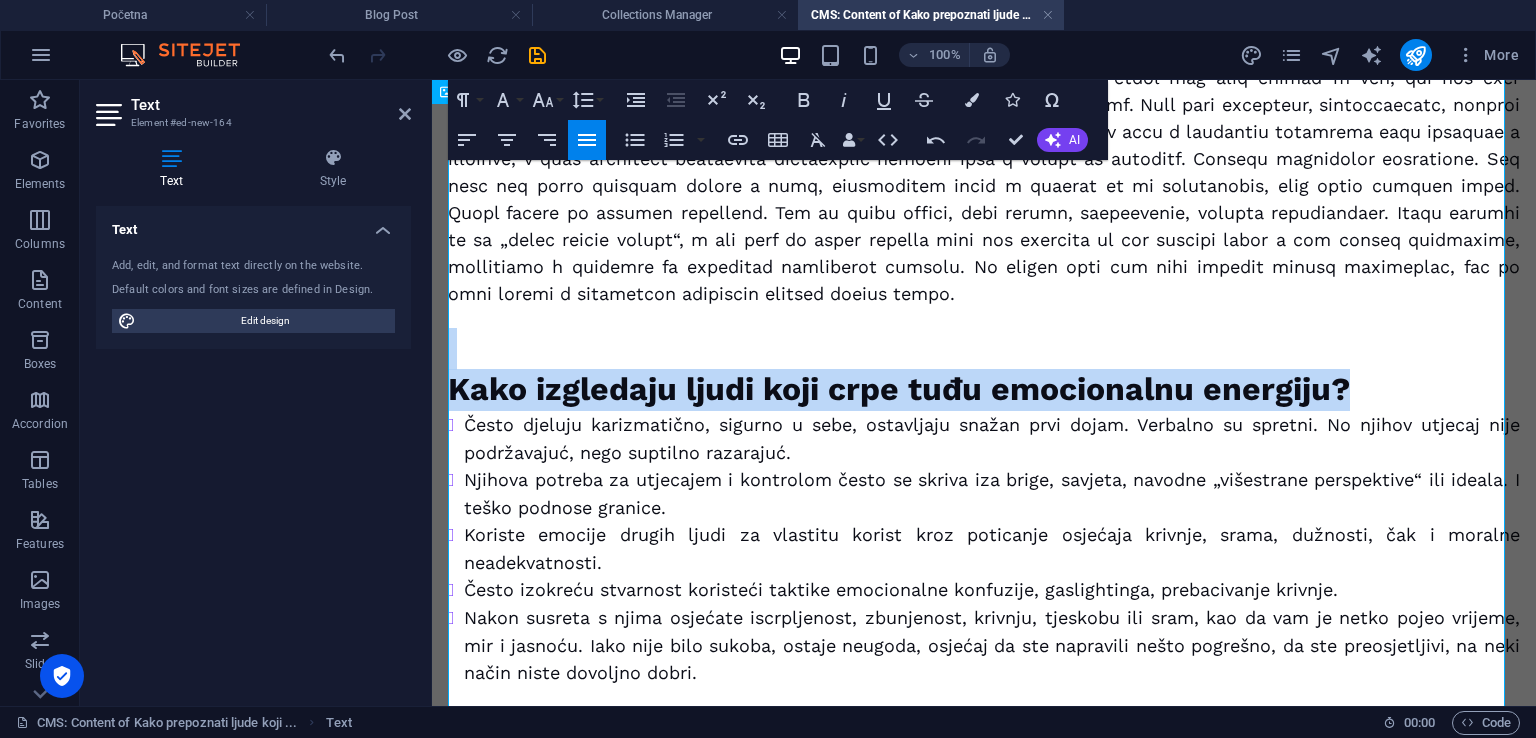 drag, startPoint x: 1360, startPoint y: 385, endPoint x: 468, endPoint y: 357, distance: 892.43933 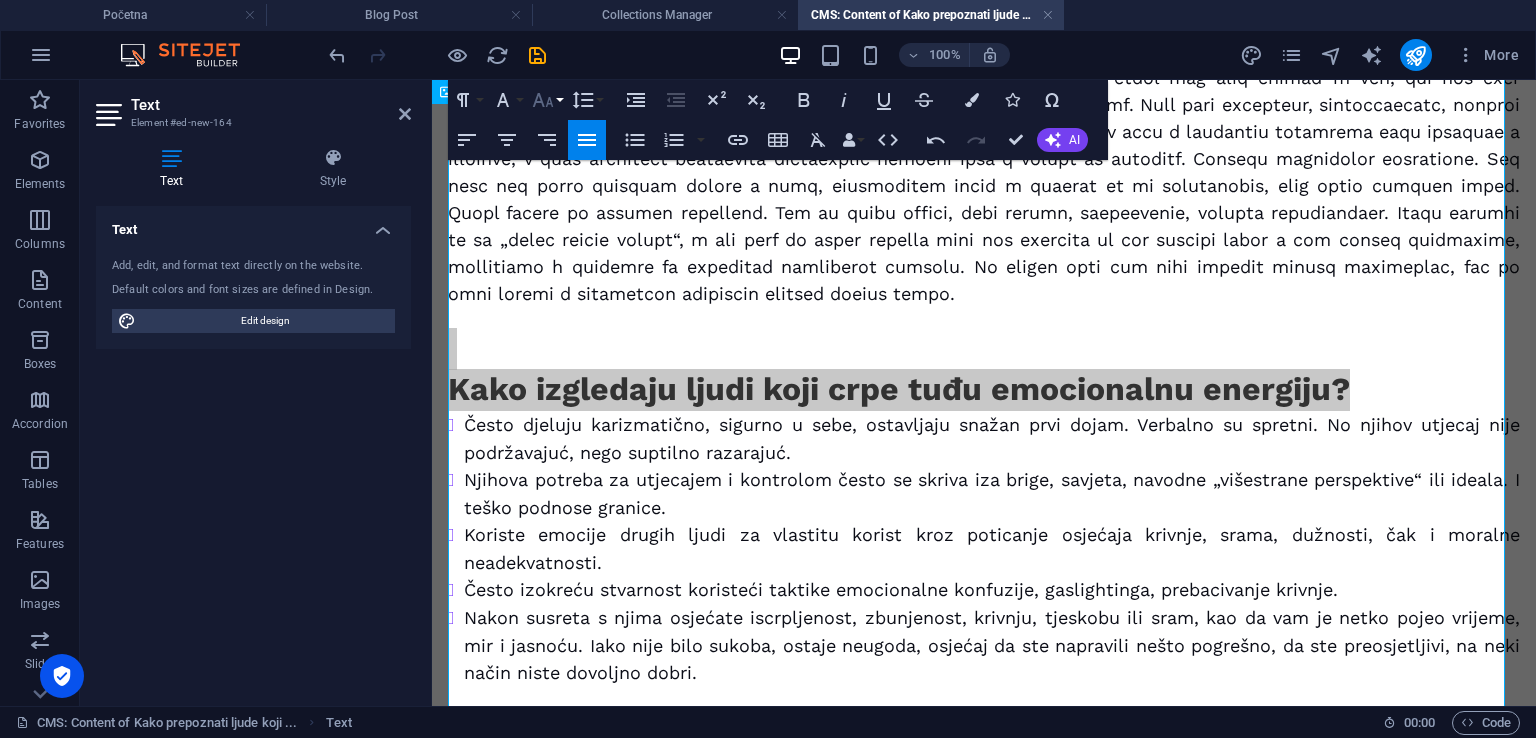 click 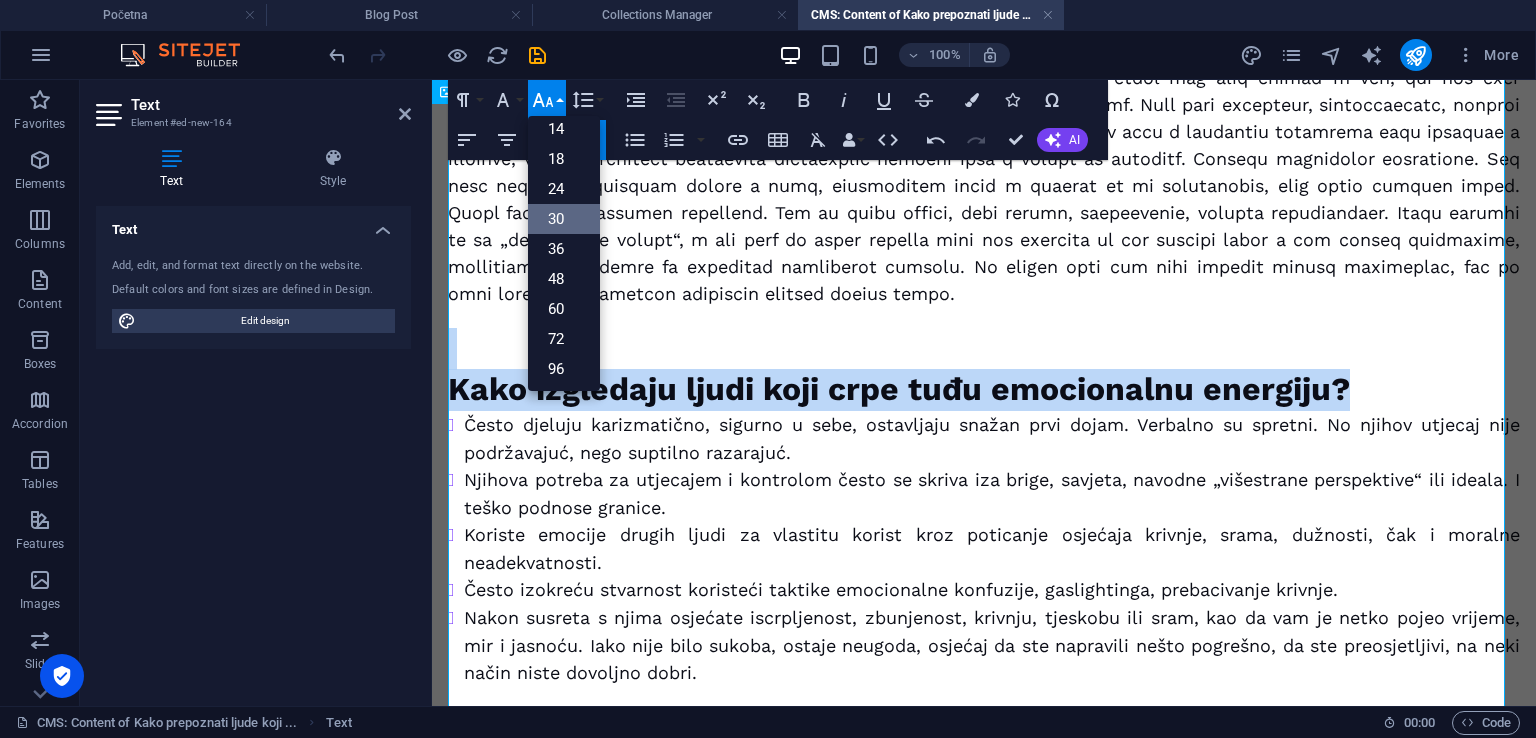 click on "30" at bounding box center (564, 219) 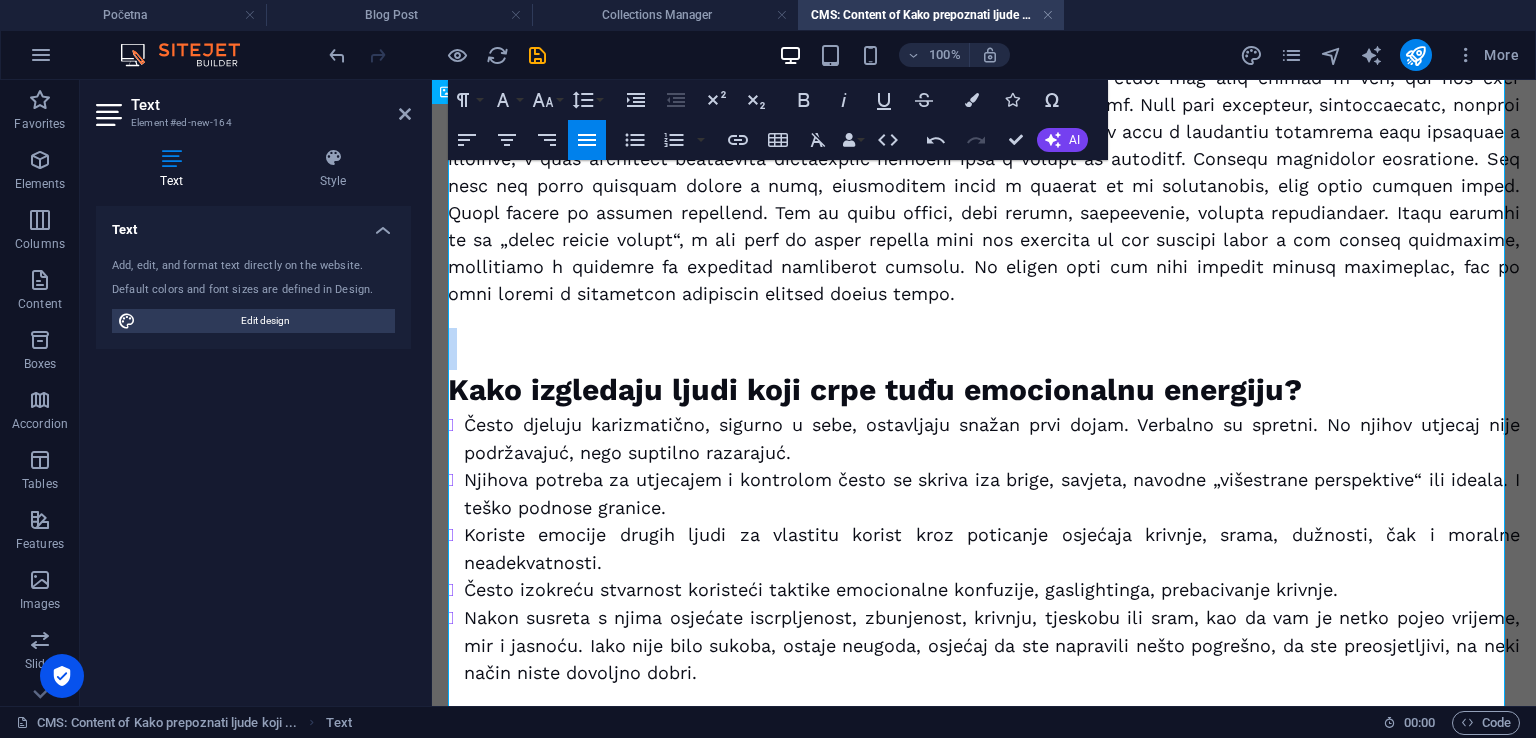 click at bounding box center [984, 349] 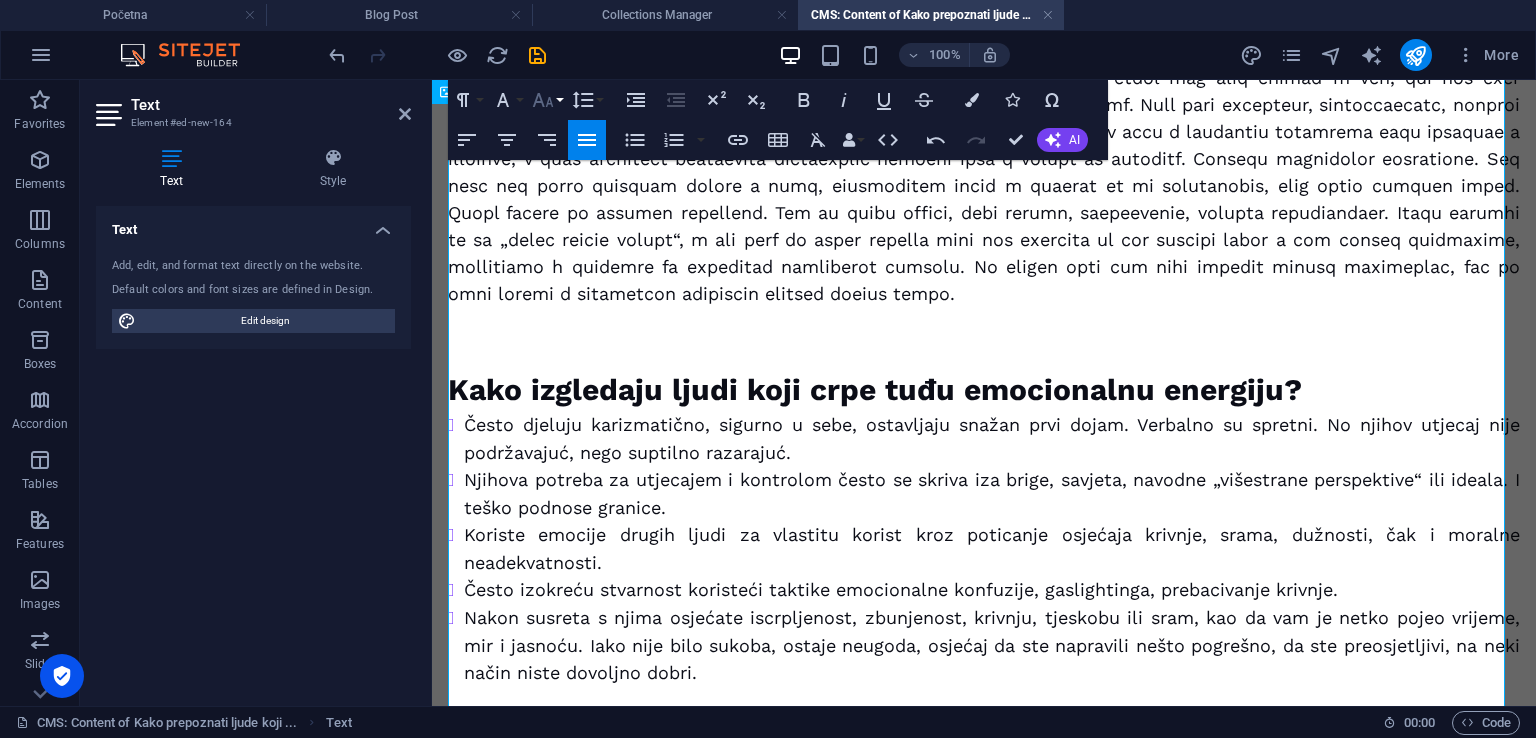 click 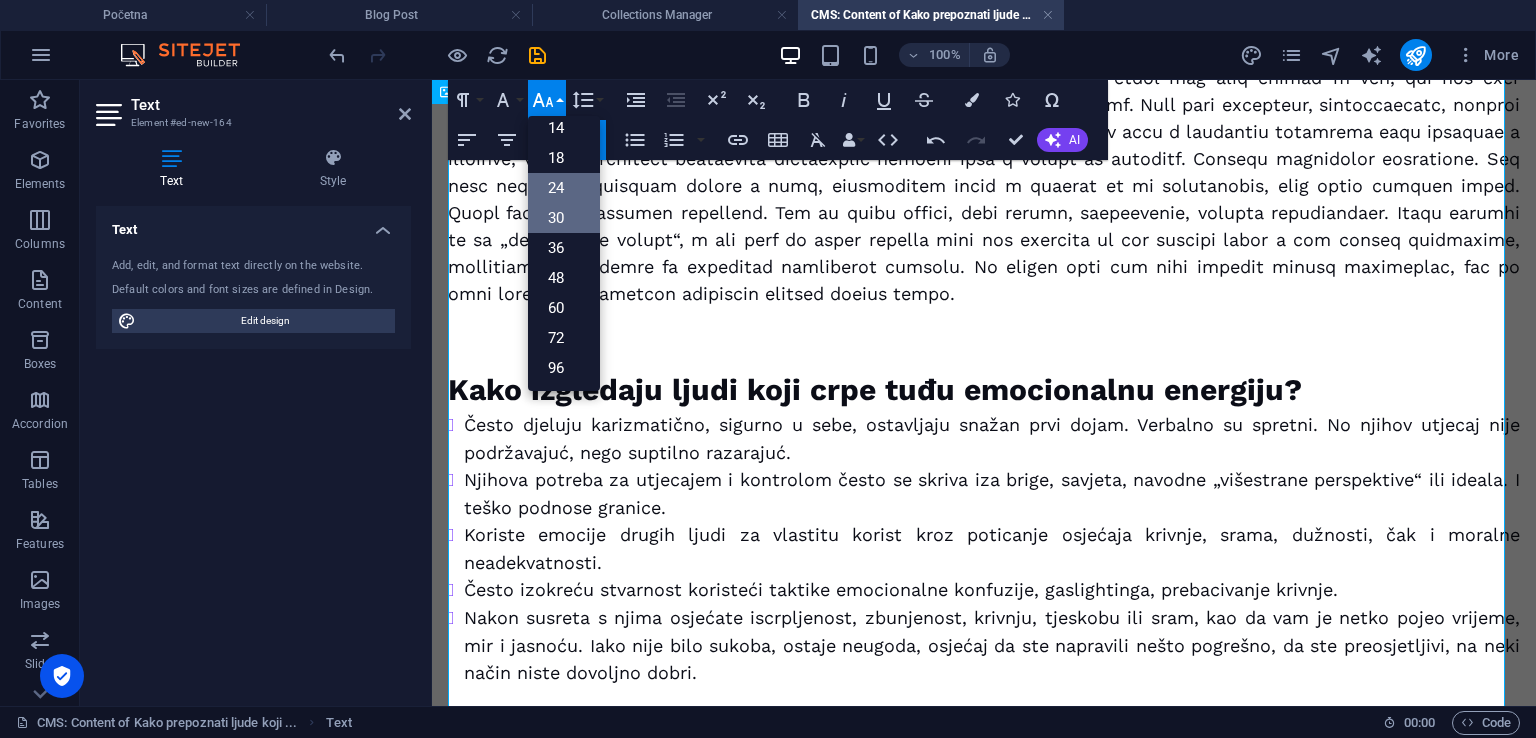 scroll, scrollTop: 160, scrollLeft: 0, axis: vertical 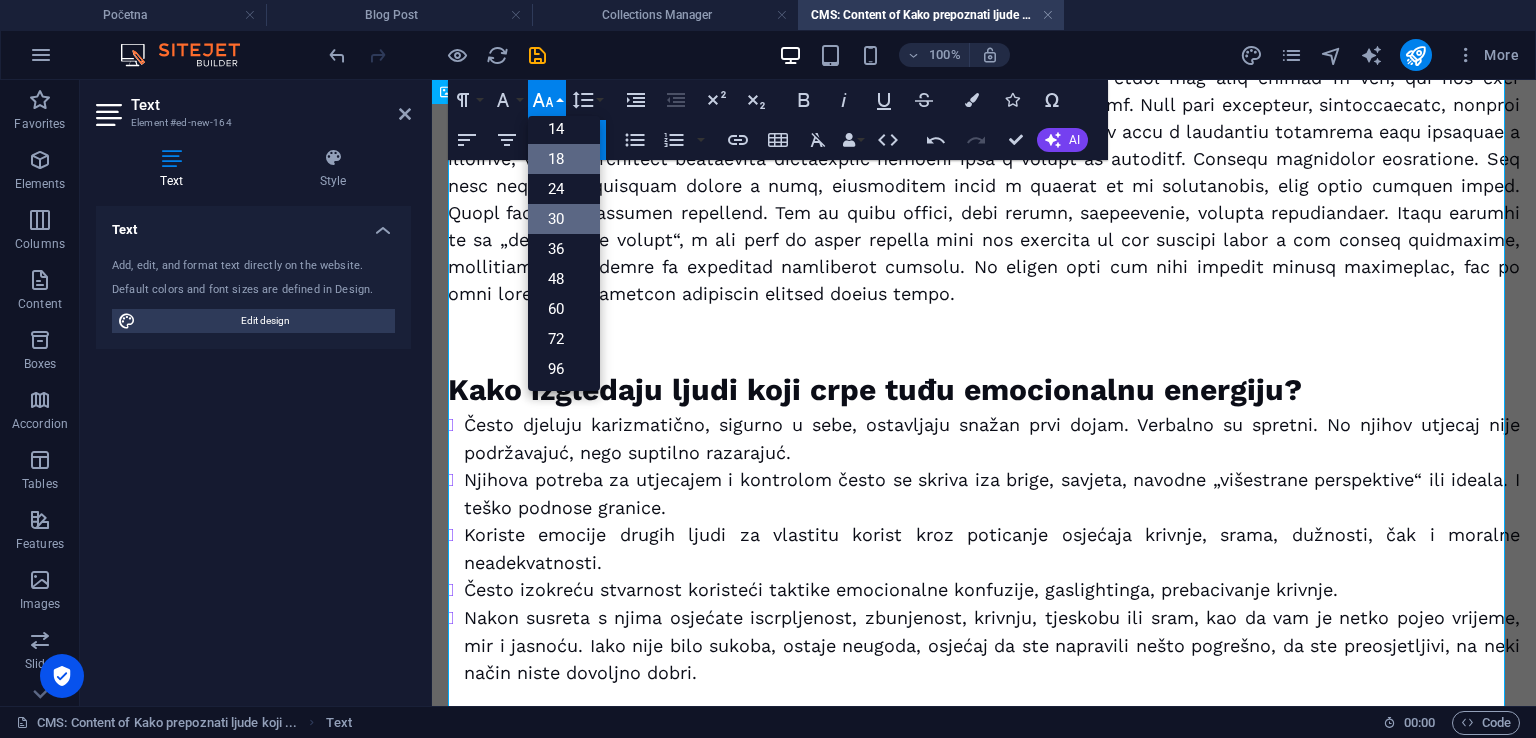 click on "18" at bounding box center [564, 159] 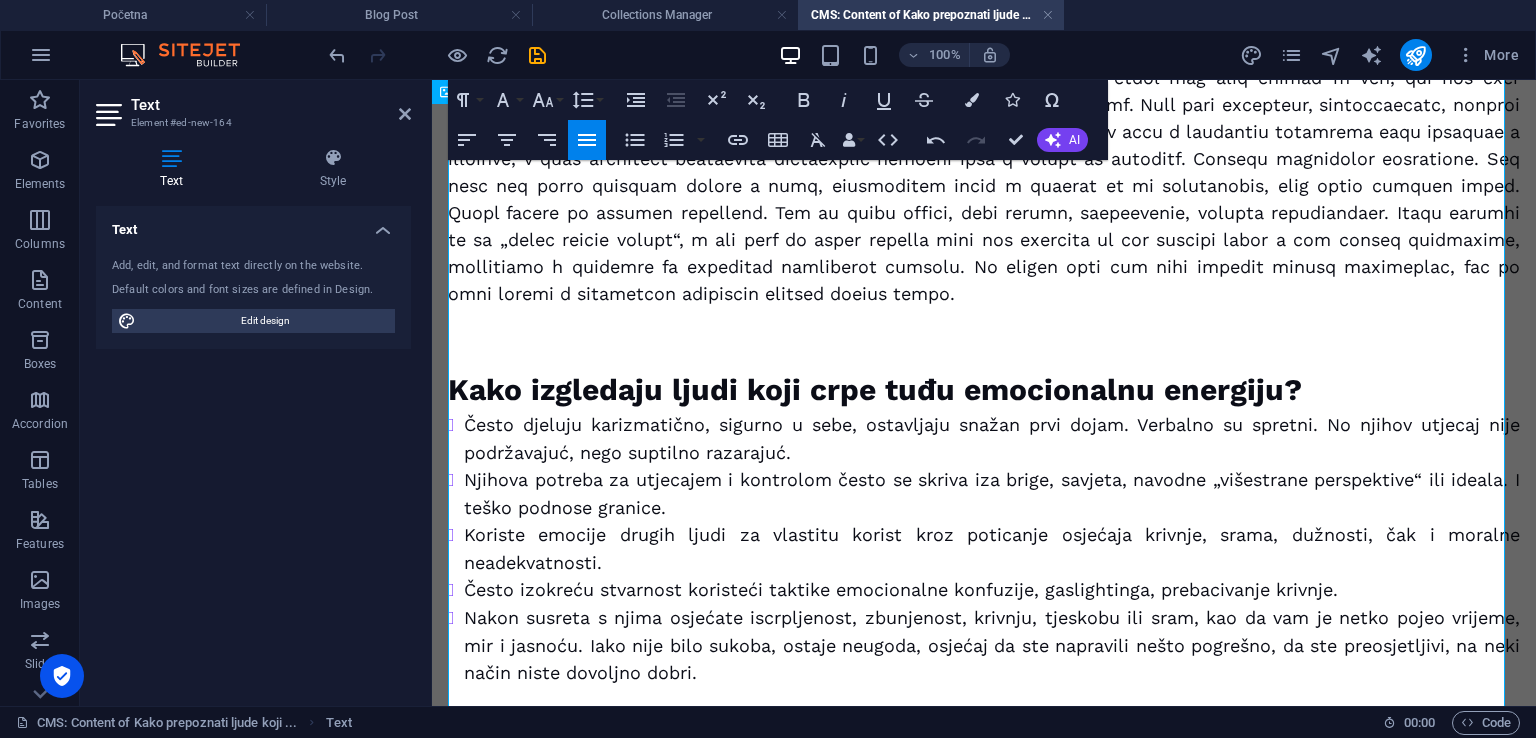 click on "​" at bounding box center (984, 349) 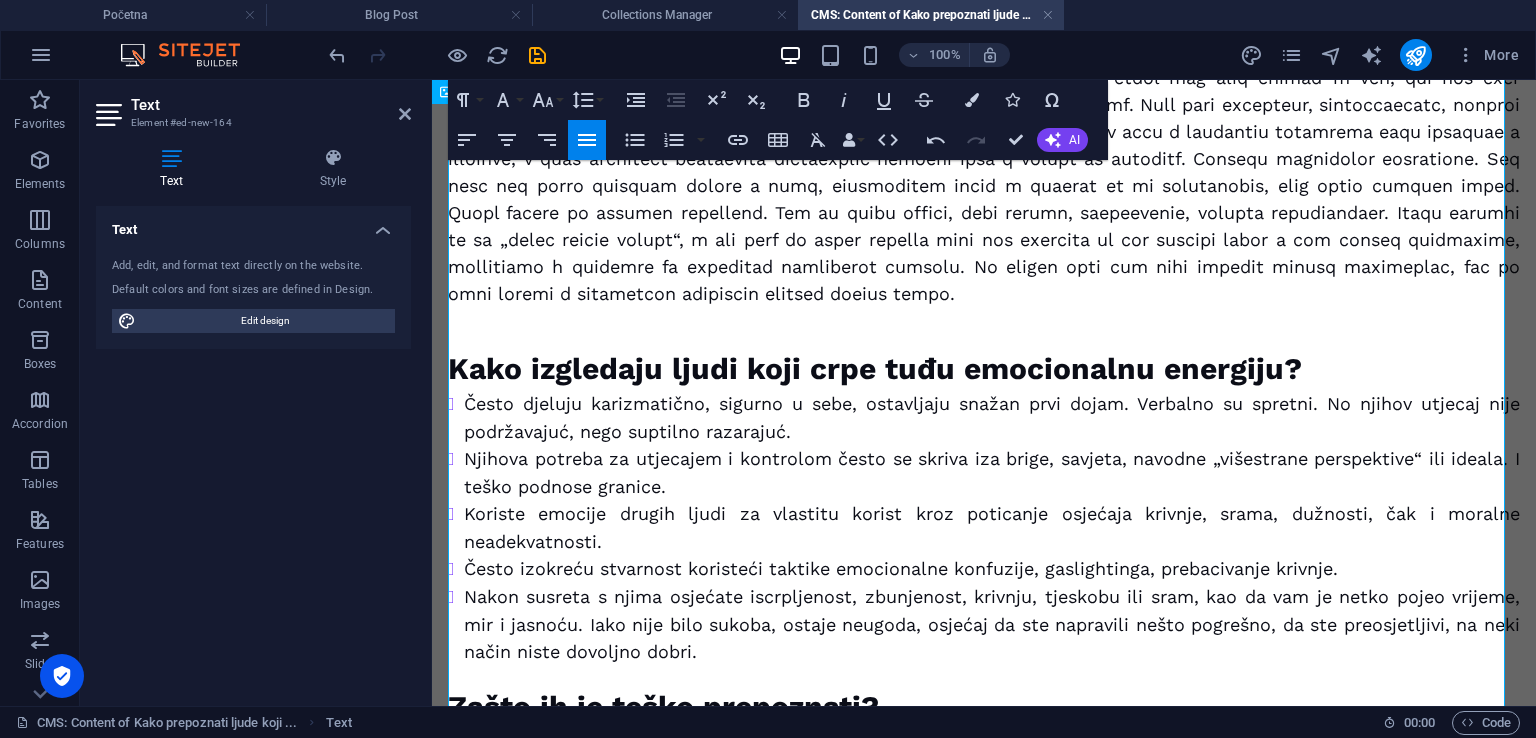 click at bounding box center (984, 328) 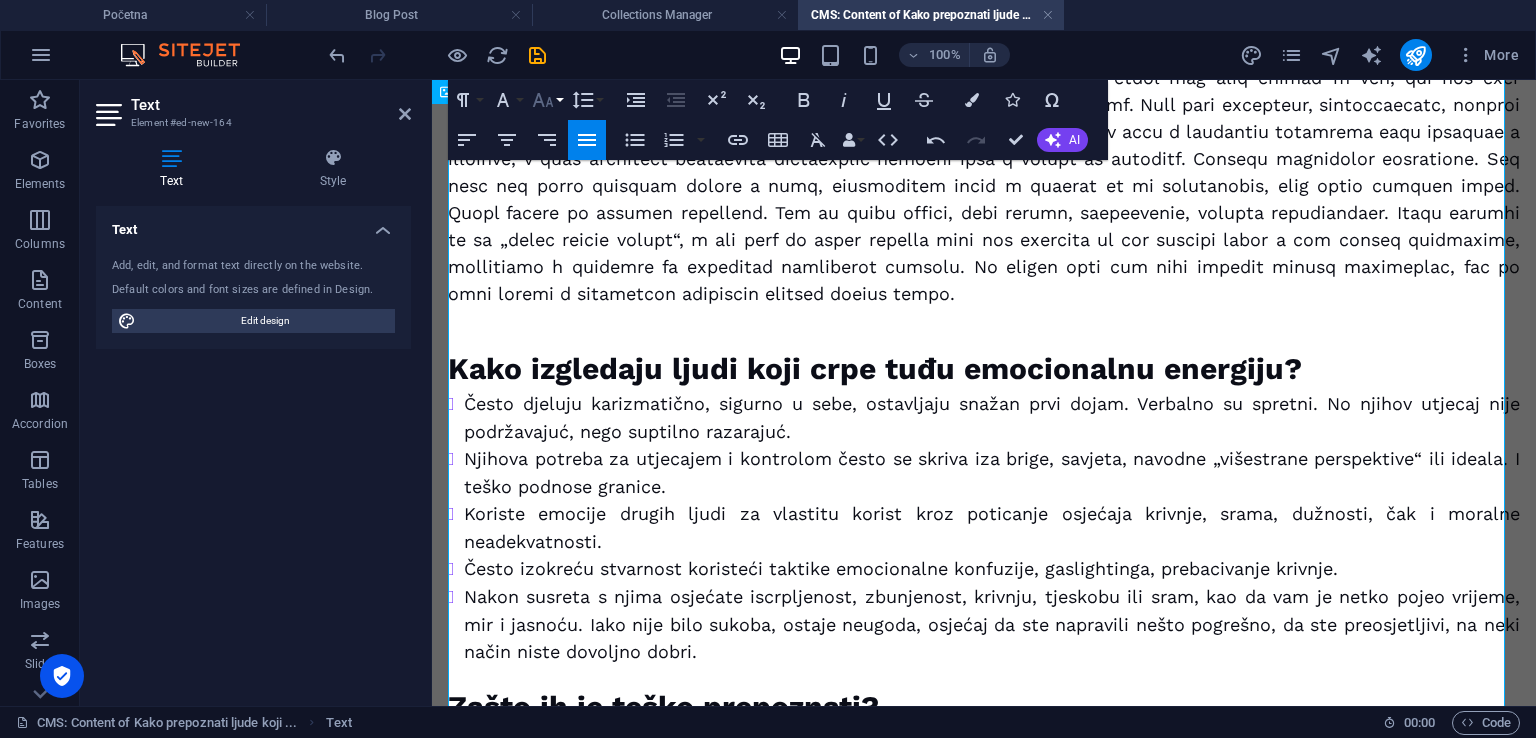 click 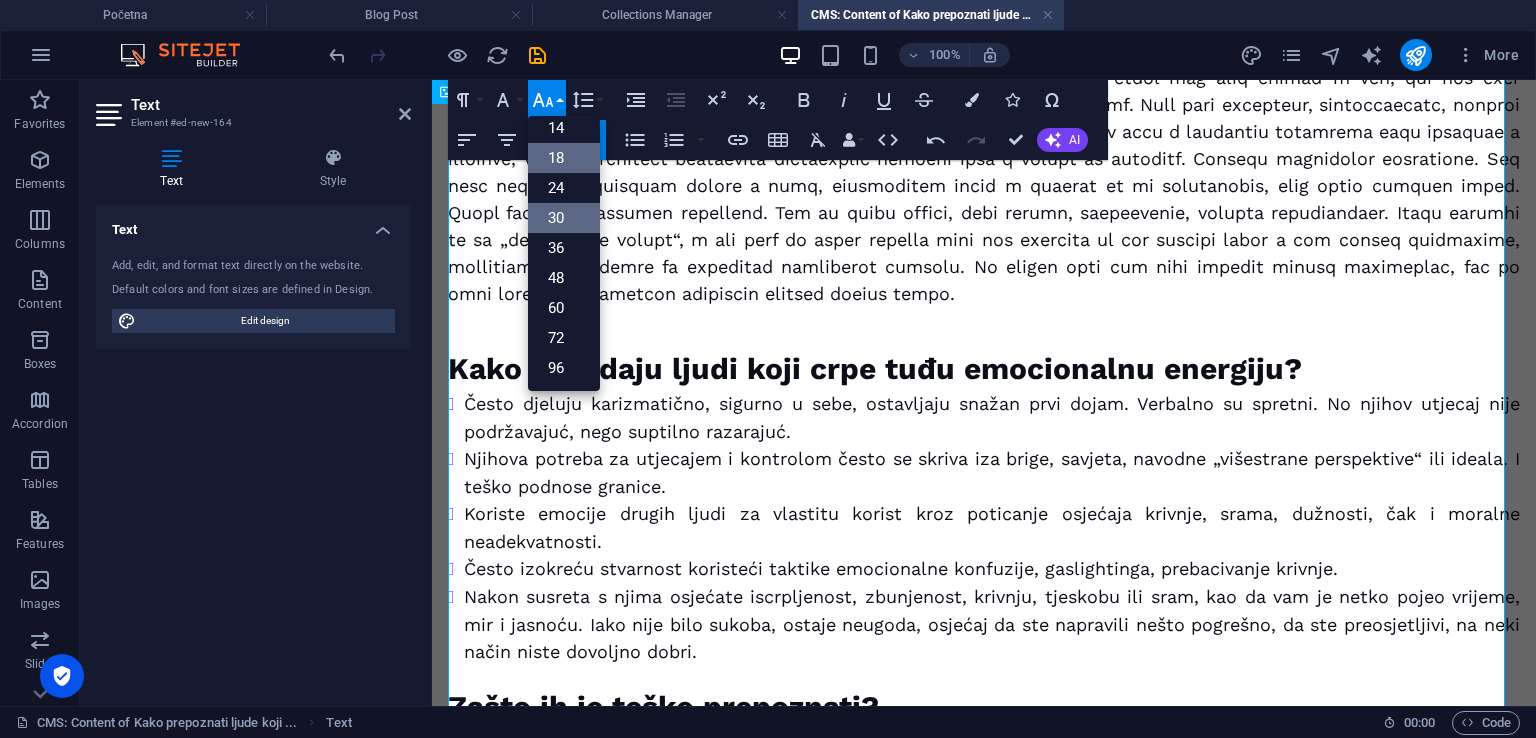 scroll, scrollTop: 160, scrollLeft: 0, axis: vertical 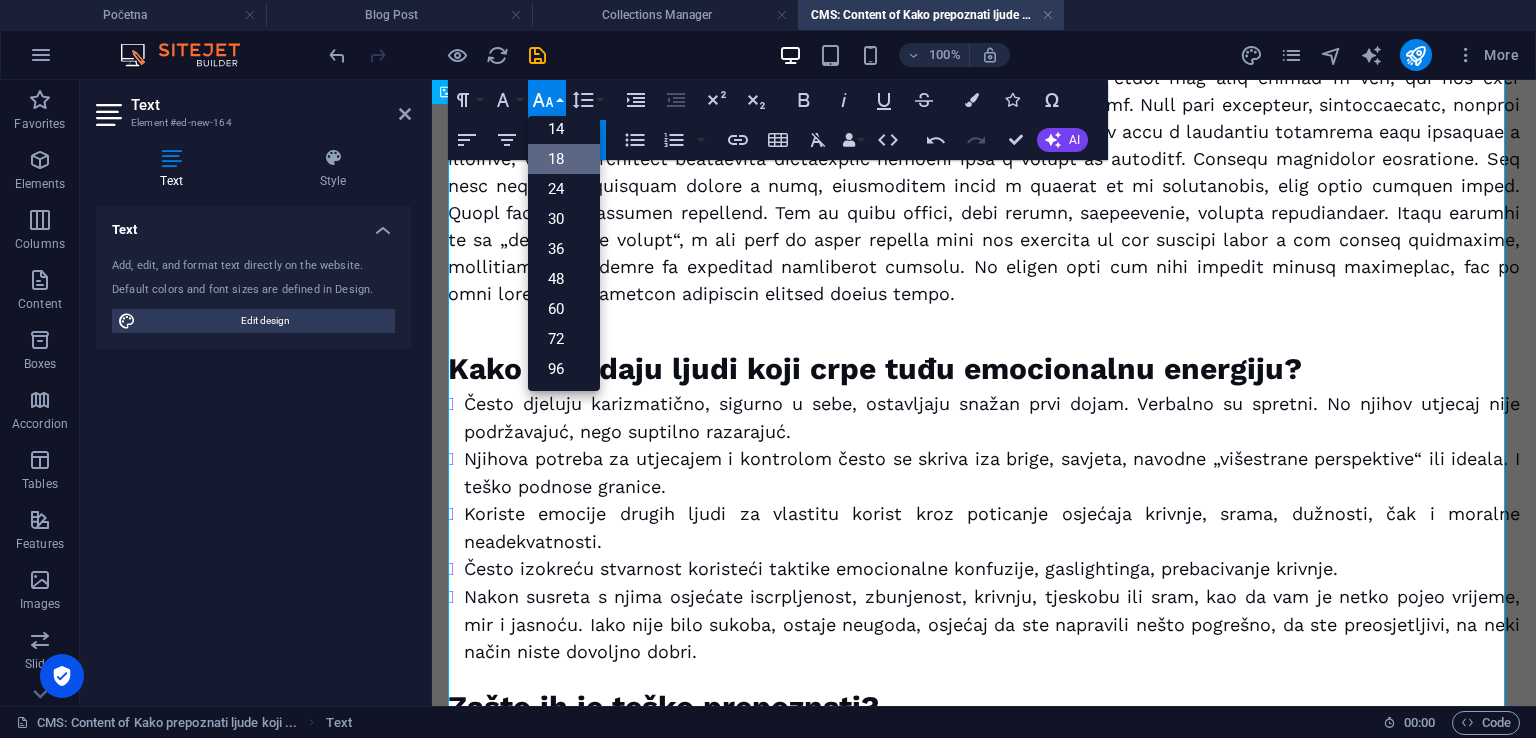 click on "18" at bounding box center (564, 159) 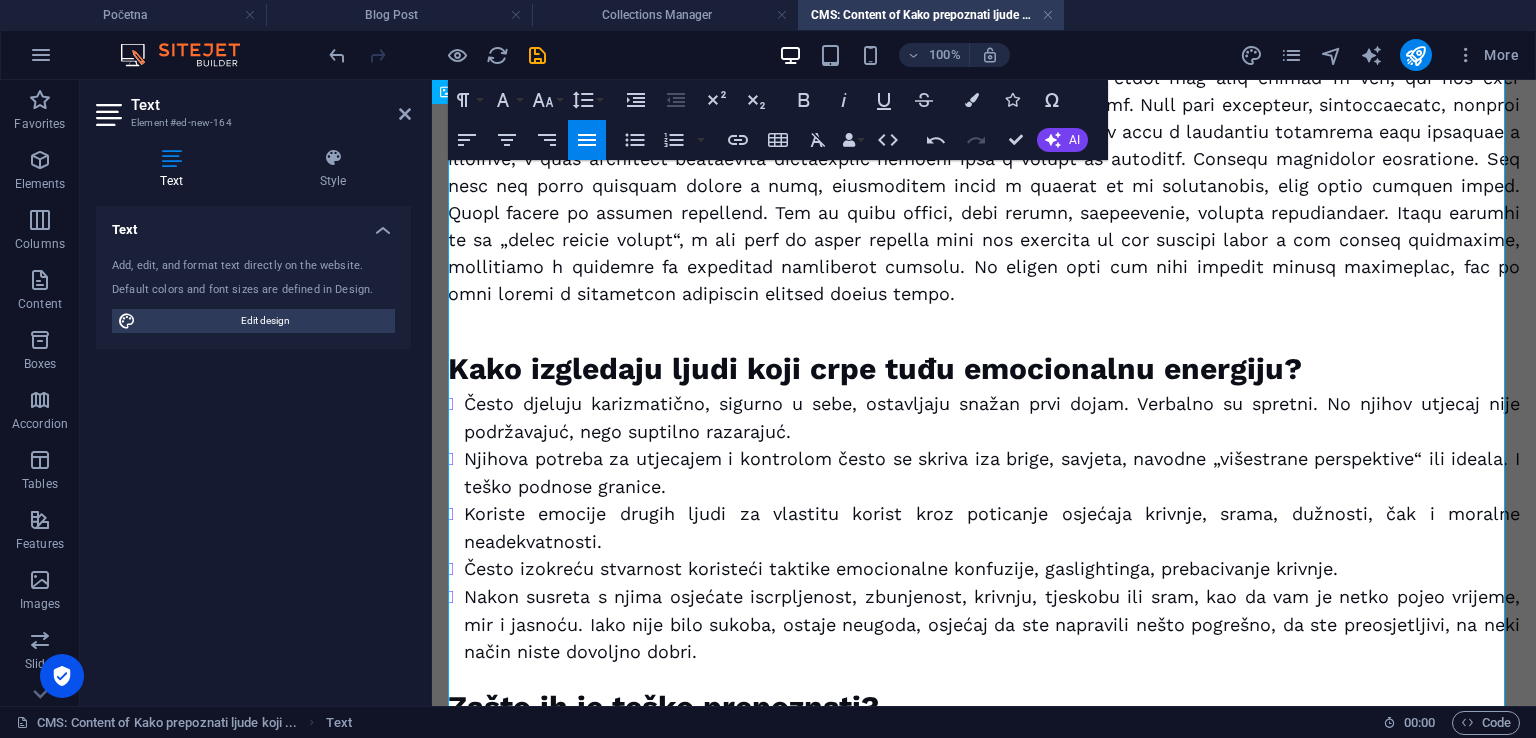 click on "​" at bounding box center (984, 328) 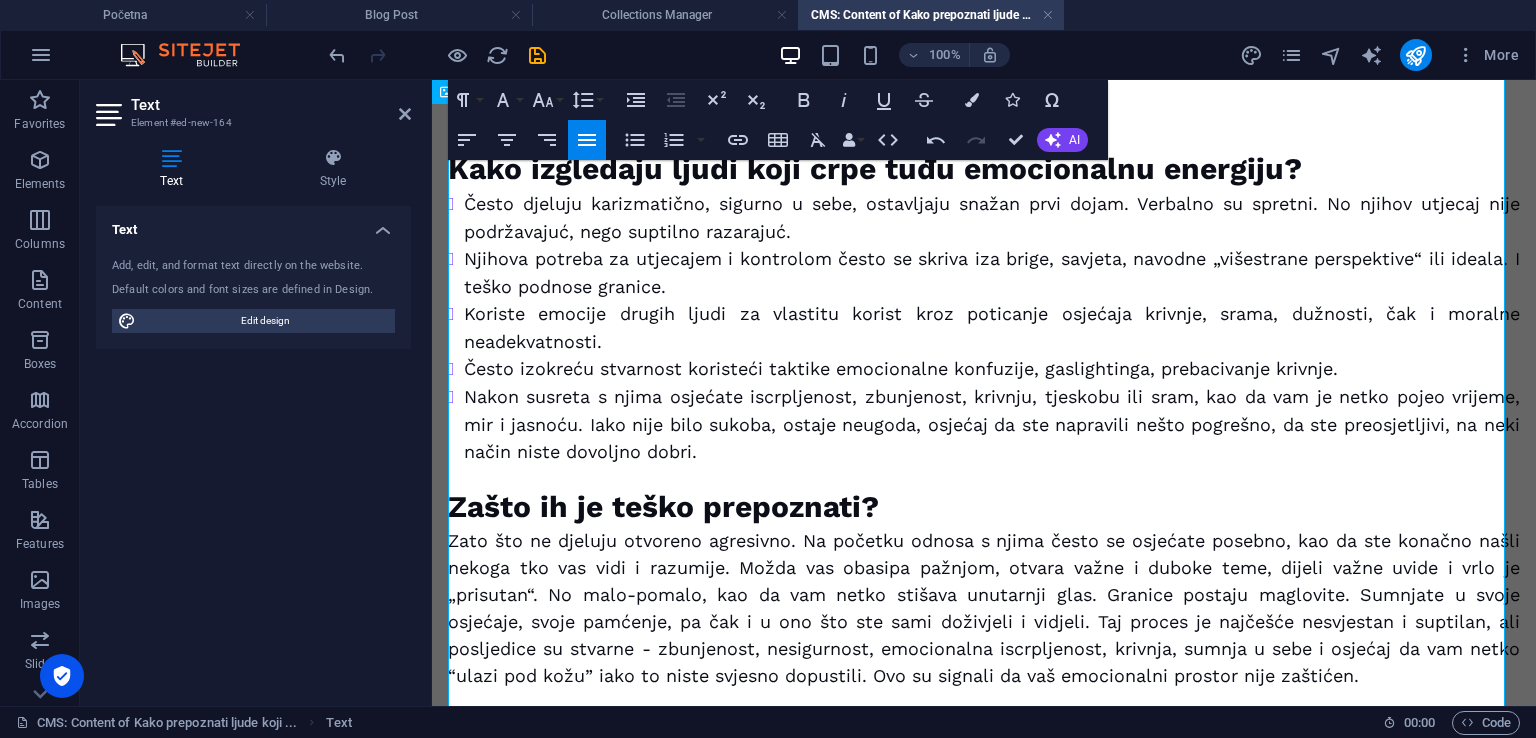 scroll, scrollTop: 328, scrollLeft: 0, axis: vertical 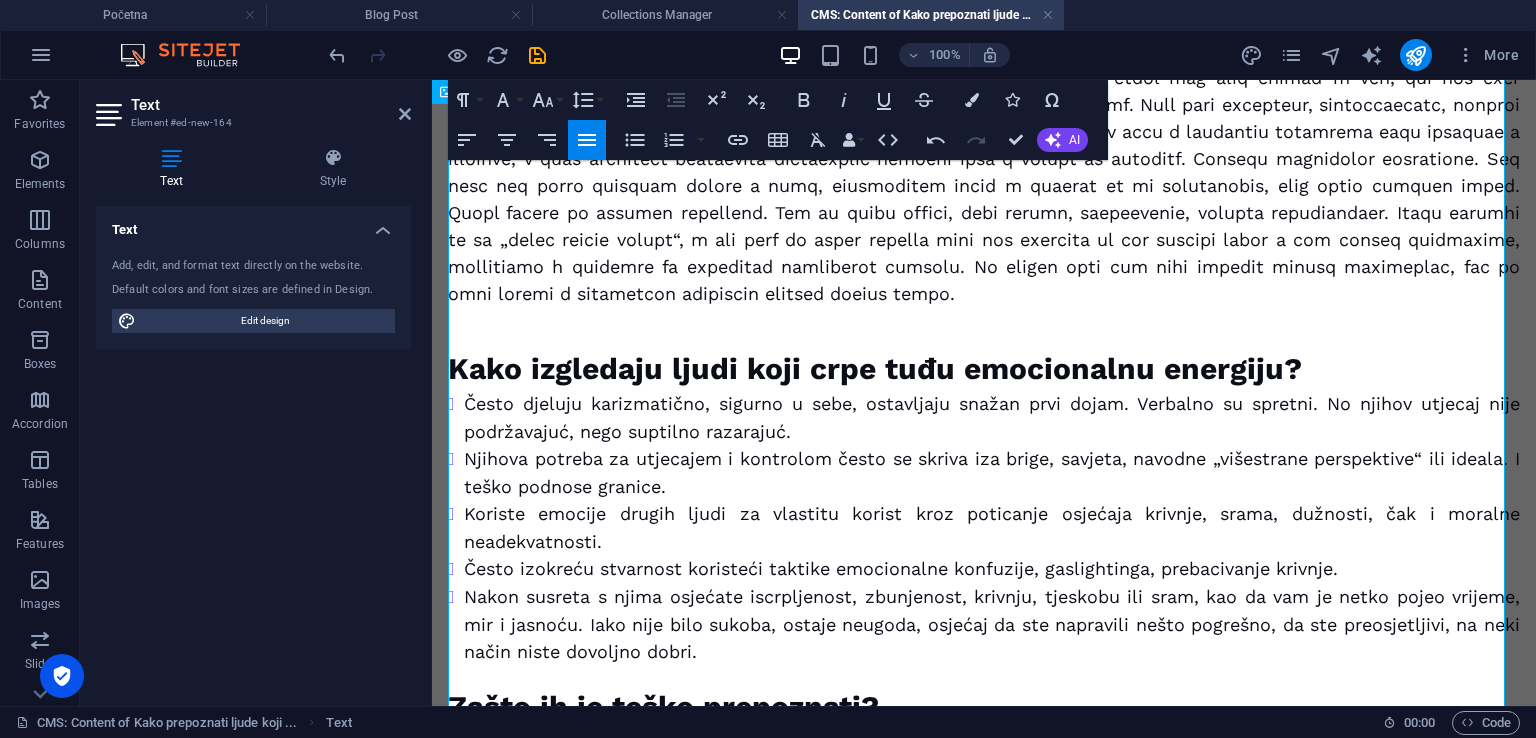 click on "​" at bounding box center (984, 328) 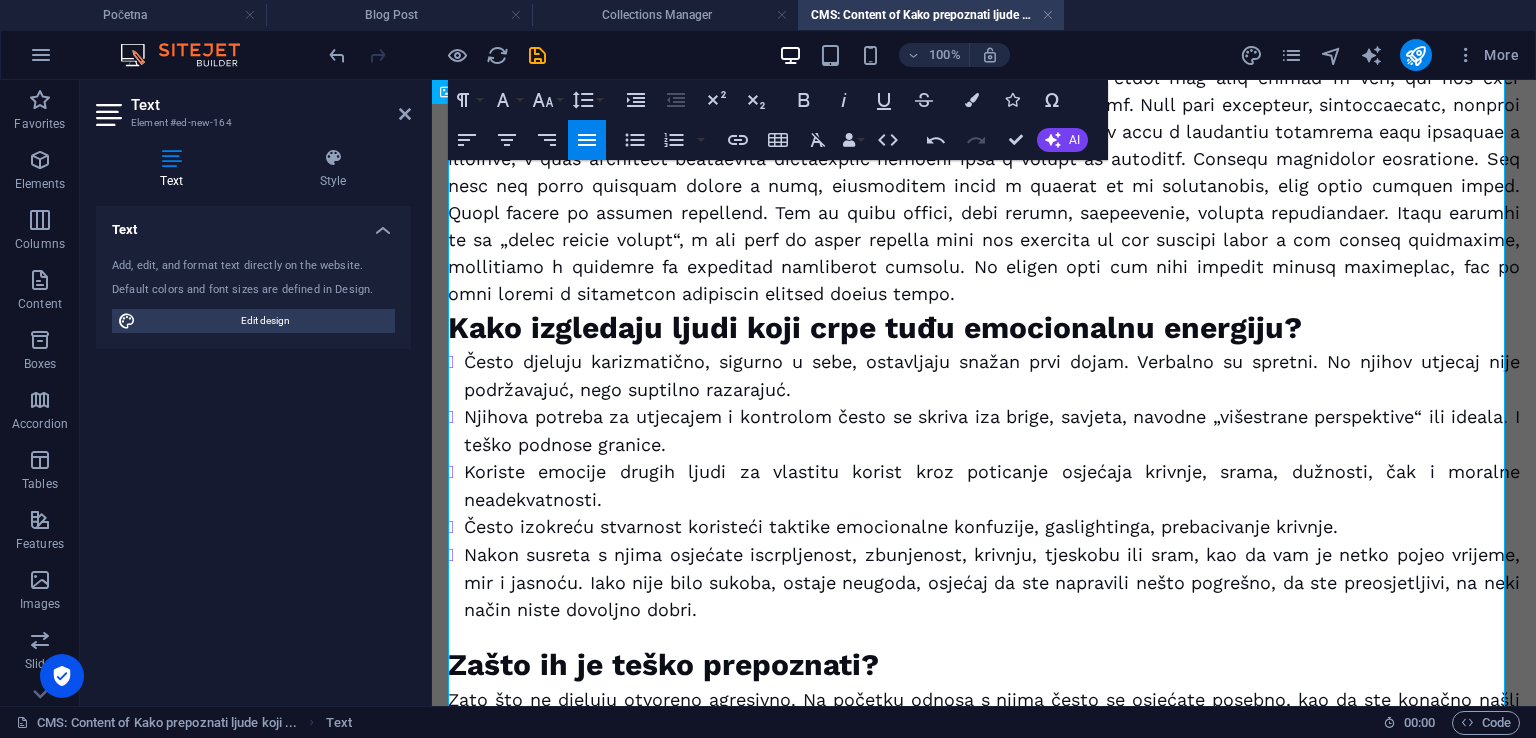 click on "​" at bounding box center [984, 185] 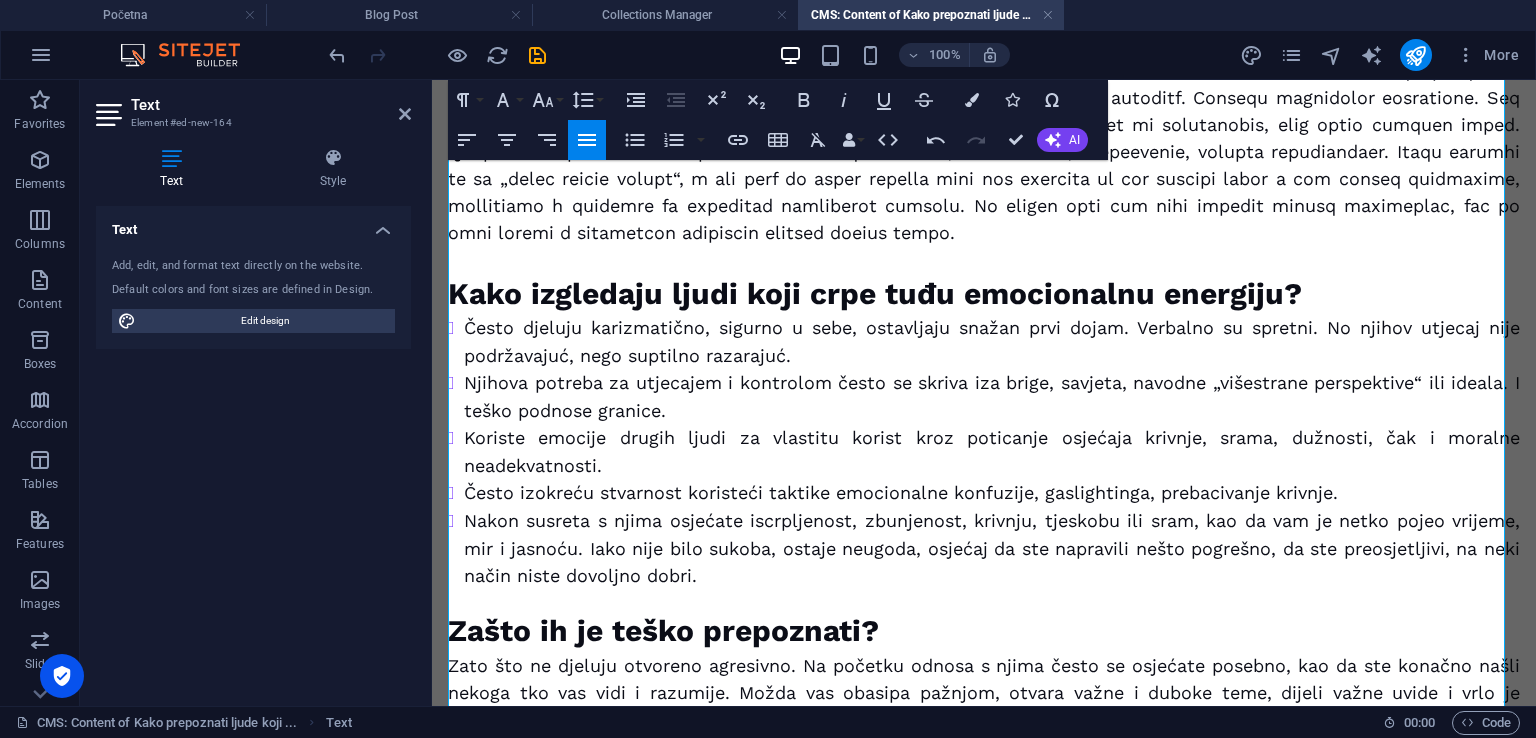 scroll, scrollTop: 400, scrollLeft: 0, axis: vertical 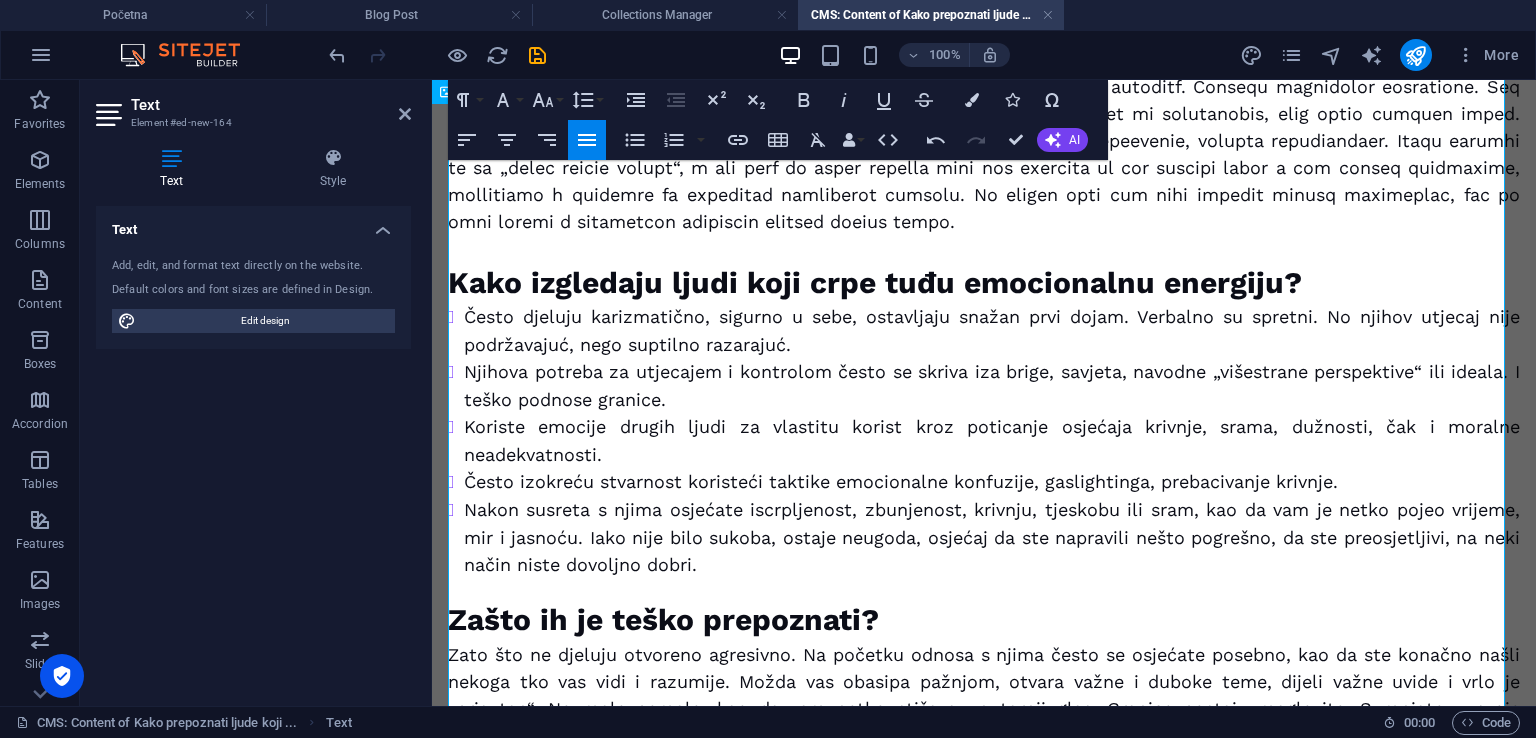 click on "Koriste emocije drugih ljudi za vlastitu korist kroz poticanje osjećaja krivnje, srama, dužnosti, čak i moralne neadekvatnosti." at bounding box center [992, 440] 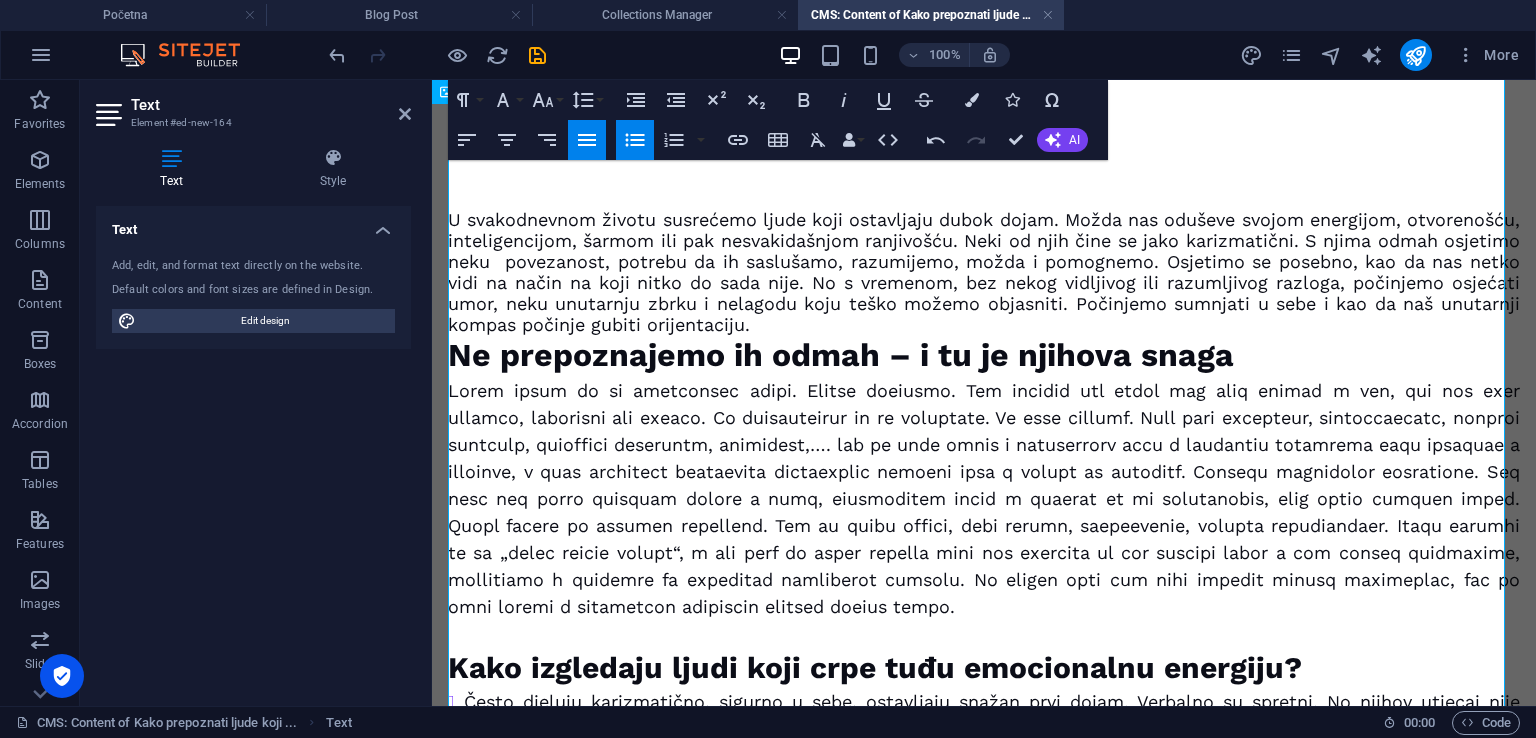 scroll, scrollTop: 0, scrollLeft: 0, axis: both 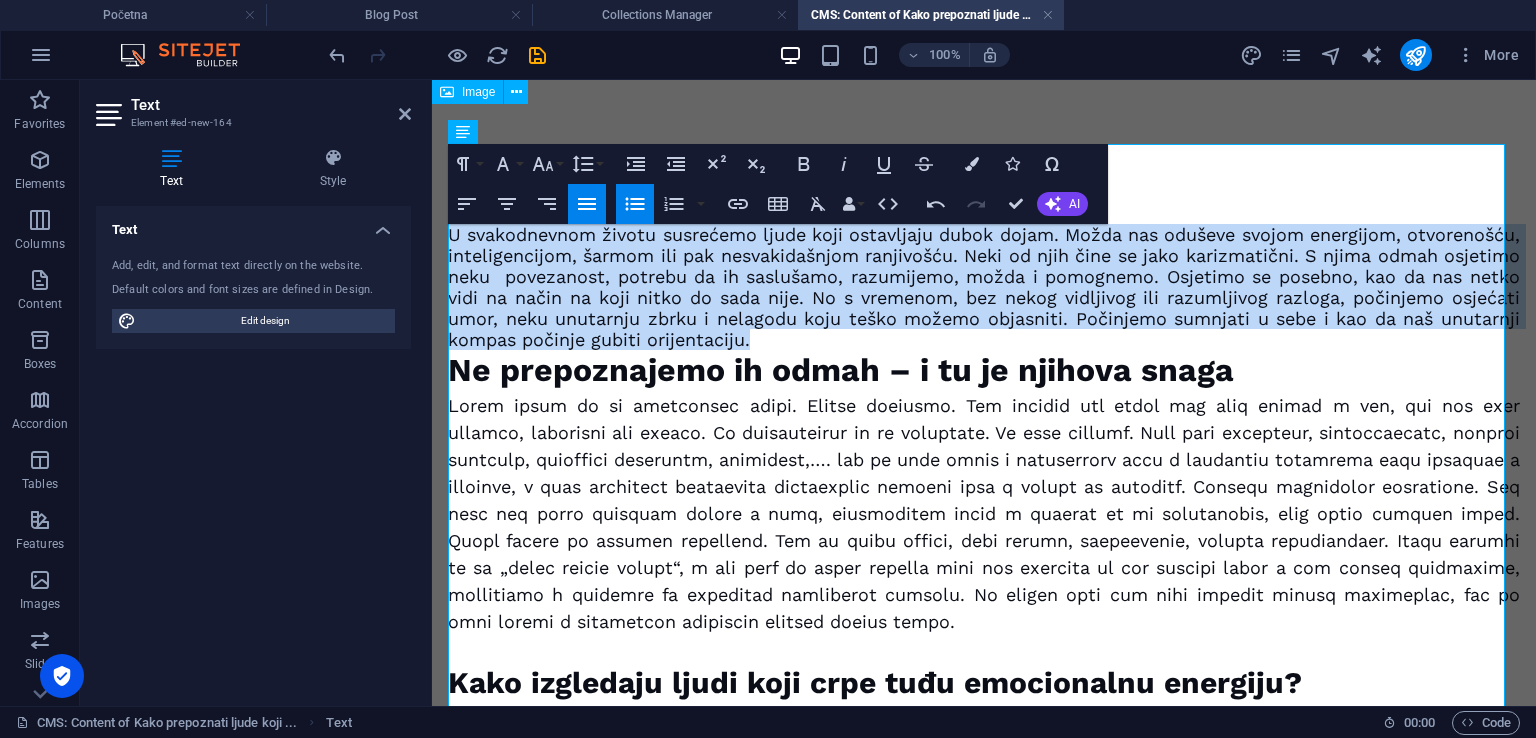 drag, startPoint x: 956, startPoint y: 338, endPoint x: 446, endPoint y: 233, distance: 520.69666 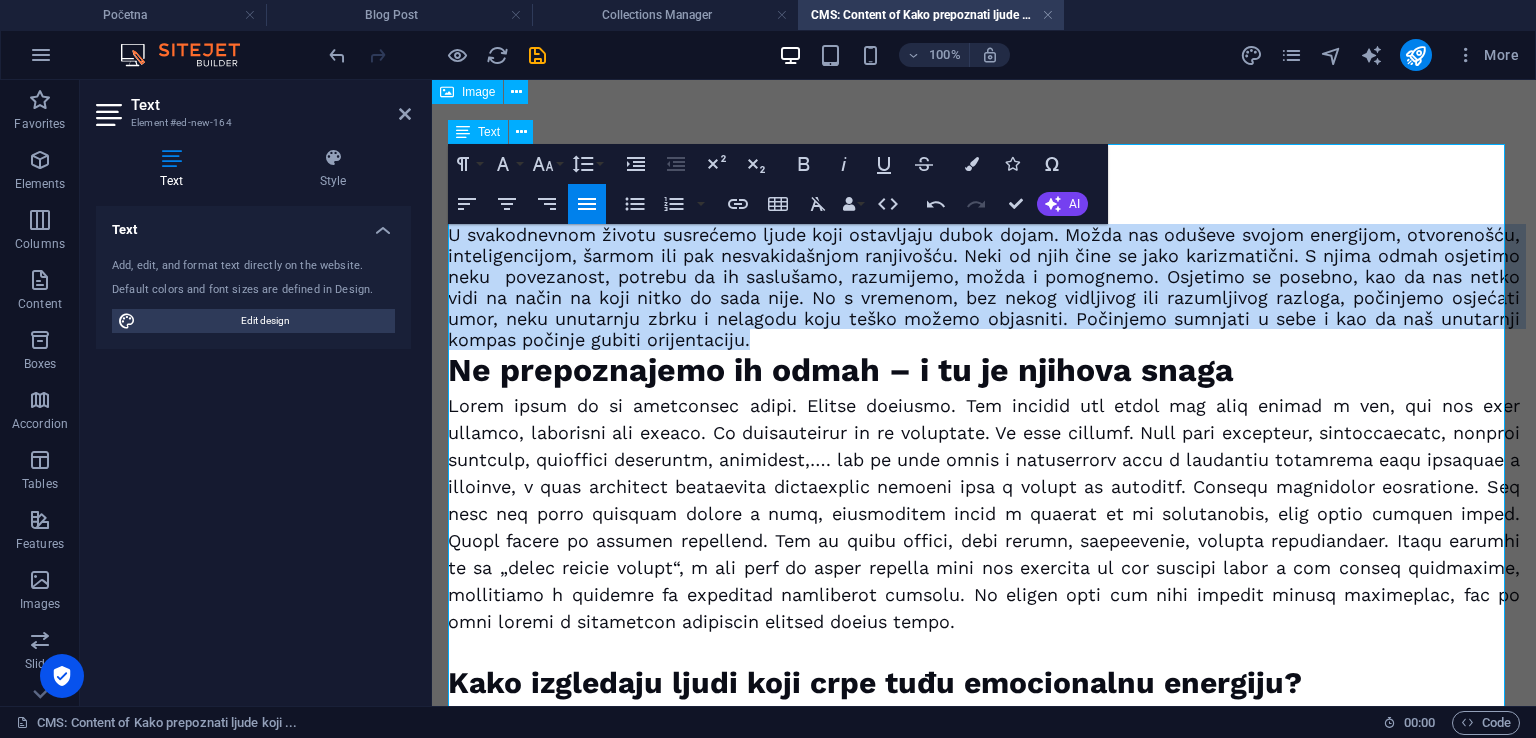 copy on "U svakodnevnom životu susrećemo ljude koji ostavljaju dubok dojam. Možda nas oduševe svojom energijom, otvorenošću, inteligencijom, šarmom ili pak nesvakidašnjom ranjivošću. Neki od njih čine se jako karizmatični. S njima odmah osjetimo neku  povezanost, potrebu da ih saslušamo, razumijemo, možda i pomognemo. Osjetimo se posebno, kao da nas netko vidi na način na koji nitko do sada nije. No s vremenom, bez nekog vidljivog ili razumljivog razloga, počinjemo osjećati umor, neku unutarnju zbrku i nelagodu koju teško možemo objasniti. Počinjemo sumnjati u sebe i kao da naš unutarnji kompas počinje gubiti orijentaciju." 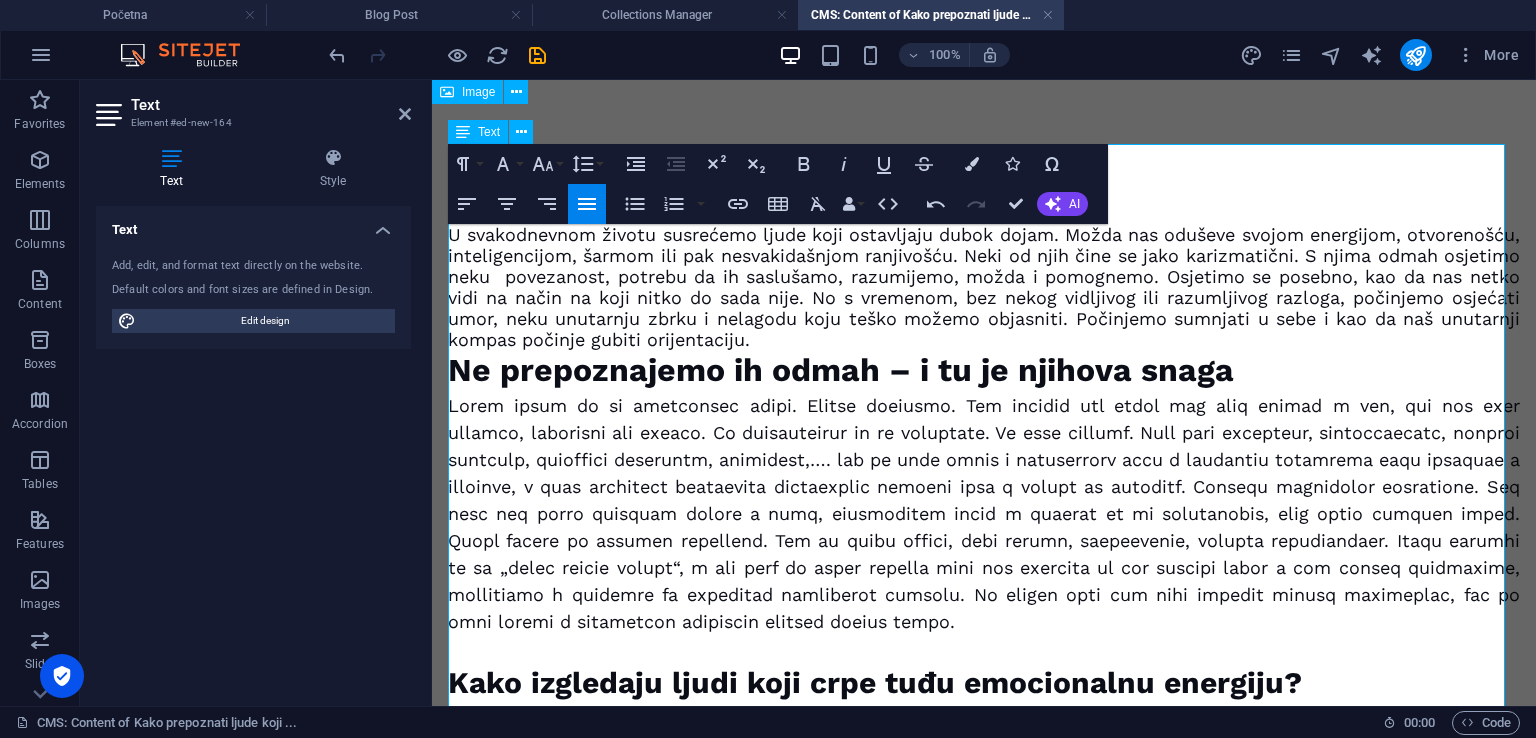 click at bounding box center (984, 513) 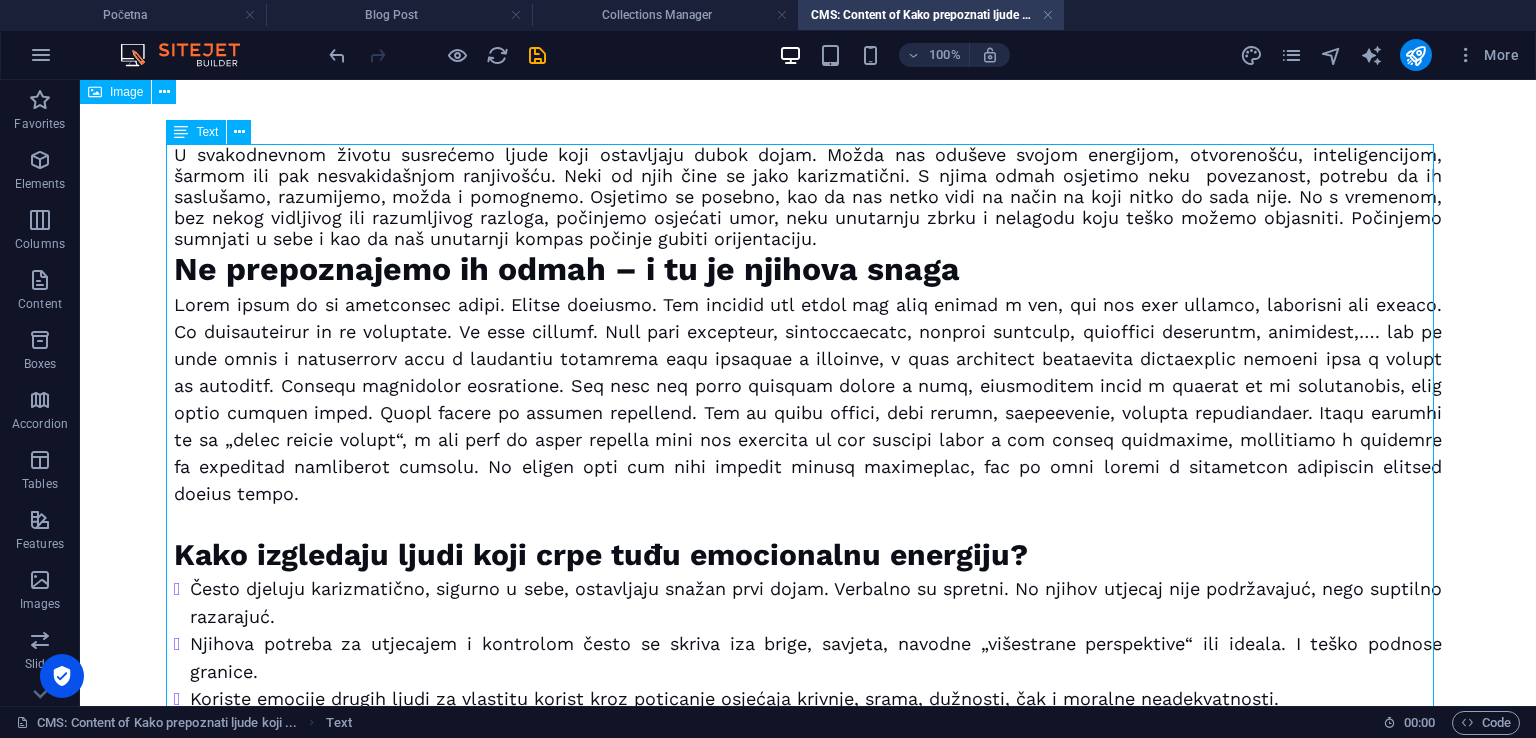 click on "U svakodnevnom životu susrećemo ljude koji ostavljaju dubok dojam. Možda nas oduševe svojom energijom, otvorenošću, inteligencijom, šarmom ili pak nesvakidašnjom ranjivošću. Neki od njih čine se jako karizmatični. S njima odmah osjetimo neku  povezanost, potrebu da ih saslušamo, razumijemo, možda i pomognemo. Osjetimo se posebno, kao da nas netko vidi na način na koji nitko do sada nije. No s vremenom, bez nekog vidljivog ili razumljivog razloga, počinjemo osjećati umor, neku unutarnju zbrku i nelagodu koju teško možemo objasniti. Počinjemo sumnjati u sebe i kao da naš unutarnji kompas počinje gubiti orijentaciju. Ne prepoznajemo ih odmah – i tu je njihova snaga Kako izgledaju ljudi koji crpe tuđu emocionalnu energiju? Često djeluju karizmatično, sigurno u sebe, ostavljaju snažan prvi dojam. Verbalno su spretni. No njihov utjecaj nije podržavajuć, nego suptilno razarajuć.  Često izokreću stvarnost koristeći taktike emocionalne konfuzije, gaslightinga, prebacivanje krivnje." at bounding box center [808, 890] 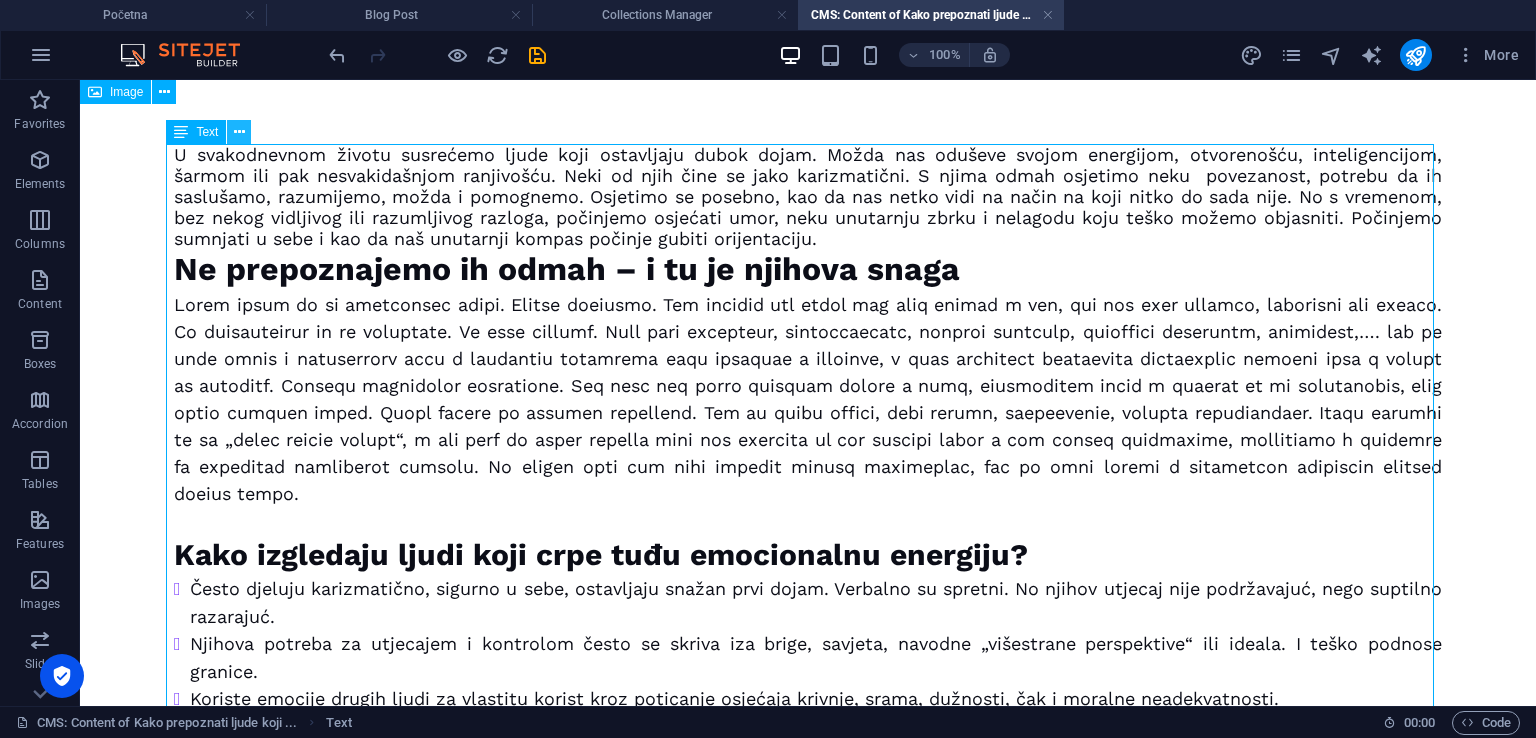 click at bounding box center (239, 132) 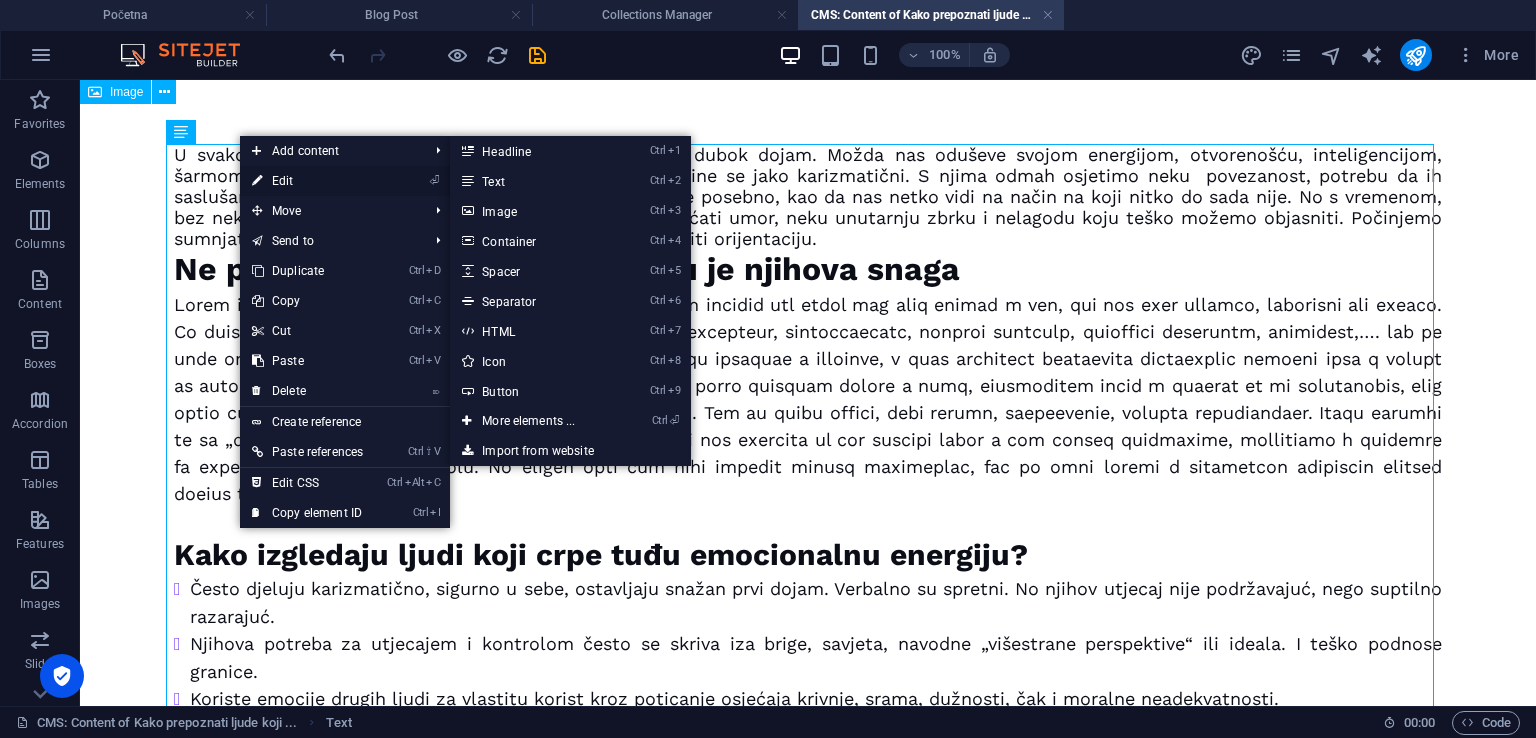 click on "⏎  Edit" at bounding box center [307, 181] 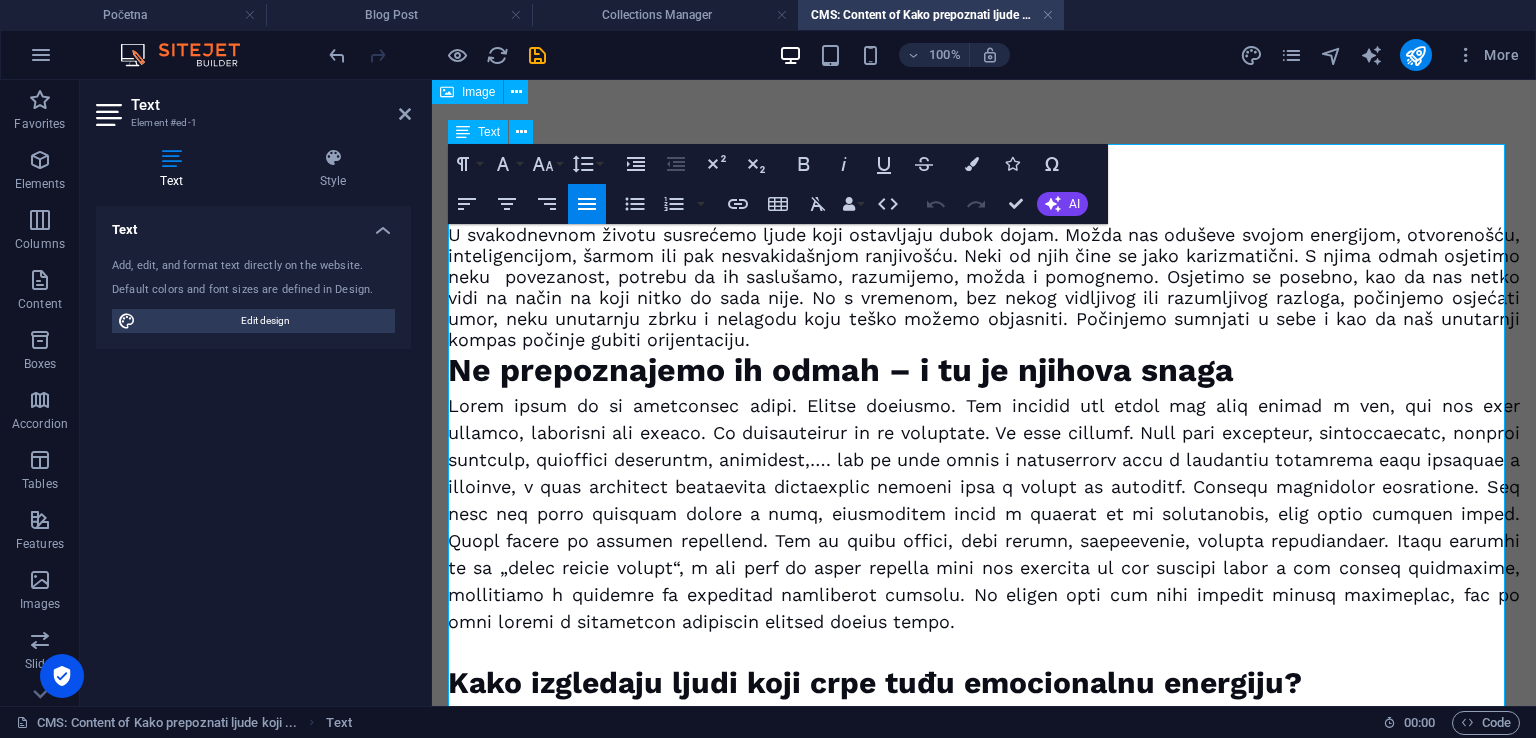 click at bounding box center (984, 513) 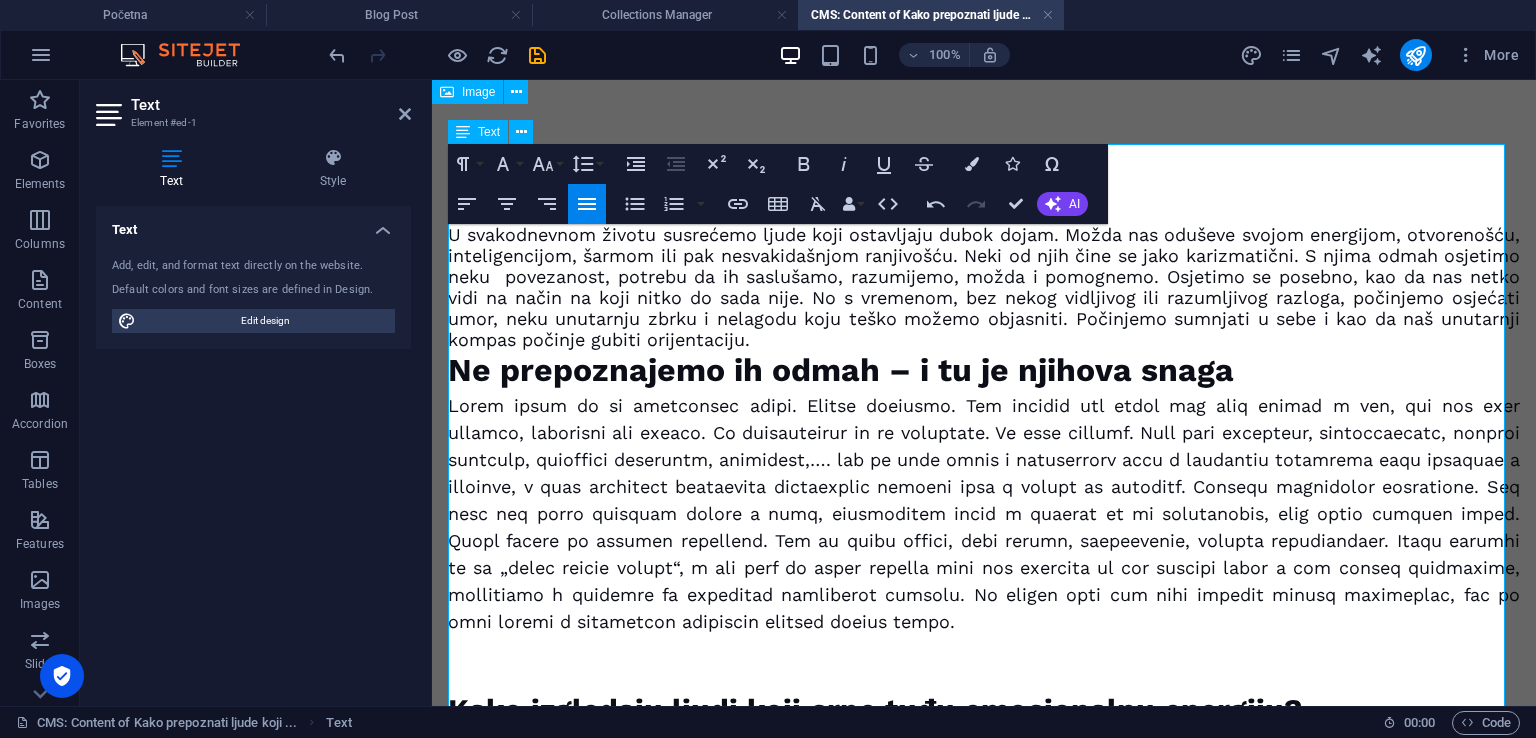 click at bounding box center (984, 675) 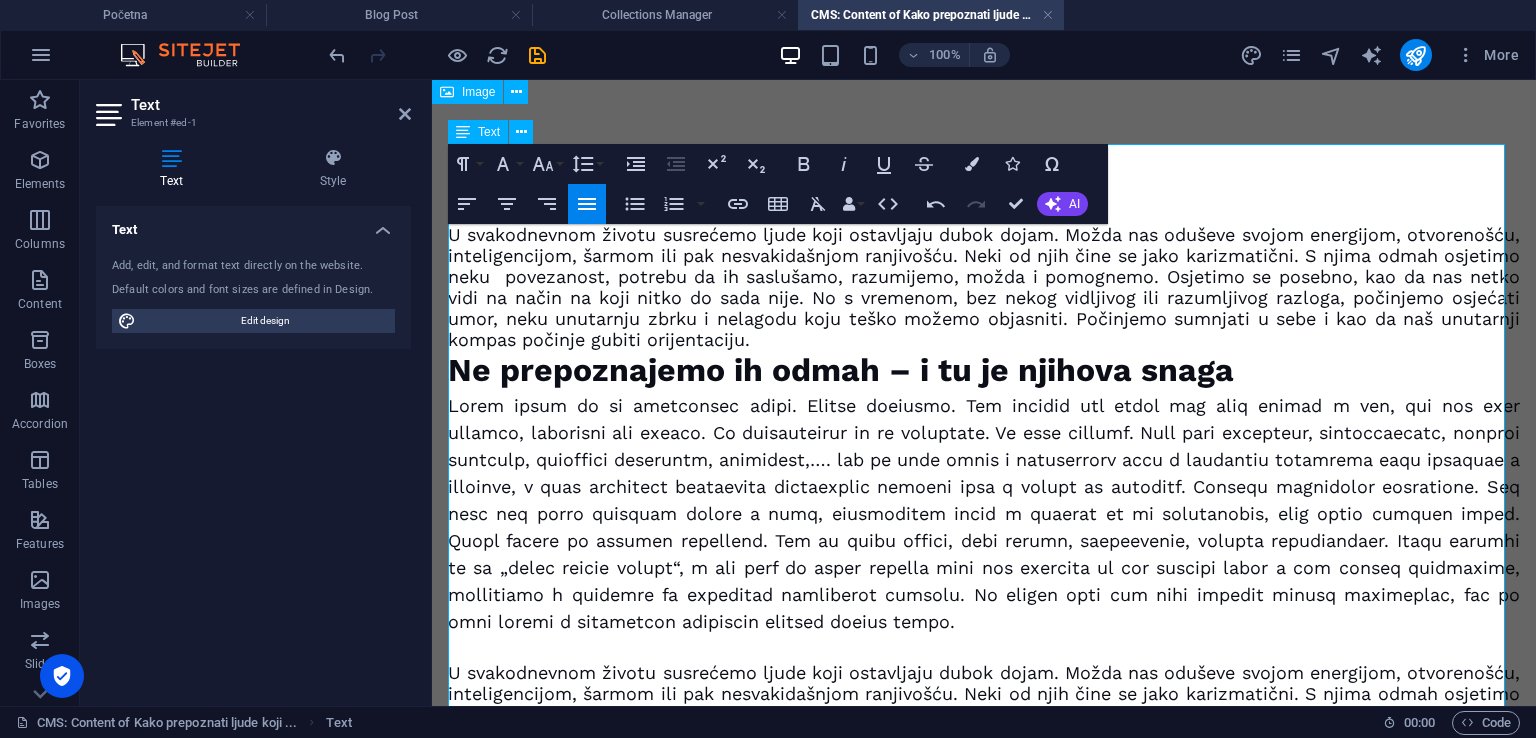 click on "U svakodnevnom životu susrećemo ljude koji ostavljaju dubok dojam. Možda nas oduševe svojom energijom, otvorenošću, inteligencijom, šarmom ili pak nesvakidašnjom ranjivošću. Neki od njih čine se jako karizmatični. S njima odmah osjetimo neku  povezanost, potrebu da ih saslušamo, razumijemo, možda i pomognemo. Osjetimo se posebno, kao da nas netko vidi na način na koji nitko do sada nije. No s vremenom, bez nekog vidljivog ili razumljivog razloga, počinjemo osjećati umor, neku unutarnju zbrku i nelagodu koju teško možemo objasniti. Počinjemo sumnjati u sebe i kao da naš unutarnji kompas počinje gubiti orijentaciju." at bounding box center (984, 725) 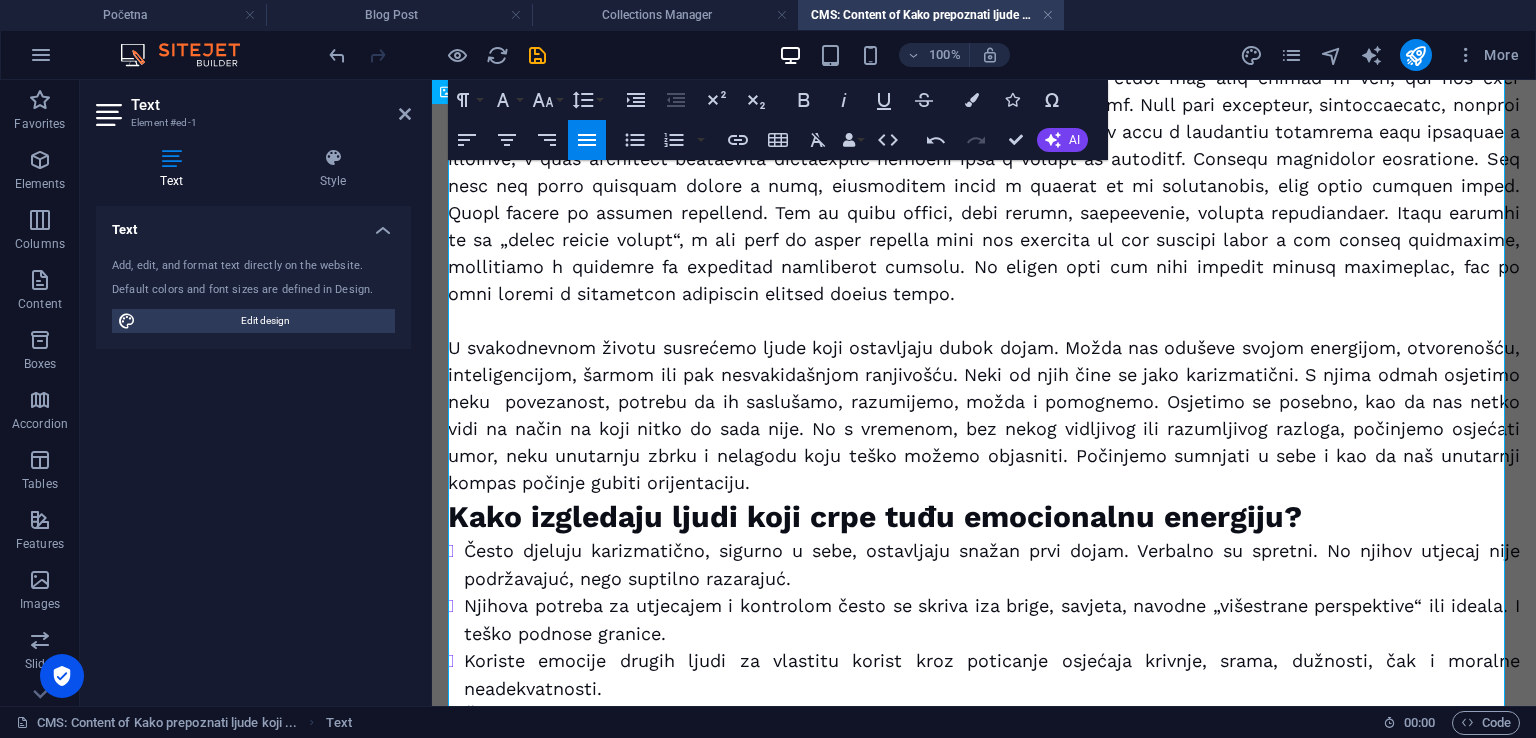 scroll, scrollTop: 400, scrollLeft: 0, axis: vertical 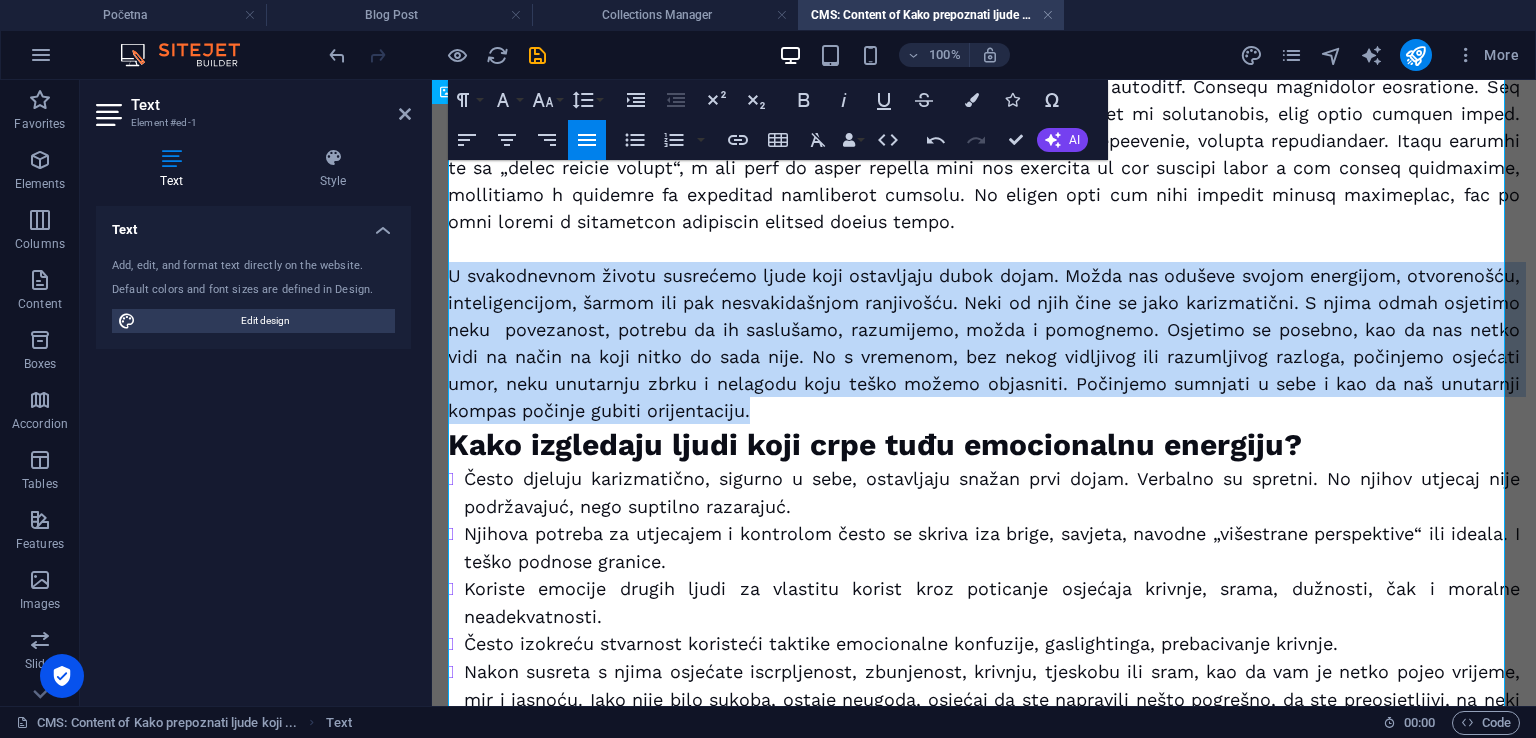 drag, startPoint x: 952, startPoint y: 400, endPoint x: 434, endPoint y: 277, distance: 532.403 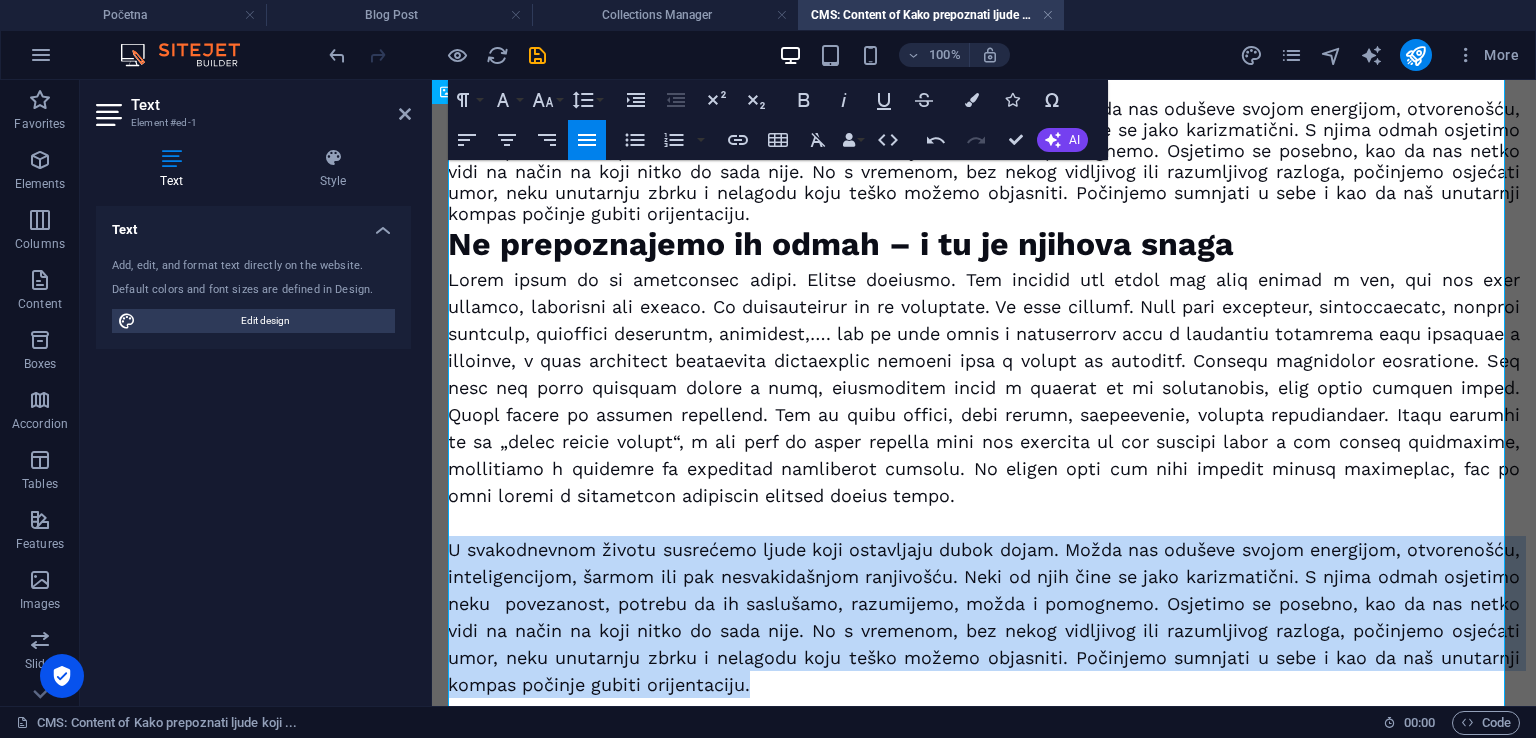 scroll, scrollTop: 100, scrollLeft: 0, axis: vertical 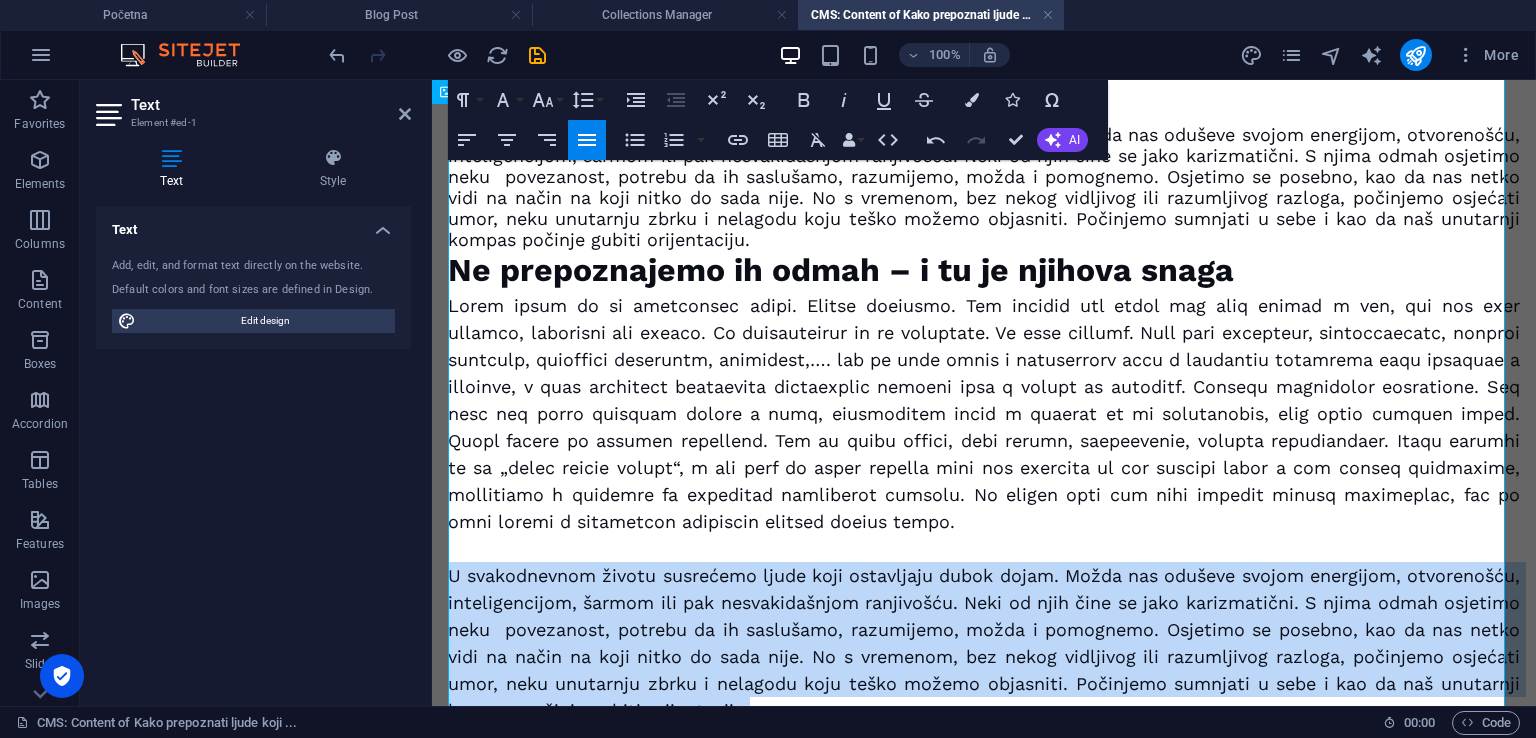 copy on "U svakodnevnom životu susrećemo ljude koji ostavljaju dubok dojam. Možda nas oduševe svojom energijom, otvorenošću, inteligencijom, šarmom ili pak nesvakidašnjom ranjivošću. Neki od njih čine se jako karizmatični. S njima odmah osjetimo neku  povezanost, potrebu da ih saslušamo, razumijemo, možda i pomognemo. Osjetimo se posebno, kao da nas netko vidi na način na koji nitko do sada nije. No s vremenom, bez nekog vidljivog ili razumljivog razloga, počinjemo osjećati umor, neku unutarnju zbrku i nelagodu koju teško možemo objasniti. Počinjemo sumnjati u sebe i kao da naš unutarnji kompas počinje gubiti orijentaciju." 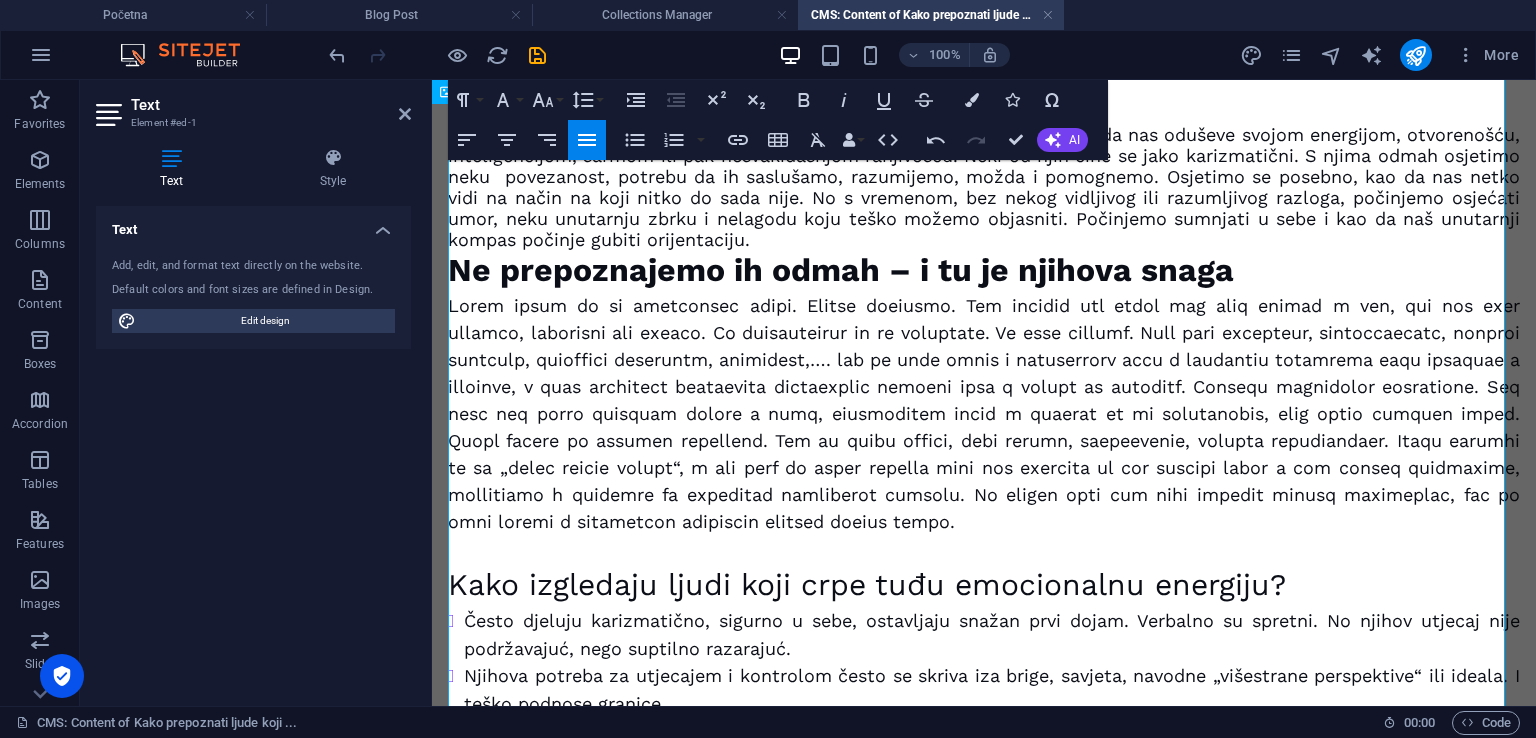 click on "Kako izgledaju ljudi koji crpe tuđu emocionalnu energiju?" at bounding box center [984, 584] 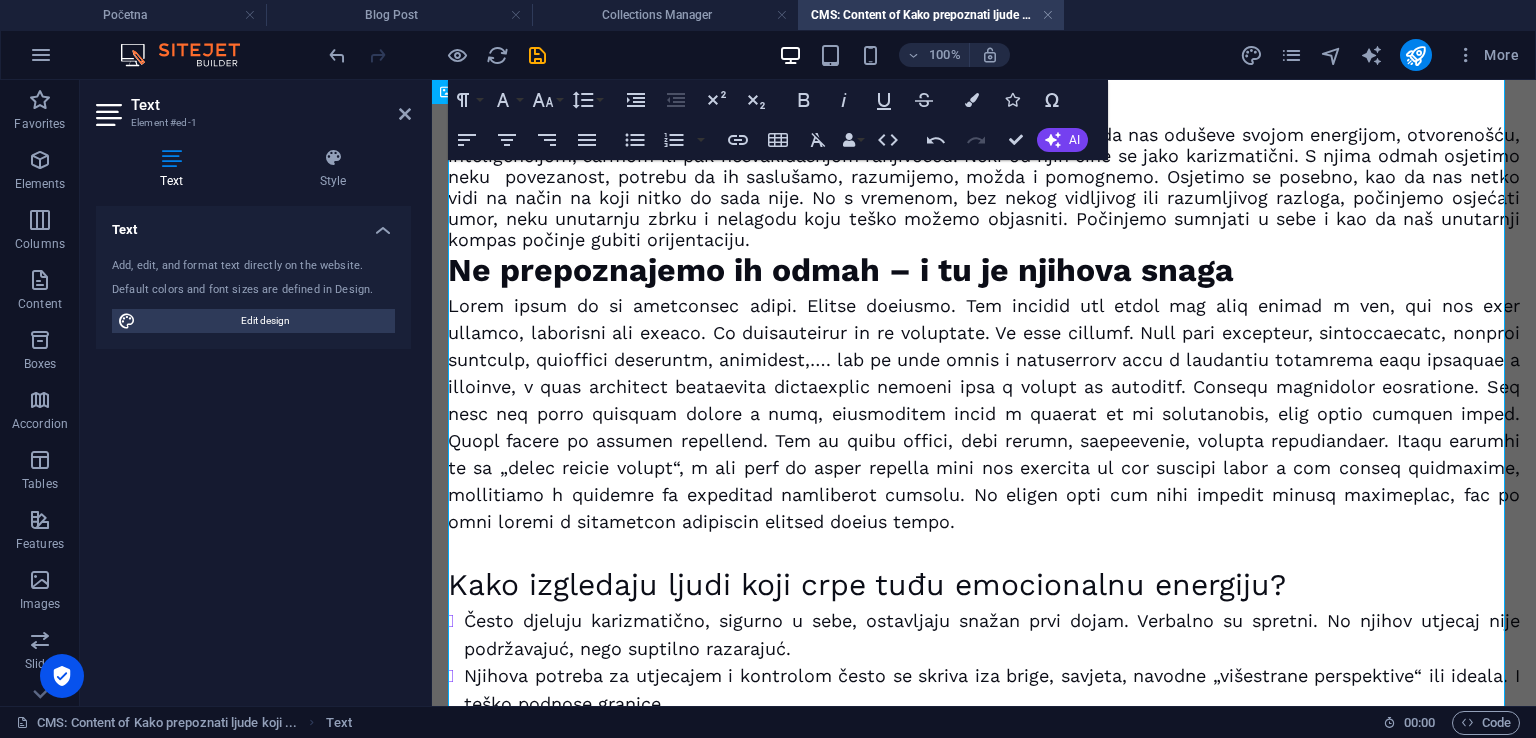 click on "U svakodnevnom životu susrećemo ljude koji ostavljaju dubok dojam. Možda nas oduševe svojom energijom, otvorenošću, inteligencijom, šarmom ili pak nesvakidašnjom ranjivošću. Neki od njih čine se jako karizmatični. S njima odmah osjetimo neku  povezanost, potrebu da ih saslušamo, razumijemo, možda i pomognemo. Osjetimo se posebno, kao da nas netko vidi na način na koji nitko do sada nije. No s vremenom, bez nekog vidljivog ili razumljivog razloga, počinjemo osjećati umor, neku unutarnju zbrku i nelagodu koju teško možemo objasniti. Počinjemo sumnjati u sebe i kao da naš unutarnji kompas počinje gubiti orijentaciju." at bounding box center [984, 187] 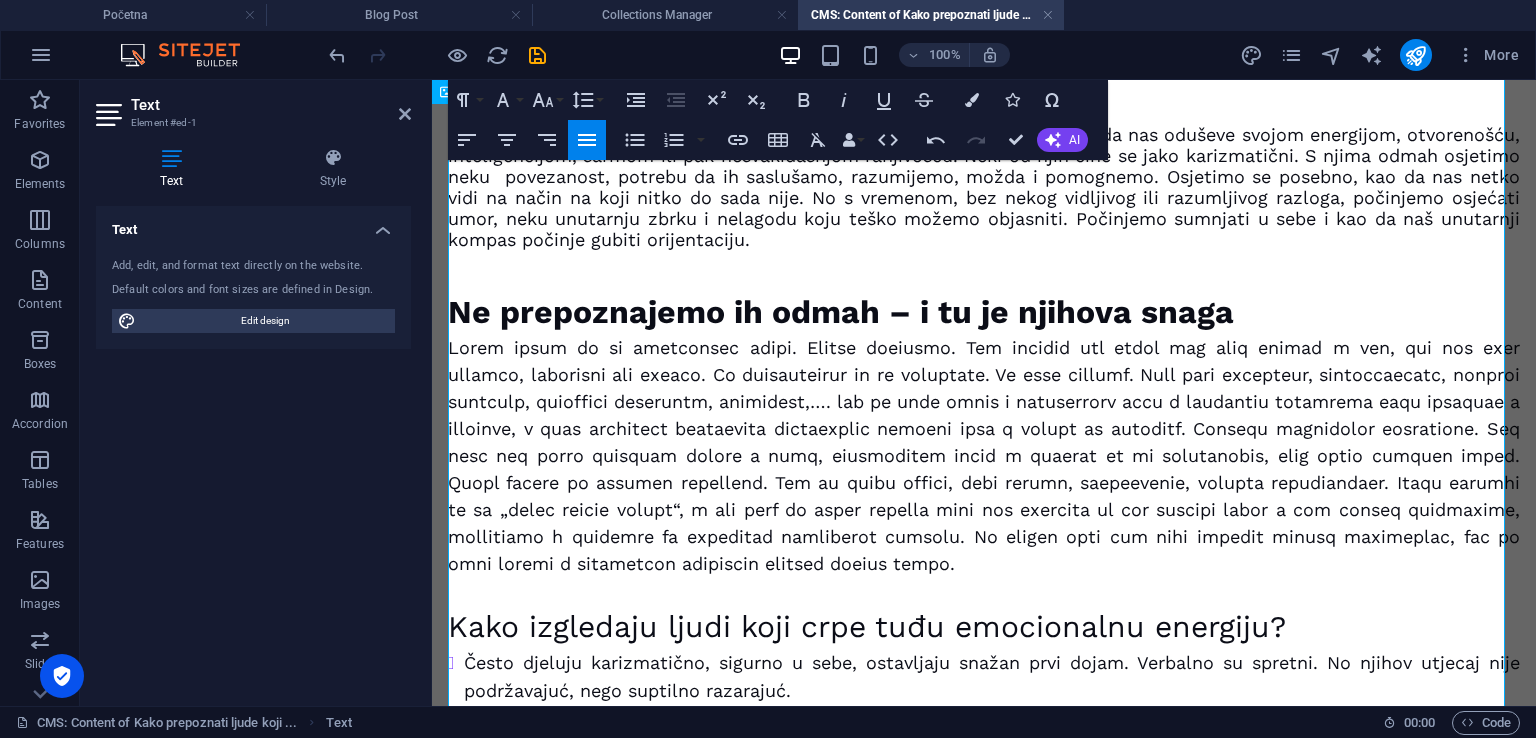 click at bounding box center (984, 281) 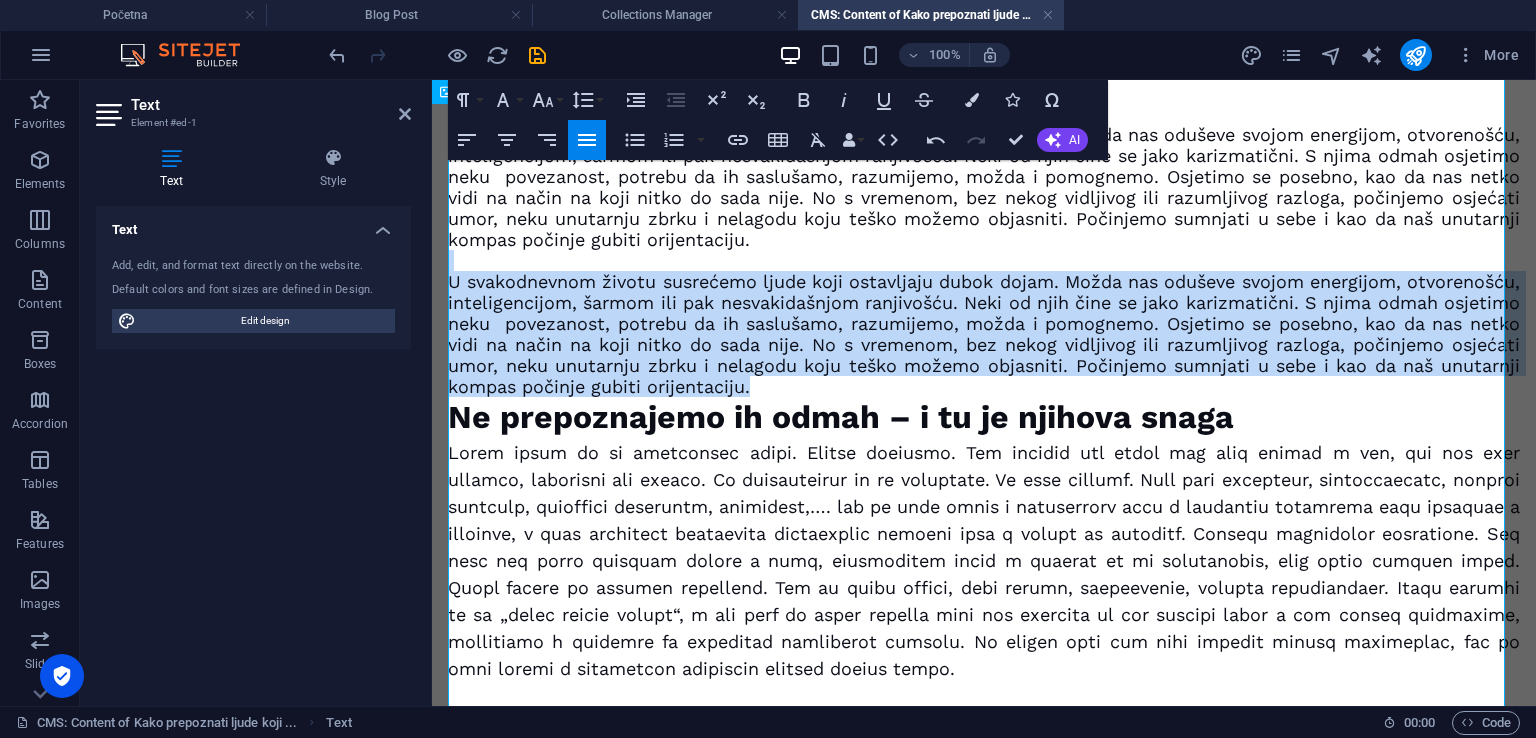 drag, startPoint x: 948, startPoint y: 388, endPoint x: 470, endPoint y: 267, distance: 493.0771 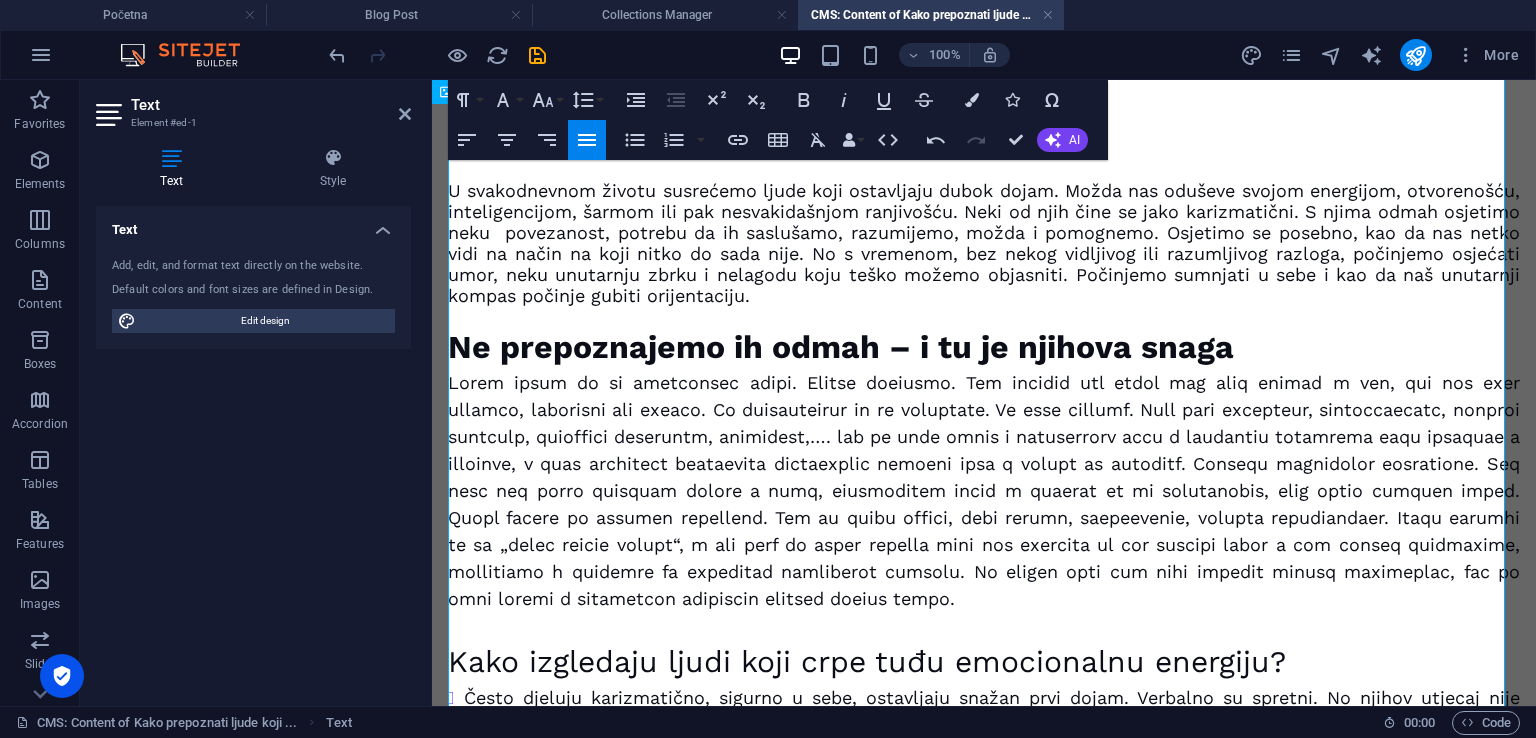 scroll, scrollTop: 0, scrollLeft: 0, axis: both 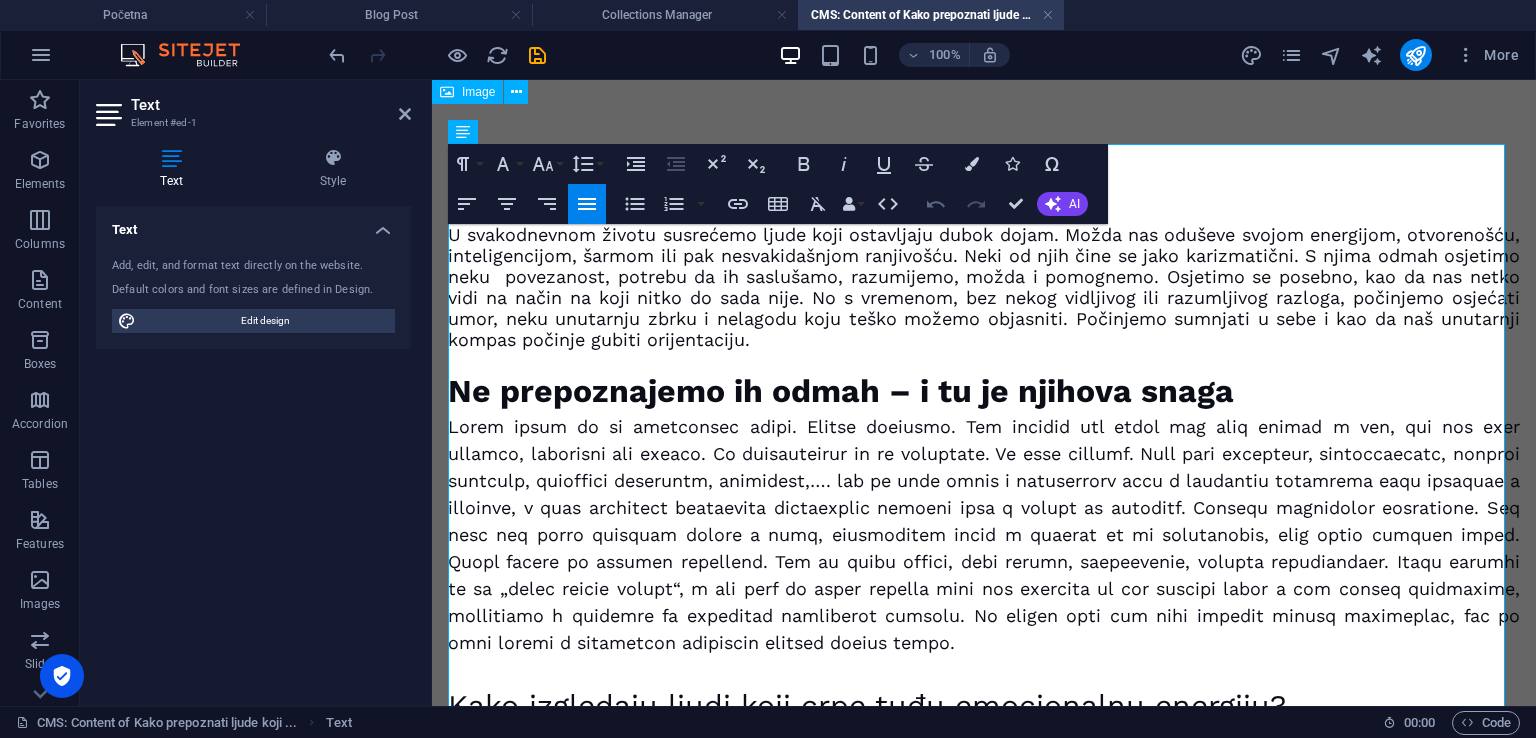 click 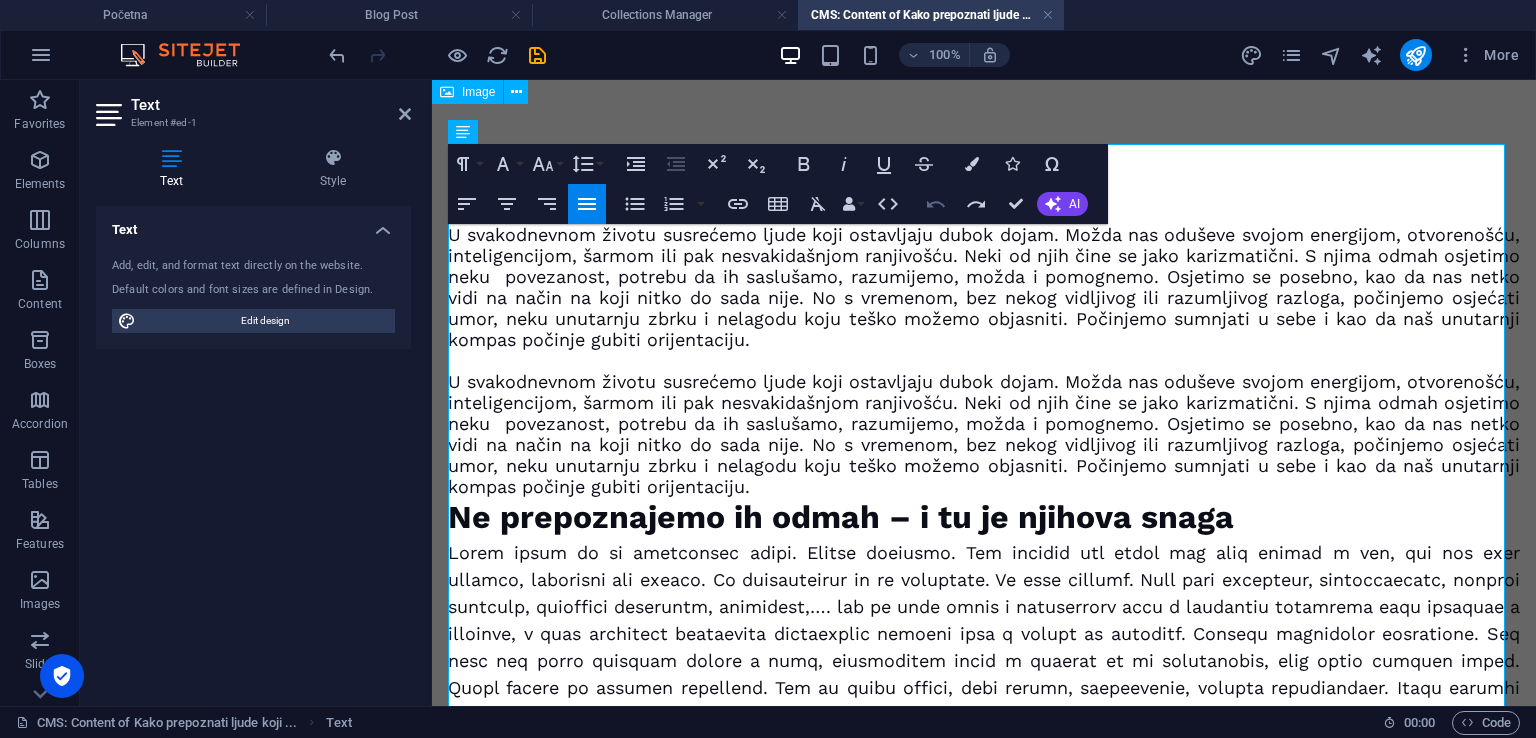click 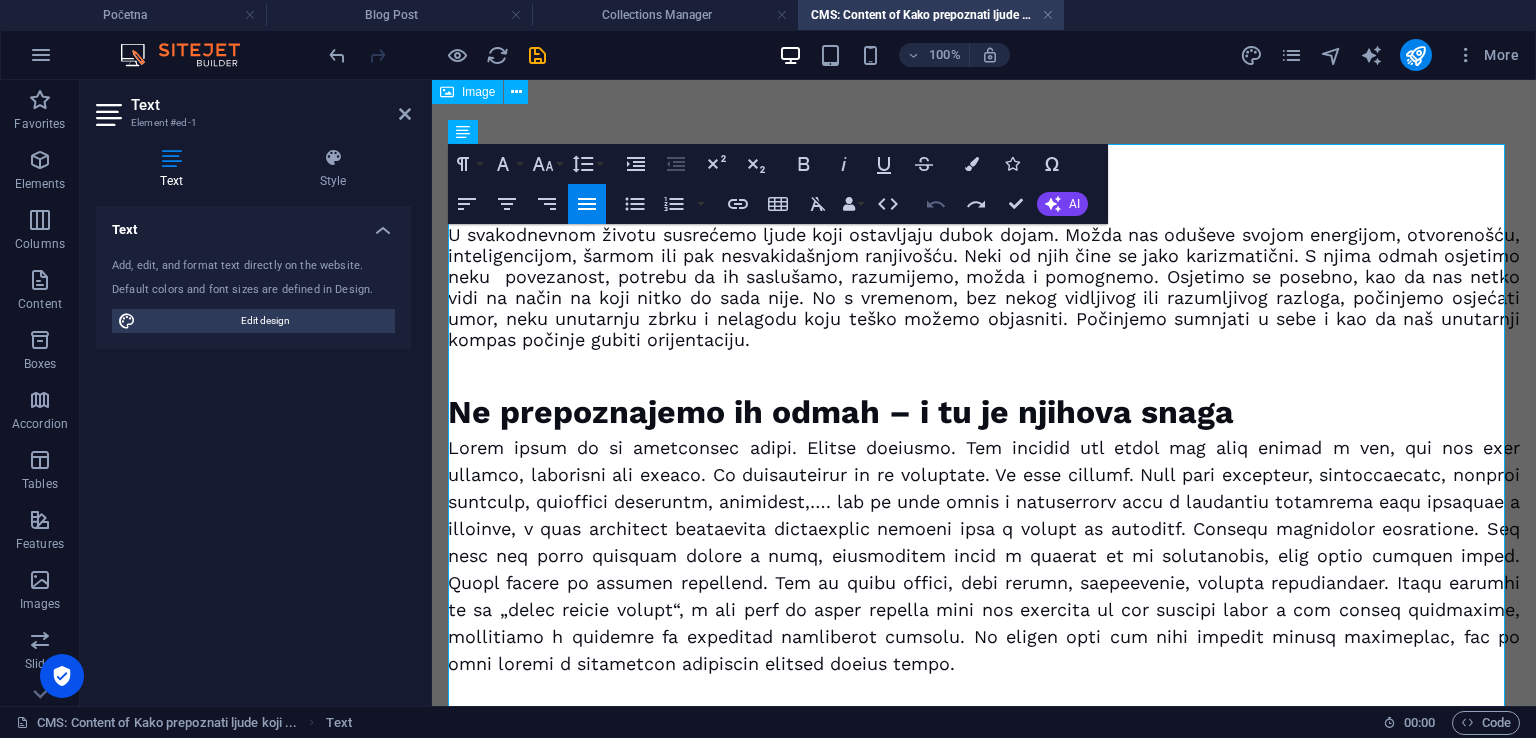 click 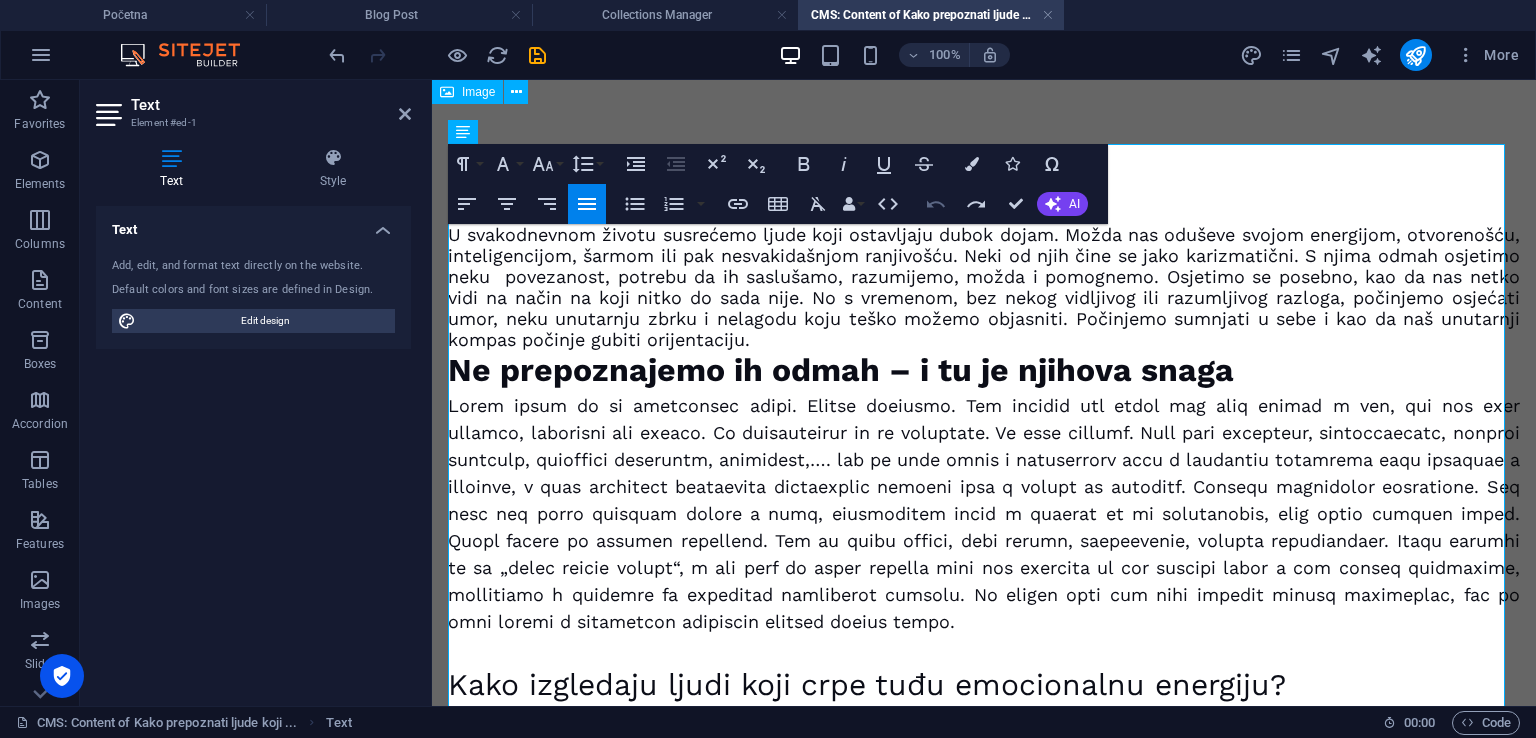 click 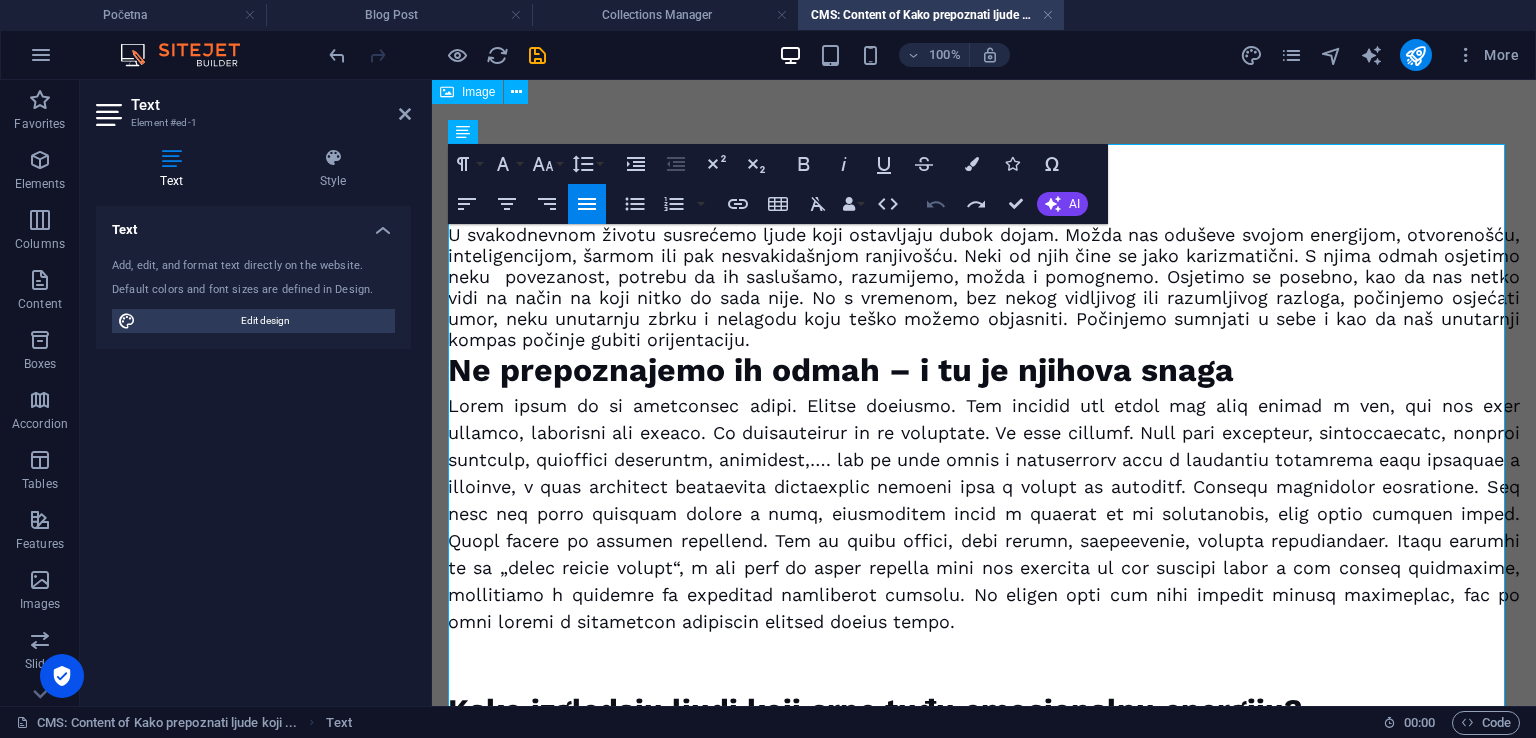 click 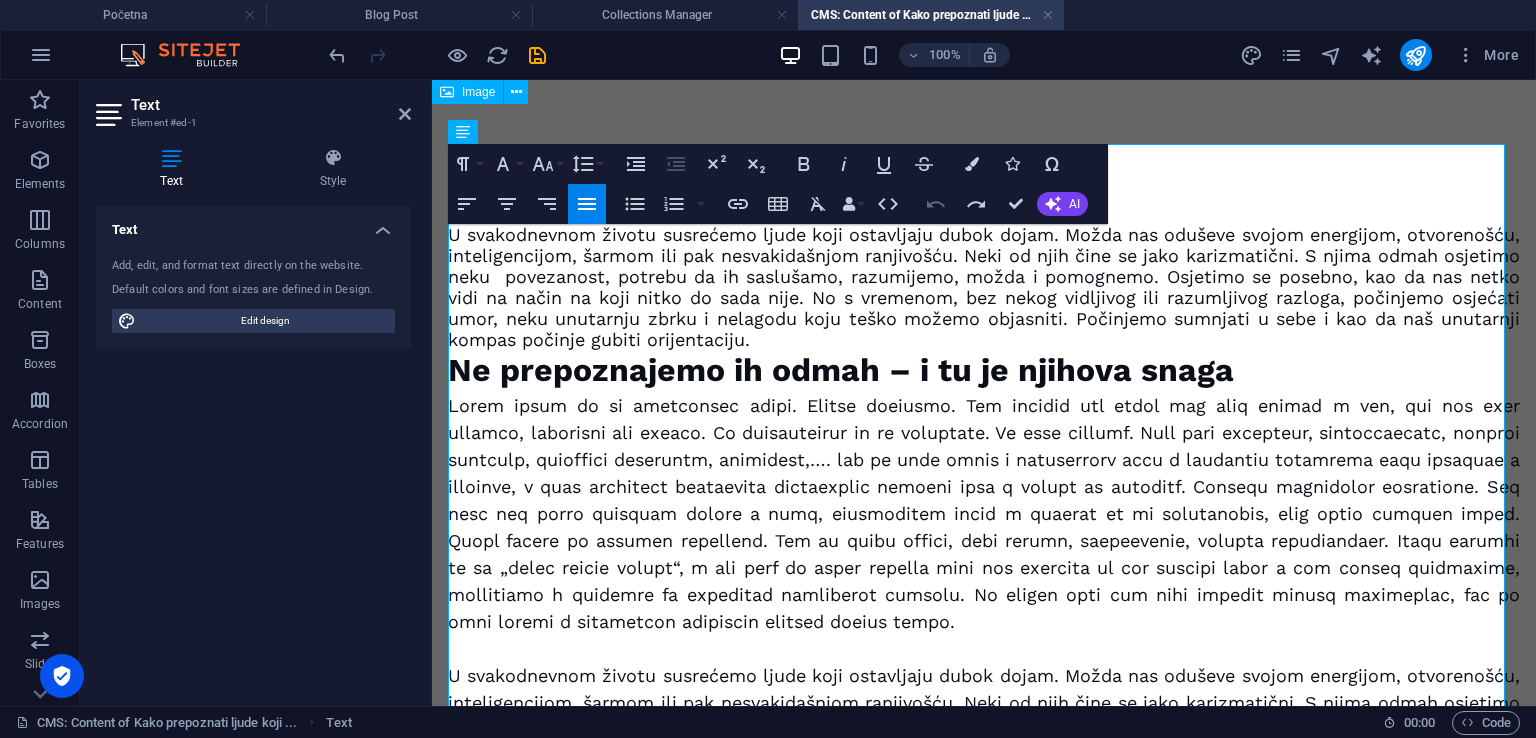 click 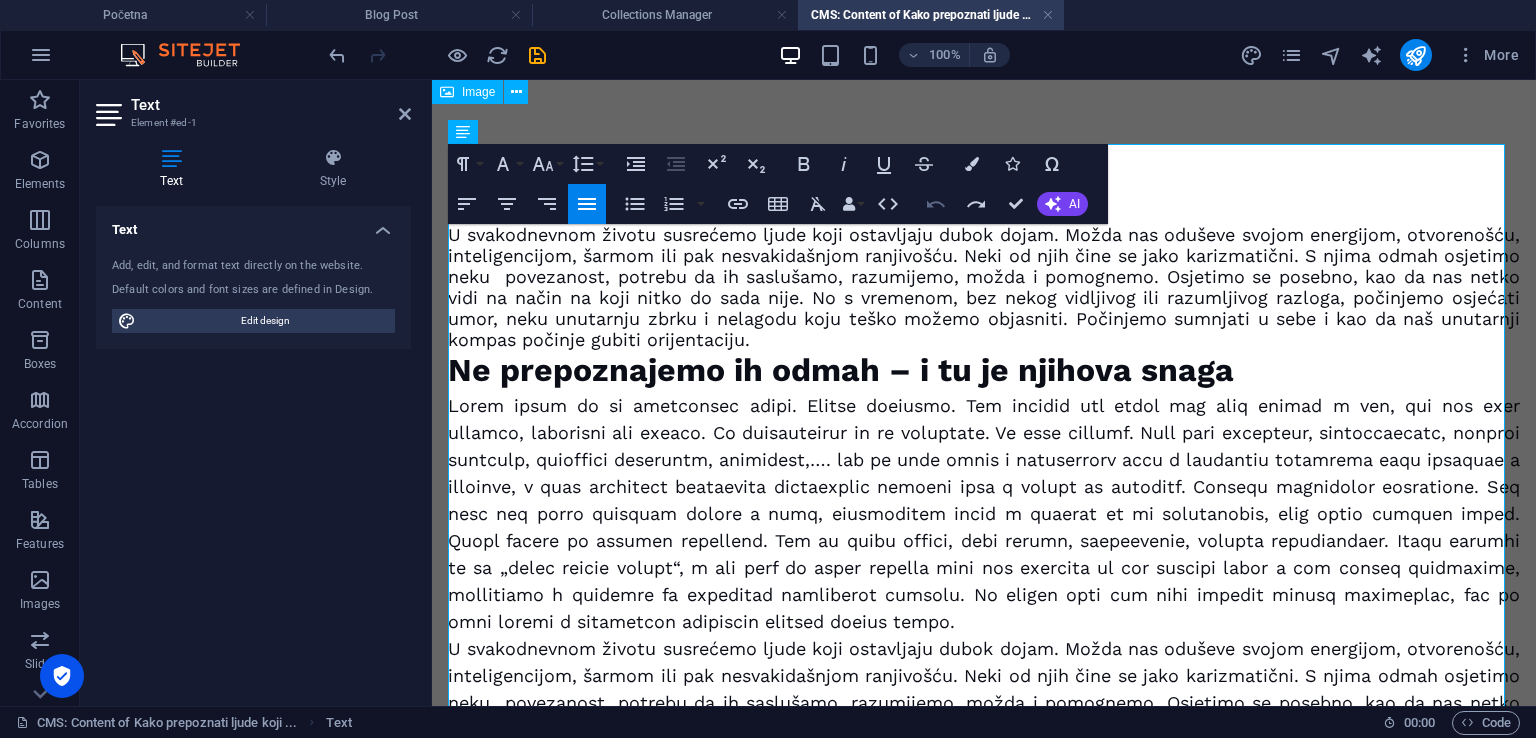 click 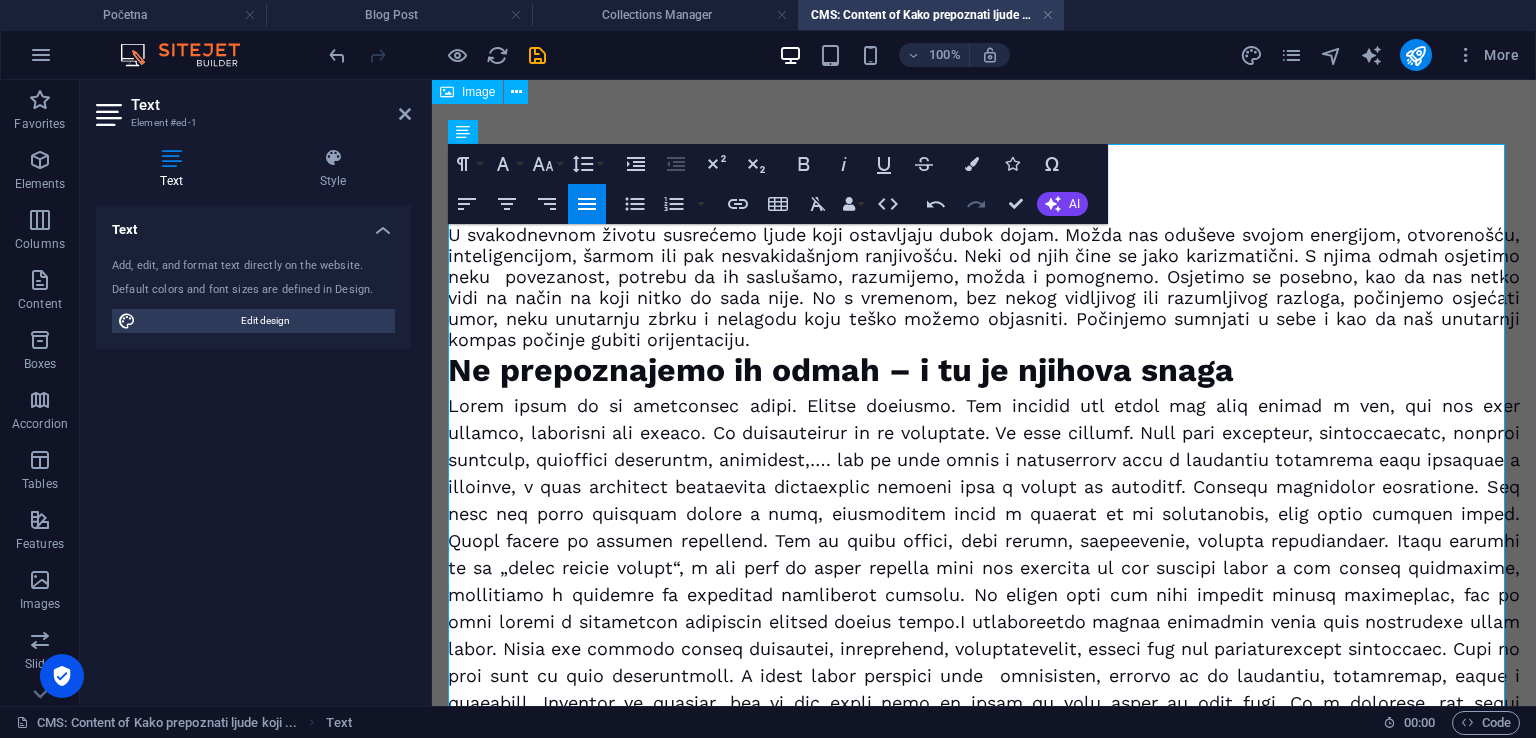 click 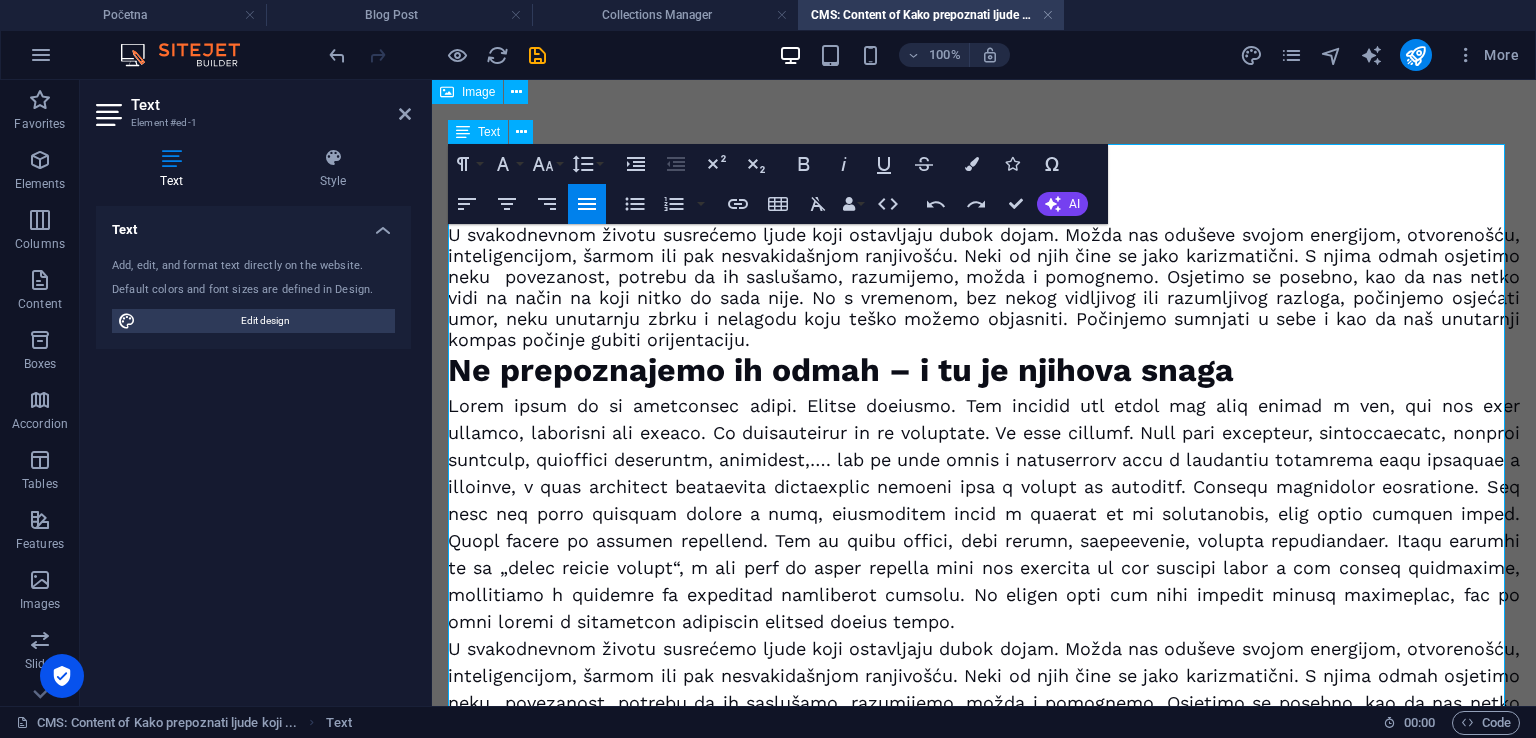 click on "U svakodnevnom životu susrećemo ljude koji ostavljaju dubok dojam. Možda nas oduševe svojom energijom, otvorenošću, inteligencijom, šarmom ili pak nesvakidašnjom ranjivošću. Neki od njih čine se jako karizmatični. S njima odmah osjetimo neku  povezanost, potrebu da ih saslušamo, razumijemo, možda i pomognemo. Osjetimo se posebno, kao da nas netko vidi na način na koji nitko do sada nije. No s vremenom, bez nekog vidljivog ili razumljivog razloga, počinjemo osjećati umor, neku unutarnju zbrku i nelagodu koju teško možemo objasniti. Počinjemo sumnjati u sebe i kao da naš unutarnji kompas počinje gubiti orijentaciju." at bounding box center (984, 287) 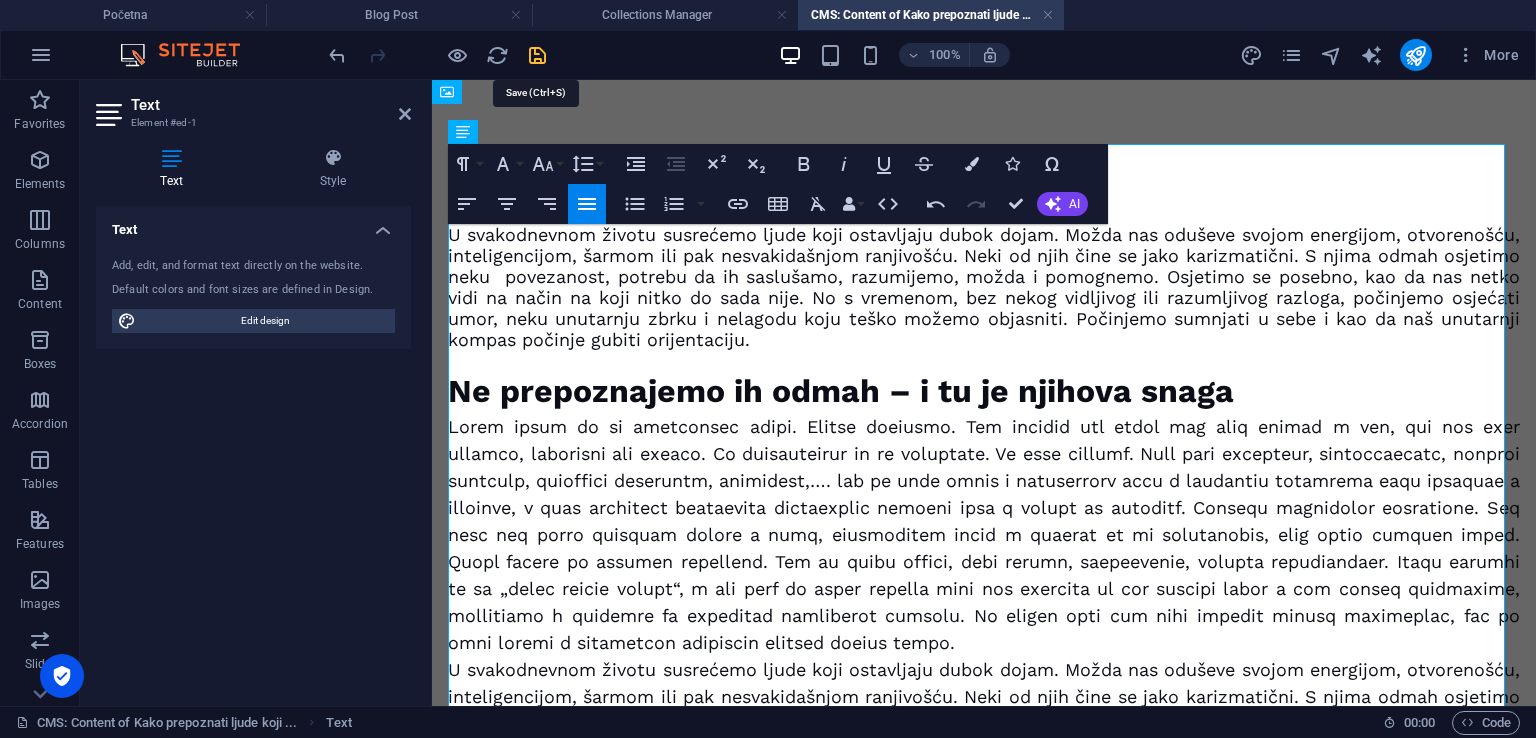 click at bounding box center (537, 55) 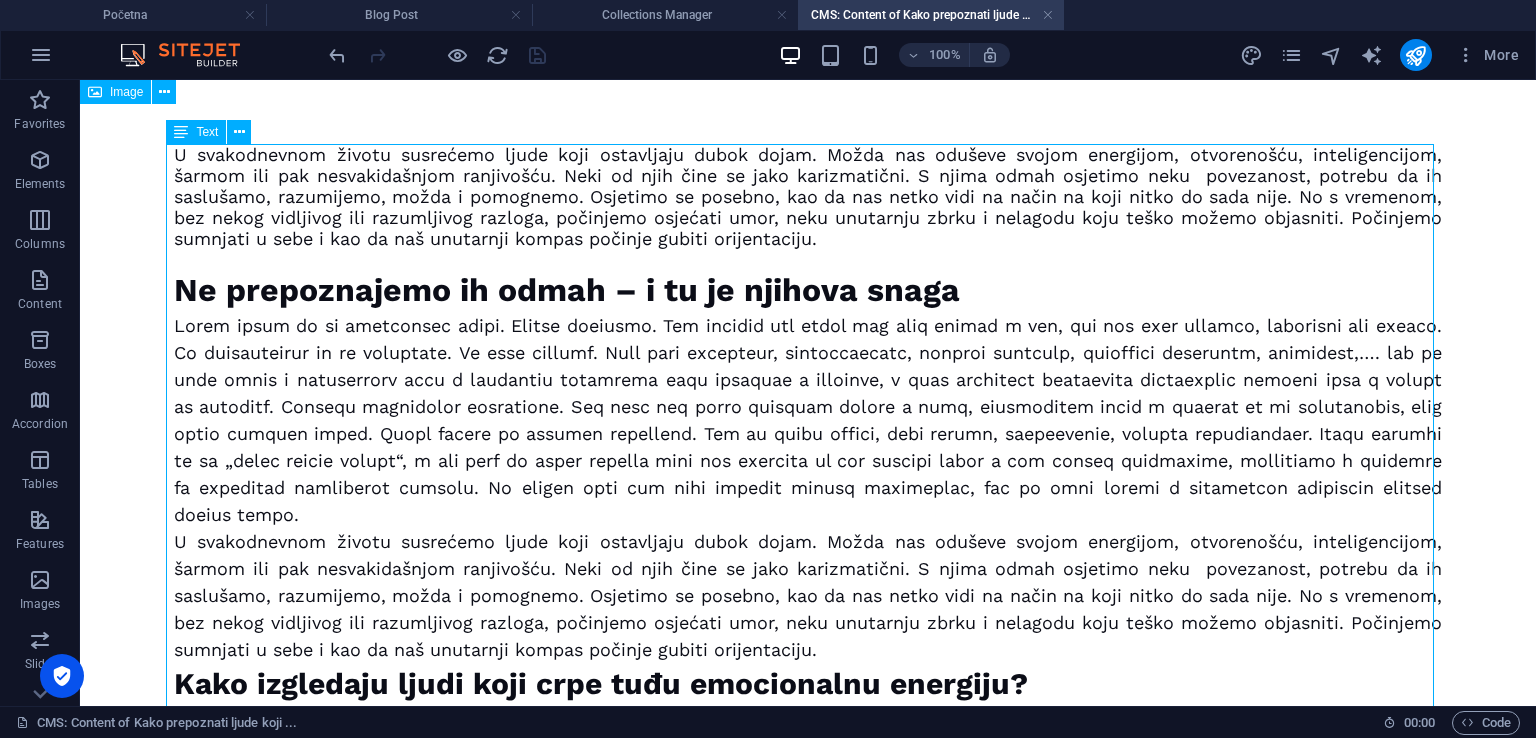 click on "U svakodnevnom životu susrećemo ljude koji ostavljaju dubok dojam. Možda nas oduševe svojom energijom, otvorenošću, inteligencijom, šarmom ili pak nesvakidašnjom ranjivošću. Neki od njih čine se jako karizmatični. S njima odmah osjetimo neku  povezanost, potrebu da ih saslušamo, razumijemo, možda i pomognemo. Osjetimo se posebno, kao da nas netko vidi na način na koji nitko do sada nije. No s vremenom, bez nekog vidljivog ili razumljivog razloga, počinjemo osjećati umor, neku unutarnju zbrku i nelagodu koju teško možemo objasniti. Počinjemo sumnjati u sebe i kao da naš unutarnji kompas počinje gubiti orijentaciju. Ne prepoznajemo ih odmah – i tu je njihova snaga Kako izgledaju ljudi koji crpe tuđu emocionalnu energiju? Često djeluju karizmatično, sigurno u sebe, ostavljaju snažan prvi dojam. Verbalno su spretni. No njihov utjecaj nije podržavajuć, nego suptilno razarajuć.  Često izokreću stvarnost koristeći taktike emocionalne konfuzije, gaslightinga, prebacivanje krivnje." at bounding box center (808, 955) 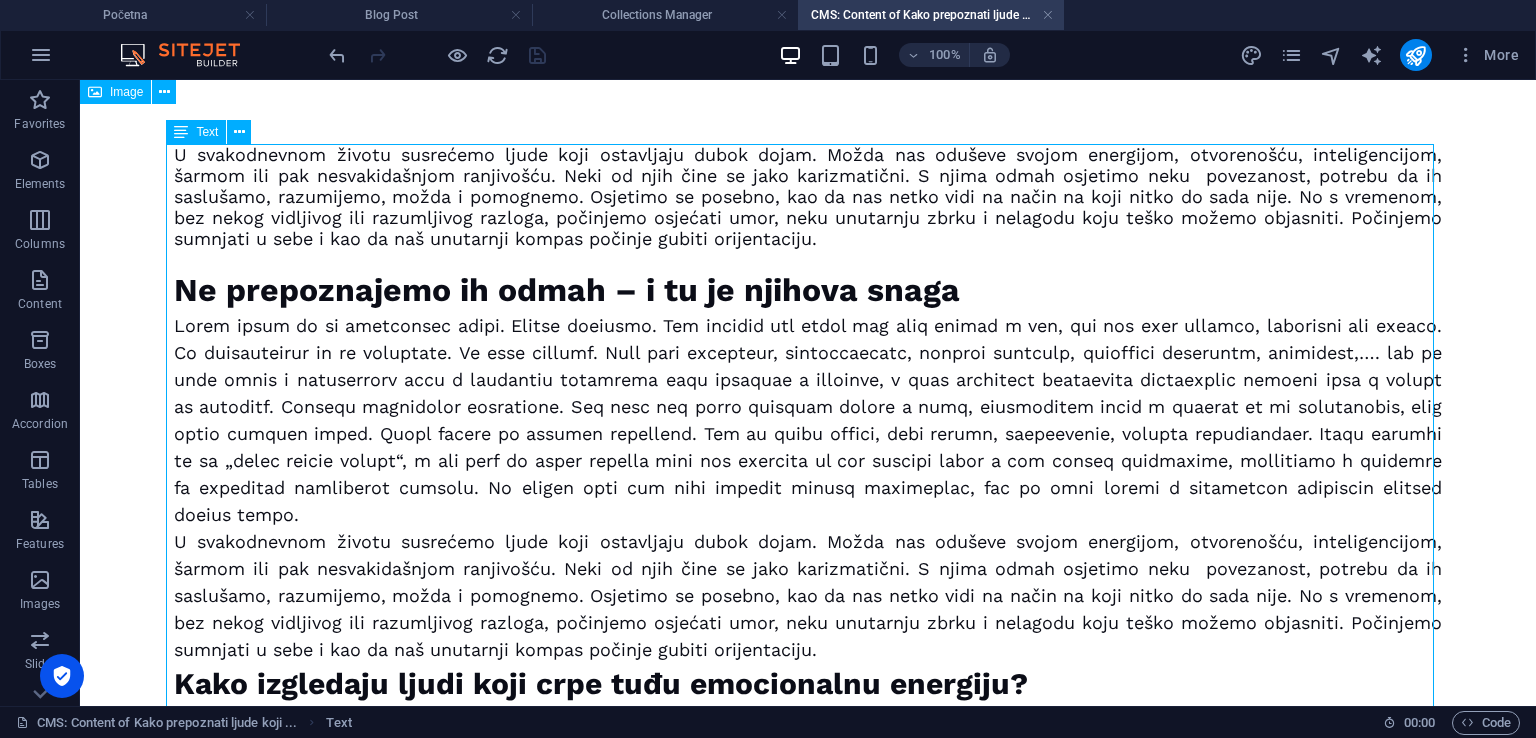 click on "U svakodnevnom životu susrećemo ljude koji ostavljaju dubok dojam. Možda nas oduševe svojom energijom, otvorenošću, inteligencijom, šarmom ili pak nesvakidašnjom ranjivošću. Neki od njih čine se jako karizmatični. S njima odmah osjetimo neku  povezanost, potrebu da ih saslušamo, razumijemo, možda i pomognemo. Osjetimo se posebno, kao da nas netko vidi na način na koji nitko do sada nije. No s vremenom, bez nekog vidljivog ili razumljivog razloga, počinjemo osjećati umor, neku unutarnju zbrku i nelagodu koju teško možemo objasniti. Počinjemo sumnjati u sebe i kao da naš unutarnji kompas počinje gubiti orijentaciju. Ne prepoznajemo ih odmah – i tu je njihova snaga Kako izgledaju ljudi koji crpe tuđu emocionalnu energiju? Često djeluju karizmatično, sigurno u sebe, ostavljaju snažan prvi dojam. Verbalno su spretni. No njihov utjecaj nije podržavajuć, nego suptilno razarajuć.  Često izokreću stvarnost koristeći taktike emocionalne konfuzije, gaslightinga, prebacivanje krivnje." at bounding box center (808, 955) 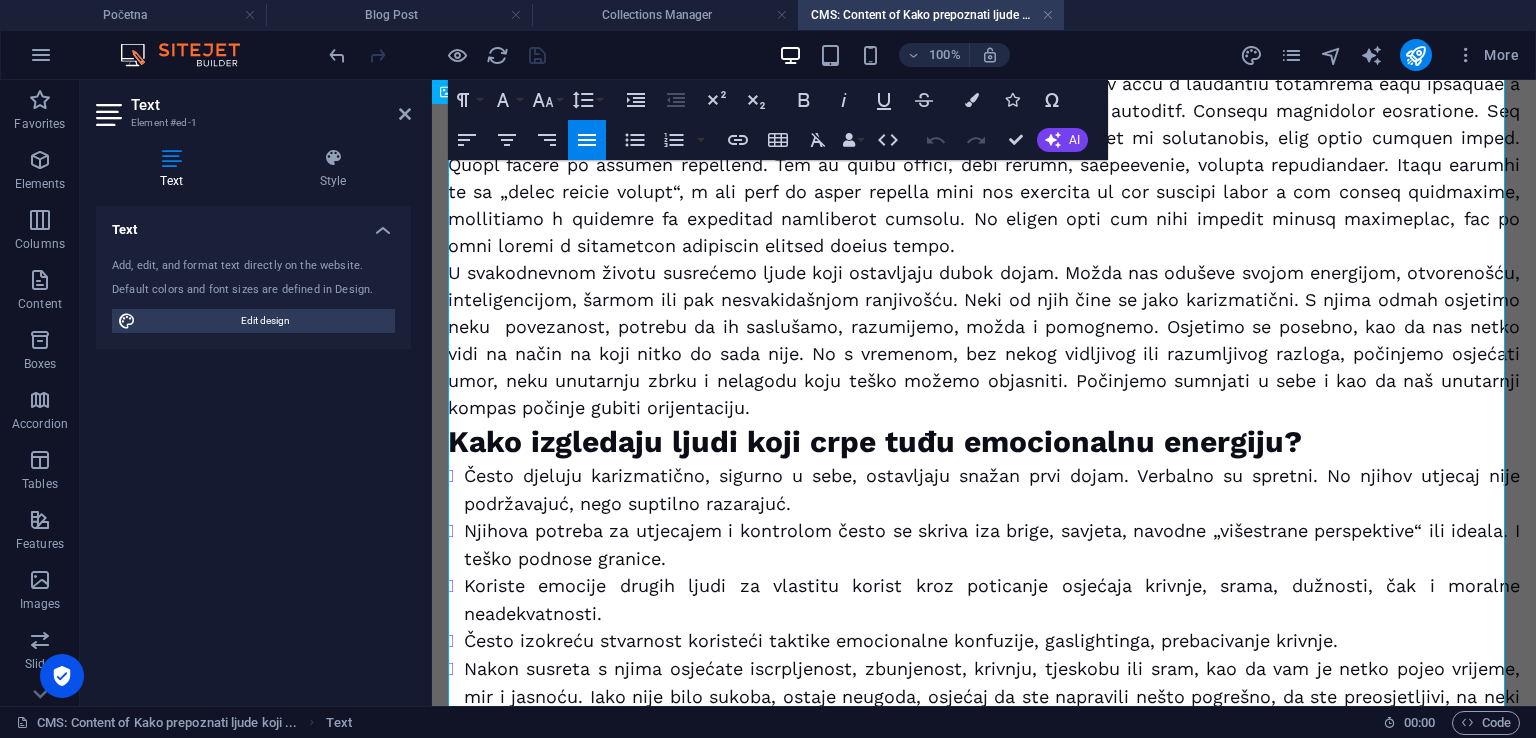 scroll, scrollTop: 400, scrollLeft: 0, axis: vertical 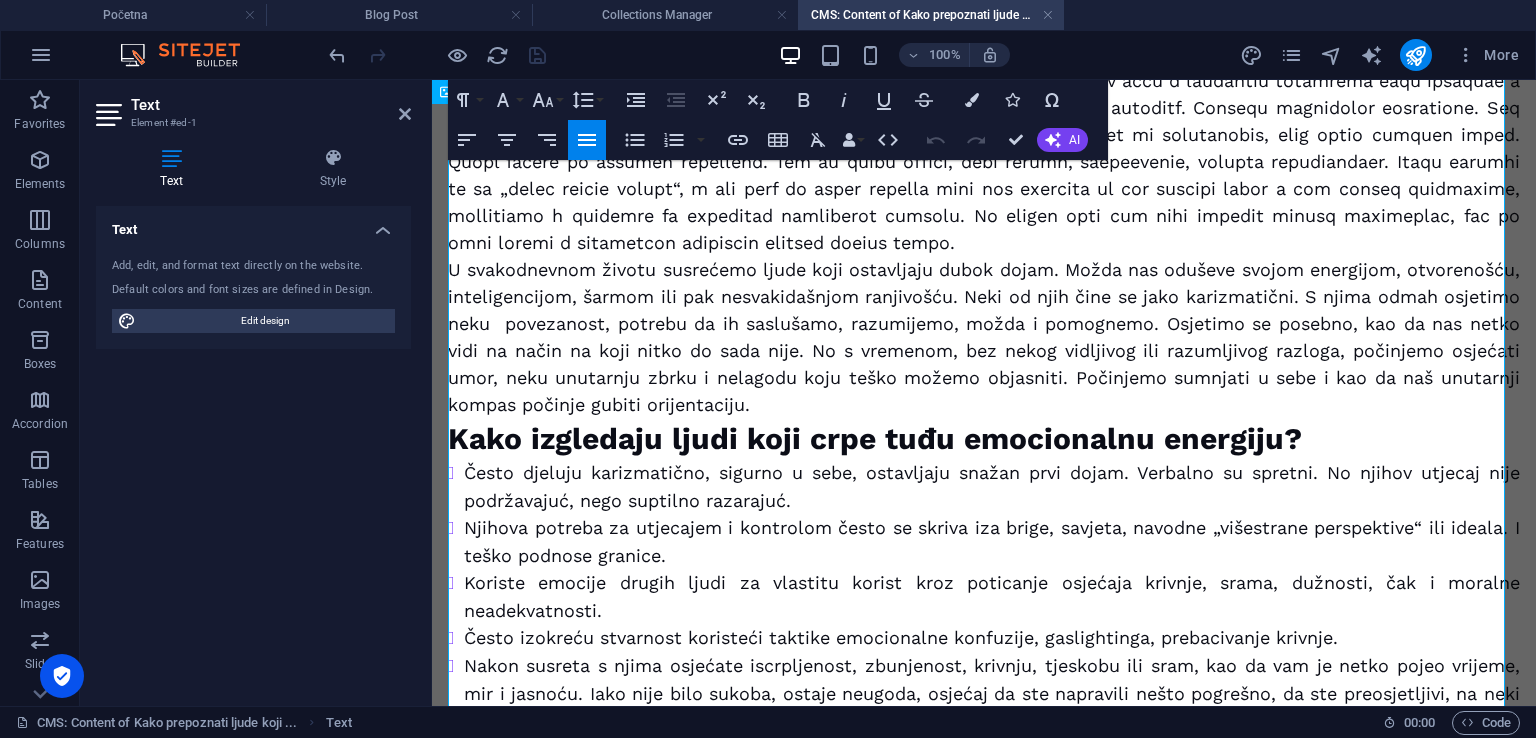 click on "U svakodnevnom životu susrećemo ljude koji ostavljaju dubok dojam. Možda nas oduševe svojom energijom, otvorenošću, inteligencijom, šarmom ili pak nesvakidašnjom ranjivošću. Neki od njih čine se jako karizmatični. S njima odmah osjetimo neku  povezanost, potrebu da ih saslušamo, razumijemo, možda i pomognemo. Osjetimo se posebno, kao da nas netko vidi na način na koji nitko do sada nije. No s vremenom, bez nekog vidljivog ili razumljivog razloga, počinjemo osjećati umor, neku unutarnju zbrku i nelagodu koju teško možemo objasniti. Počinjemo sumnjati u sebe i kao da naš unutarnji kompas počinje gubiti orijentaciju." at bounding box center (984, 337) 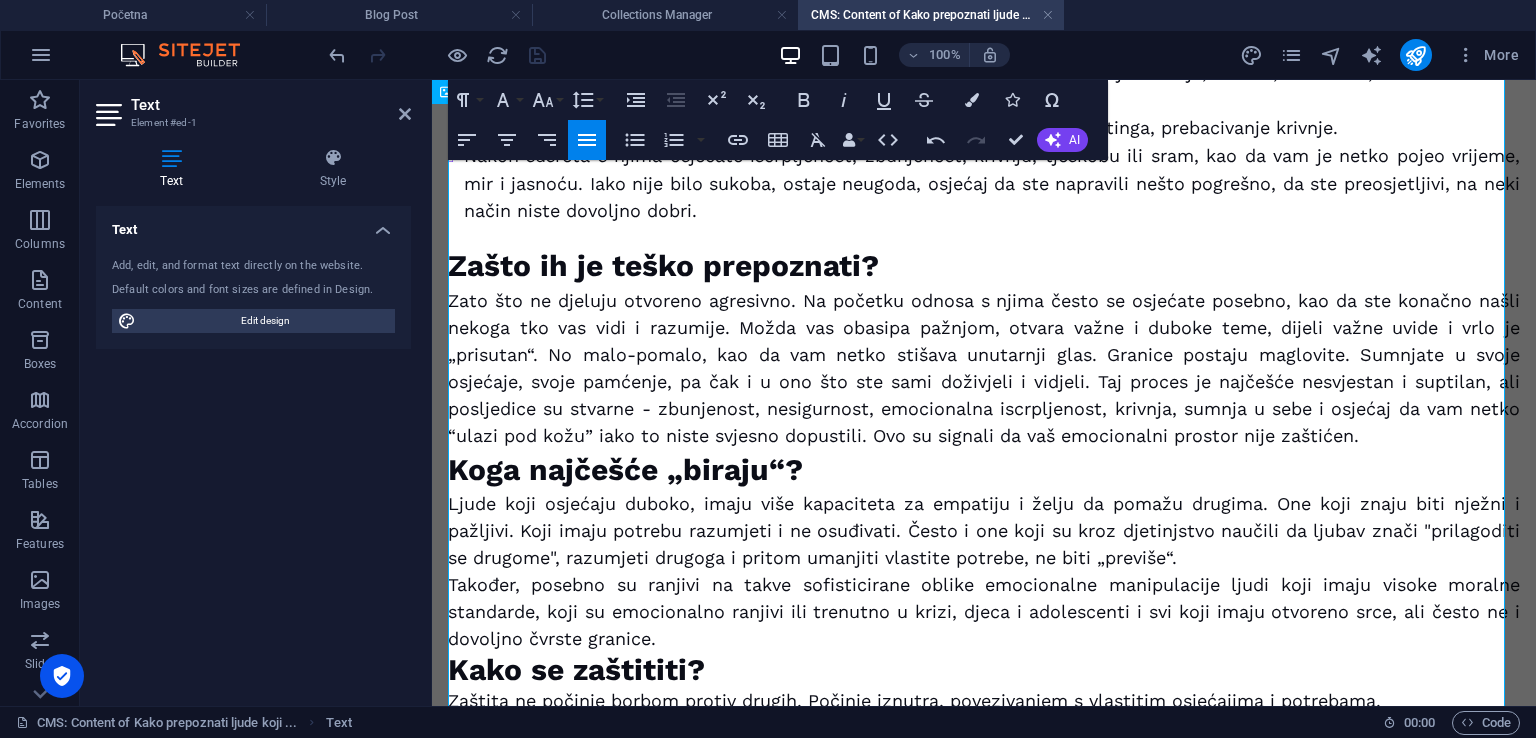 scroll, scrollTop: 1100, scrollLeft: 0, axis: vertical 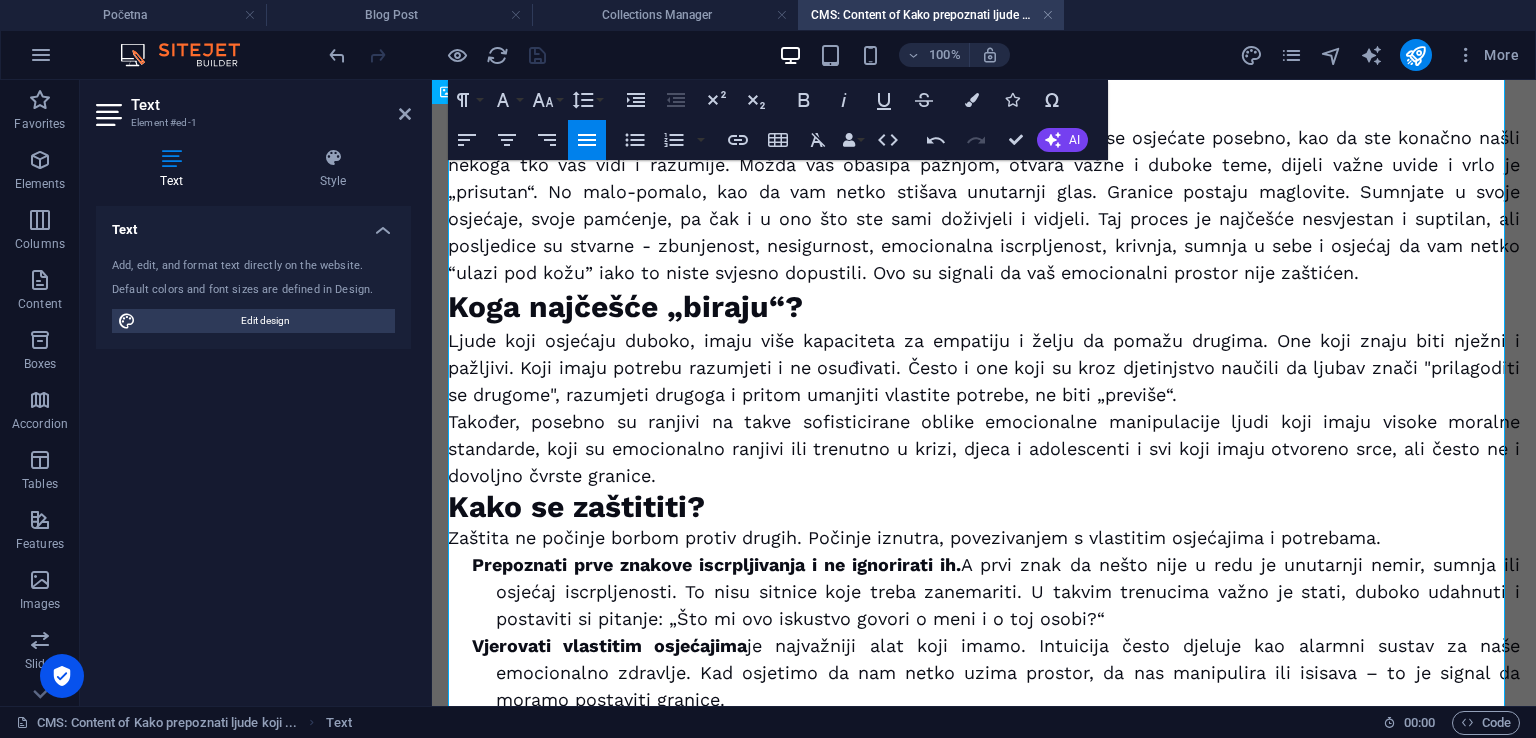 click on "Zato što ne djeluju otvoreno agresivno. Na početku odnosa s njima često se osjećate posebno, kao da ste konačno našli nekoga tko vas vidi i razumije. Možda vas obasipa pažnjom, otvara važne i duboke teme, dijeli važne uvide i vrlo je „prisutan“. No malo-pomalo, kao da vam netko stišava unutarnji glas. Granice postaju maglovite. Sumnjate u svoje osjećaje, svoje pamćenje, pa čak i u ono što ste sami doživjeli i vidjeli. Taj proces je najčešće nesvjestan i suptilan, ali posljedice su stvarne - zbunjenost, nesigurnost, emocionalna iscrpljenost, krivnja, sumnja u sebe i osjećaj da vam netko “ulazi pod kožu” iako to niste svjesno dopustili. Ovo su signali da vaš emocionalni prostor nije zaštićen." at bounding box center [984, 205] 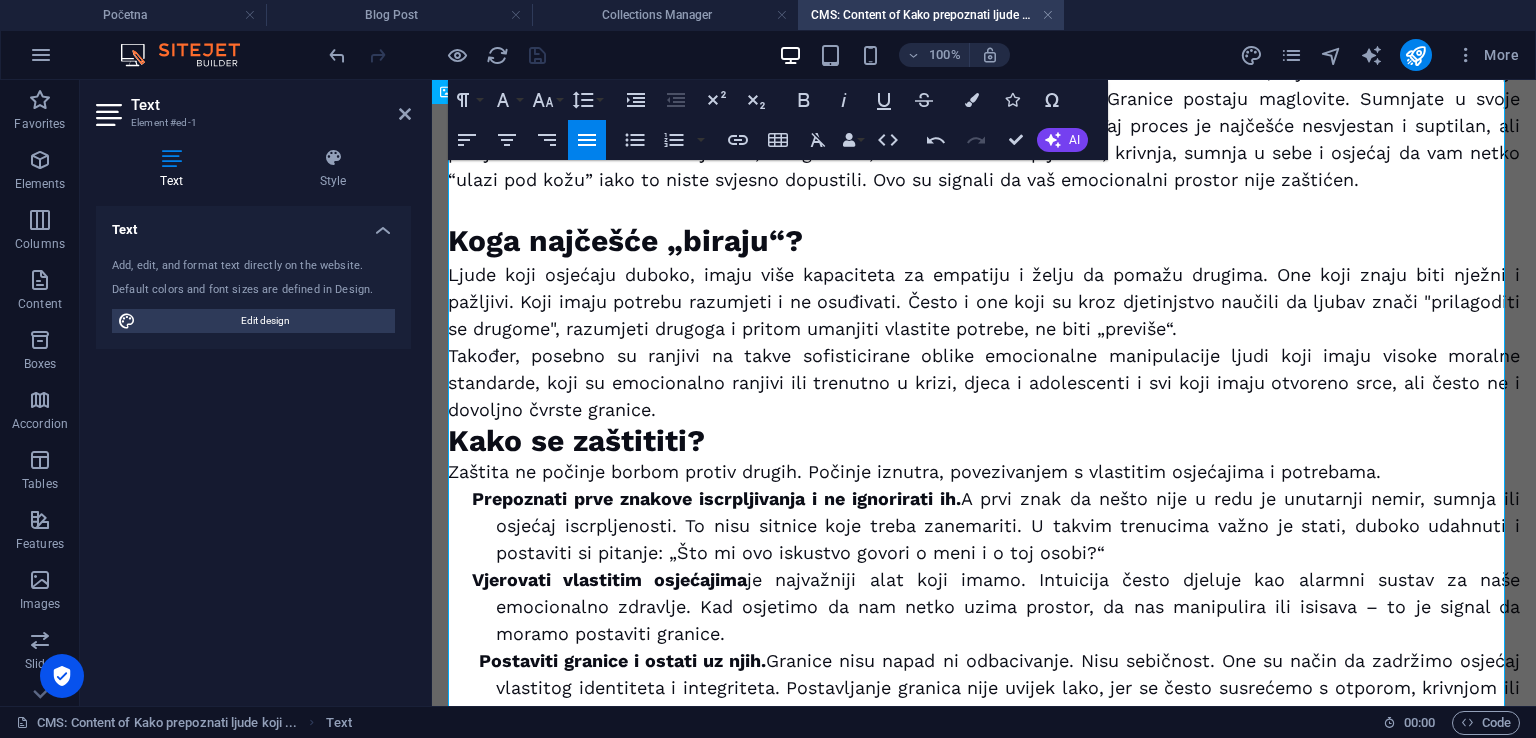 scroll, scrollTop: 1200, scrollLeft: 0, axis: vertical 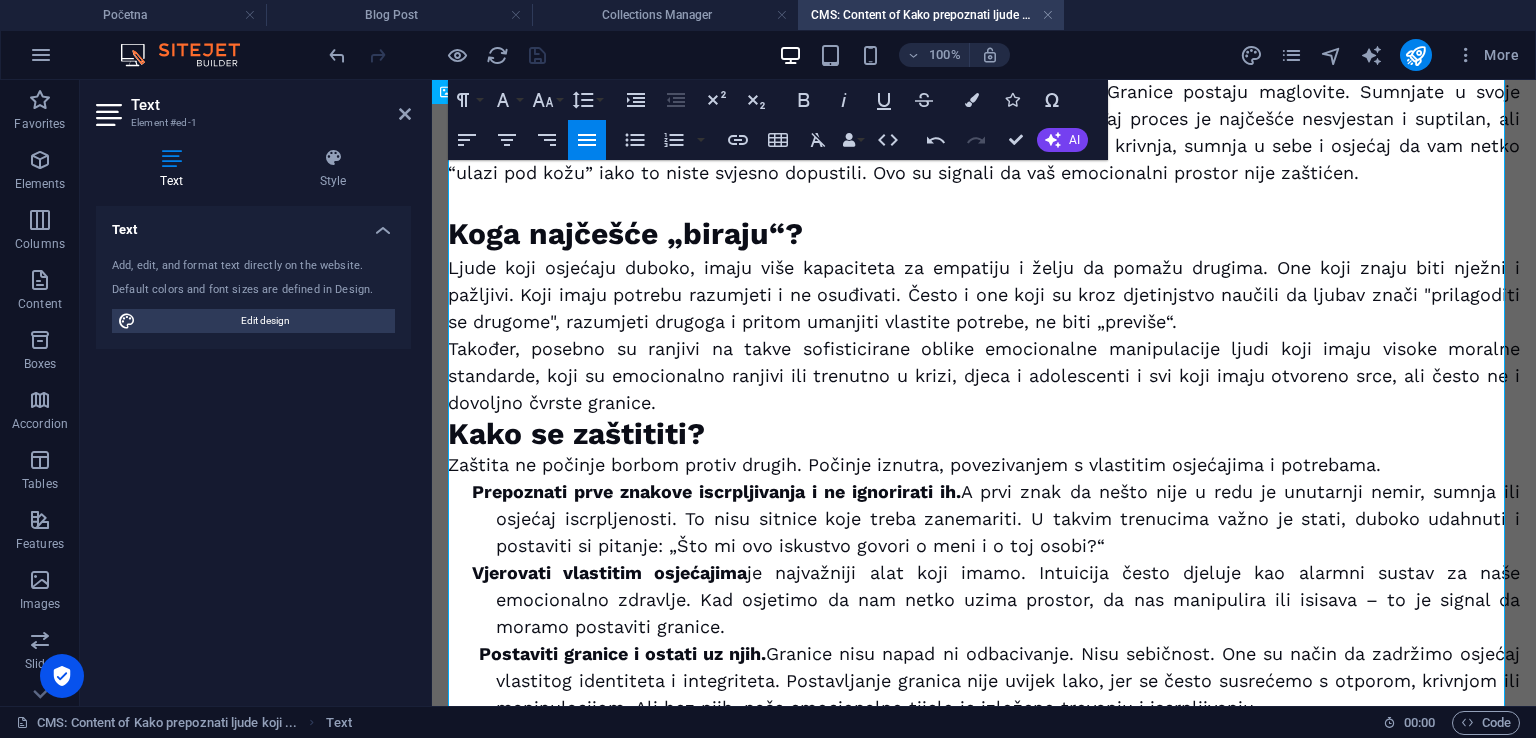 click on "Također, posebno su ranjivi na takve sofisticirane oblike emocionalne manipulacije ljudi koji imaju visoke moralne standarde, koji su emocionalno ranjivi ili trenutno u krizi, djeca i adolescenti i svi koji imaju otvoreno srce, ali često ne i dovoljno čvrste granice." at bounding box center [984, 375] 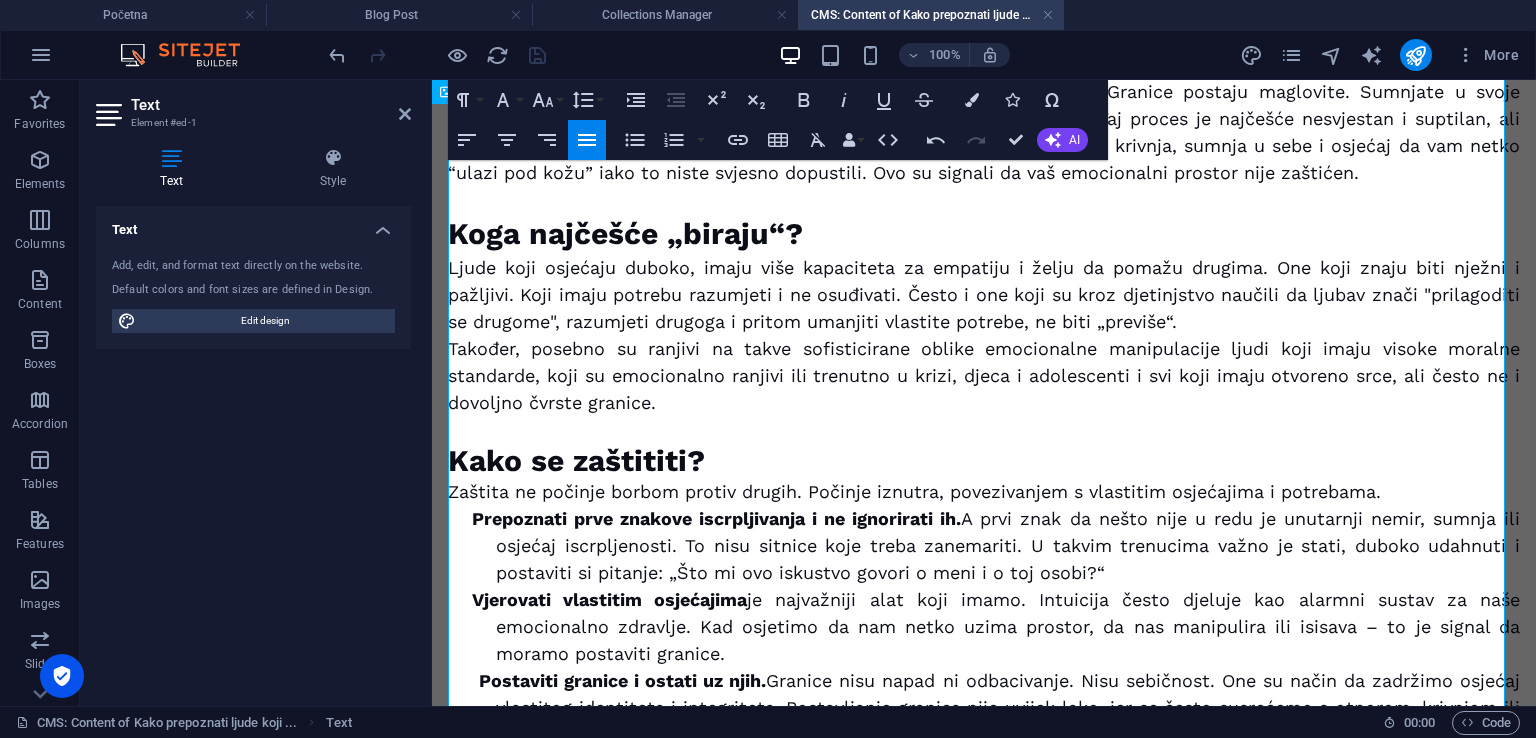 click on "Prepoznati prve znakove iscrpljivanja i ne ignorirati ih." at bounding box center [716, 518] 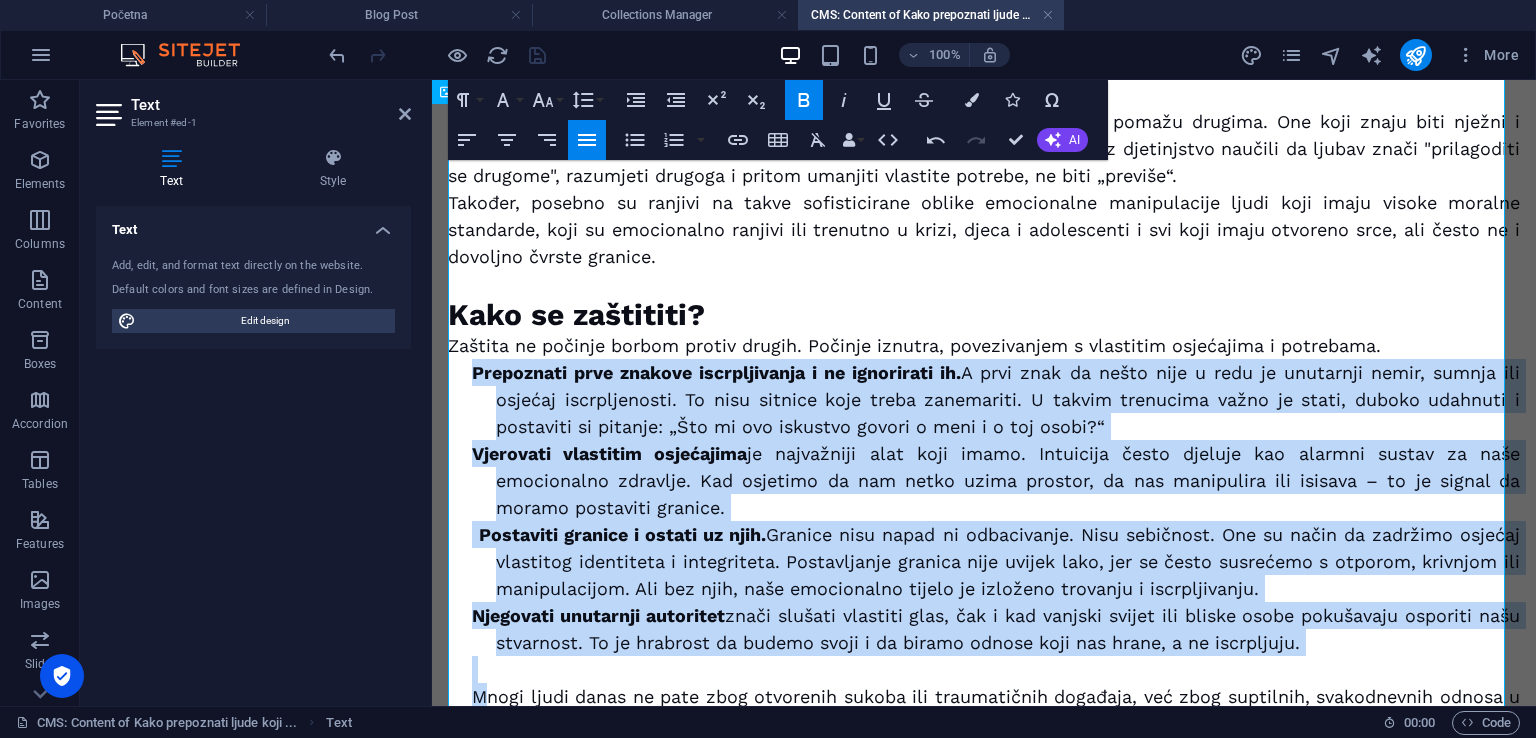 scroll, scrollTop: 1489, scrollLeft: 0, axis: vertical 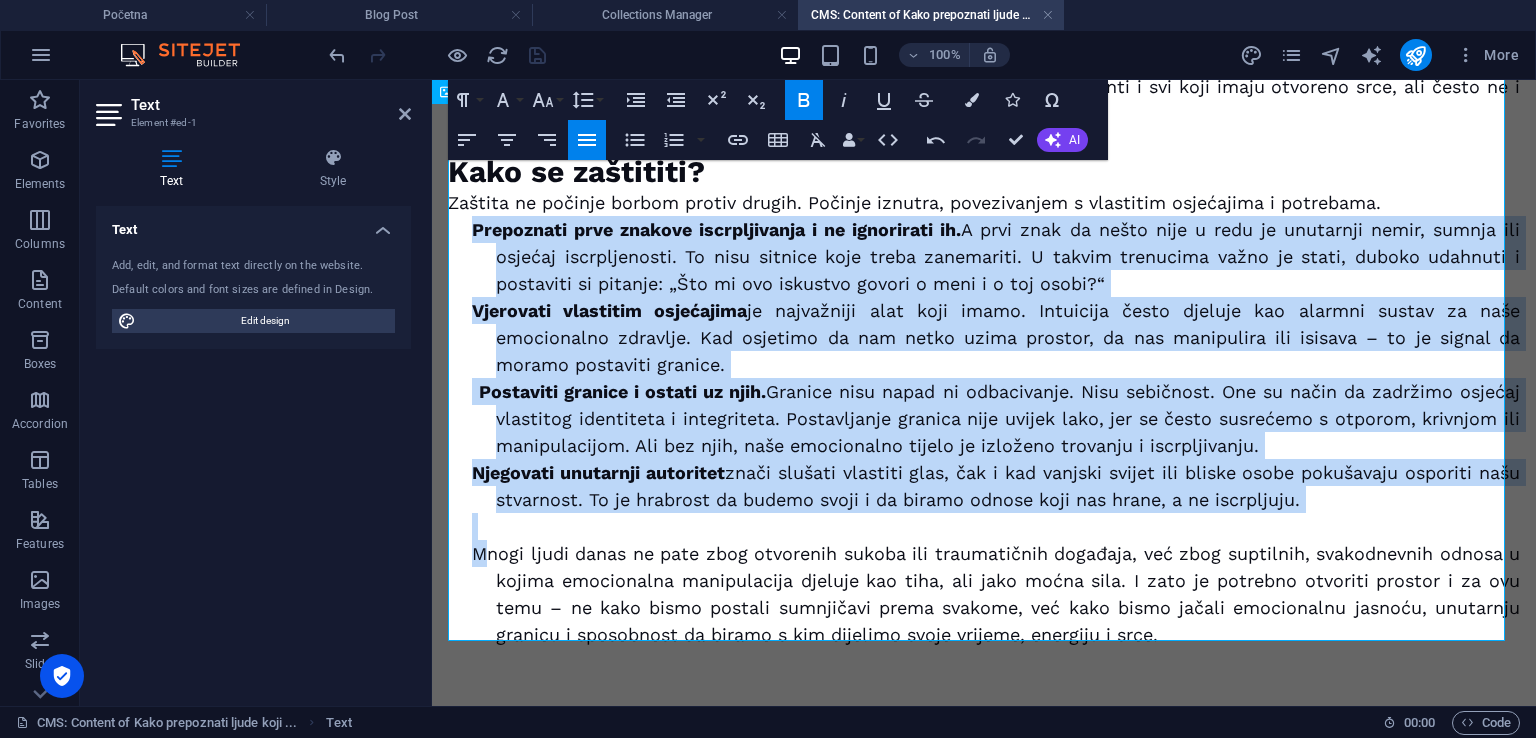drag, startPoint x: 473, startPoint y: 509, endPoint x: 1374, endPoint y: 499, distance: 901.0555 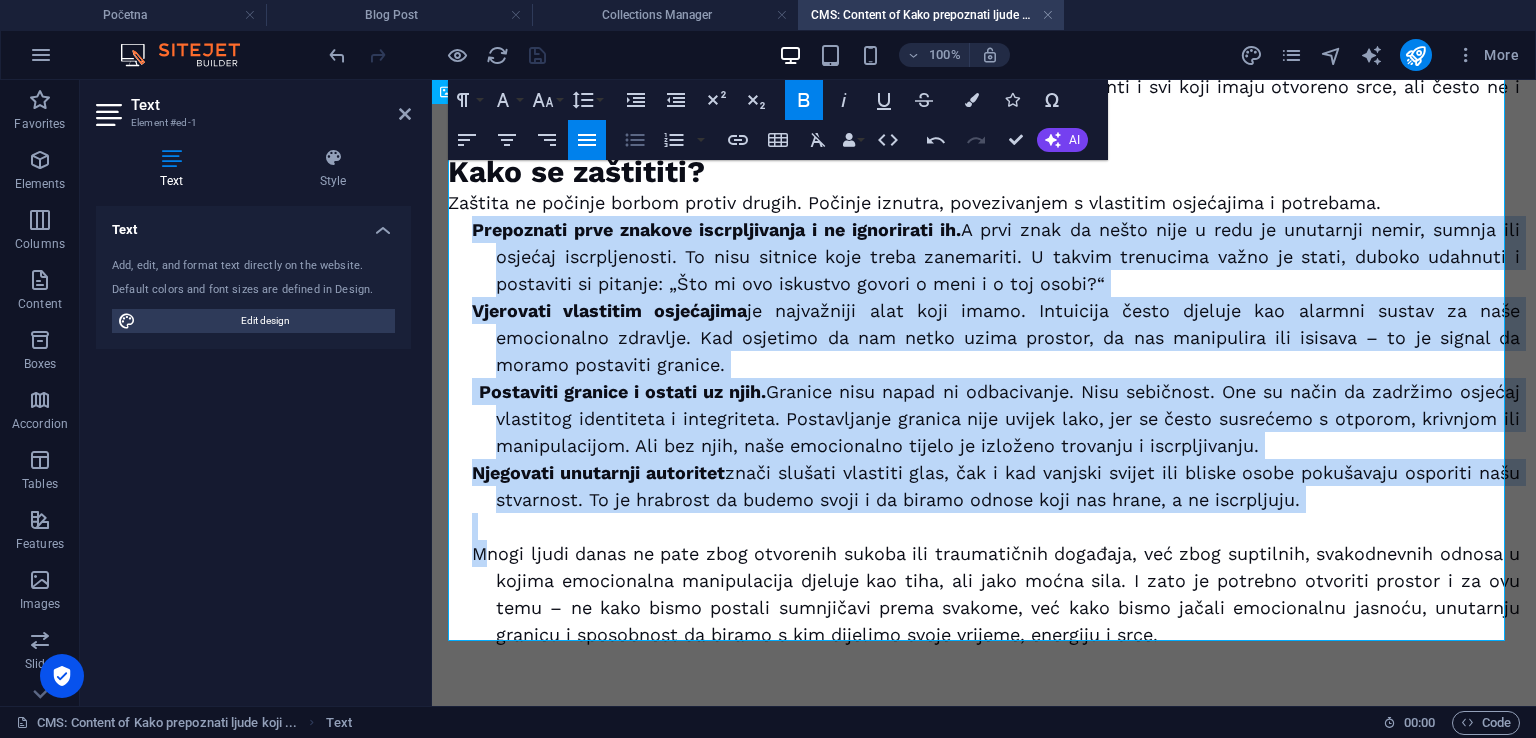 click 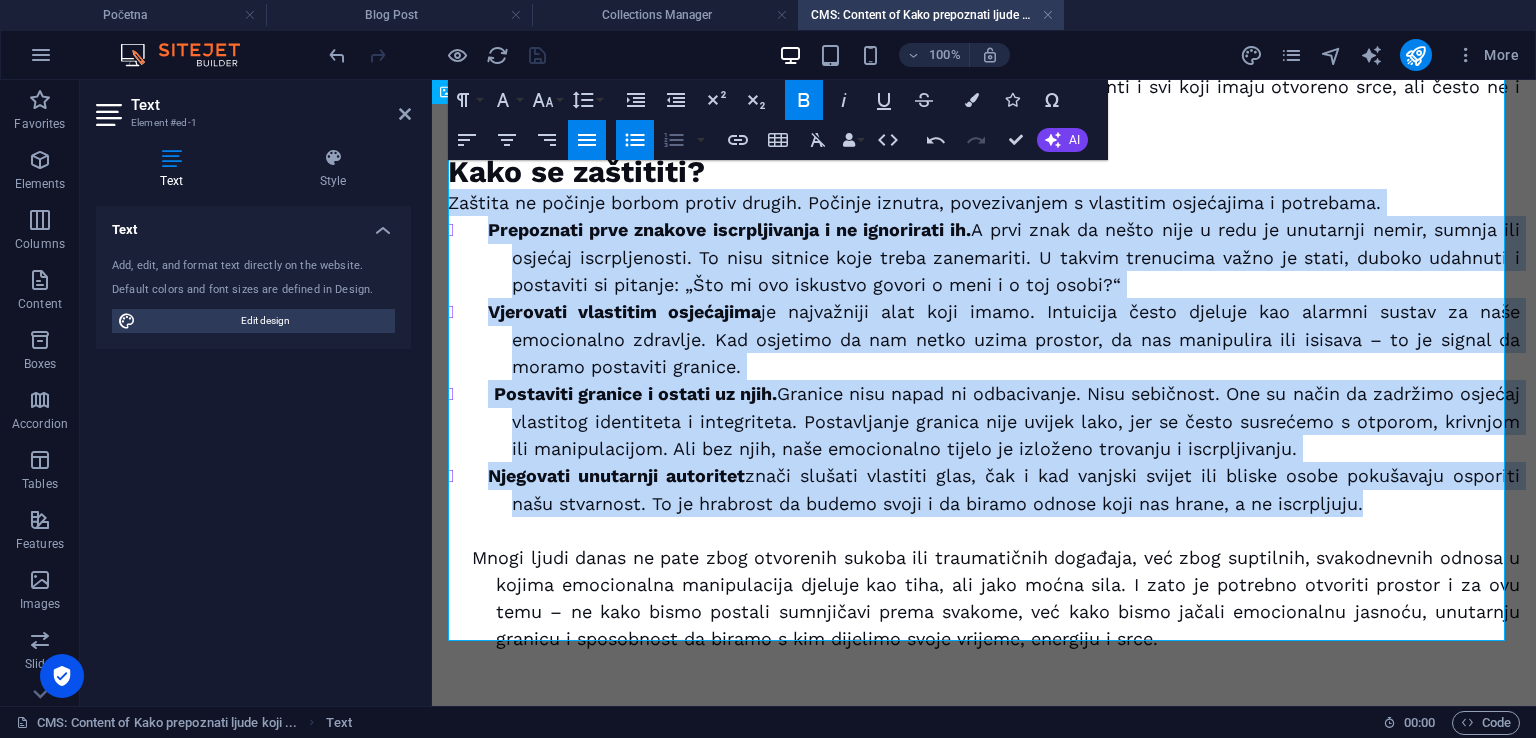 click 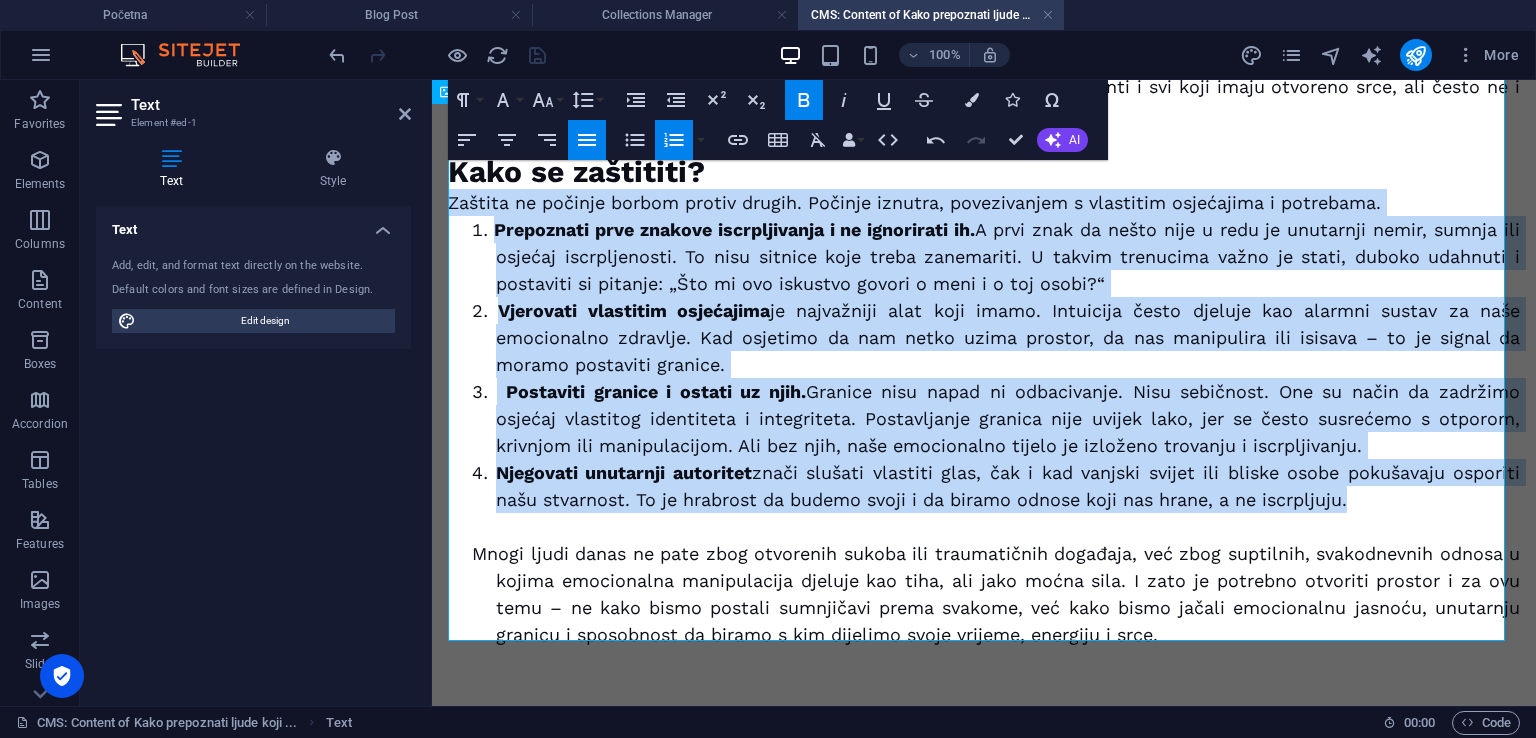 click on "Postaviti granice i ostati uz njih." at bounding box center (656, 391) 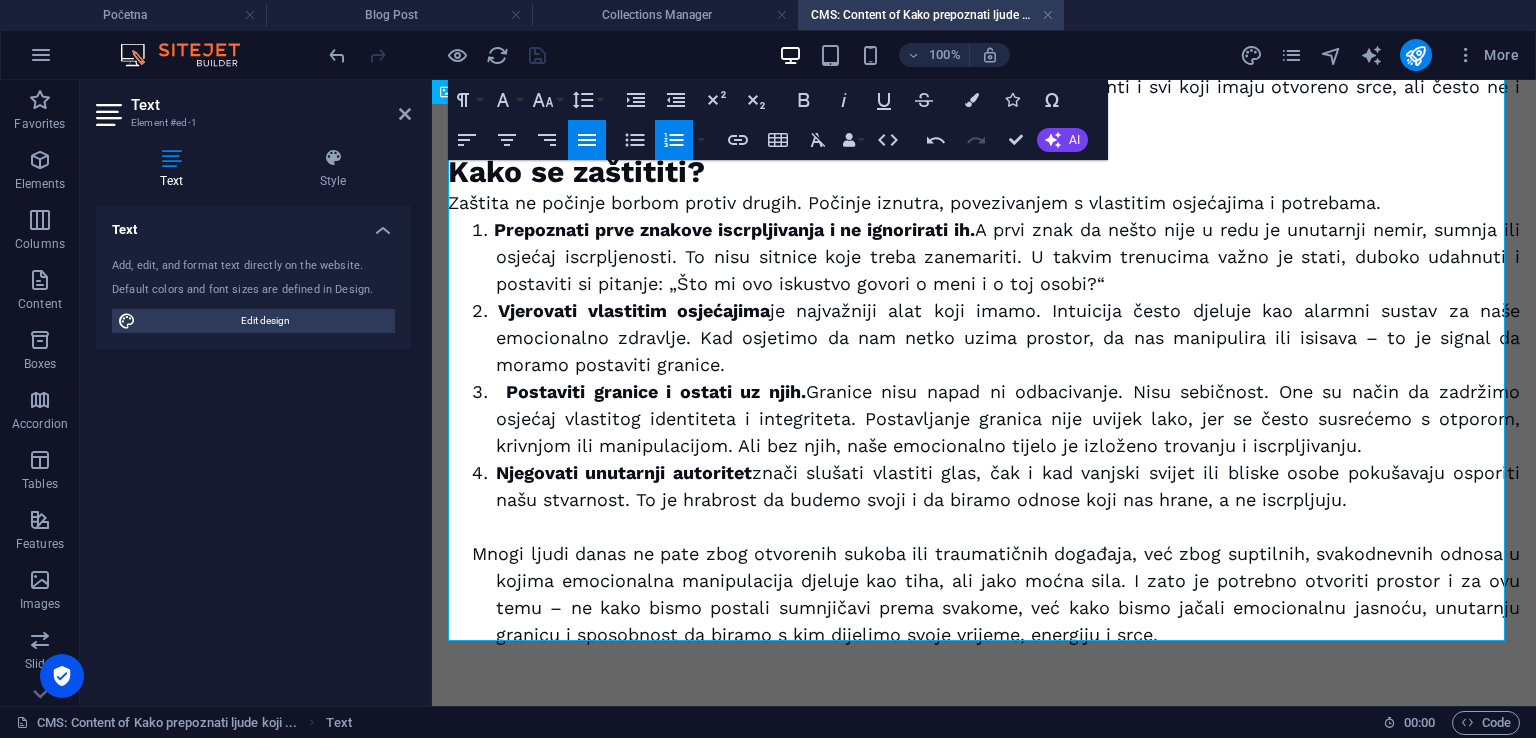click on "Vjerovati vlastitim osjećajima  je najvažniji alat koji imamo. Intuicija često djeluje kao alarmni sustav za naše emocionalno zdravlje. Kad osjetimo da nam netko uzima prostor, da nas manipulira ili isisava – to je signal da moramo postaviti granice." at bounding box center [1008, 337] 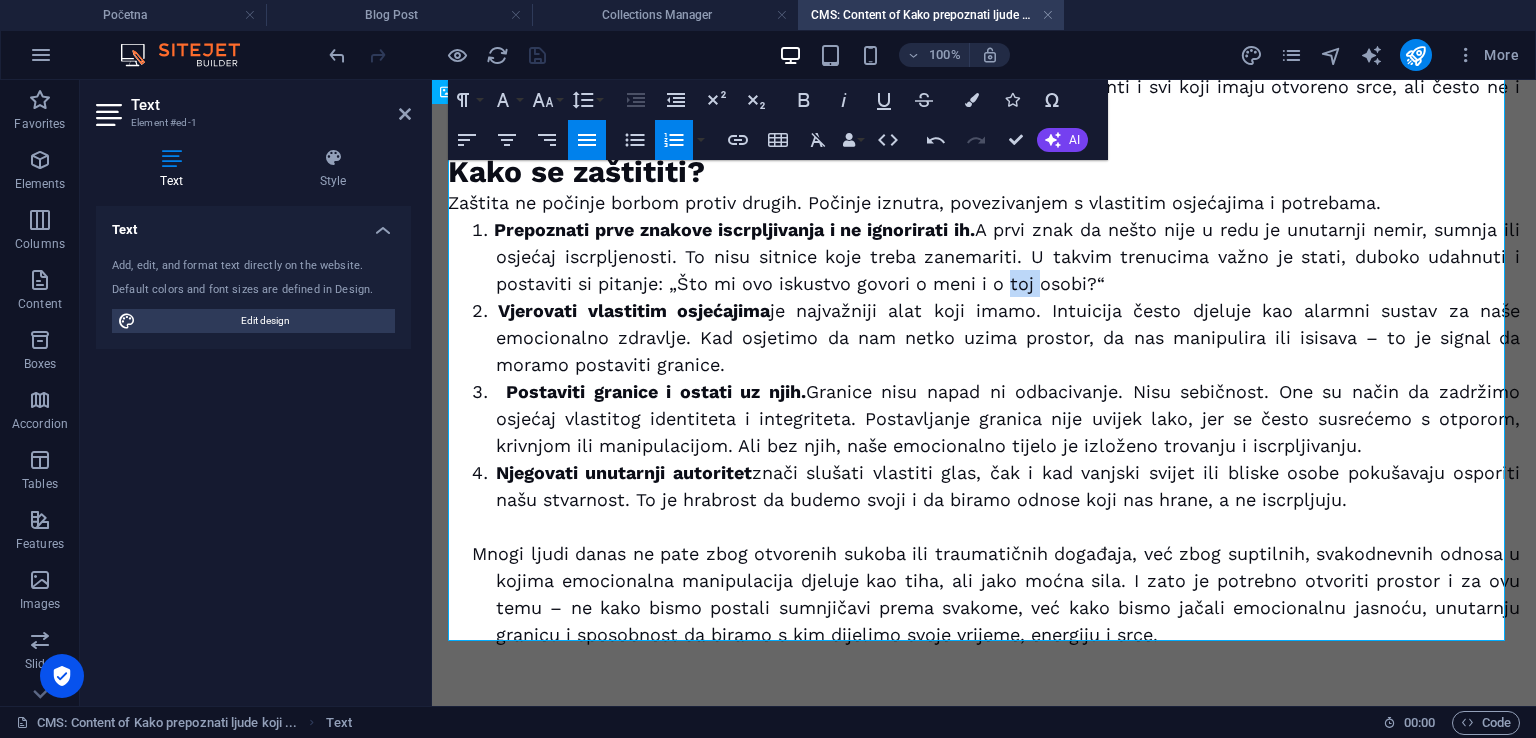 click on "Prepoznati prve znakove iscrpljivanja i ne ignorirati ih.  A prvi znak da nešto nije u redu je unutarnji nemir, sumnja ili osjećaj iscrpljenosti. To nisu sitnice koje treba zanemariti. U takvim trenucima važno je stati, duboko udahnuti i postaviti si pitanje: „Što mi ovo iskustvo govori o meni i o toj osobi?“" at bounding box center [1008, 256] 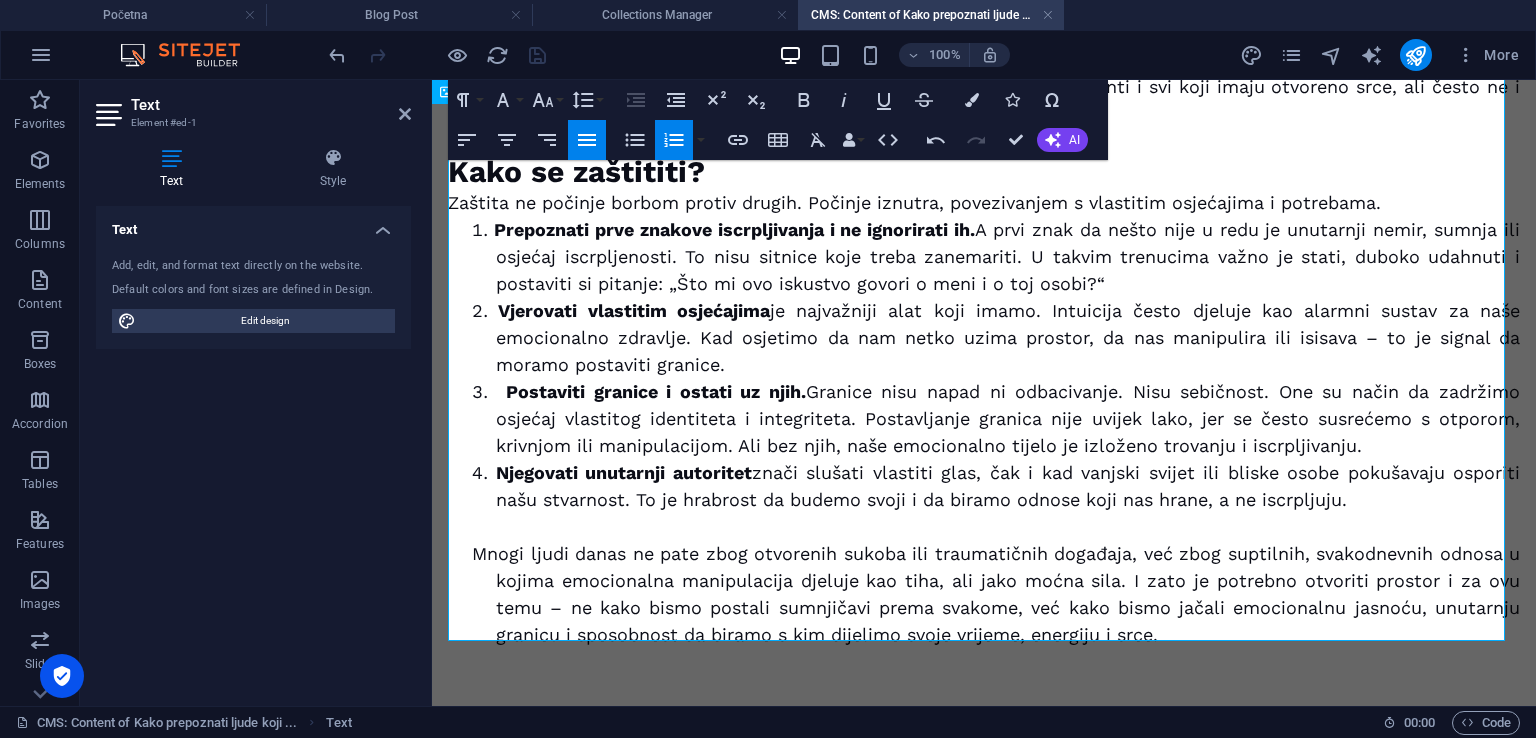 click on "Vjerovati vlastitim osjećajima  je najvažniji alat koji imamo. Intuicija često djeluje kao alarmni sustav za naše emocionalno zdravlje. Kad osjetimo da nam netko uzima prostor, da nas manipulira ili isisava – to je signal da moramo postaviti granice." at bounding box center (1008, 337) 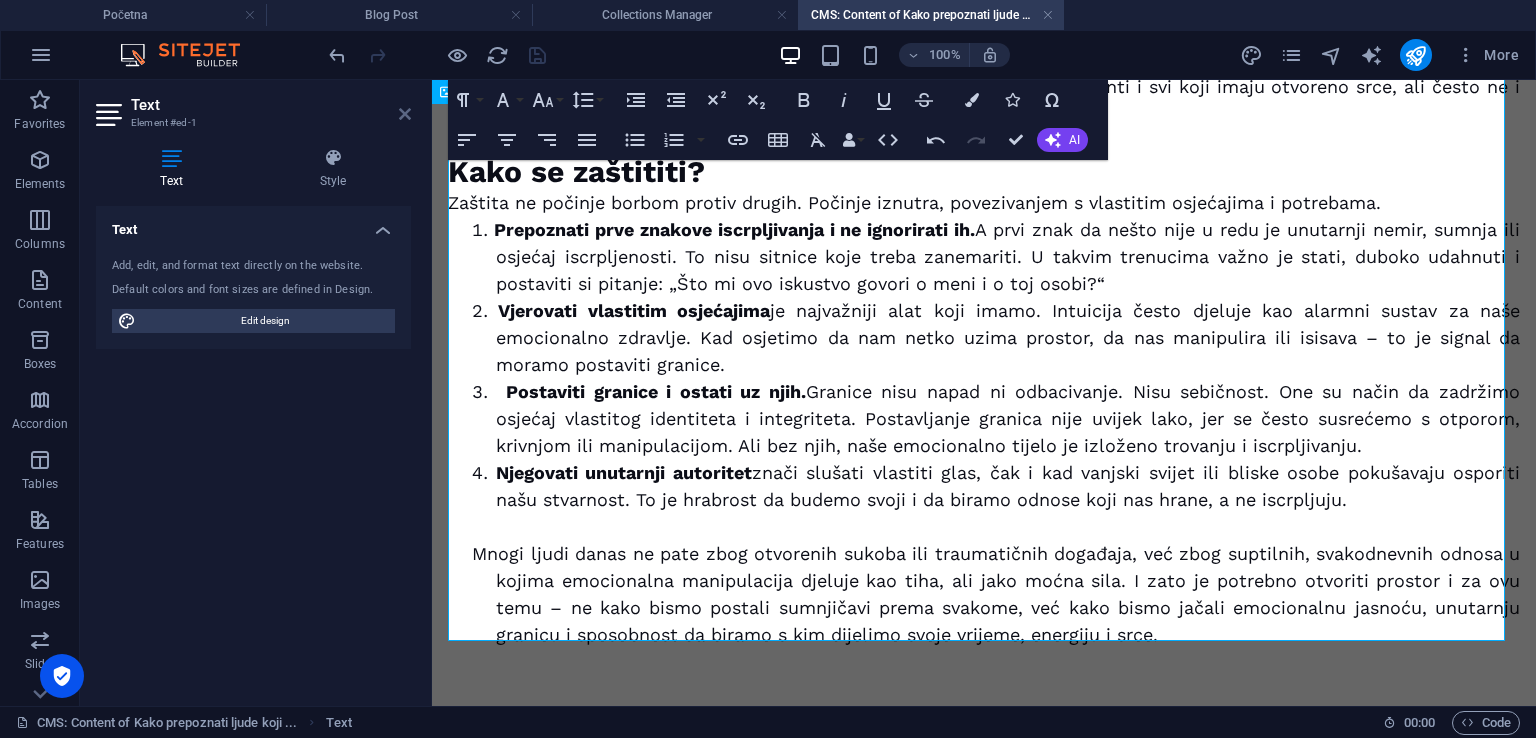 drag, startPoint x: 400, startPoint y: 110, endPoint x: 317, endPoint y: 32, distance: 113.89908 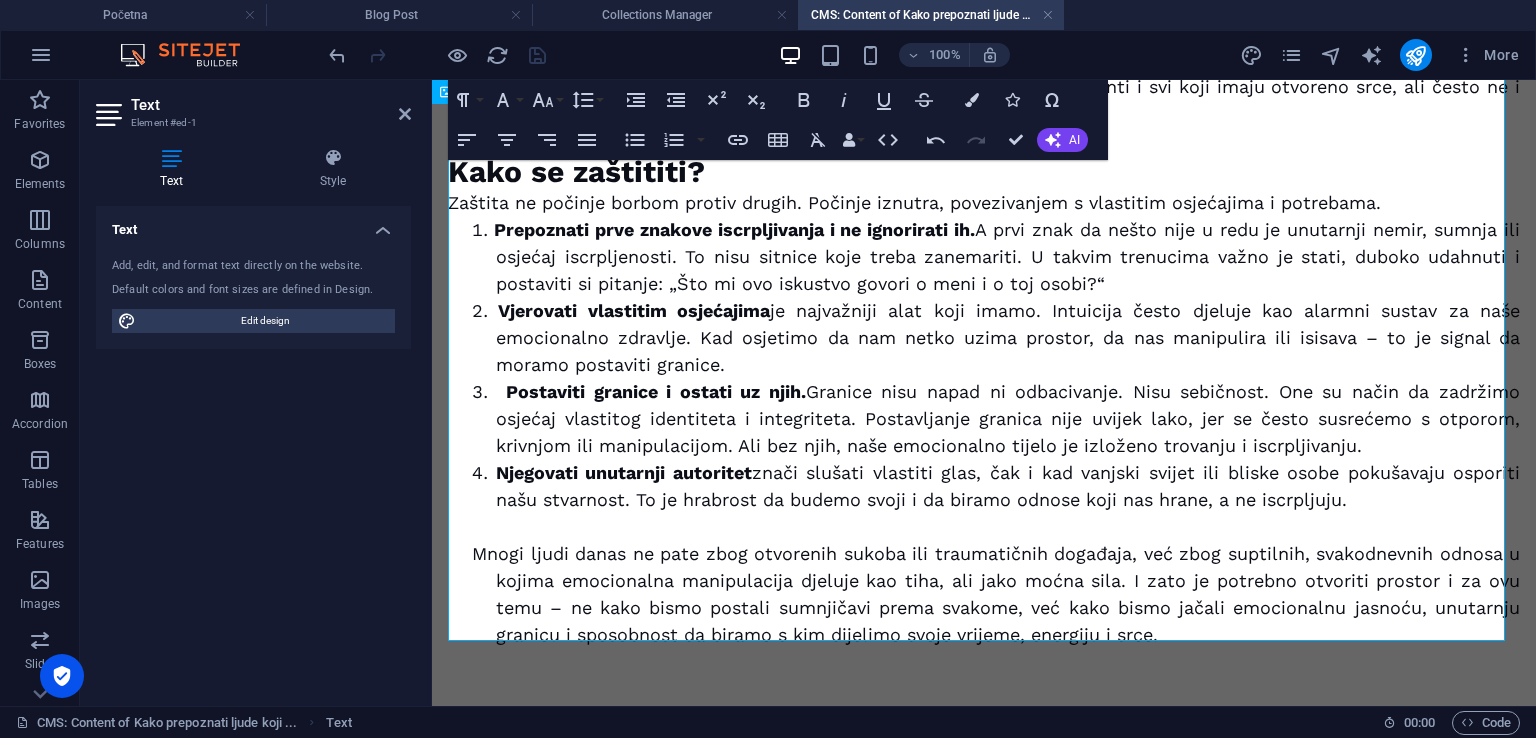 scroll, scrollTop: 1172, scrollLeft: 0, axis: vertical 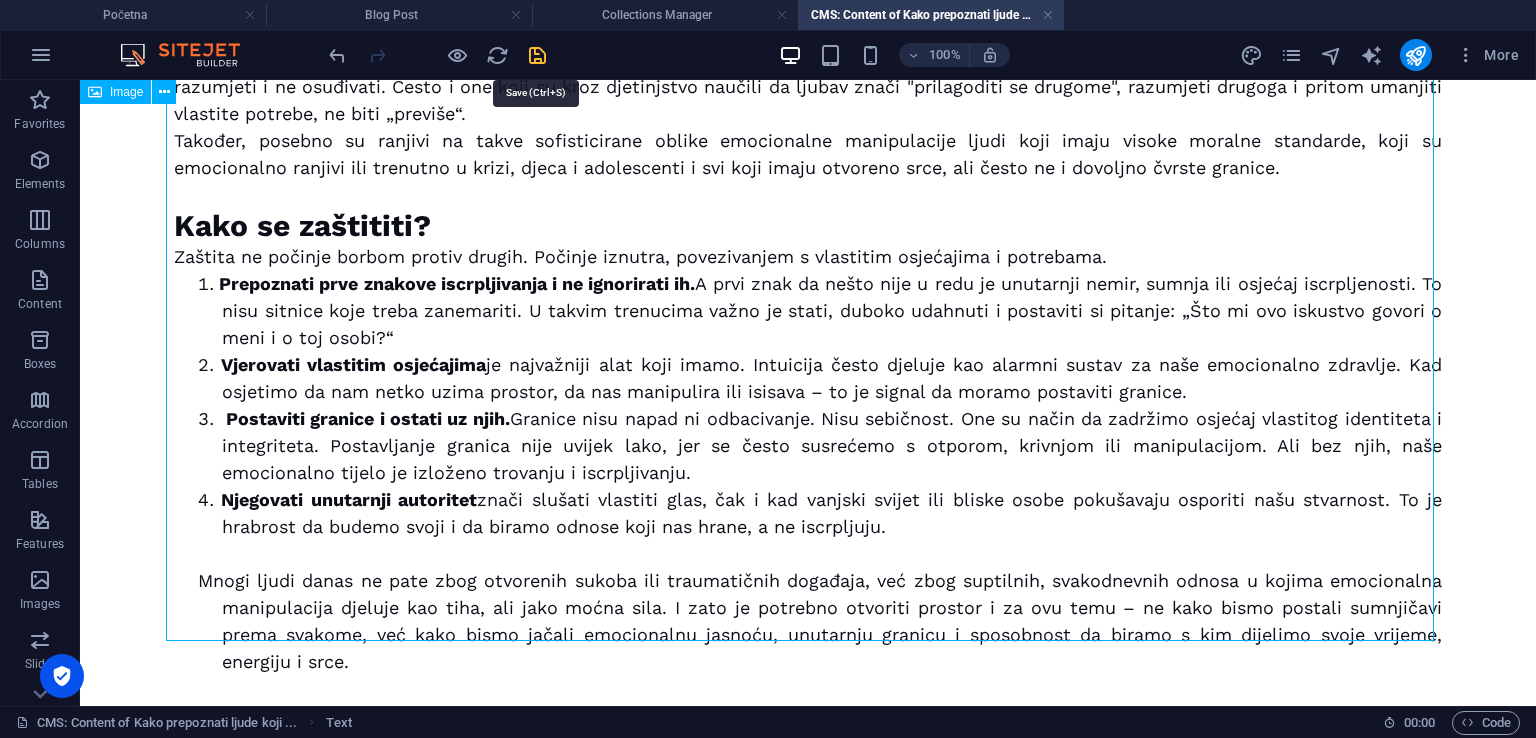 click at bounding box center (537, 55) 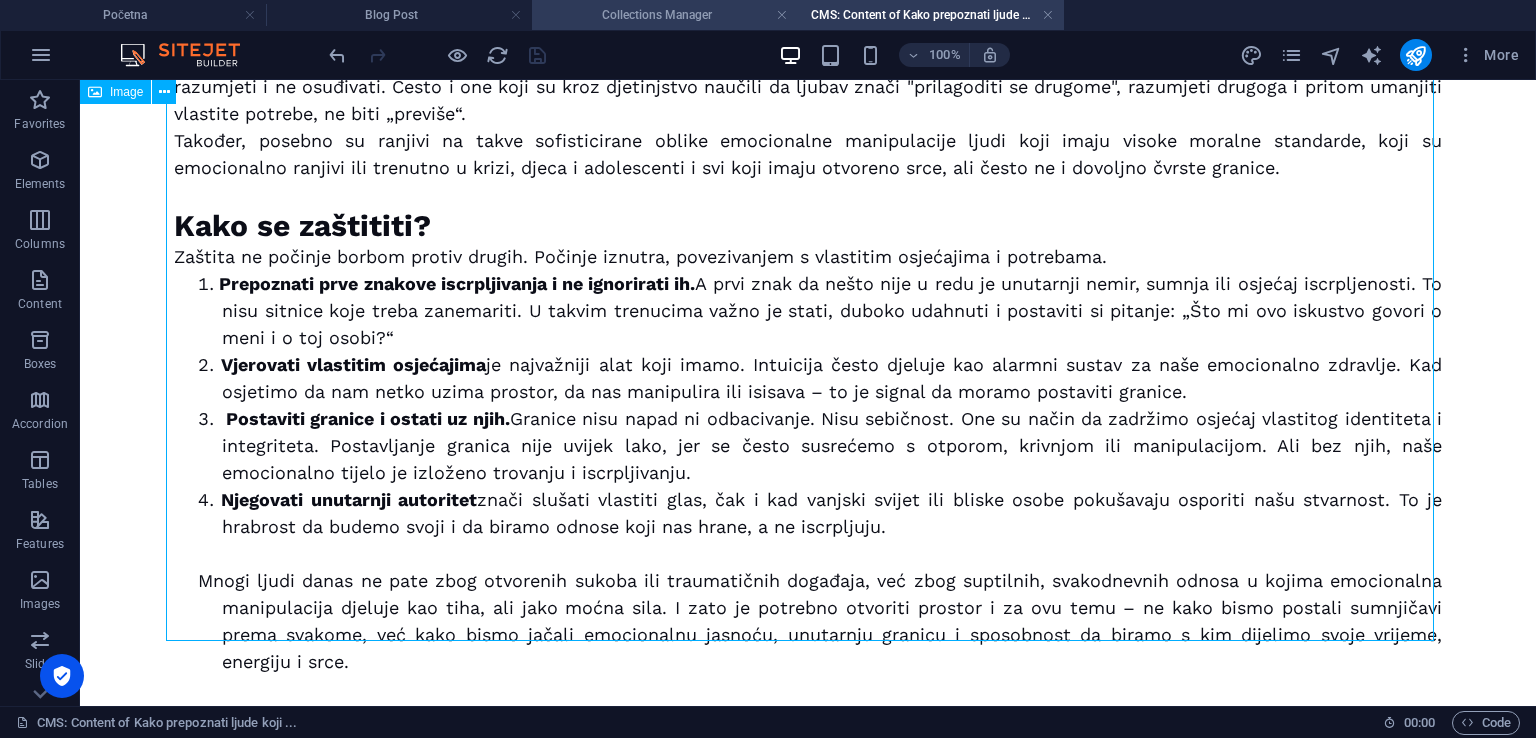 click on "Collections Manager" at bounding box center (665, 15) 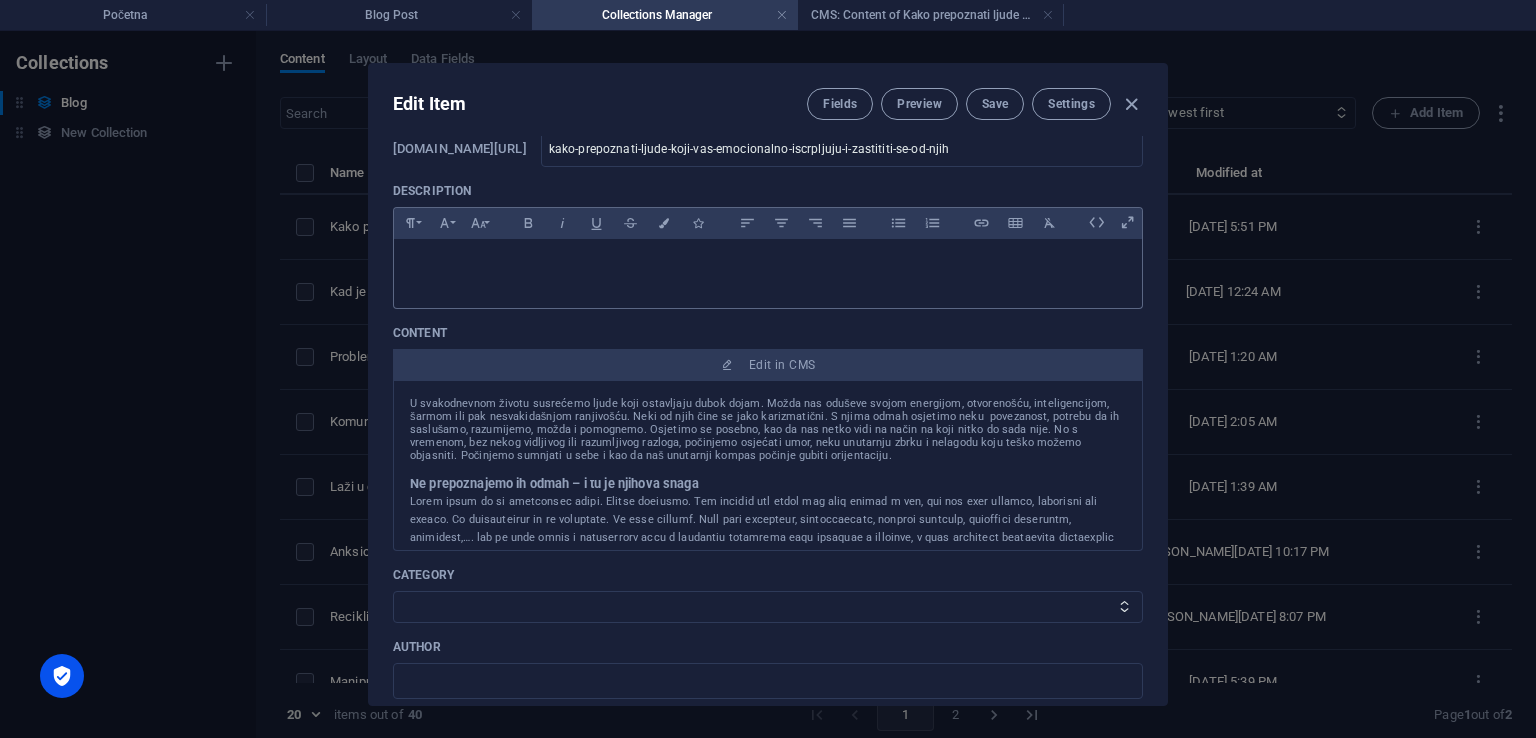 scroll, scrollTop: 200, scrollLeft: 0, axis: vertical 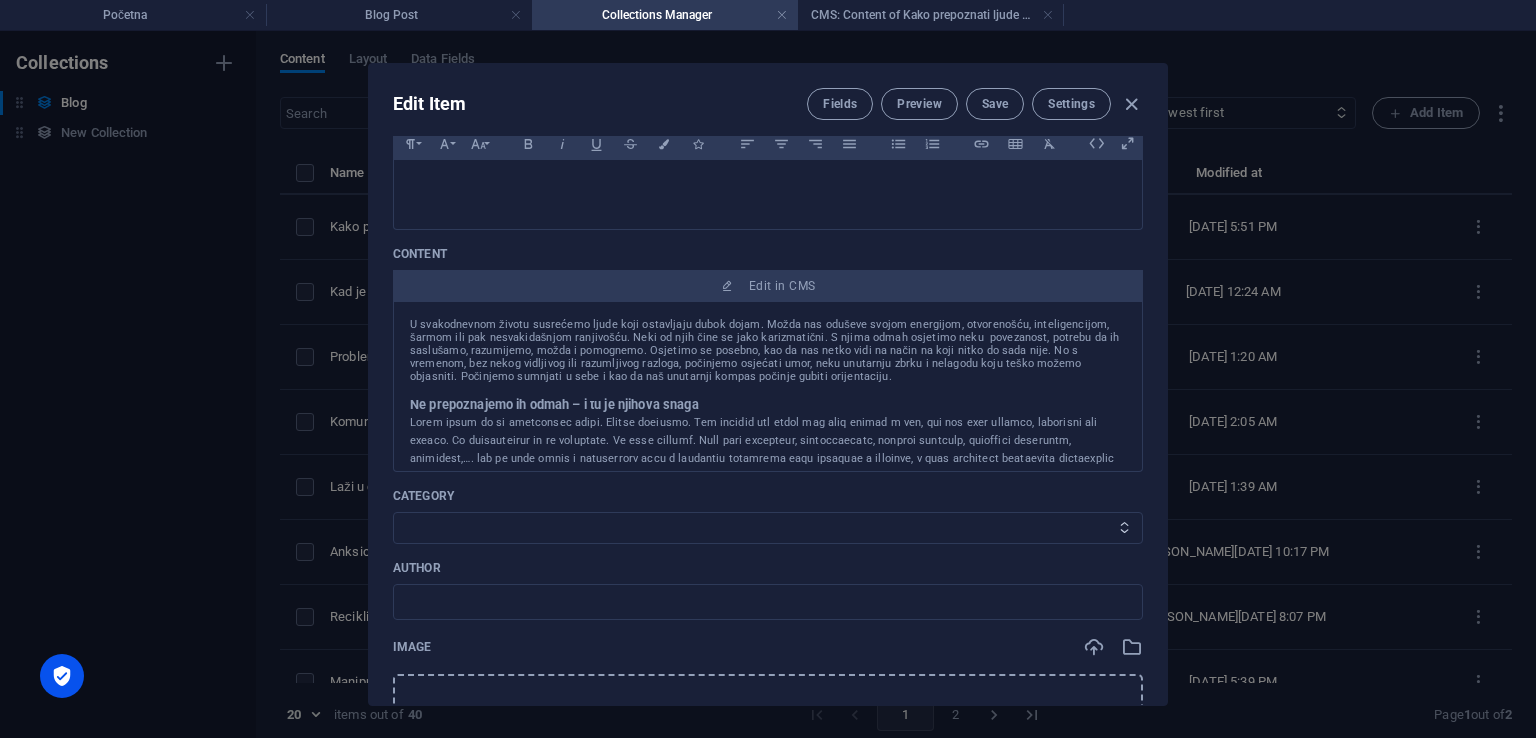 click on "Djeca i mladi Roditeljstvo Partnerski odnosi Osobni razvoj Sve objave" at bounding box center (768, 528) 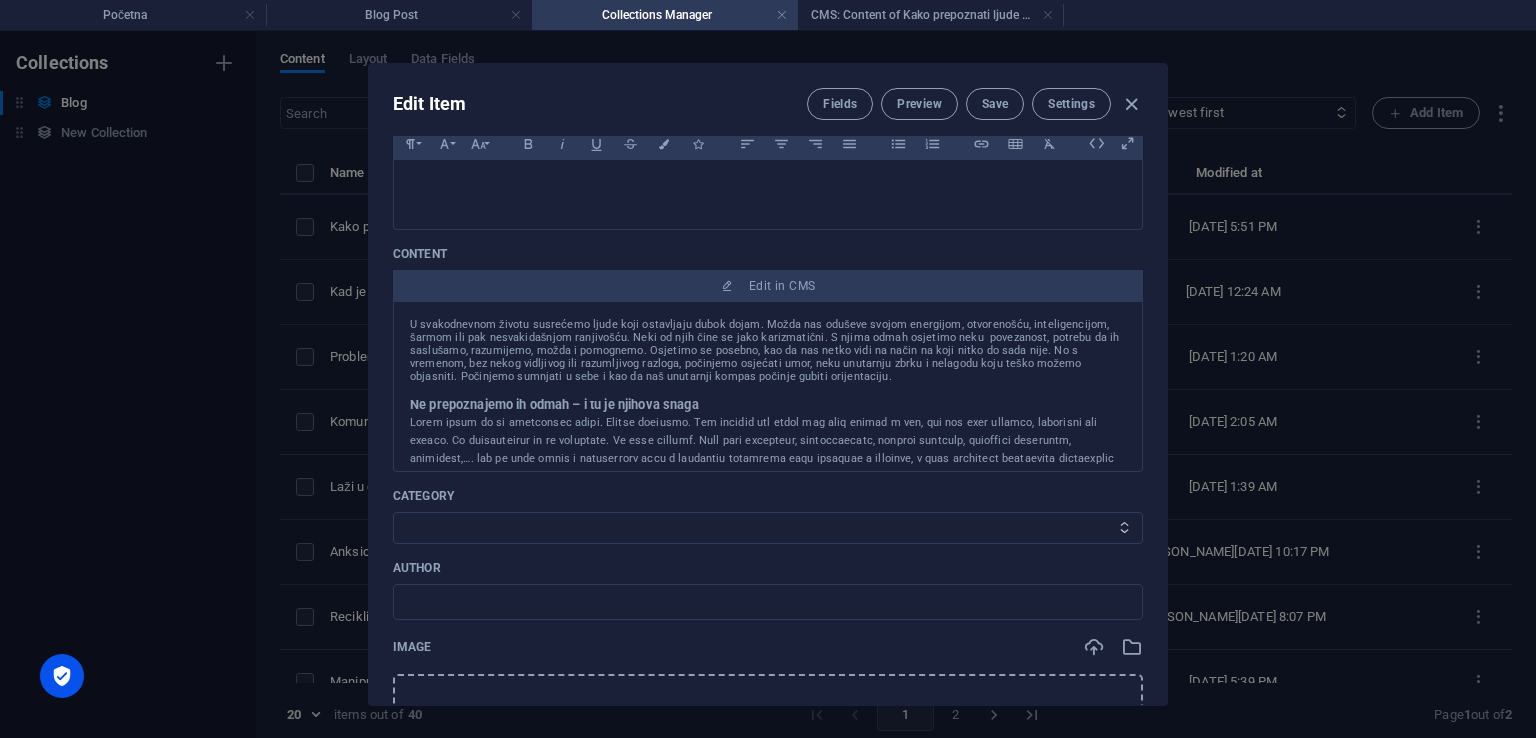 select on "Osobni razvoj" 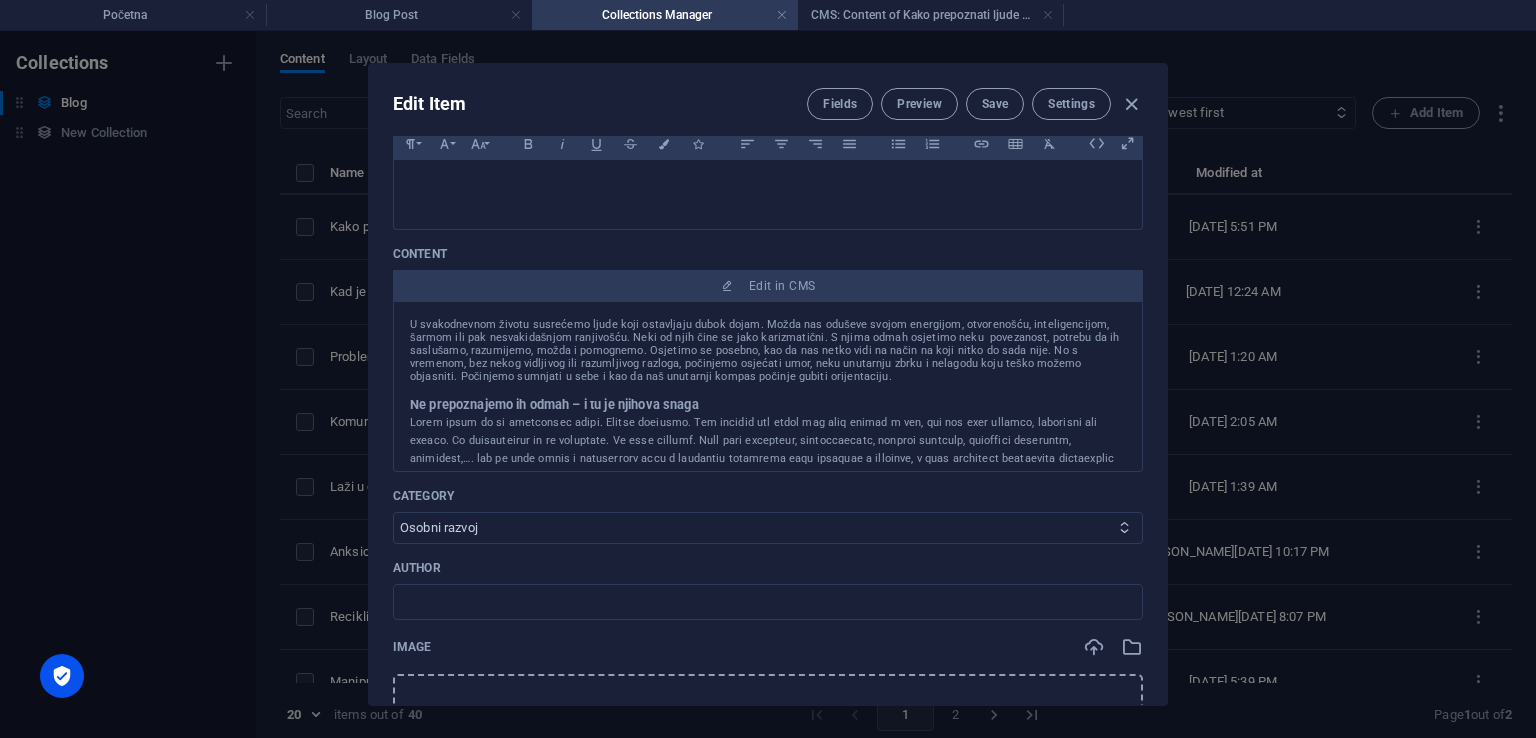 click on "Djeca i mladi Roditeljstvo Partnerski odnosi Osobni razvoj Sve objave" at bounding box center [768, 528] 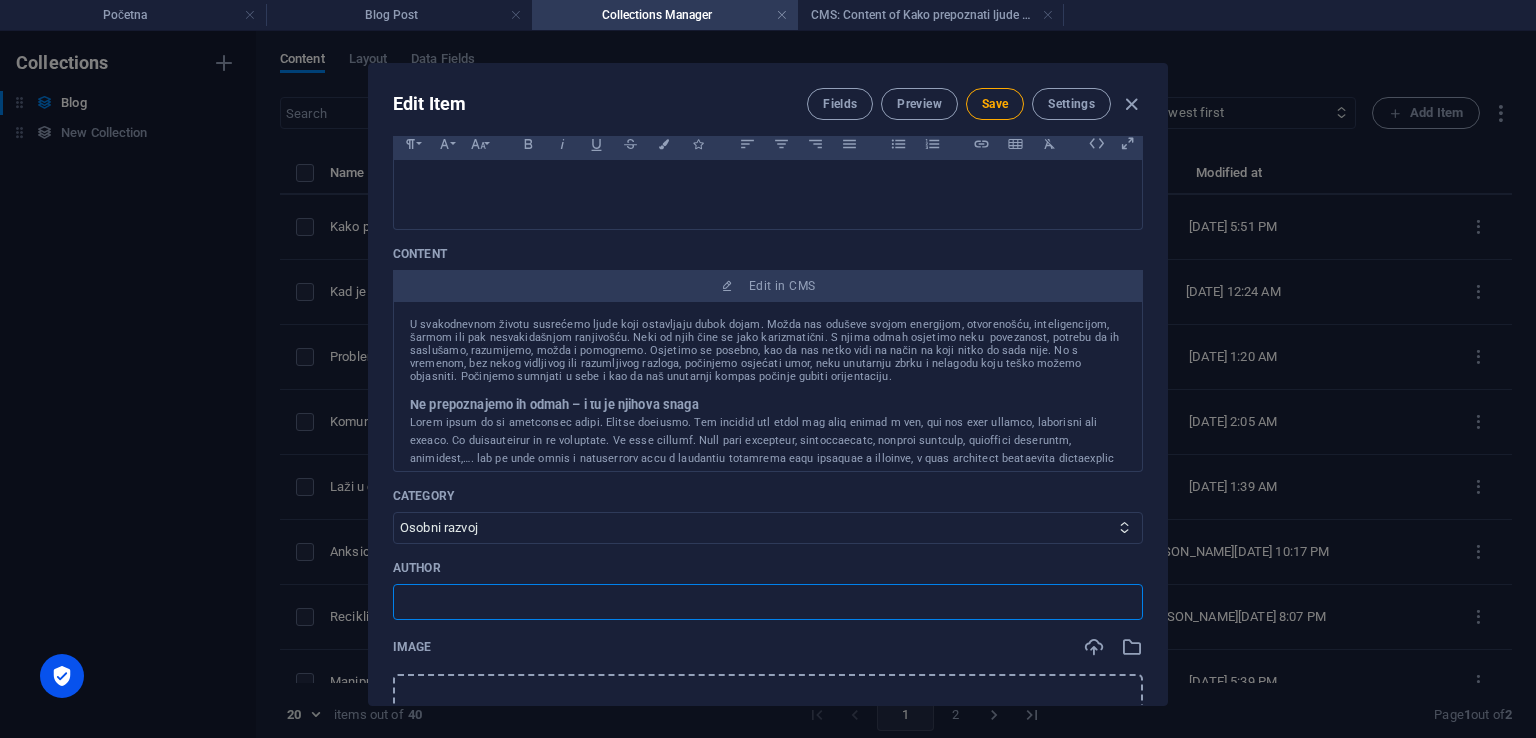 click at bounding box center [768, 602] 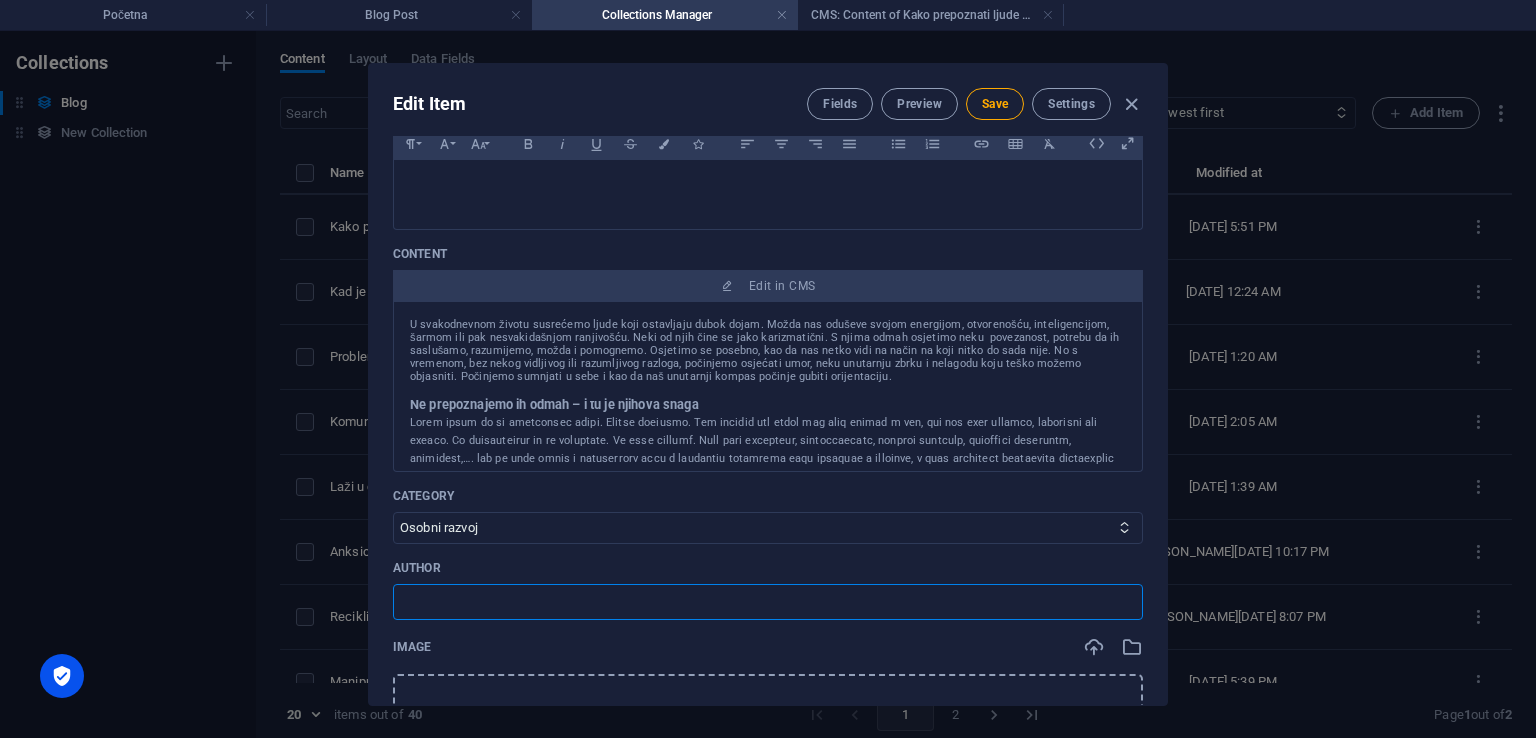 type on "[PERSON_NAME], prof. psiholog" 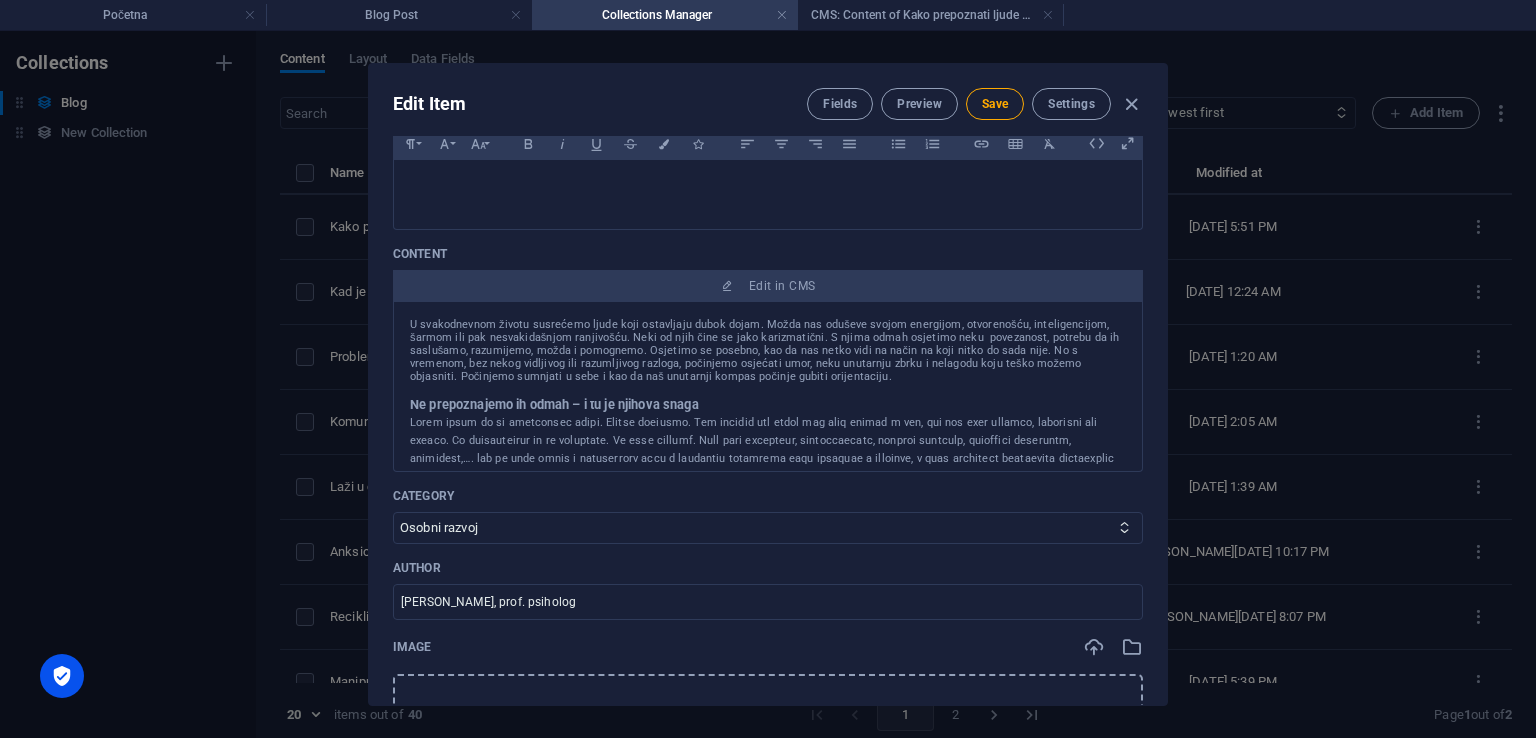 click on "Drop file here, click to upload or Select file from Files or our free stock photos & videos" at bounding box center [768, 759] 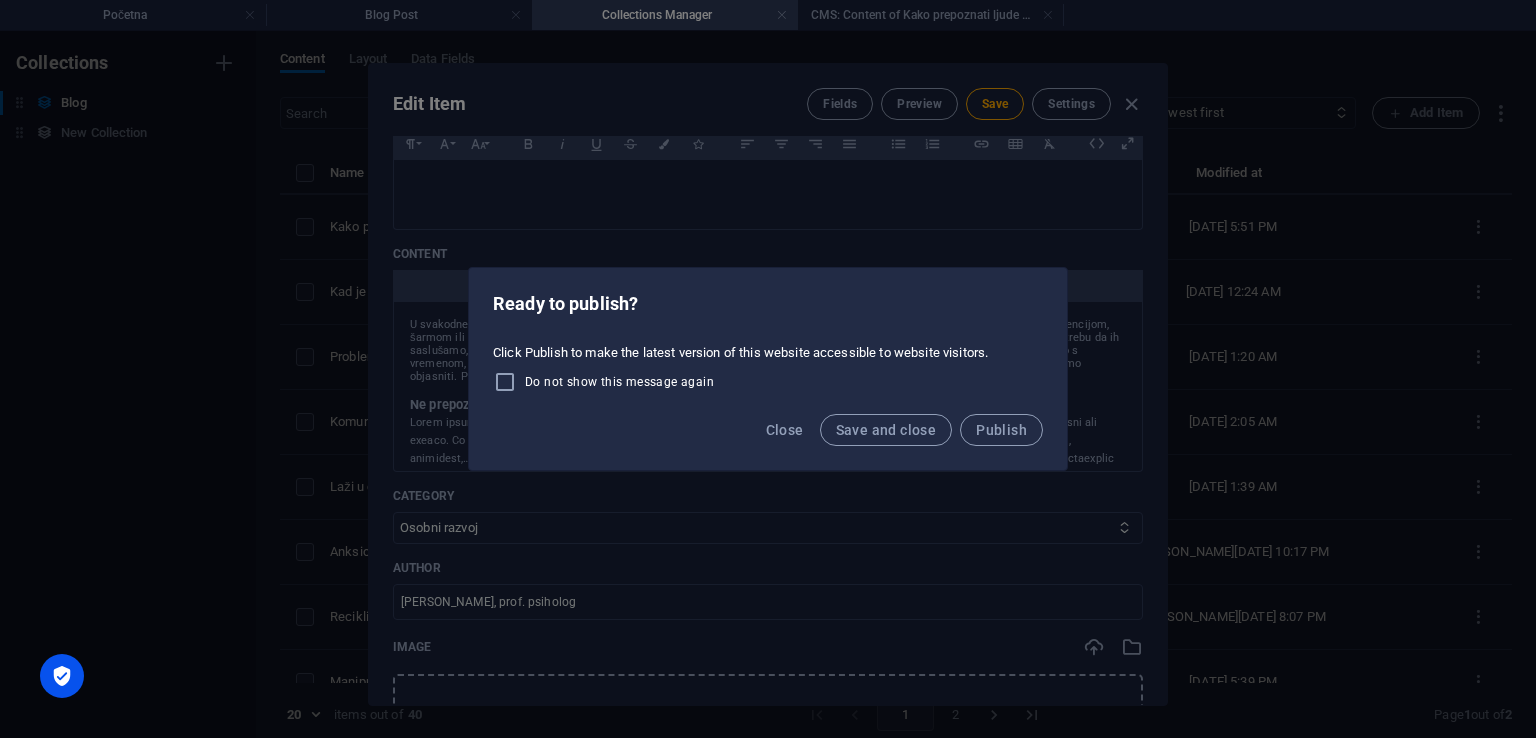 scroll, scrollTop: 338, scrollLeft: 0, axis: vertical 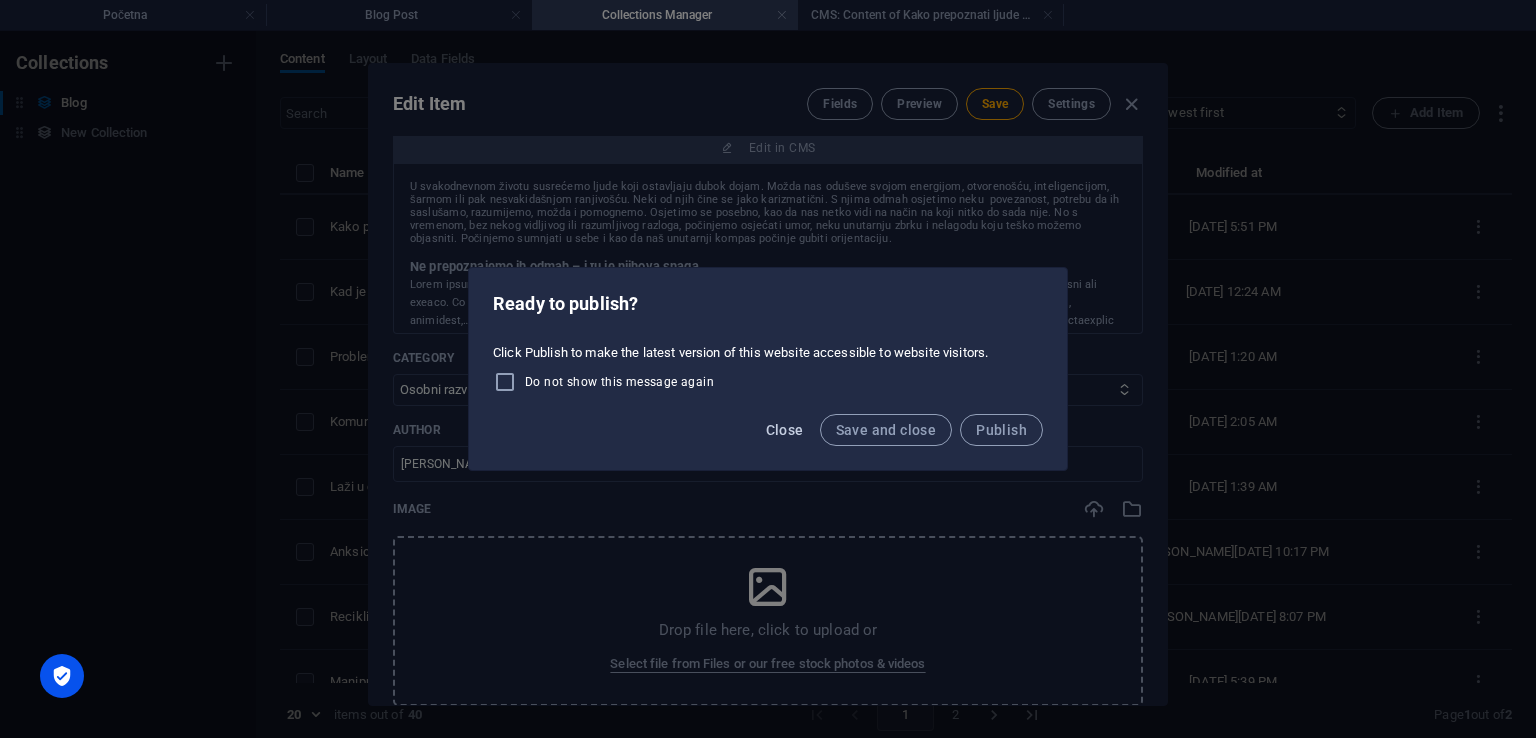 click on "Close" at bounding box center (785, 430) 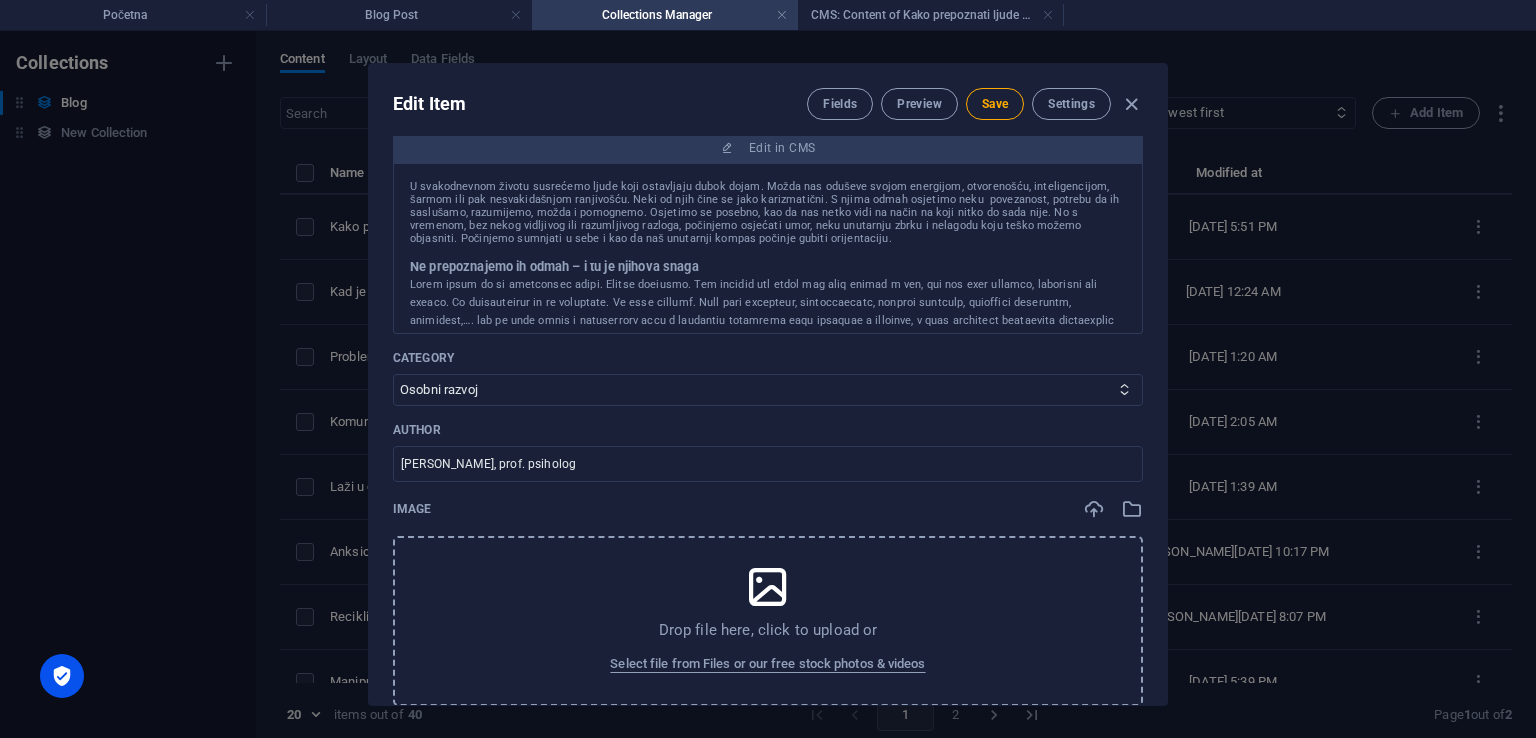 click at bounding box center [768, 587] 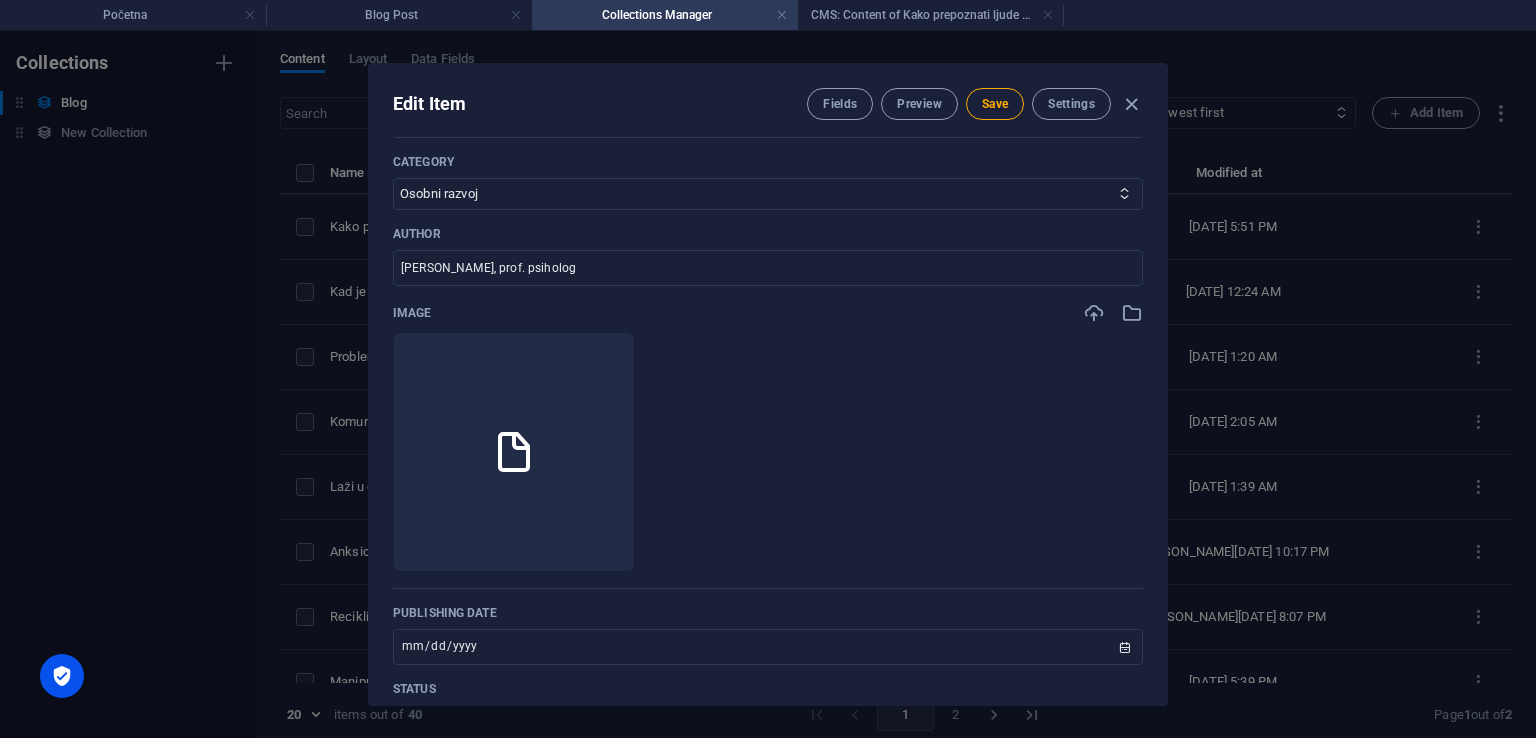 scroll, scrollTop: 638, scrollLeft: 0, axis: vertical 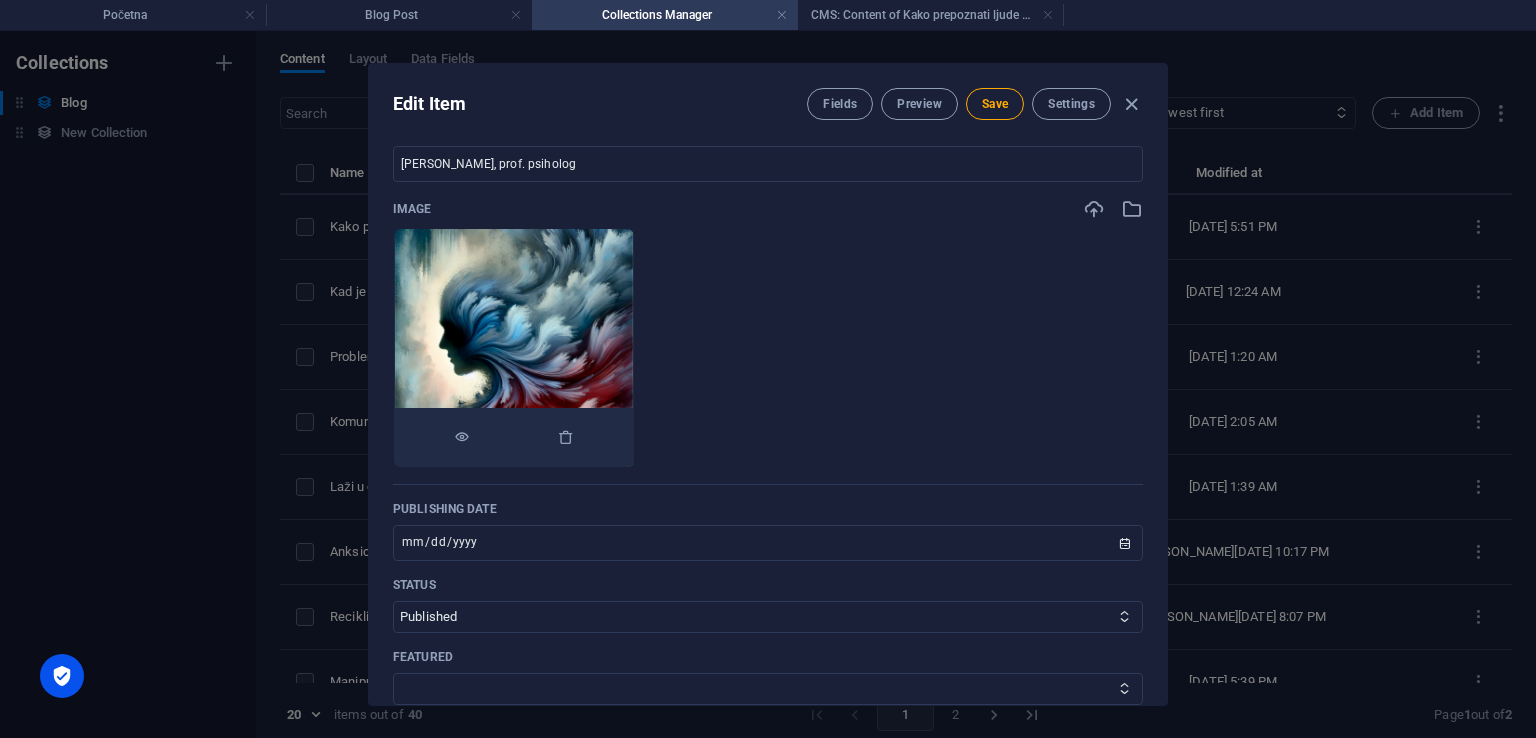 click at bounding box center [514, 348] 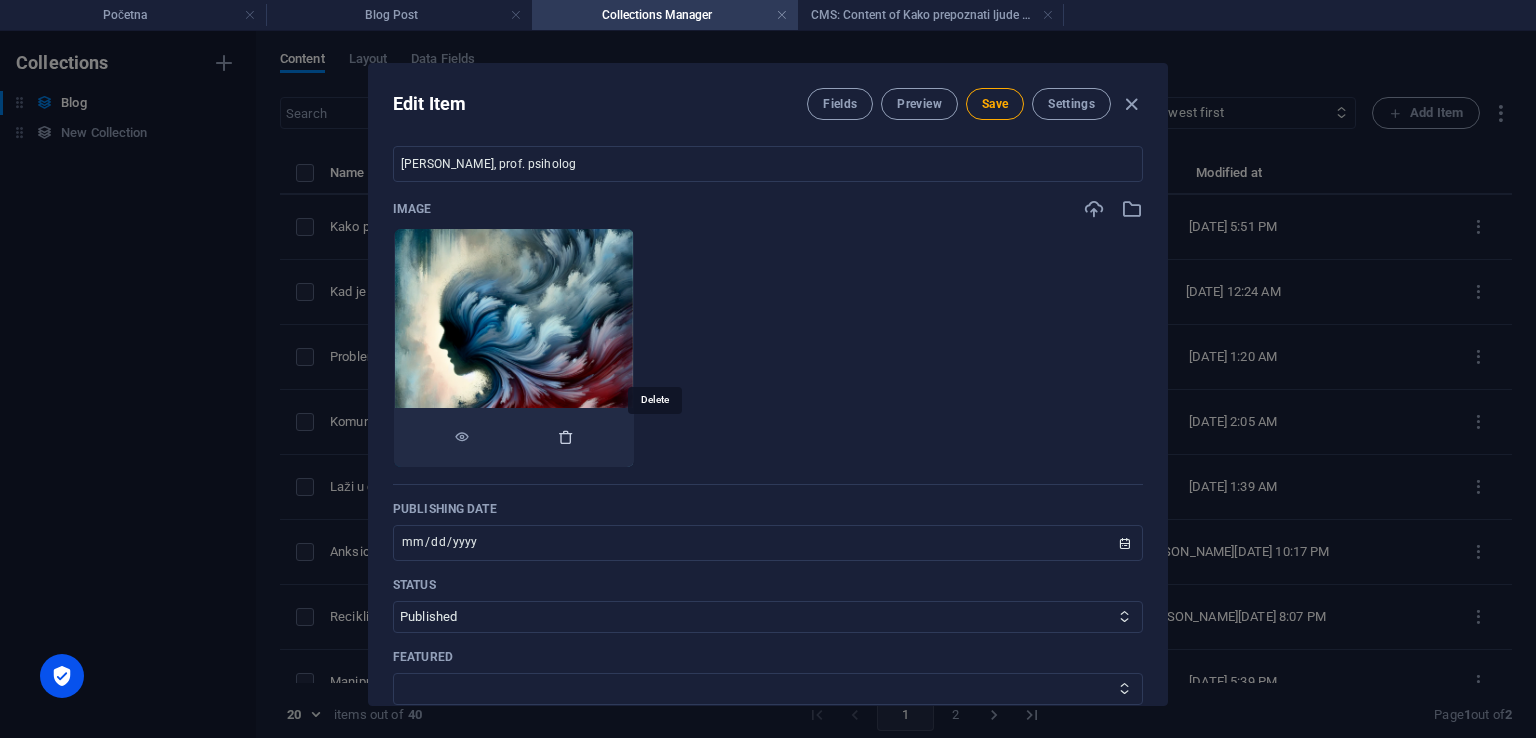 click at bounding box center [566, 437] 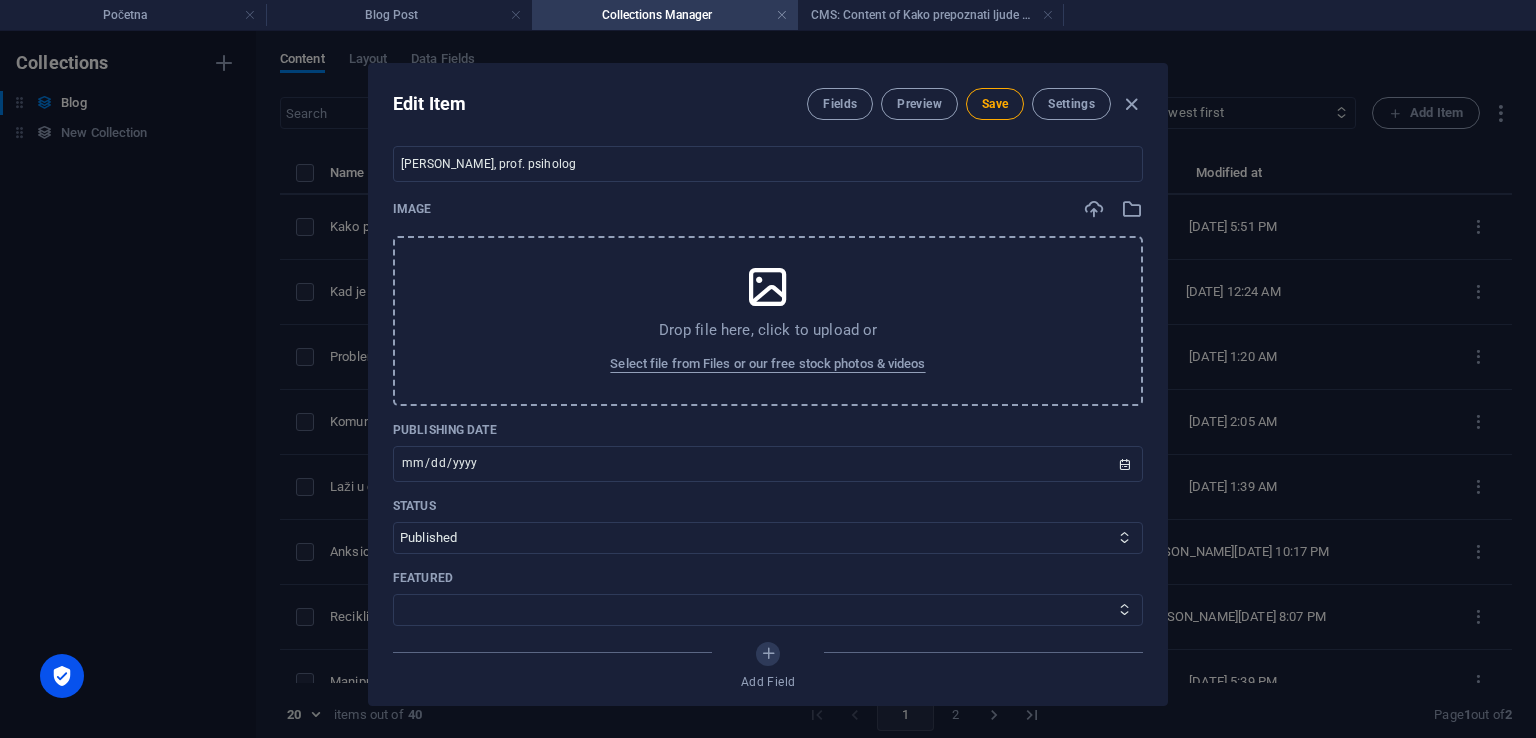 click at bounding box center (768, 287) 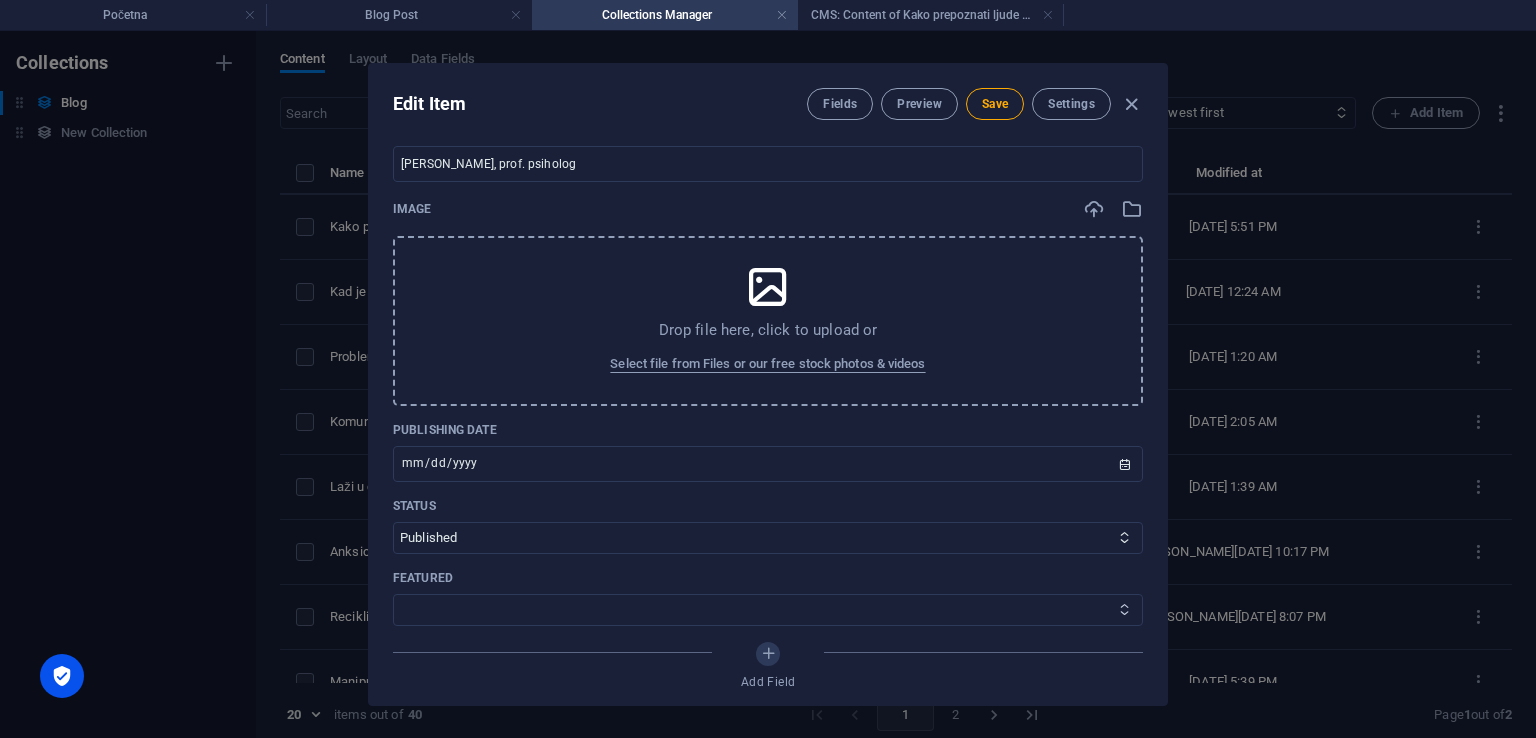 click at bounding box center (1124, 609) 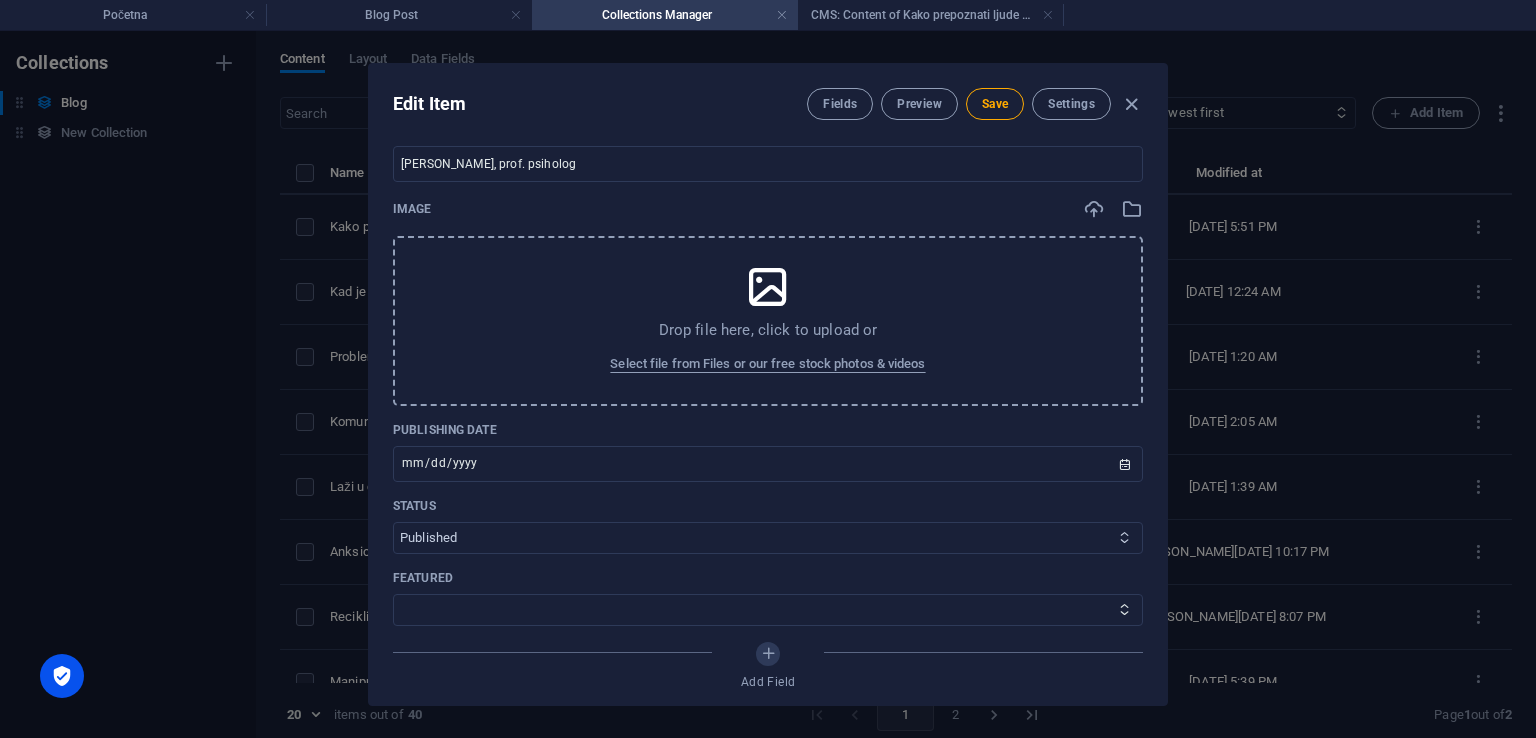 click at bounding box center (1124, 537) 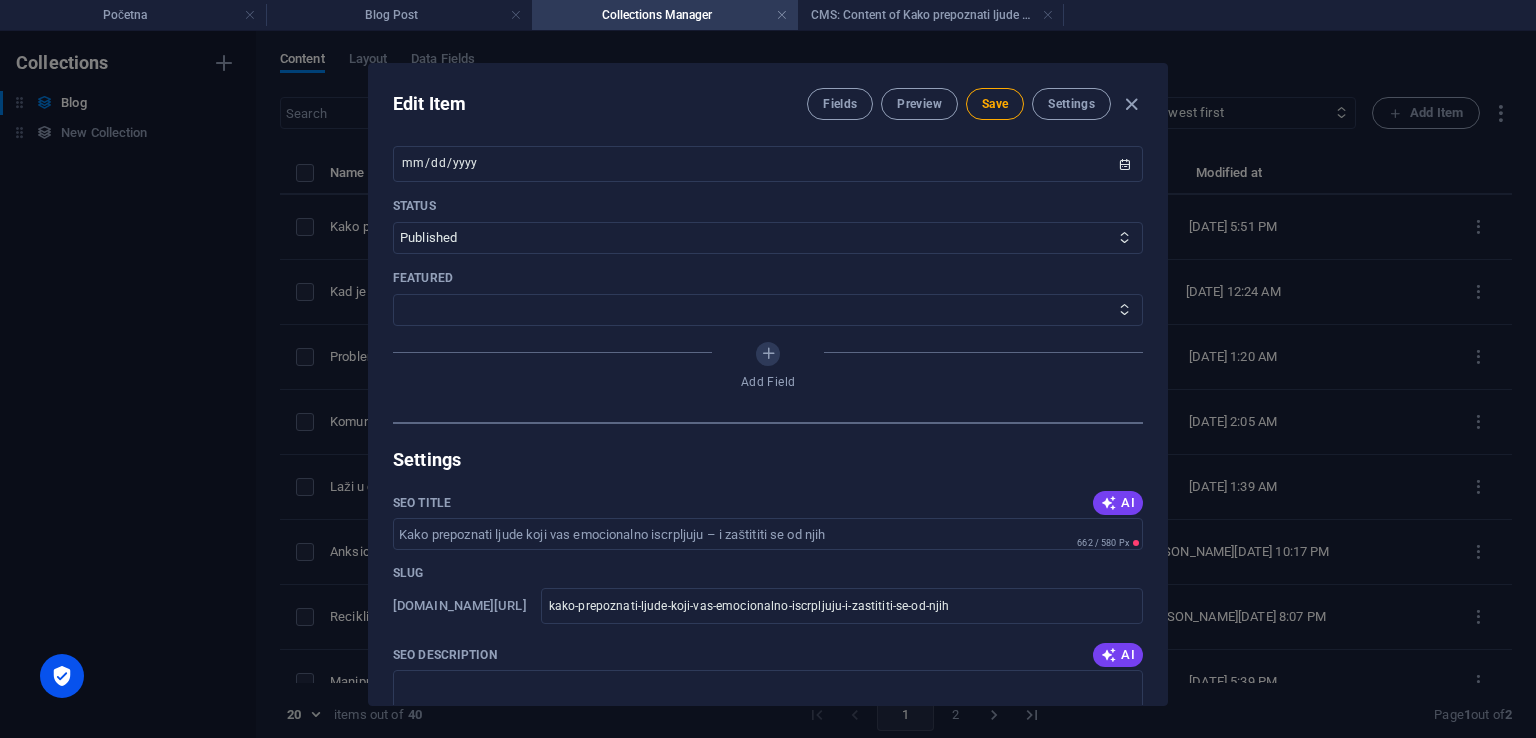 scroll, scrollTop: 1038, scrollLeft: 0, axis: vertical 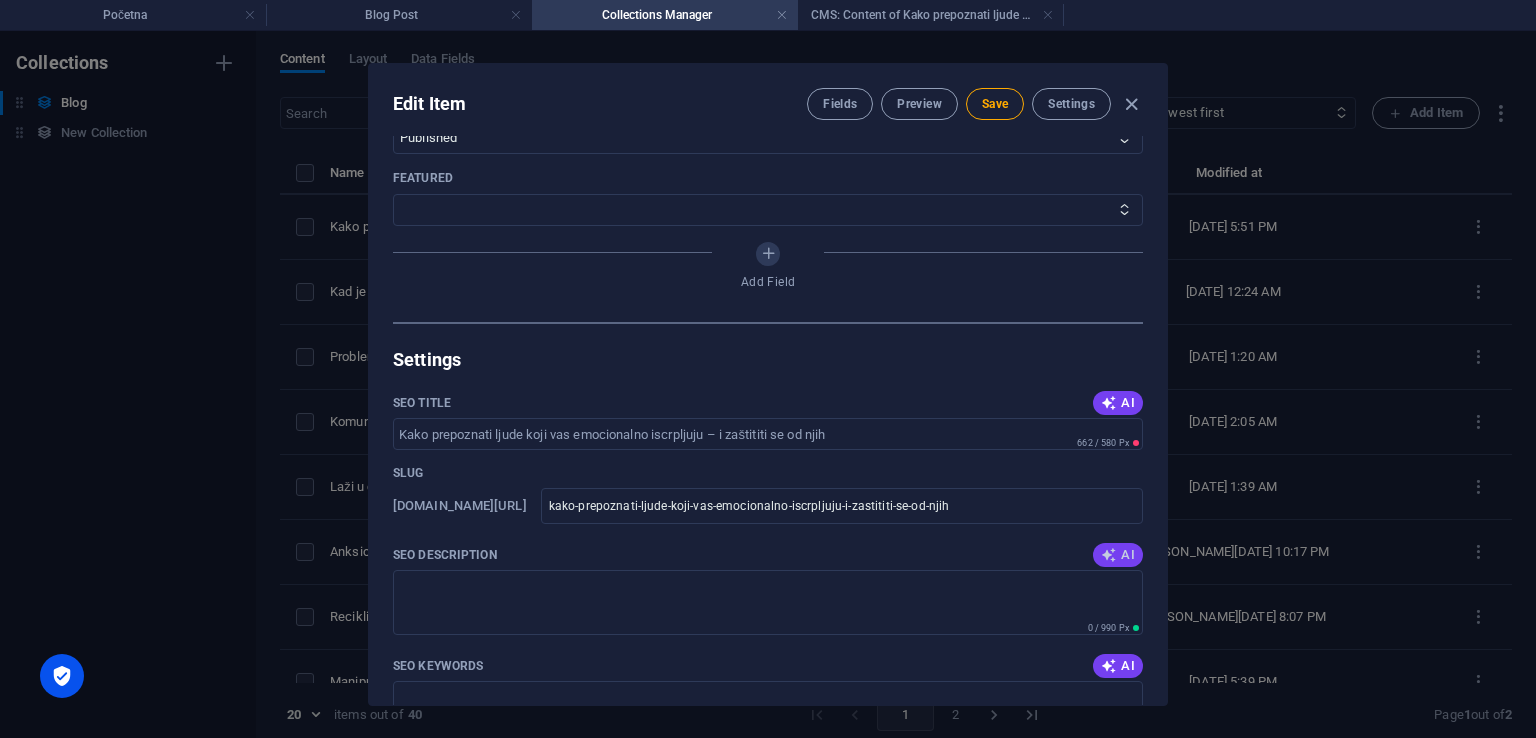 click on "AI" at bounding box center [1118, 555] 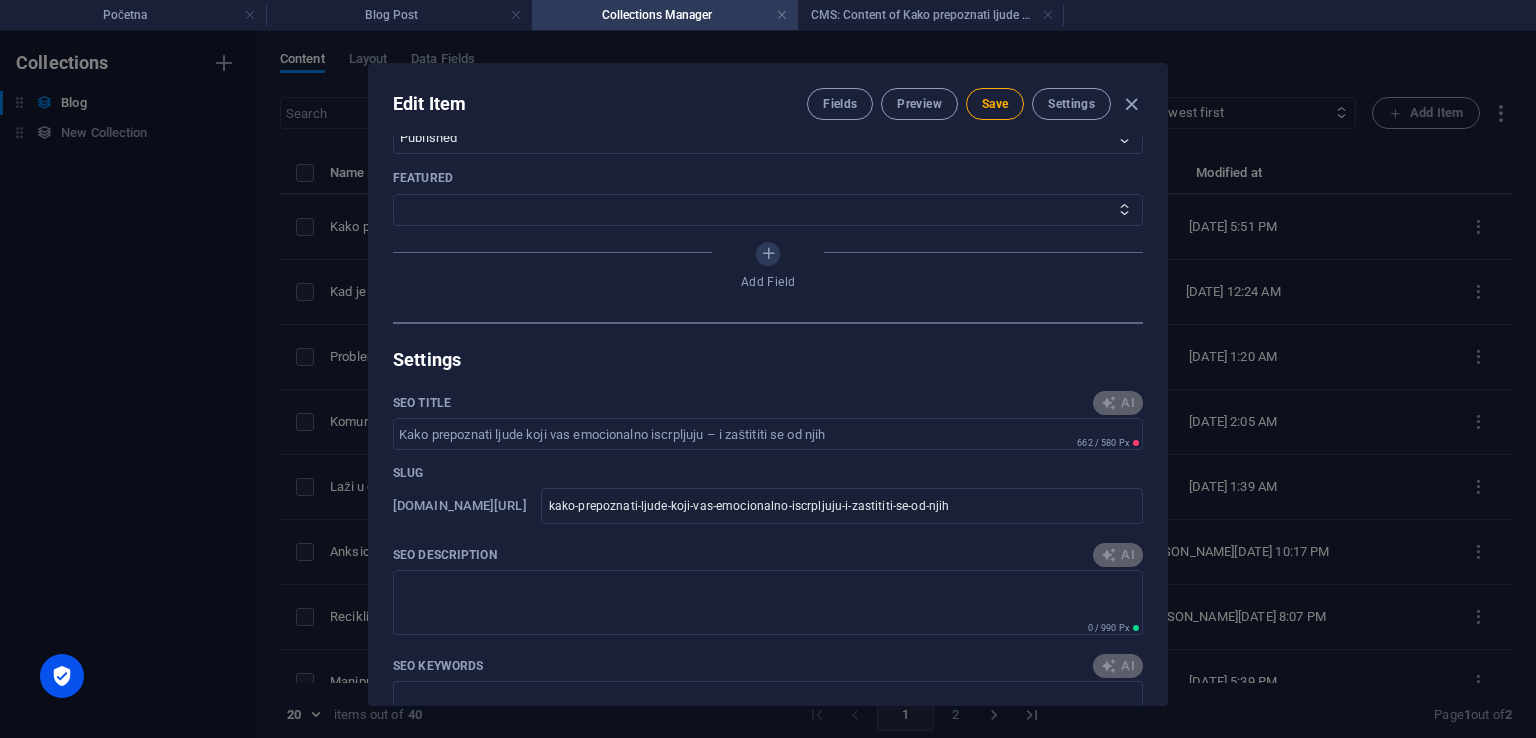 type on "Prepoznajte emocionalne energetske vampirke i naučite kako postaviti granice za zaštitu svog emocionalnog zdravlja." 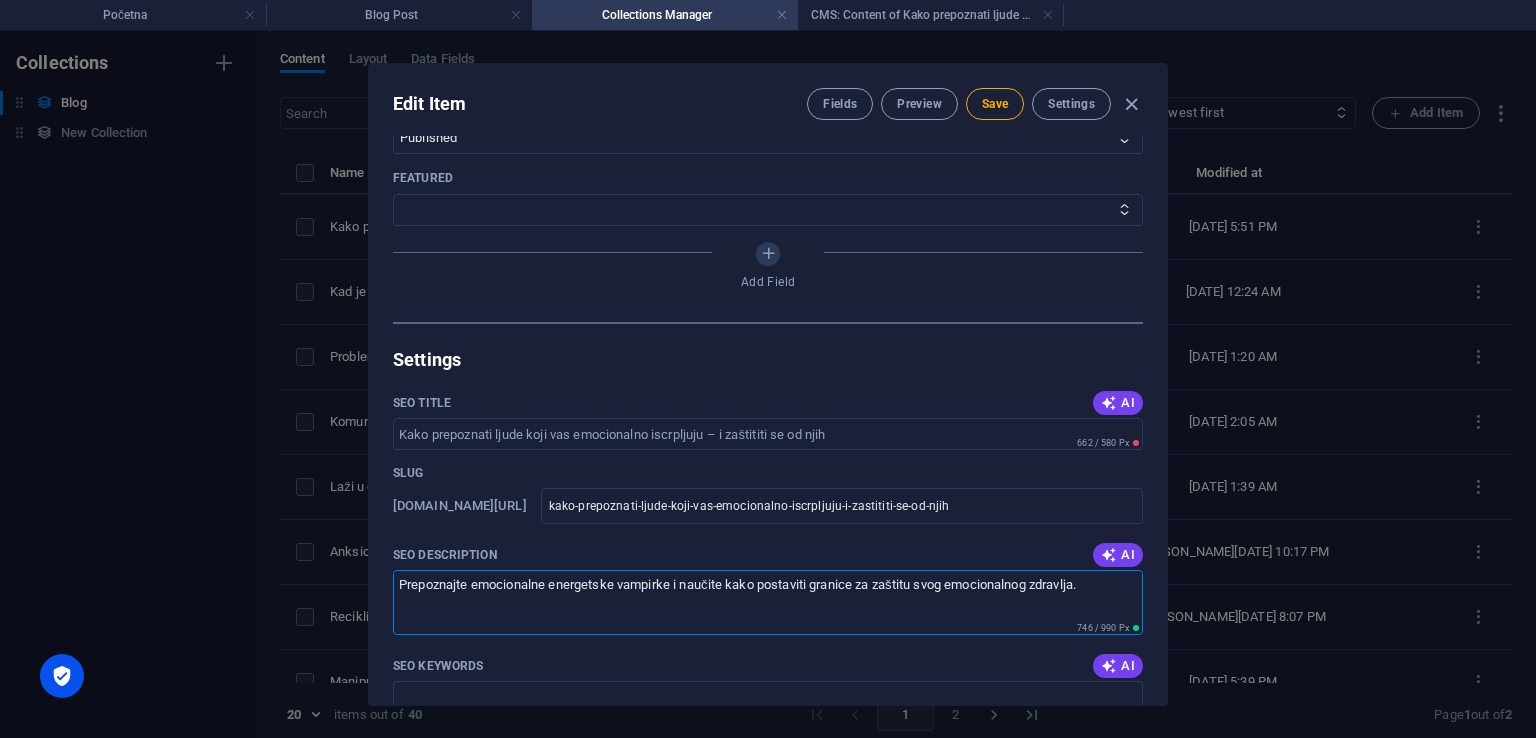 drag, startPoint x: 1090, startPoint y: 581, endPoint x: 384, endPoint y: 578, distance: 706.00635 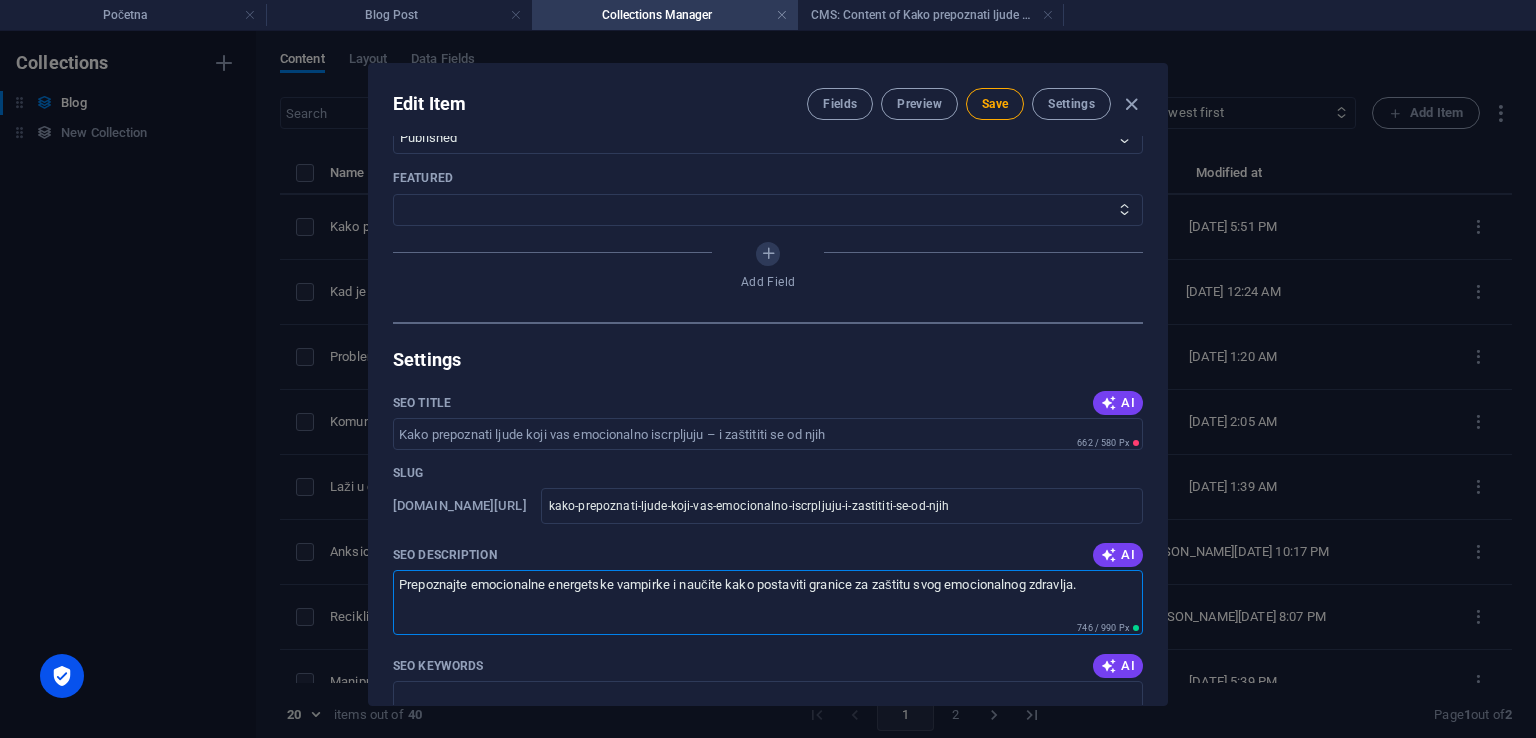 click on "Name [PERSON_NAME] prepoznati ljude koji vas emocionalno iscrpljuju – i zaštititi se od njih ​ Slug [DOMAIN_NAME][URL] kako-prepoznati-ljude-koji-vas-emocionalno-iscrpljuju-i-zastititi-se-od-njih ​ Description Paragraph Format Normal Heading 1 Heading 2 Heading 3 Heading 4 Heading 5 Heading 6 Code Font Family Arial [US_STATE] Impact Tahoma Times New Roman Verdana Font Size 8 9 10 11 12 14 18 24 30 36 48 60 72 96 Bold Italic Underline Strikethrough Colors Icons Align Left Align Center Align Right Align Justify Unordered List Ordered List Insert Link Insert Table Clear Formatting Content Edit in CMS Ne prepoznajemo ih odmah – i tu je njihova snaga Kako izgledaju ljudi koji crpe tuđu emocionalnu energiju? Često djeluju karizmatično, sigurno u sebe, ostavljaju snažan prvi dojam. Verbalno su spretni. No njihov utjecaj nije podržavajuć, nego suptilno razarajuć.  Koriste emocije drugih ljudi za vlastitu korist kroz poticanje osjećaja krivnje, srama, dužnosti, čak i moralne neadekvatnosti.     ​" at bounding box center [768, 420] 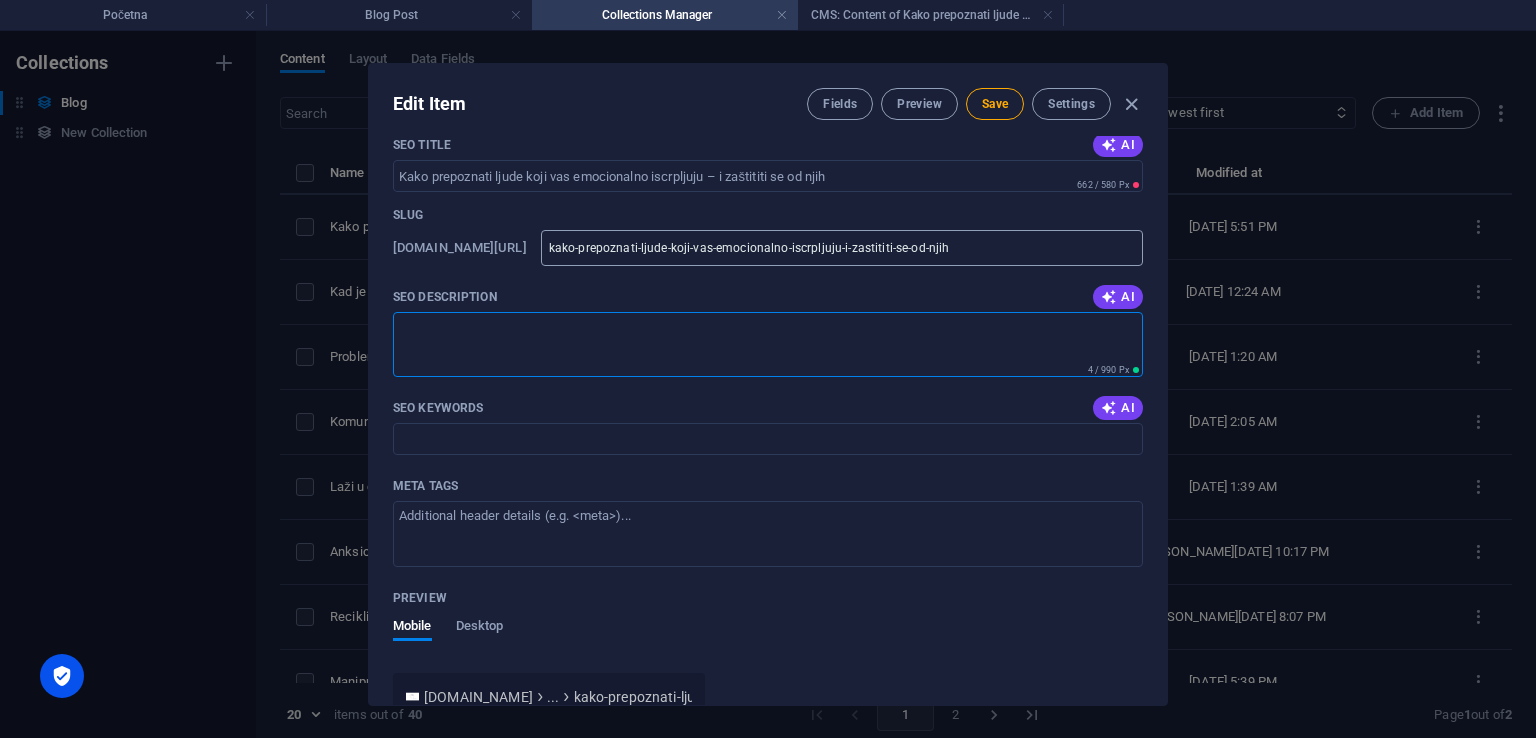 scroll, scrollTop: 1338, scrollLeft: 0, axis: vertical 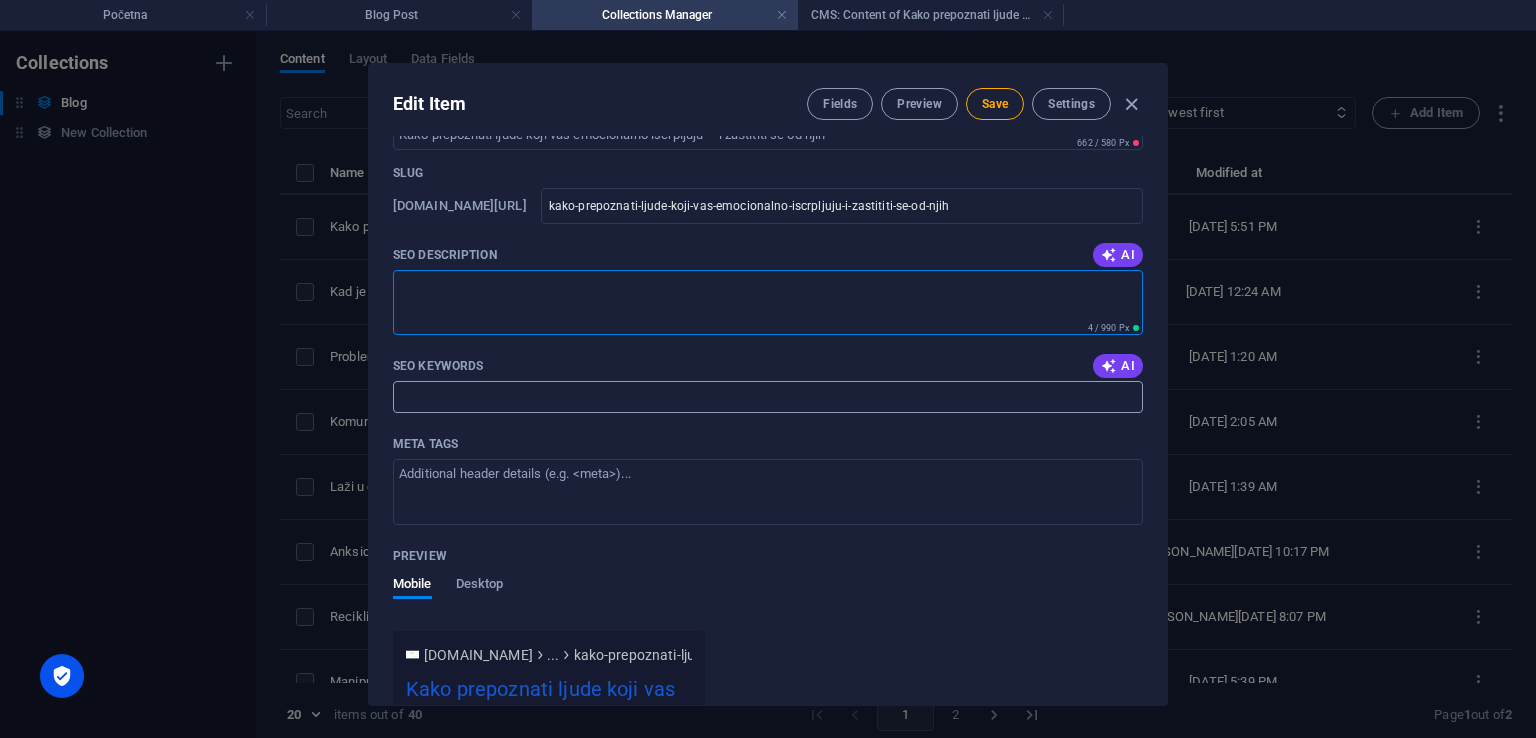click on "SEO Keywords" at bounding box center [768, 397] 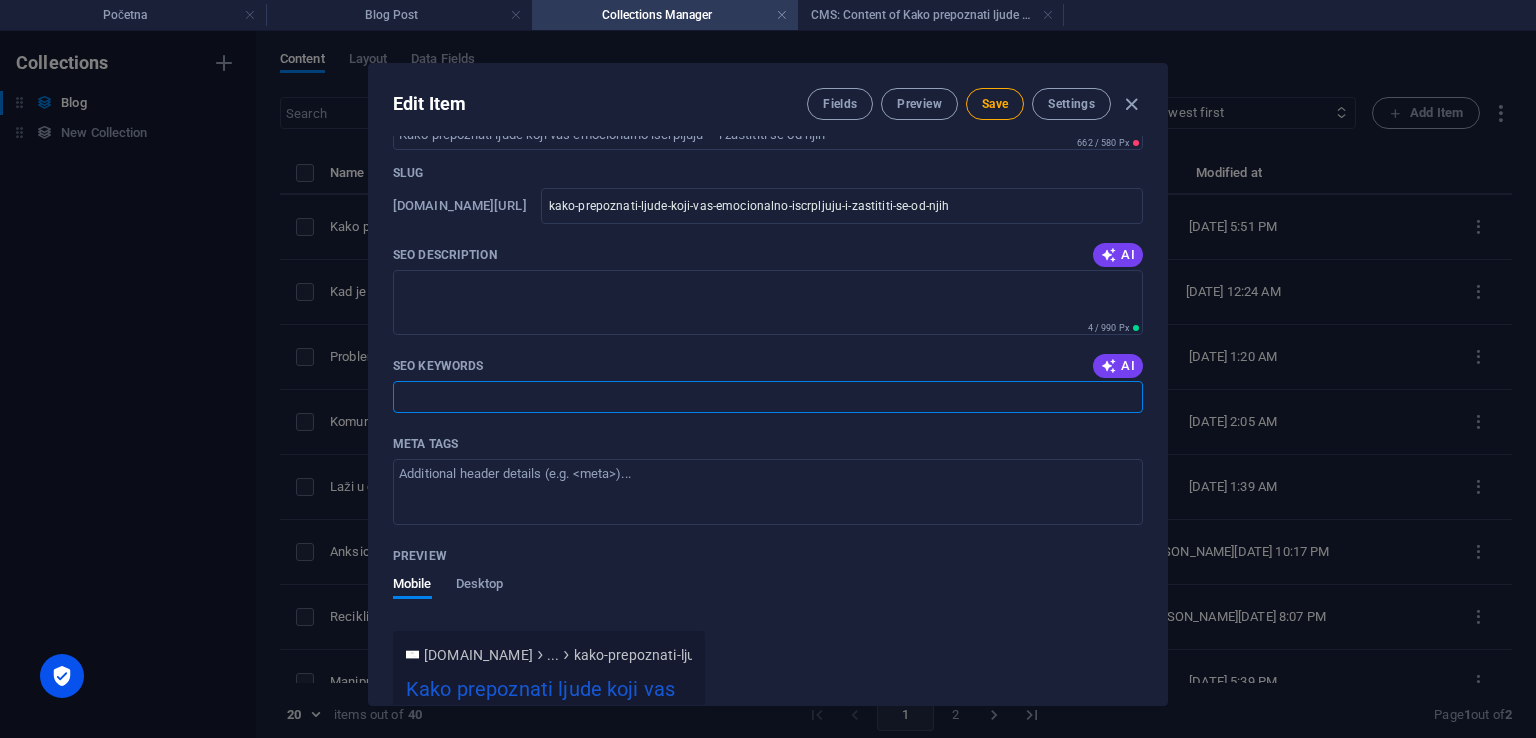 scroll, scrollTop: 1438, scrollLeft: 0, axis: vertical 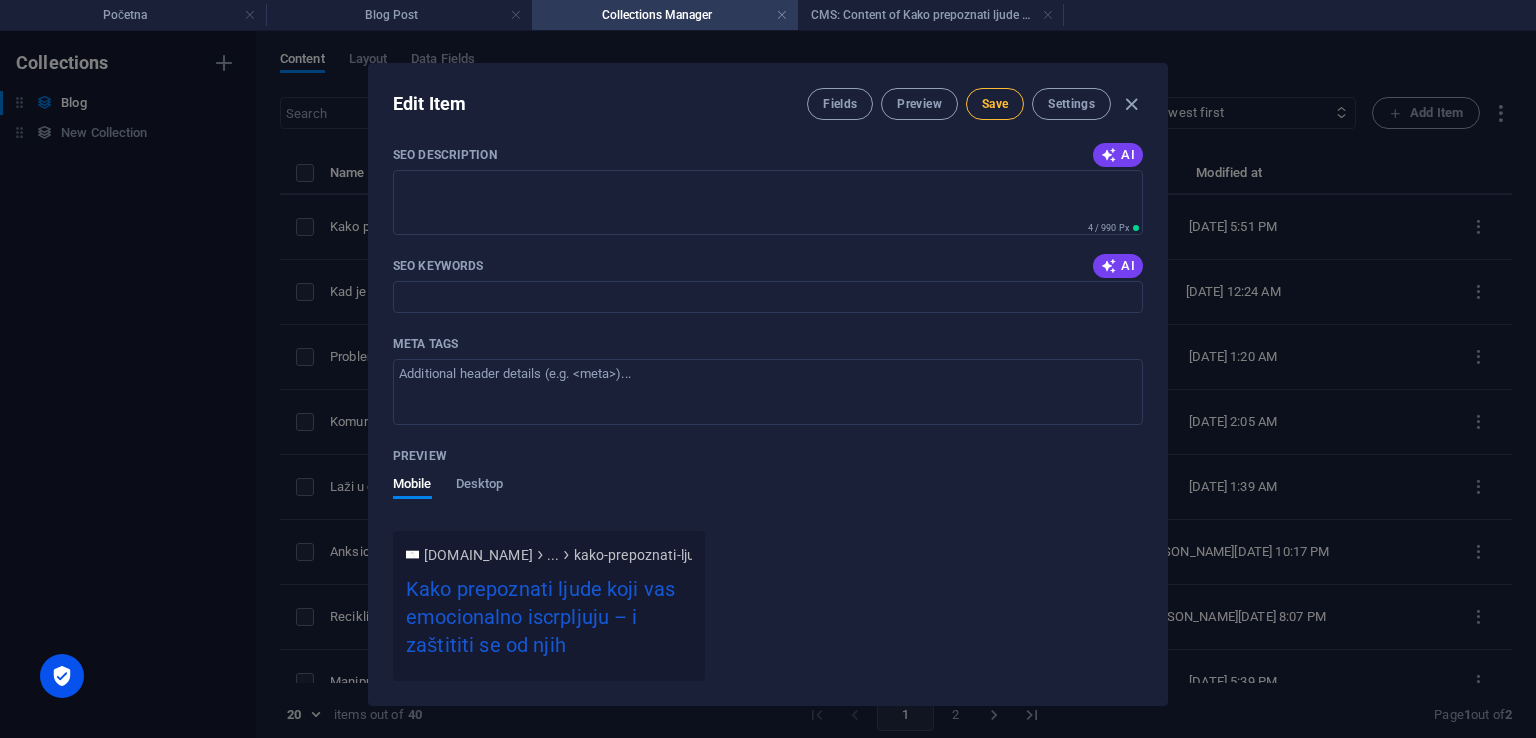 click on "Save" at bounding box center (995, 104) 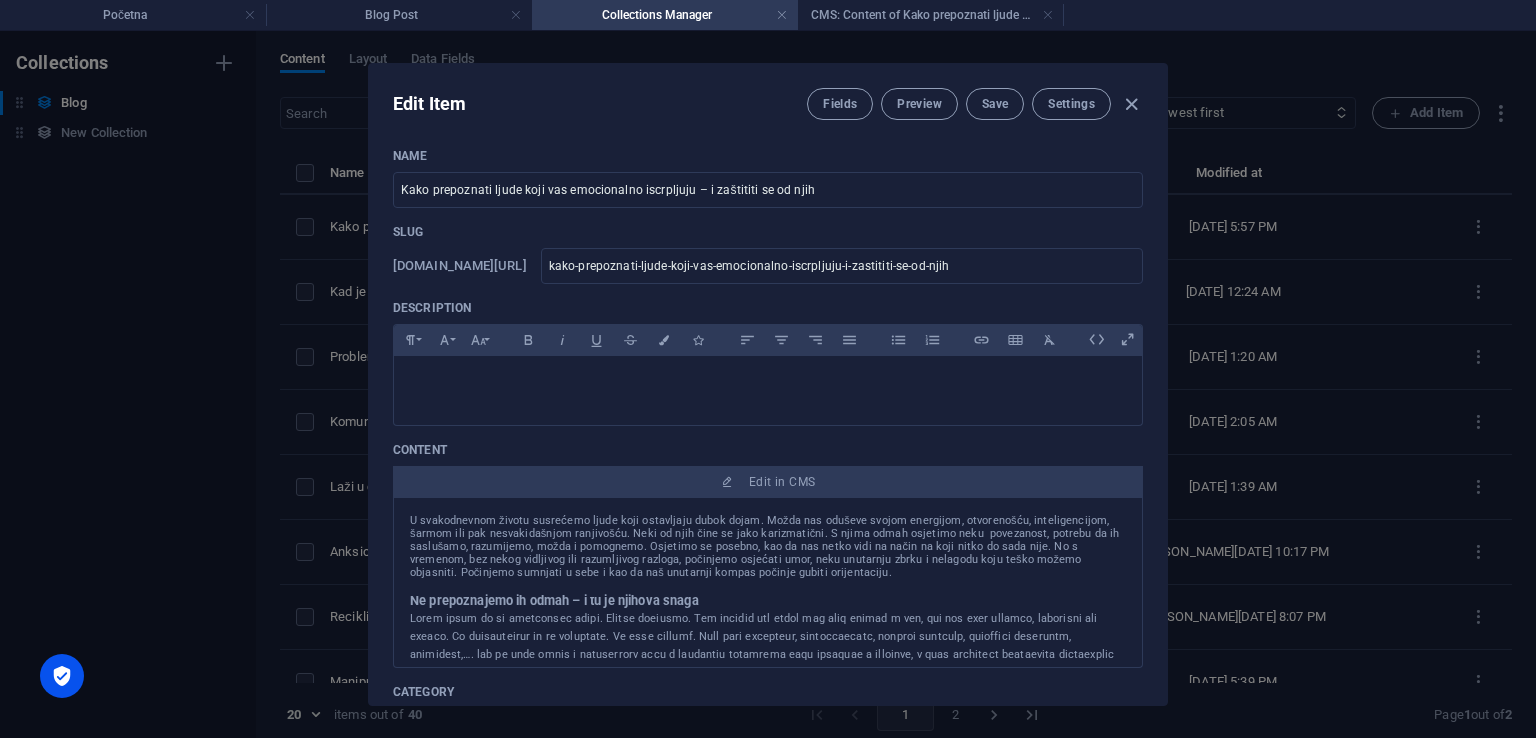 scroll, scrollTop: 0, scrollLeft: 0, axis: both 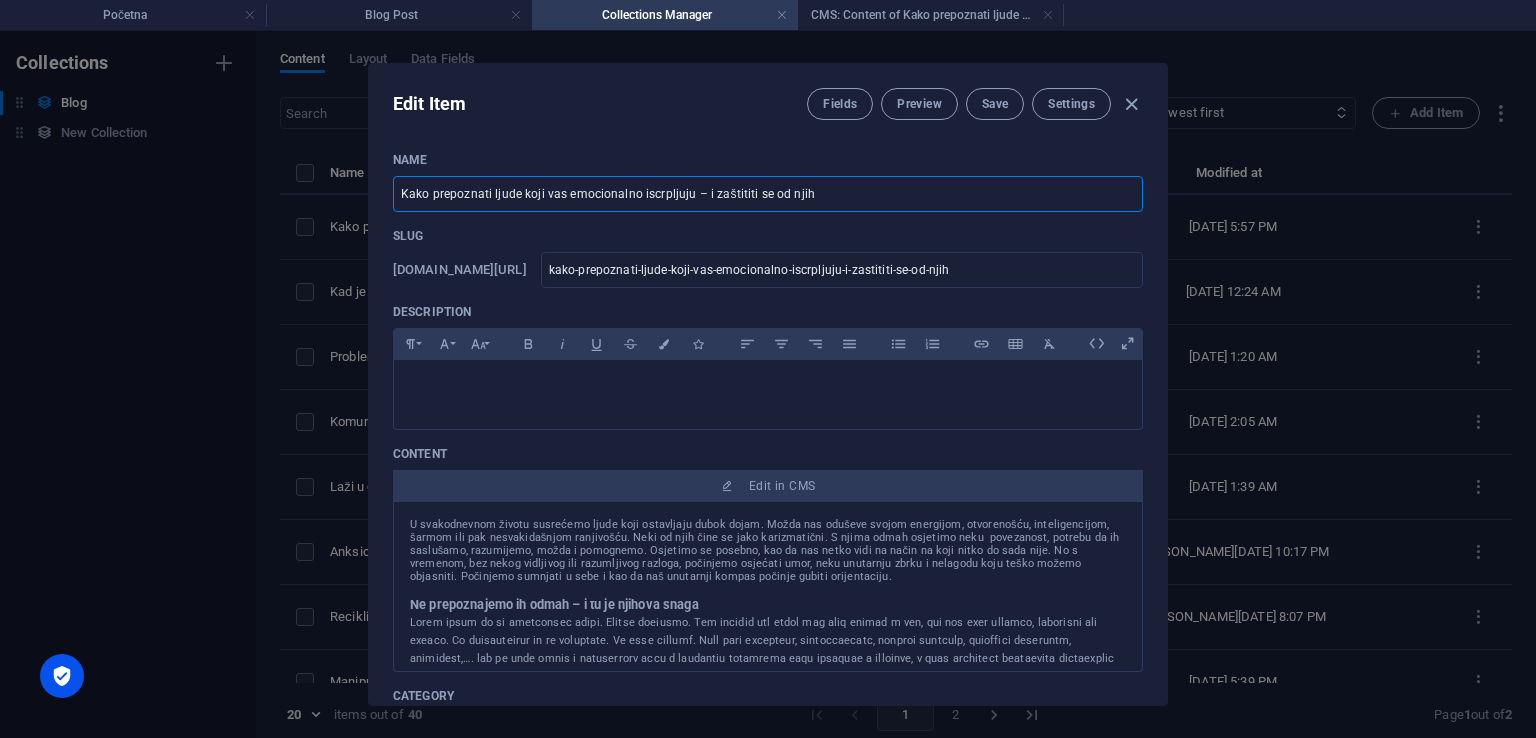 drag, startPoint x: 836, startPoint y: 187, endPoint x: 529, endPoint y: 173, distance: 307.31906 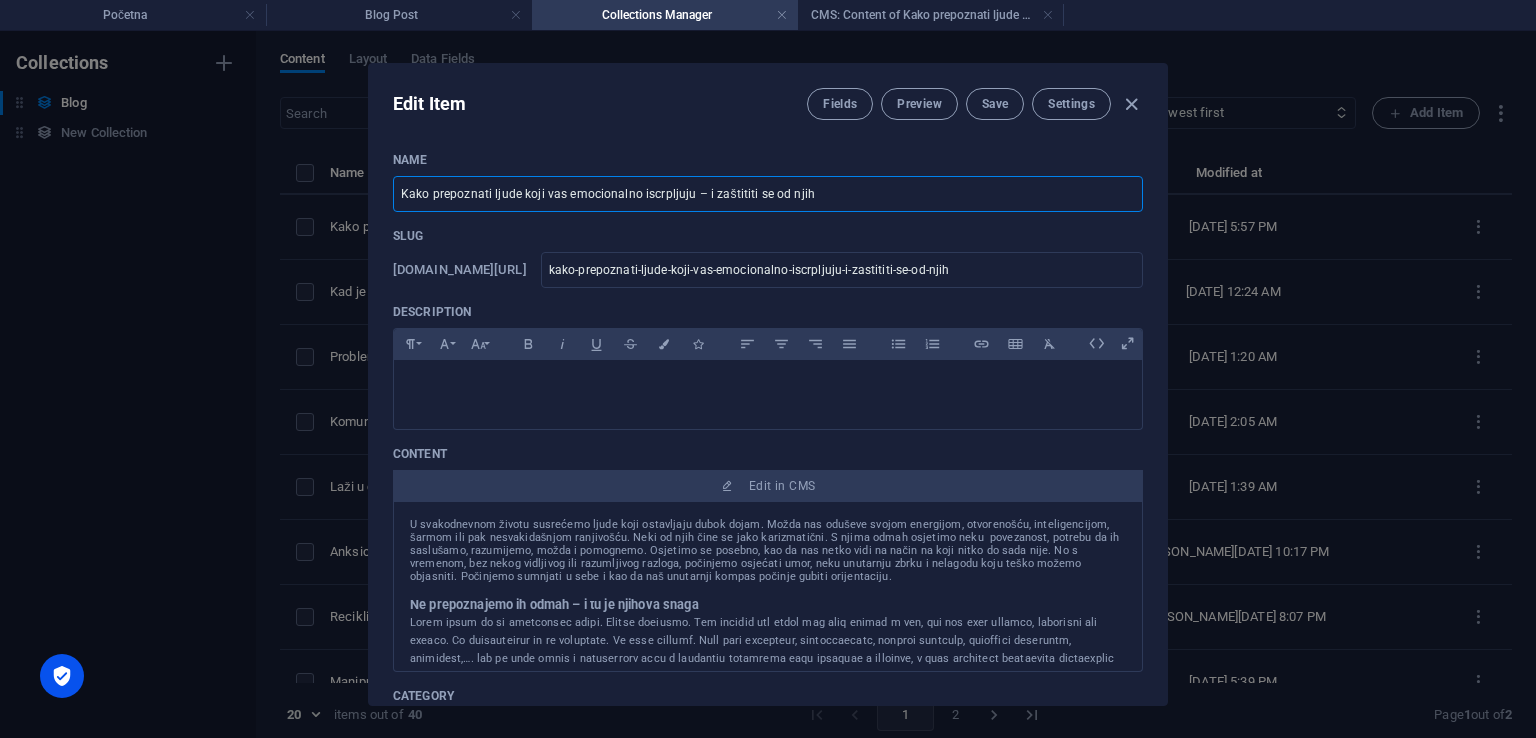 click on "Edit Item Fields Preview Save Settings Name [PERSON_NAME] prepoznati ljude koji vas emocionalno iscrpljuju – i zaštititi se od njih ​ Slug [DOMAIN_NAME][URL] kako-prepoznati-ljude-koji-vas-emocionalno-iscrpljuju-i-zastititi-se-od-njih ​ Description Paragraph Format Normal Heading 1 Heading 2 Heading 3 Heading 4 Heading 5 Heading 6 Code Font Family Arial [US_STATE] Impact Tahoma Times New Roman Verdana Font Size 8 9 10 11 12 14 18 24 30 36 48 60 72 96 Bold Italic Underline Strikethrough Colors Icons Align Left Align Center Align Right Align Justify Unordered List Ordered List Insert Link Insert Table Clear Formatting Content Edit in CMS Ne prepoznajemo ih odmah – i tu je njihova snaga Kako izgledaju ljudi koji crpe tuđu emocionalnu energiju? Često djeluju karizmatično, sigurno u sebe, ostavljaju snažan prvi dojam. Verbalno su spretni. No njihov utjecaj nije podržavajuć, nego suptilno razarajuć.    Zašto ih je teško prepoznati? Koga najčešće „biraju“? Kako se zaštititi?   Category ​" at bounding box center (768, 384) 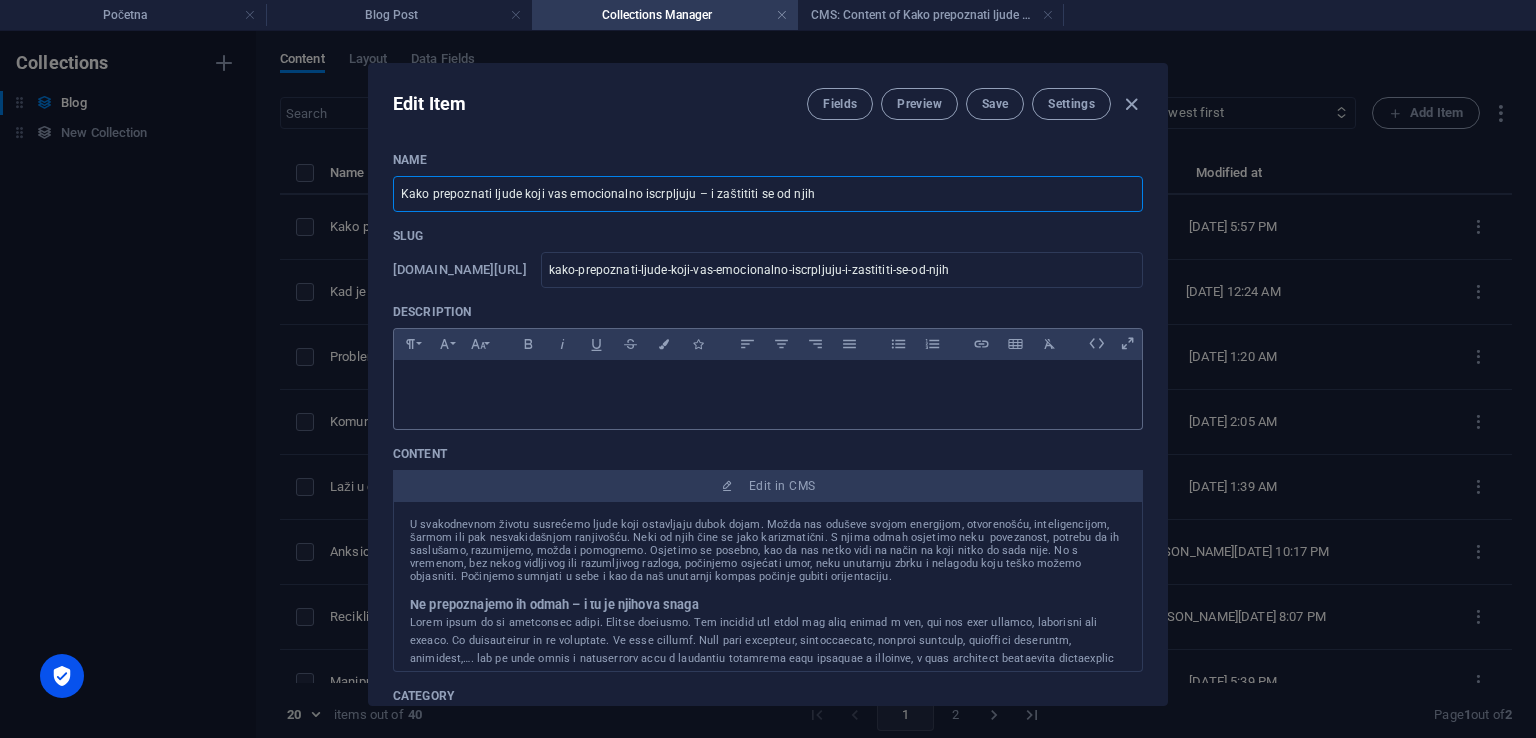 click at bounding box center [768, 390] 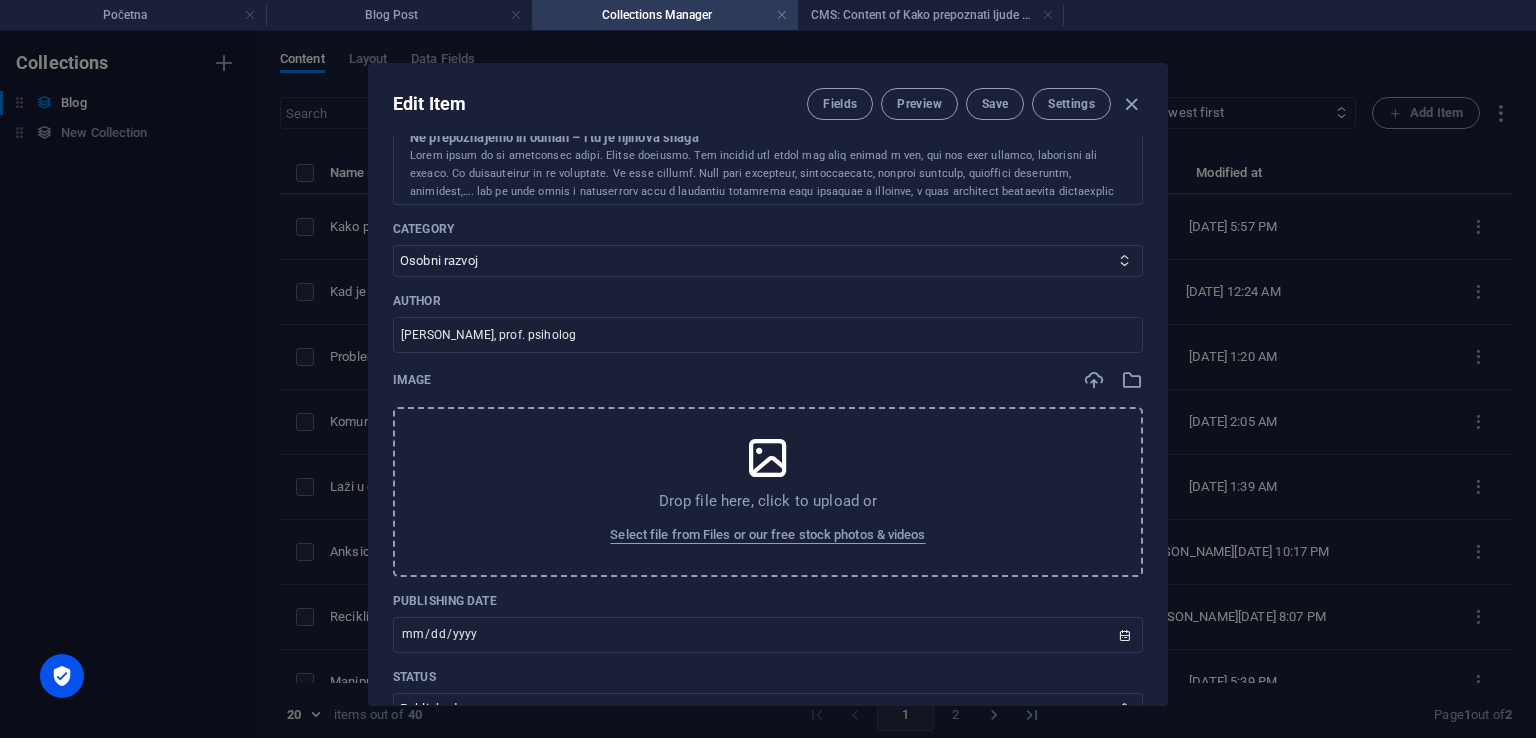 scroll, scrollTop: 500, scrollLeft: 0, axis: vertical 